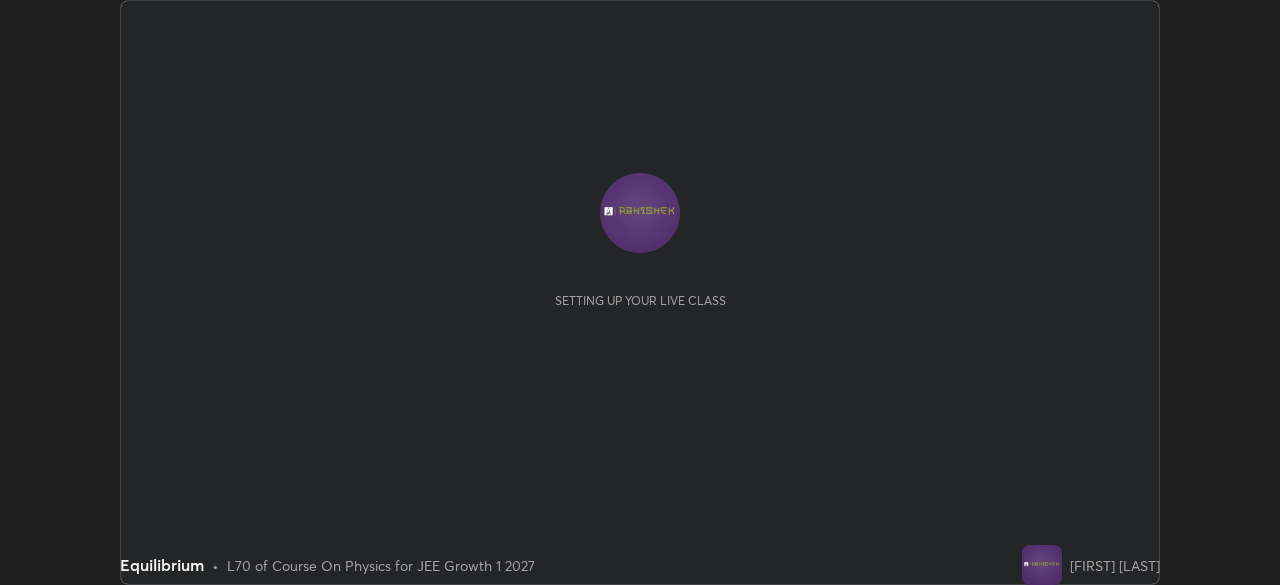 scroll, scrollTop: 0, scrollLeft: 0, axis: both 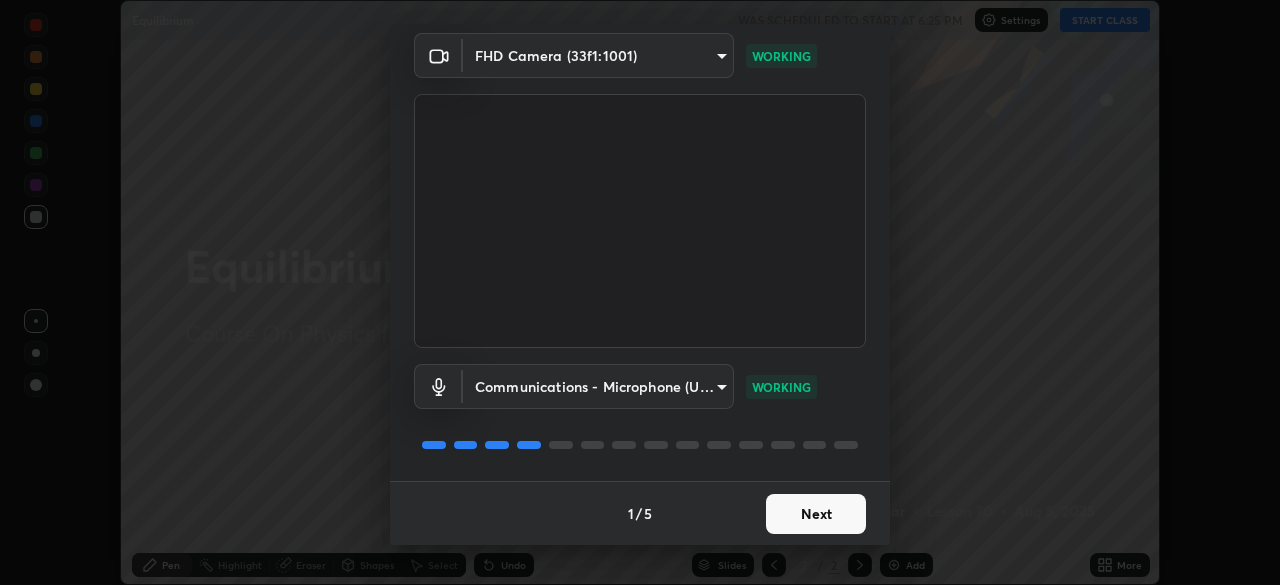 click on "Next" at bounding box center (816, 514) 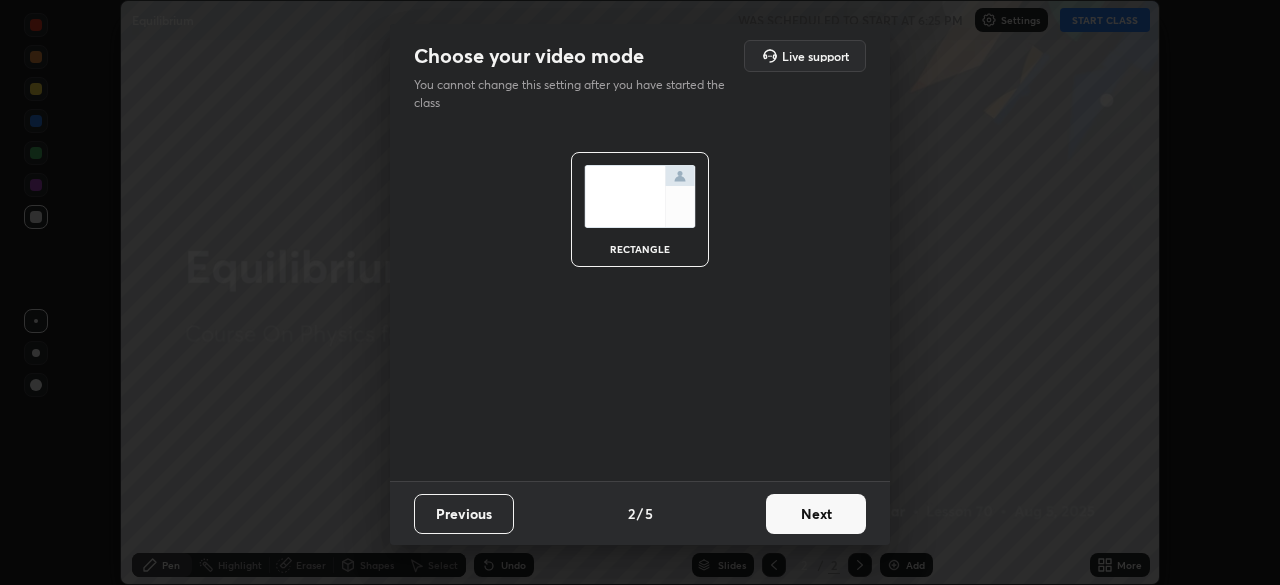 scroll, scrollTop: 0, scrollLeft: 0, axis: both 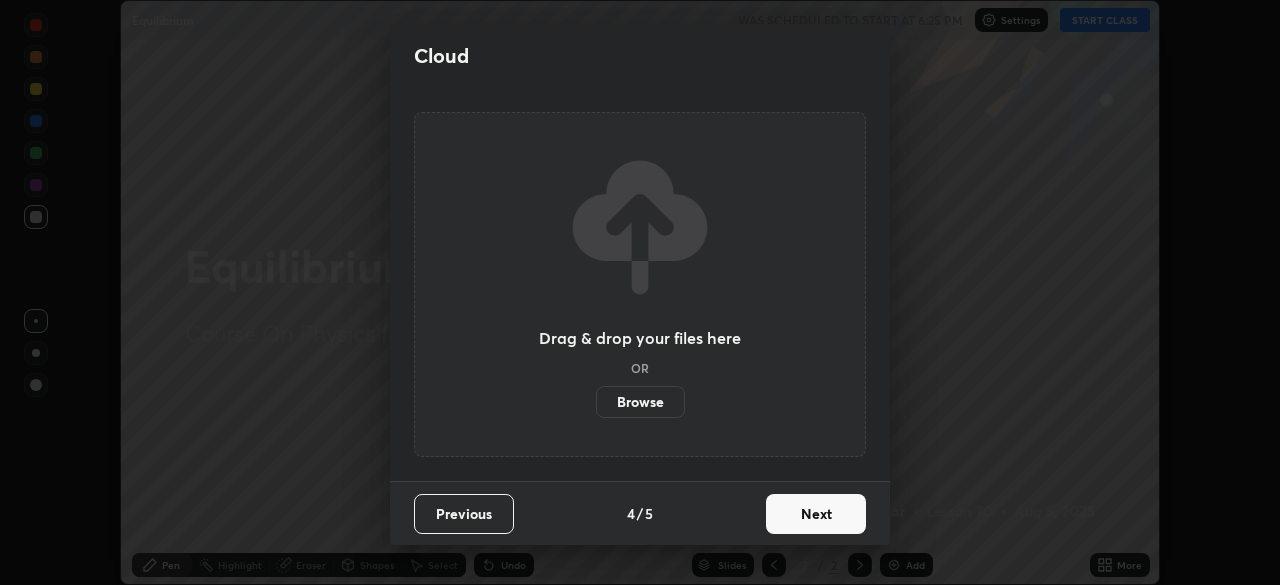 click on "Next" at bounding box center (816, 514) 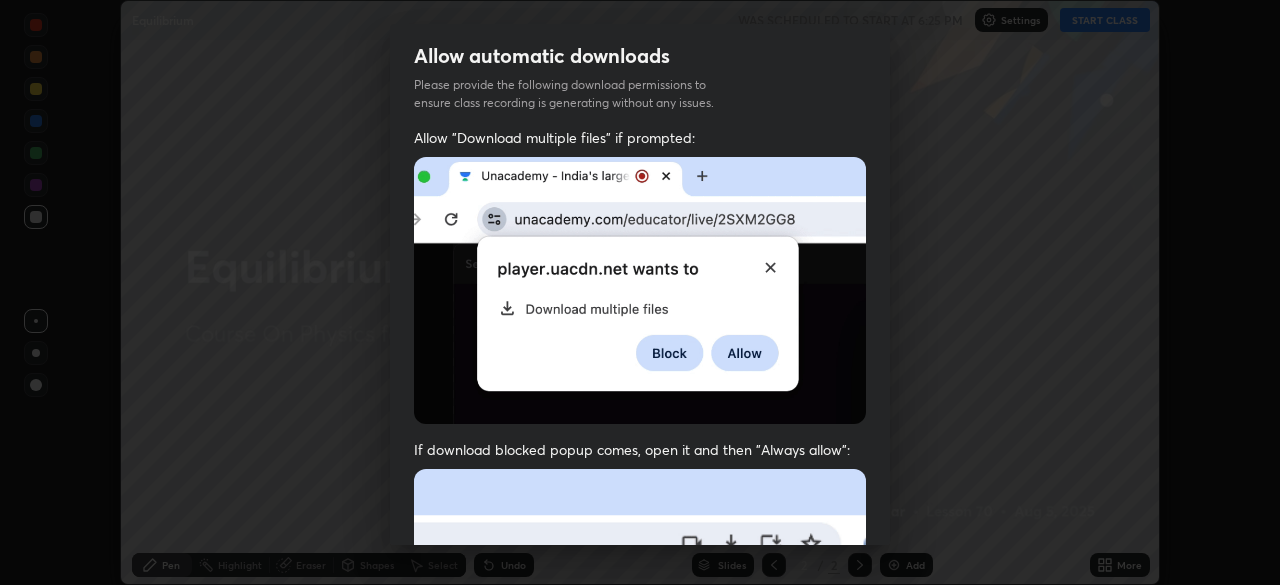 click at bounding box center [640, 687] 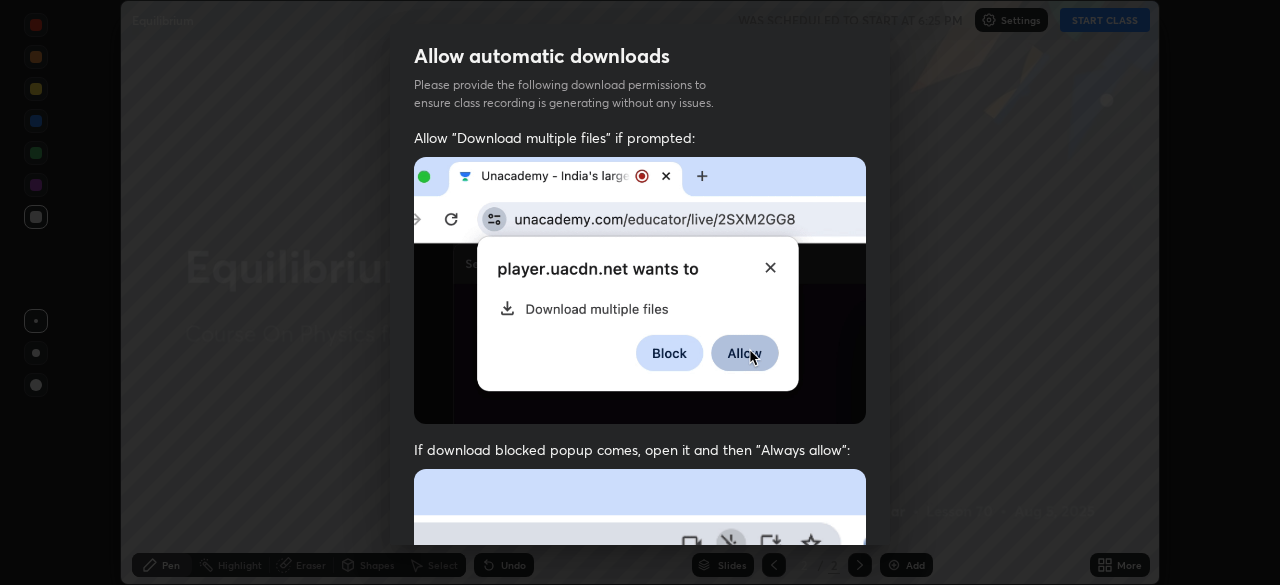 click at bounding box center [640, 687] 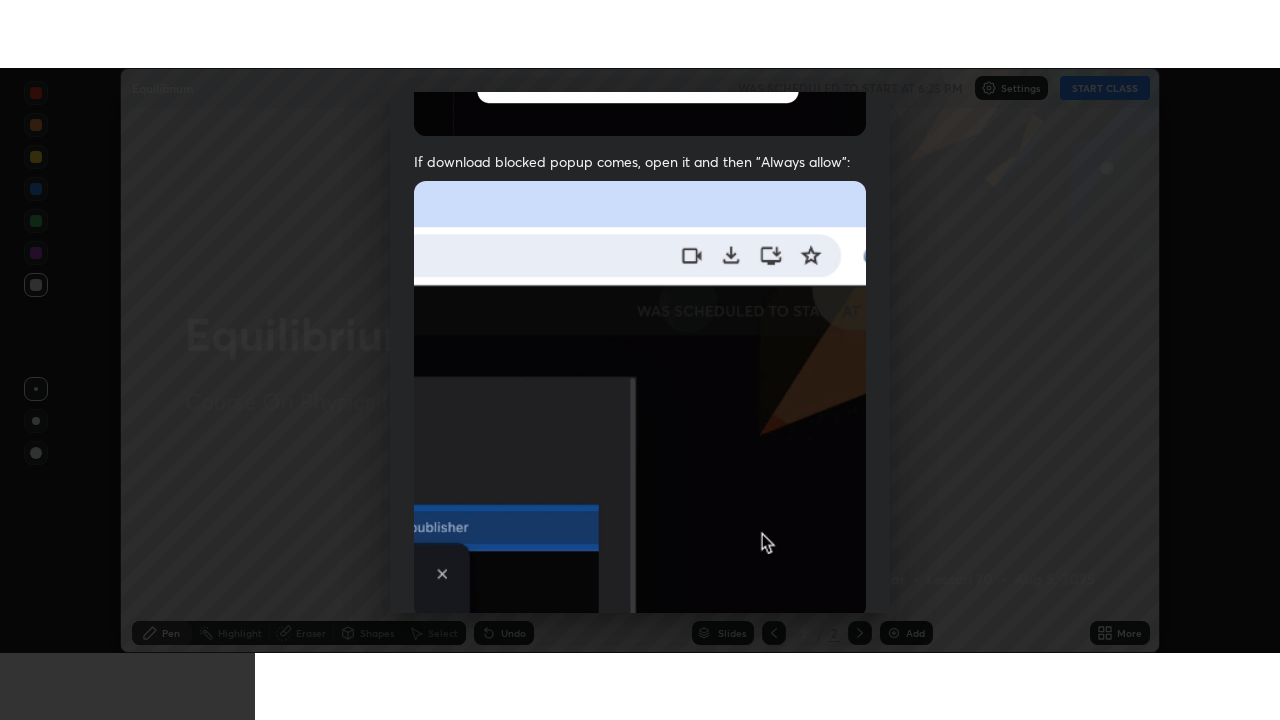 scroll, scrollTop: 479, scrollLeft: 0, axis: vertical 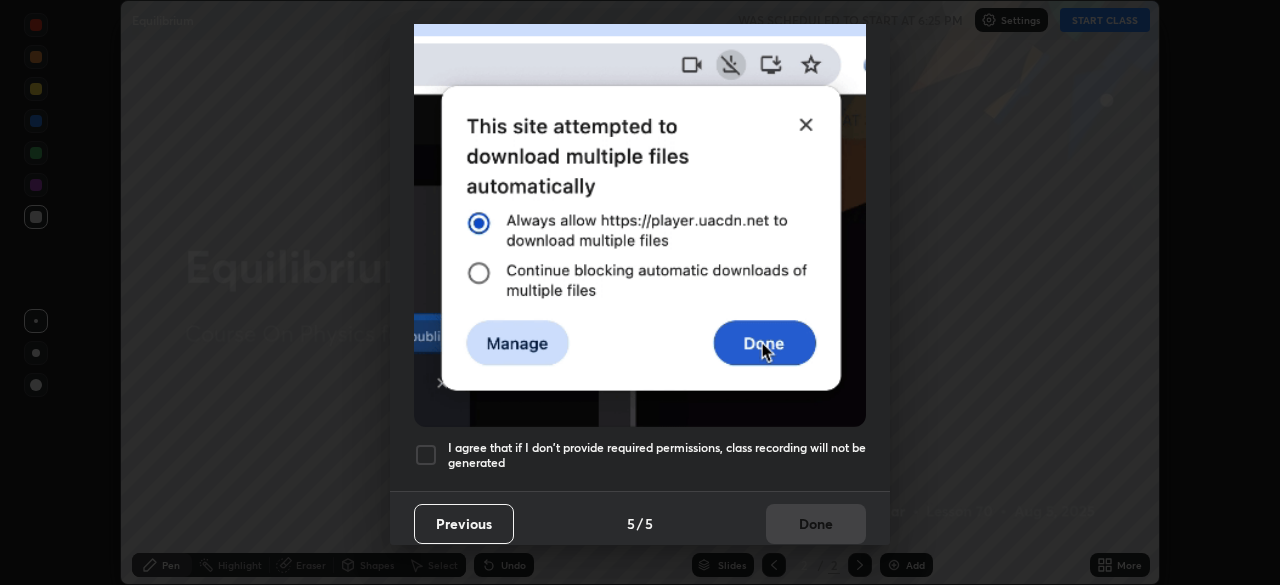 click at bounding box center [426, 455] 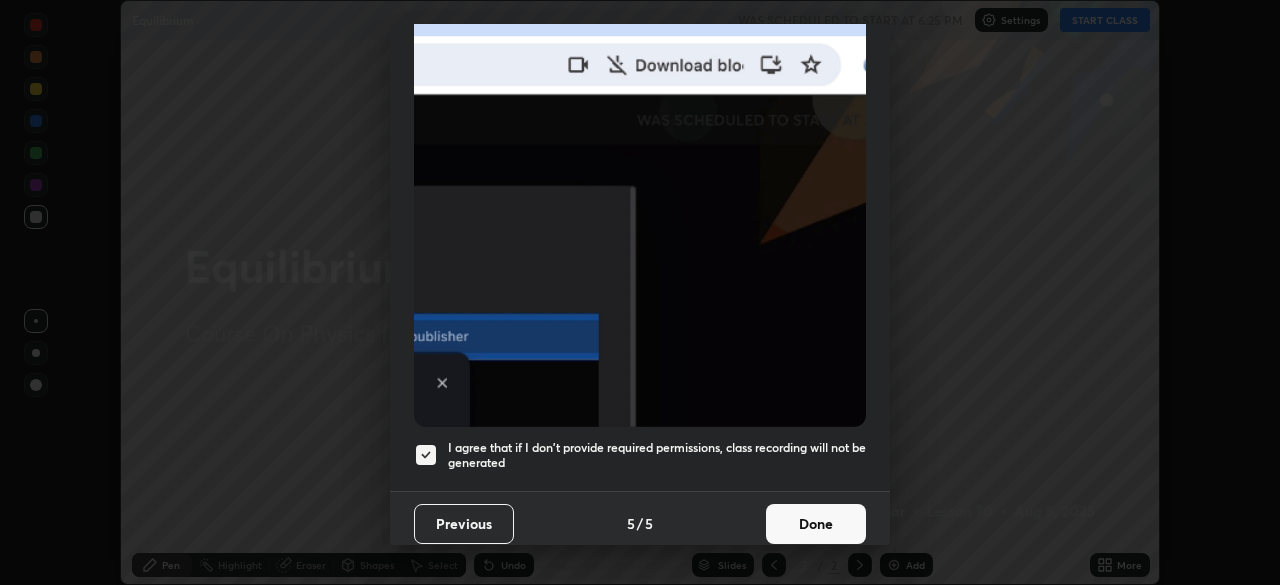click on "Done" at bounding box center [816, 524] 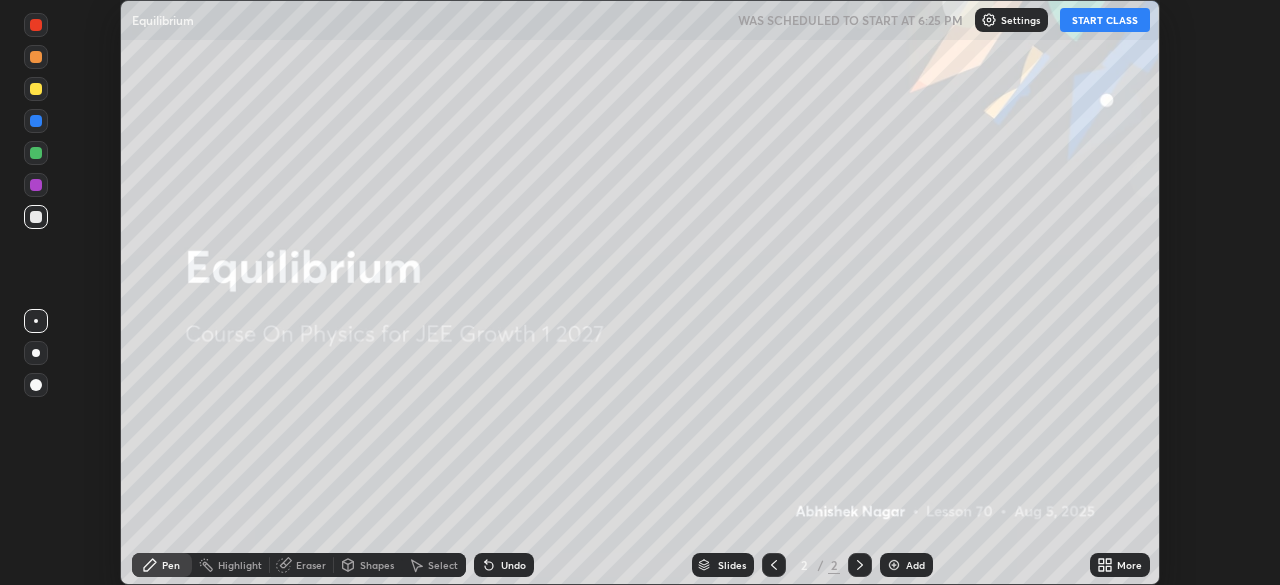 click on "START CLASS" at bounding box center (1105, 20) 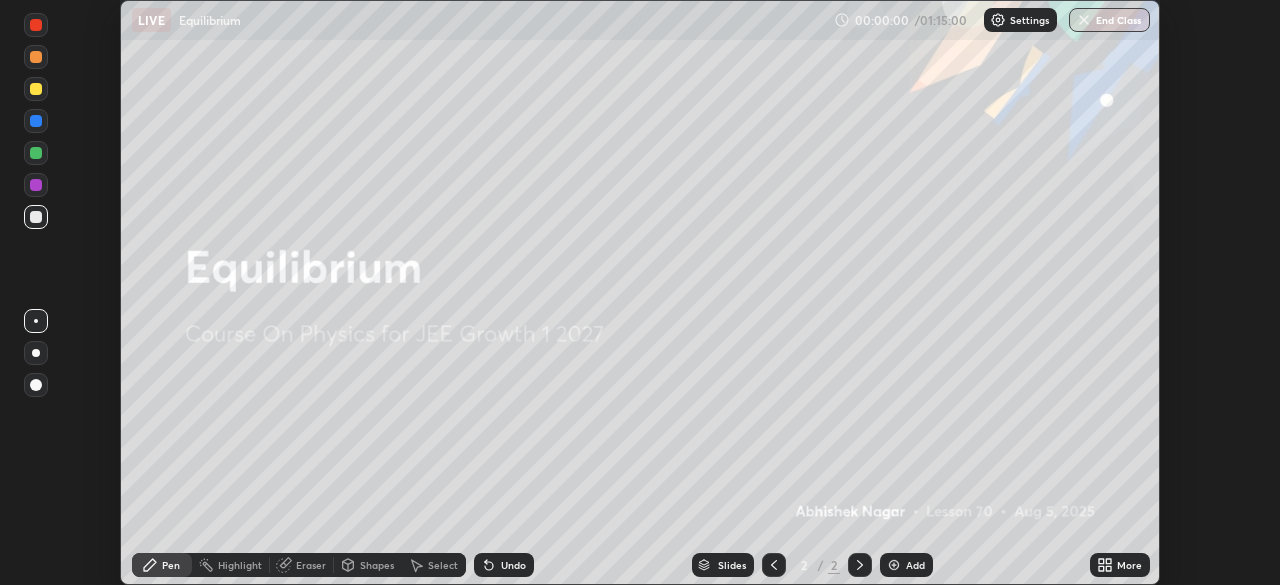 click on "More" at bounding box center [1129, 565] 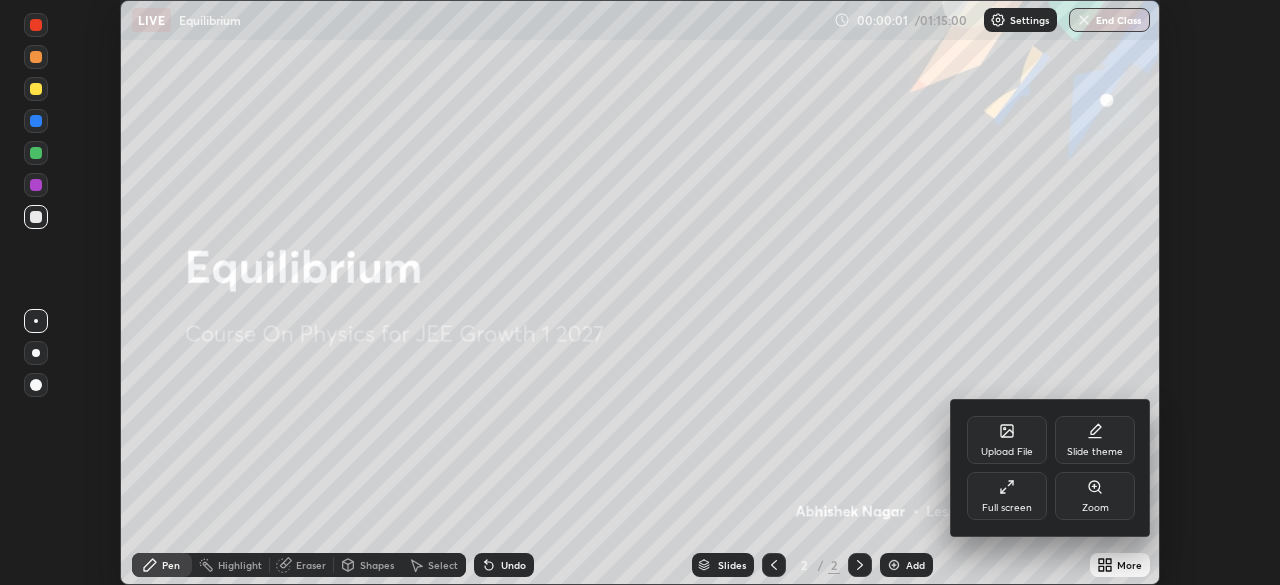 click on "Slide theme" at bounding box center (1095, 452) 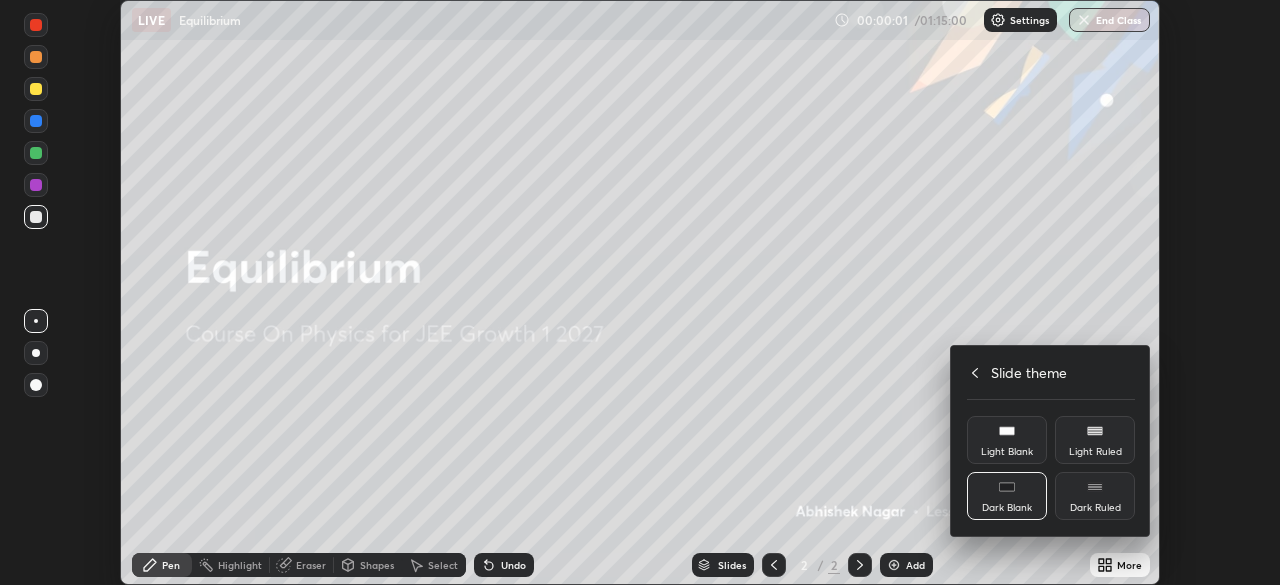 click 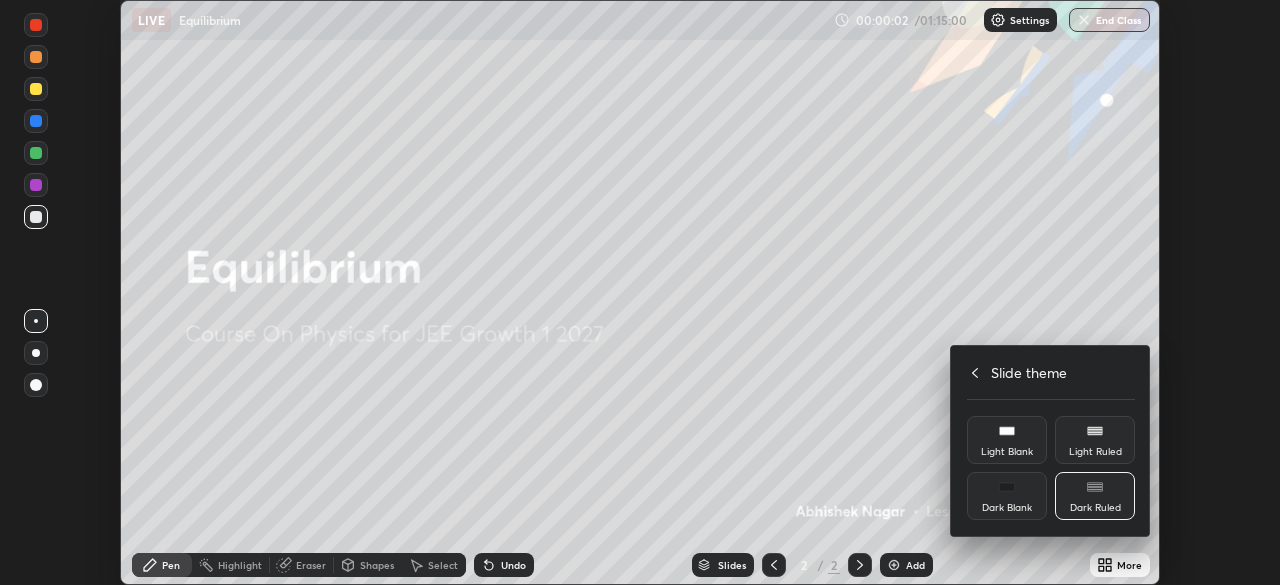 click at bounding box center (640, 292) 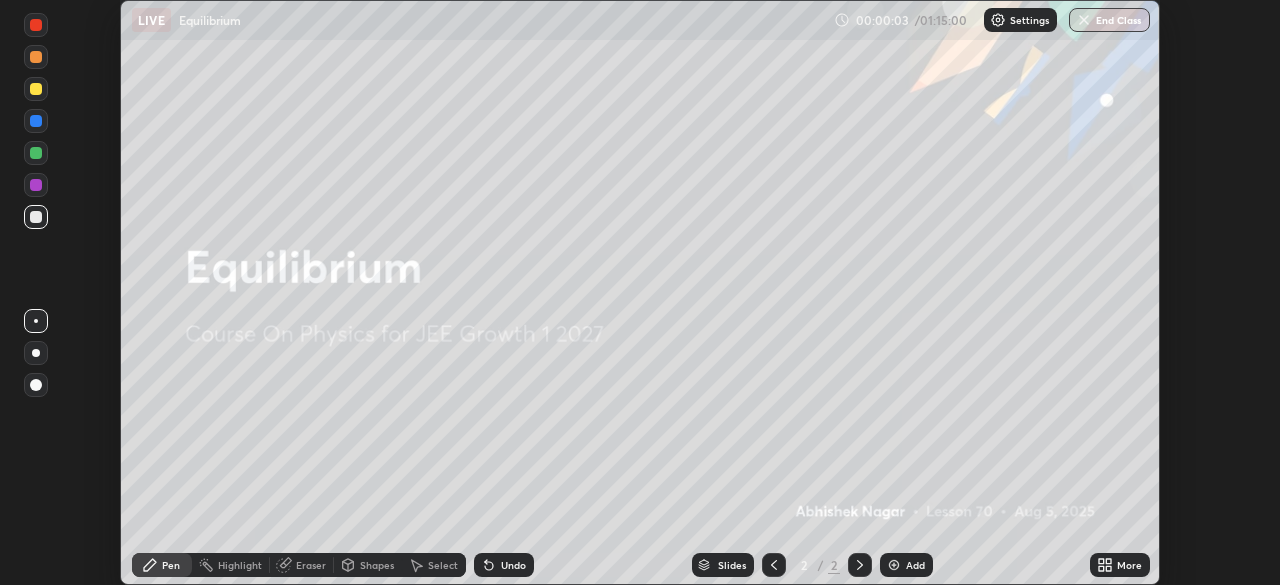click on "More" at bounding box center (1129, 565) 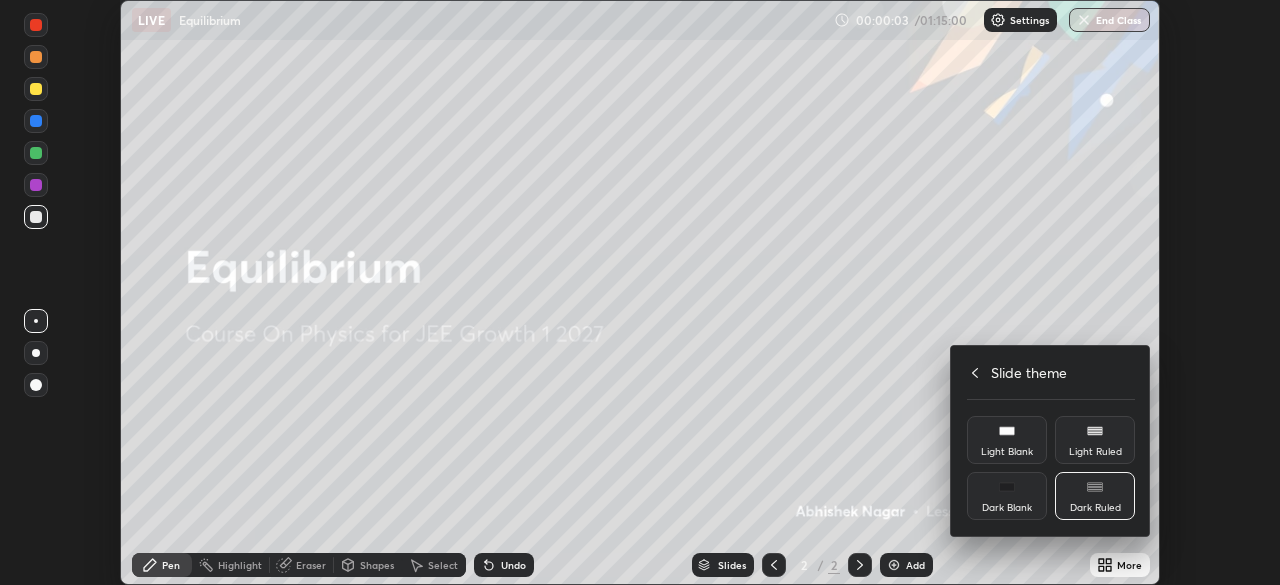 click on "Dark Blank" at bounding box center [1007, 496] 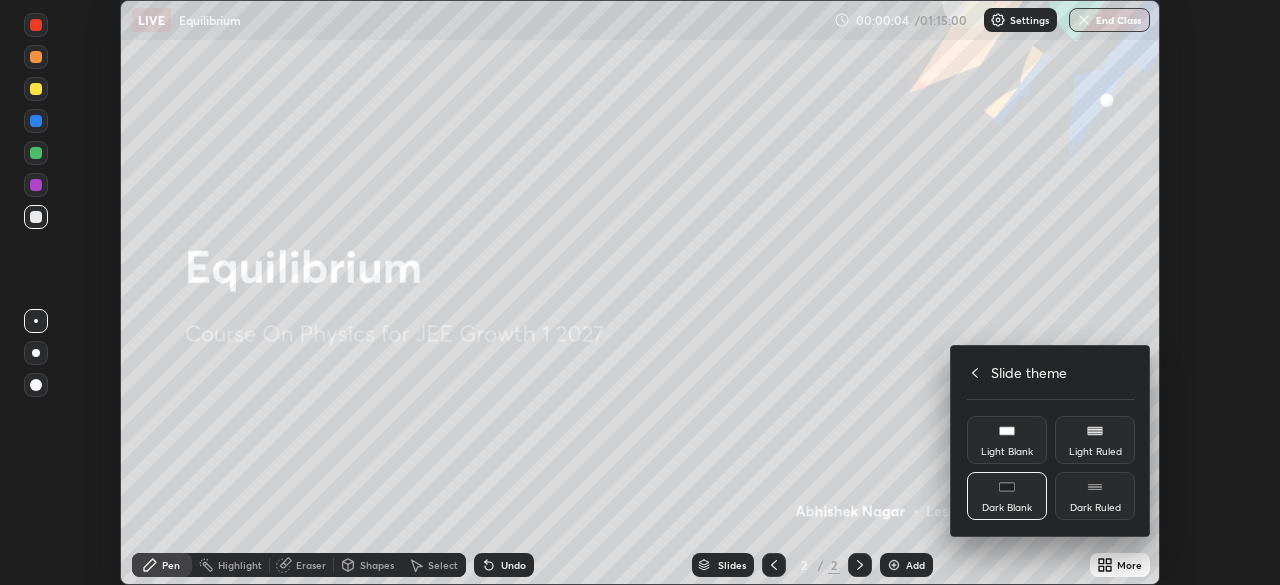 click 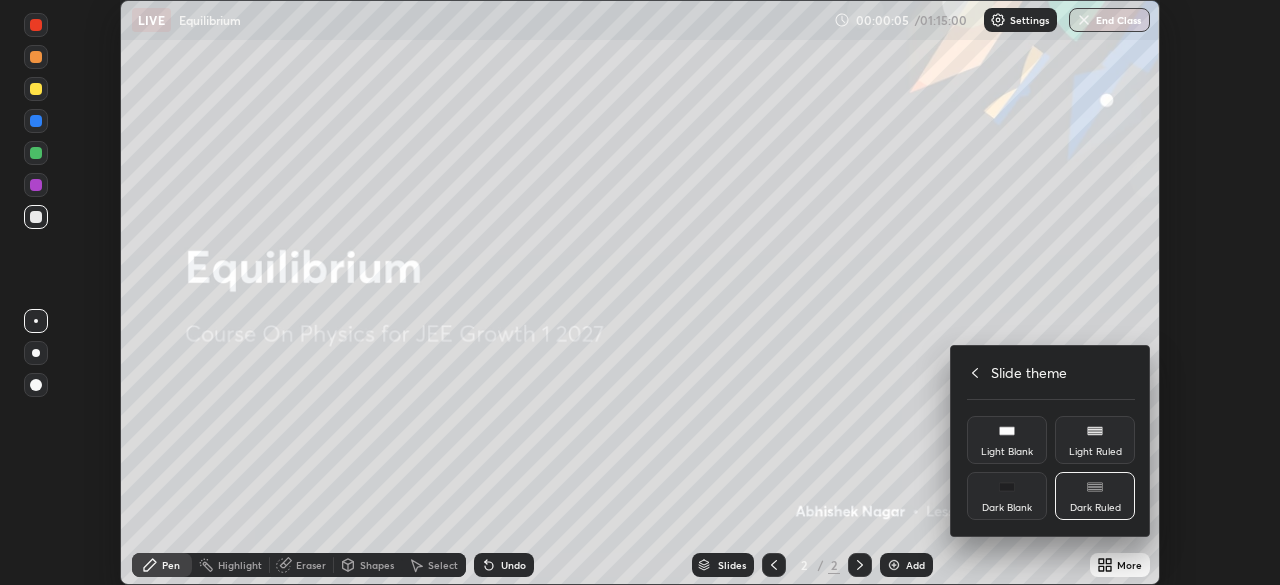 click 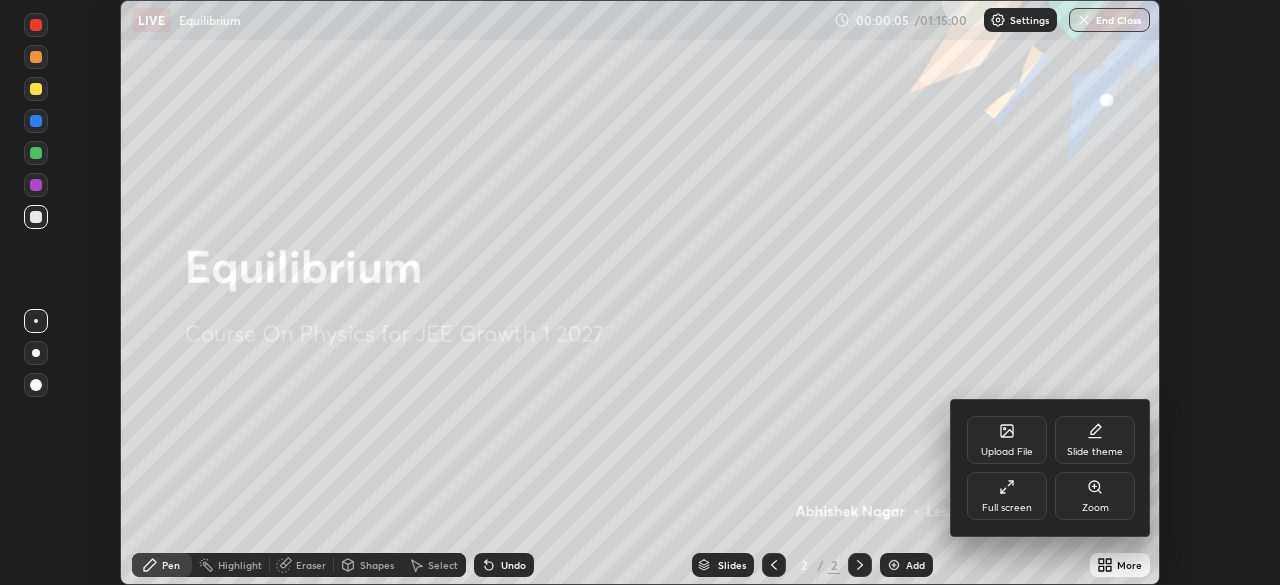 click on "Full screen" at bounding box center [1007, 508] 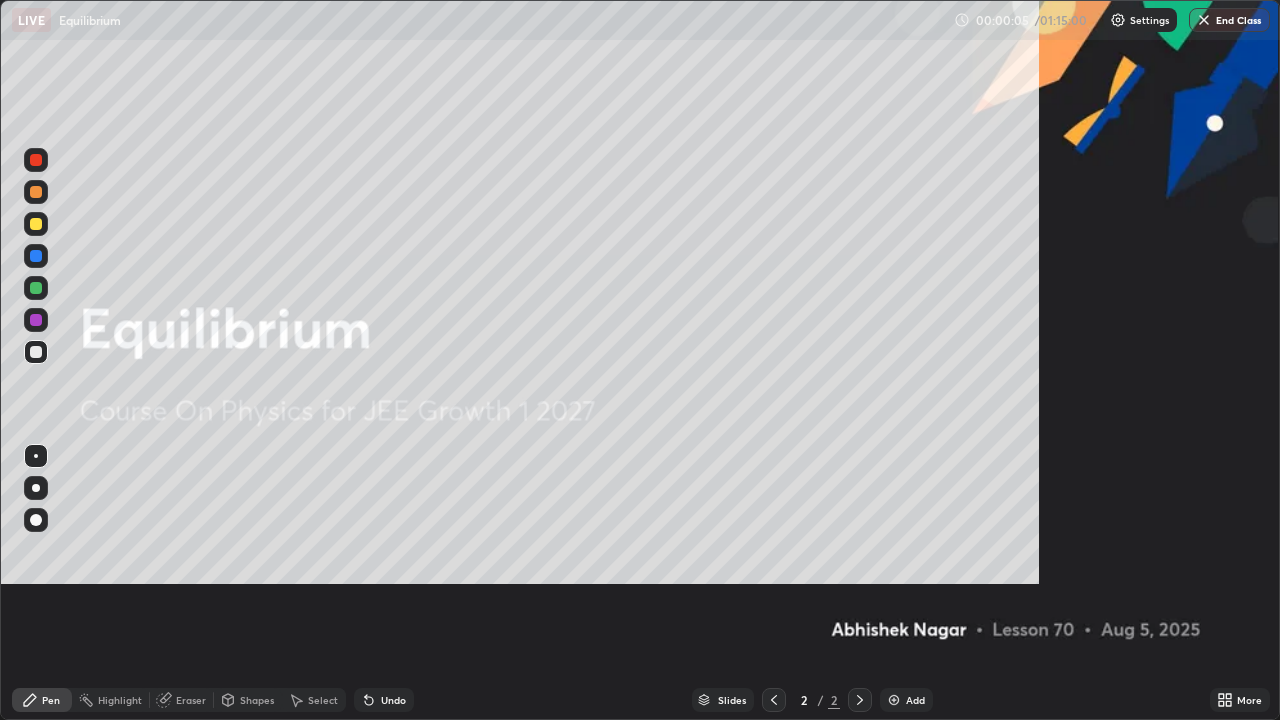 scroll, scrollTop: 99280, scrollLeft: 98720, axis: both 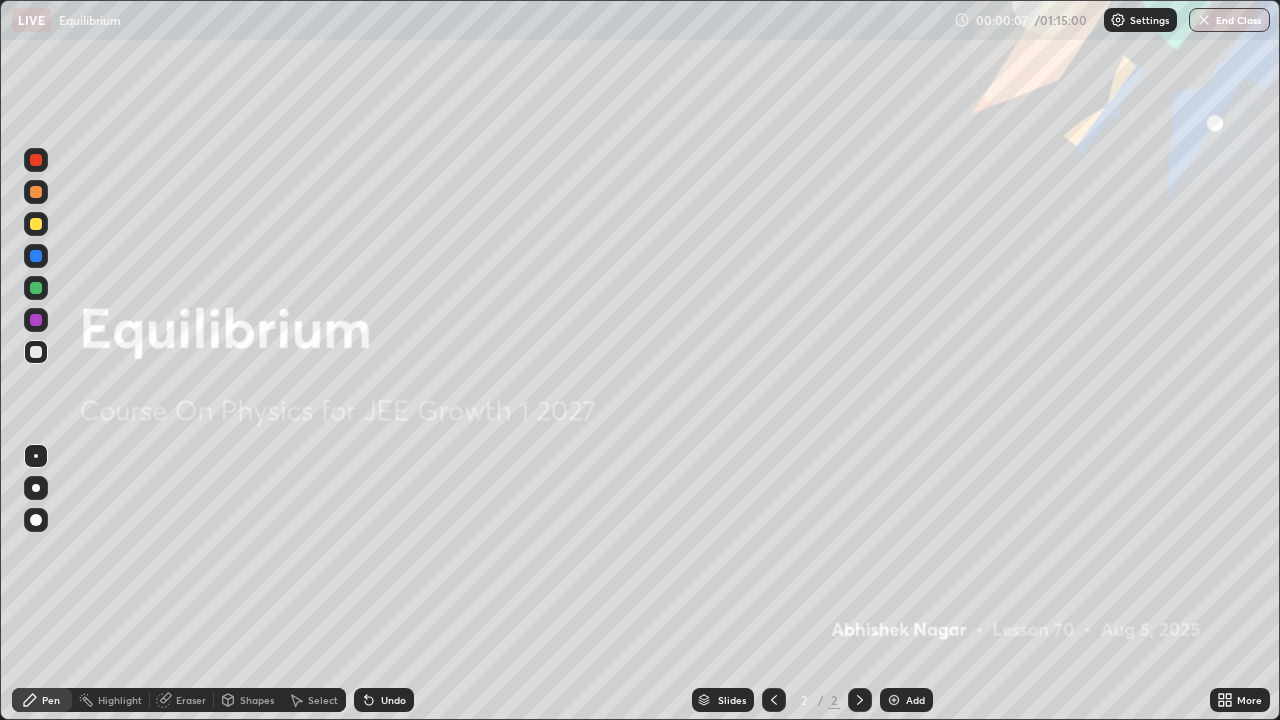 click at bounding box center (36, 488) 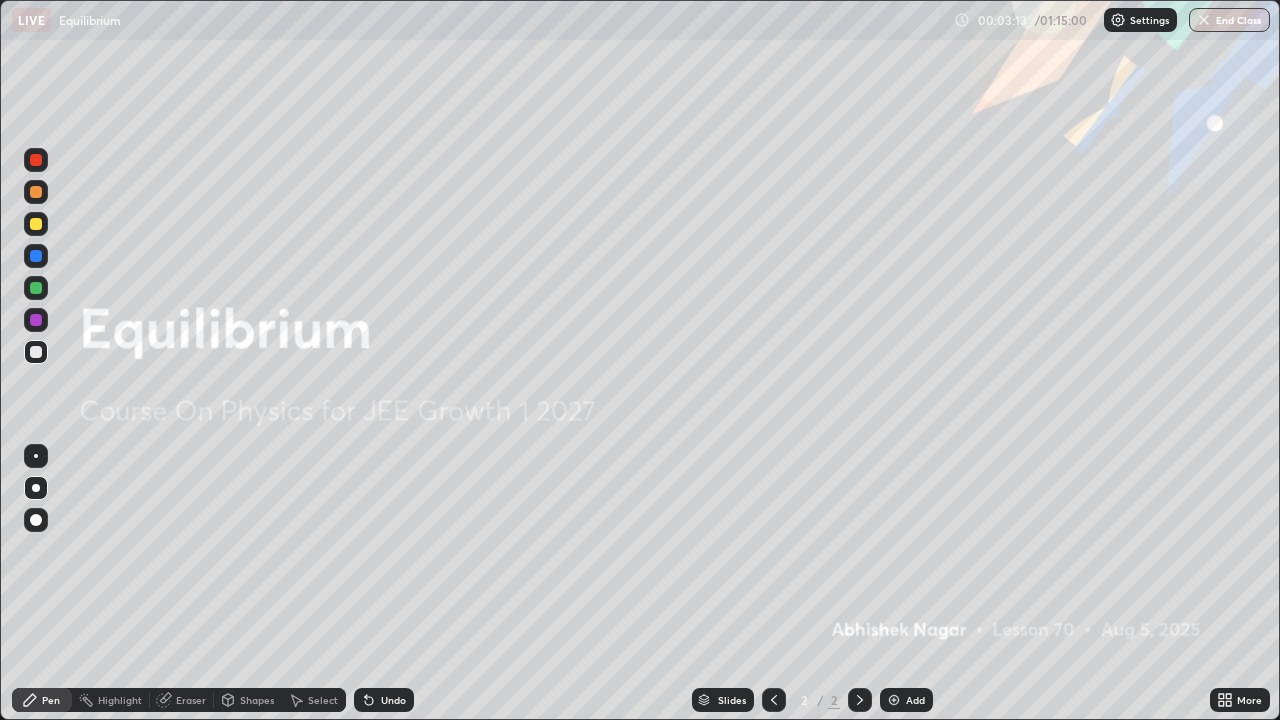 click 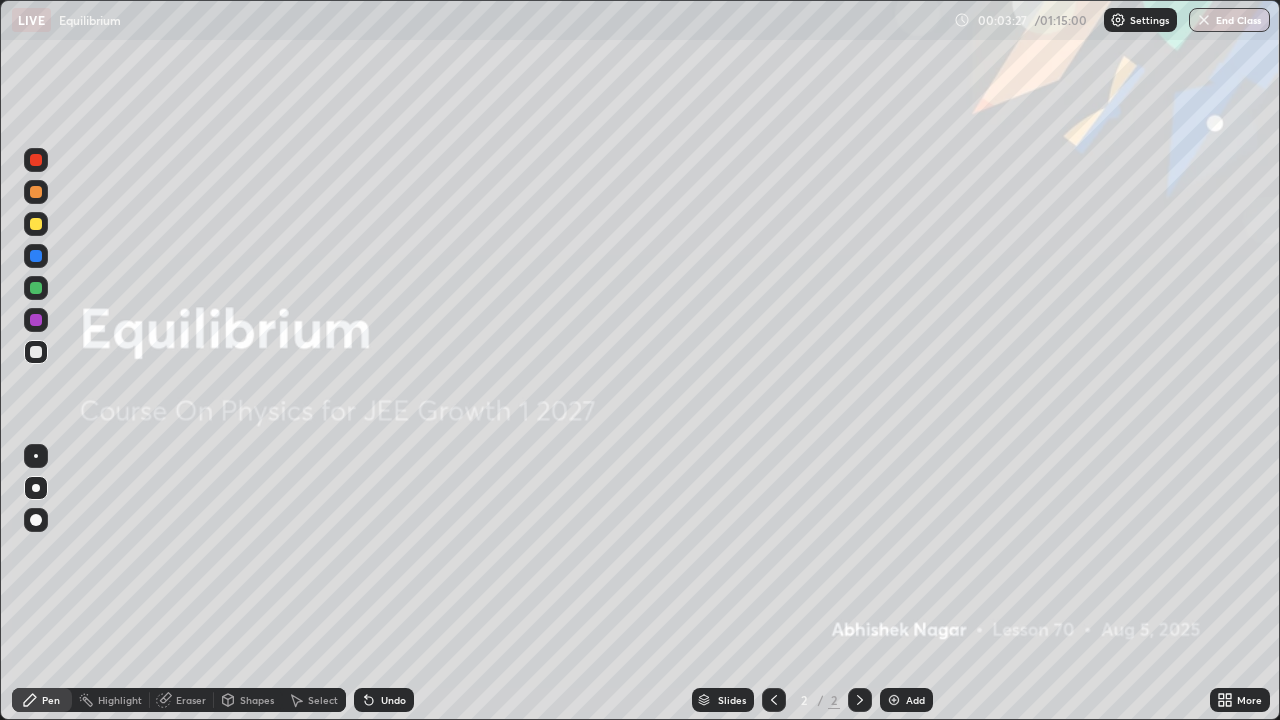 click on "Add" at bounding box center [906, 700] 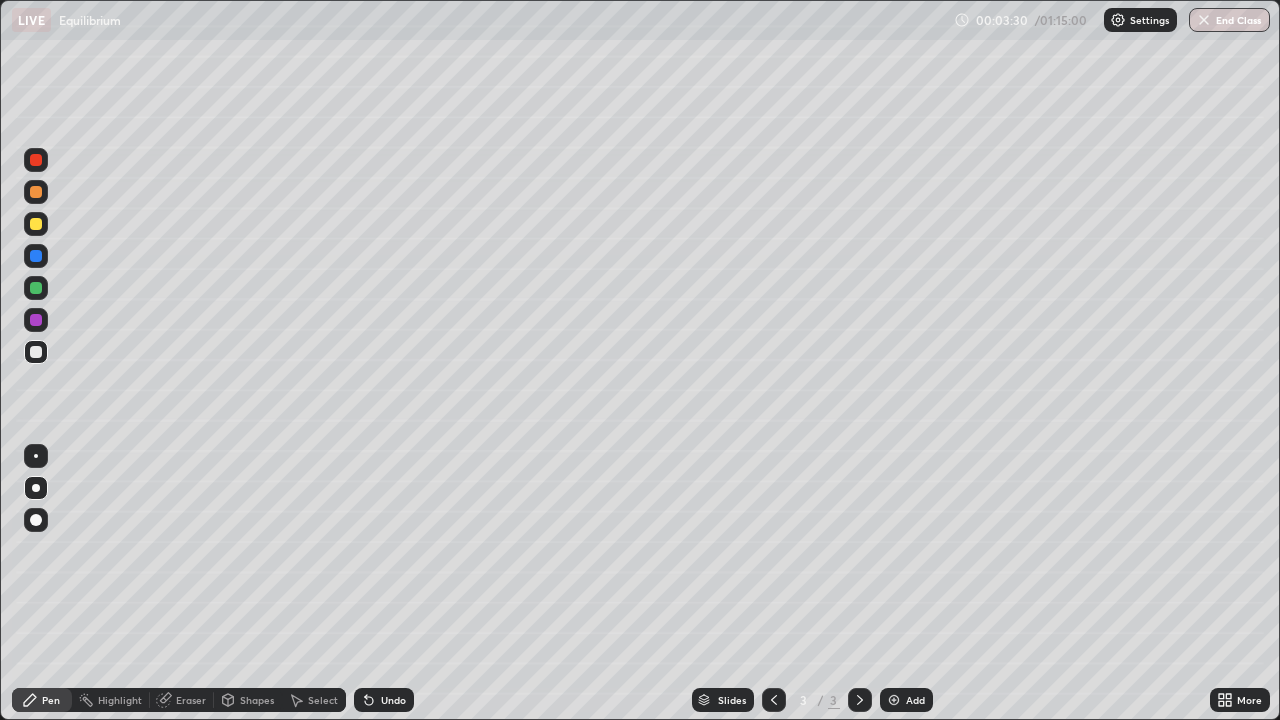 click at bounding box center (36, 224) 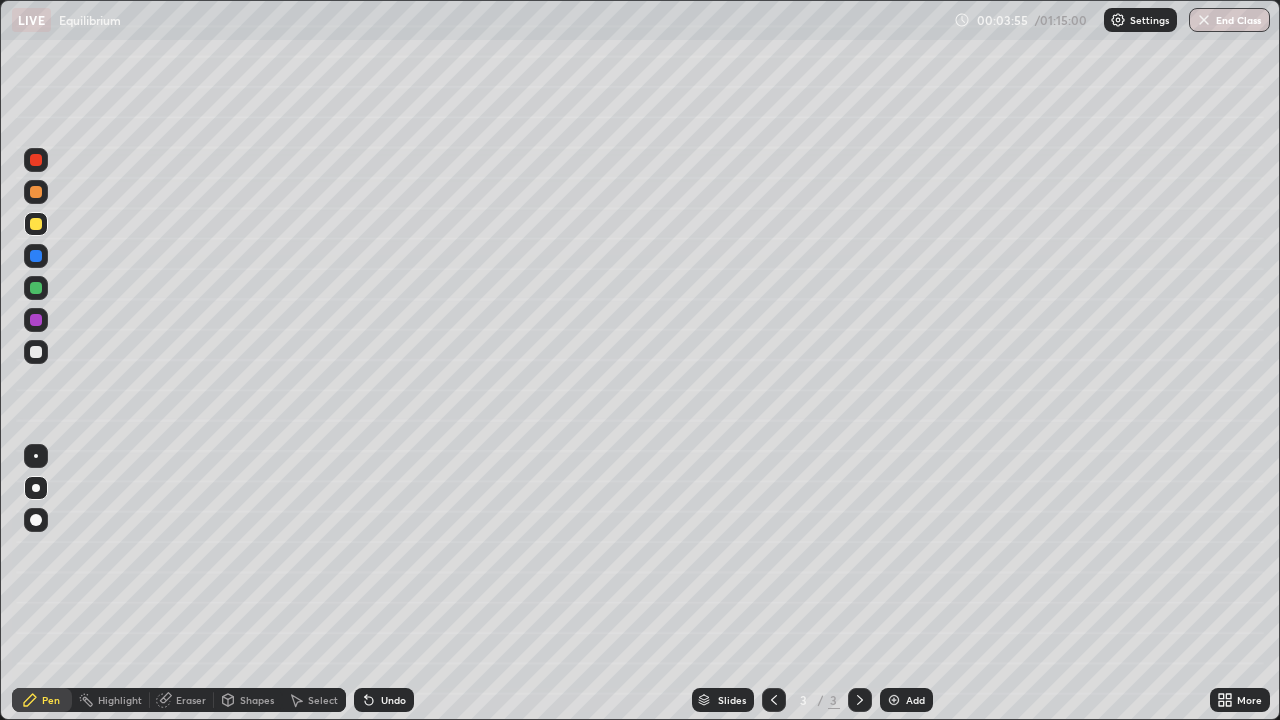 click at bounding box center [36, 224] 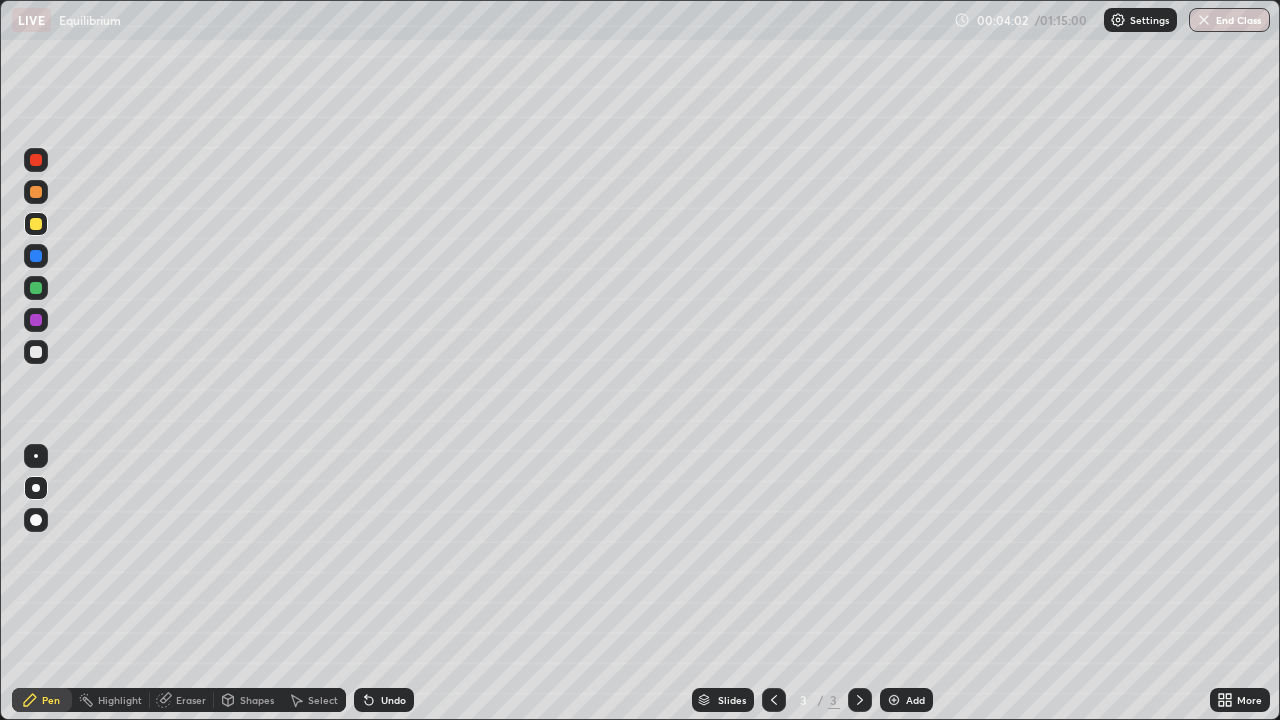 click on "Shapes" at bounding box center [257, 700] 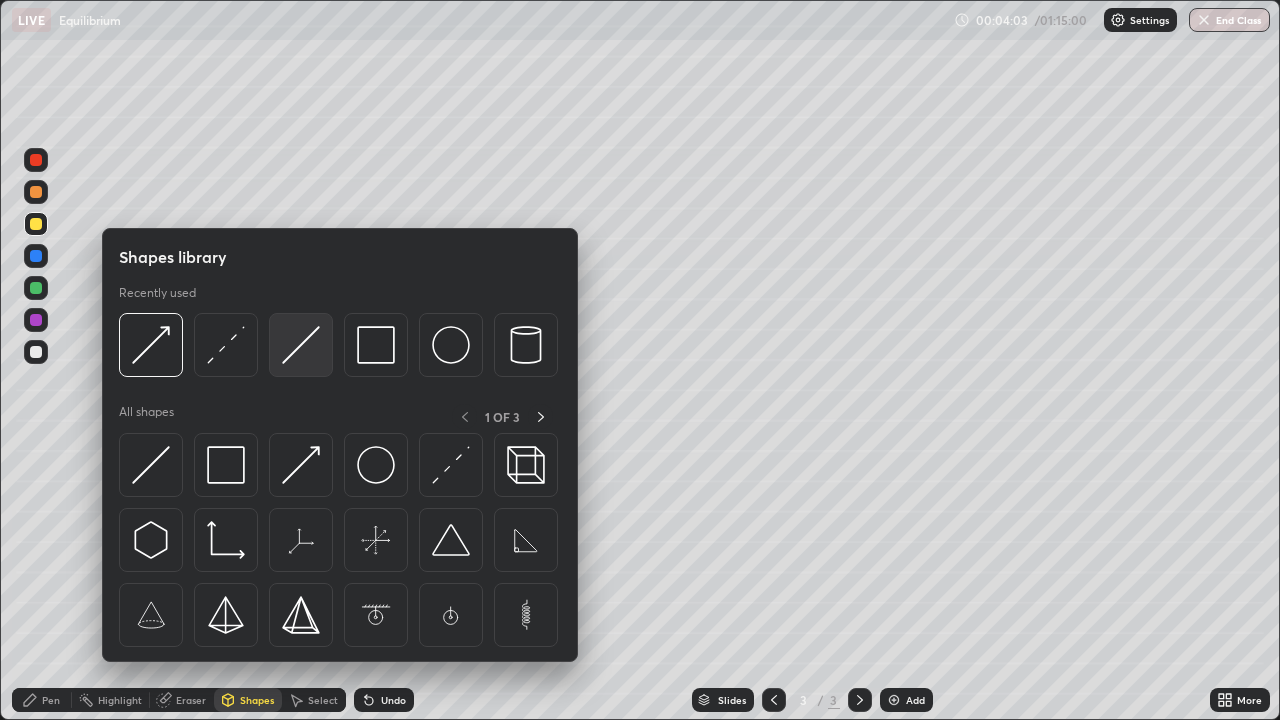 click at bounding box center (301, 345) 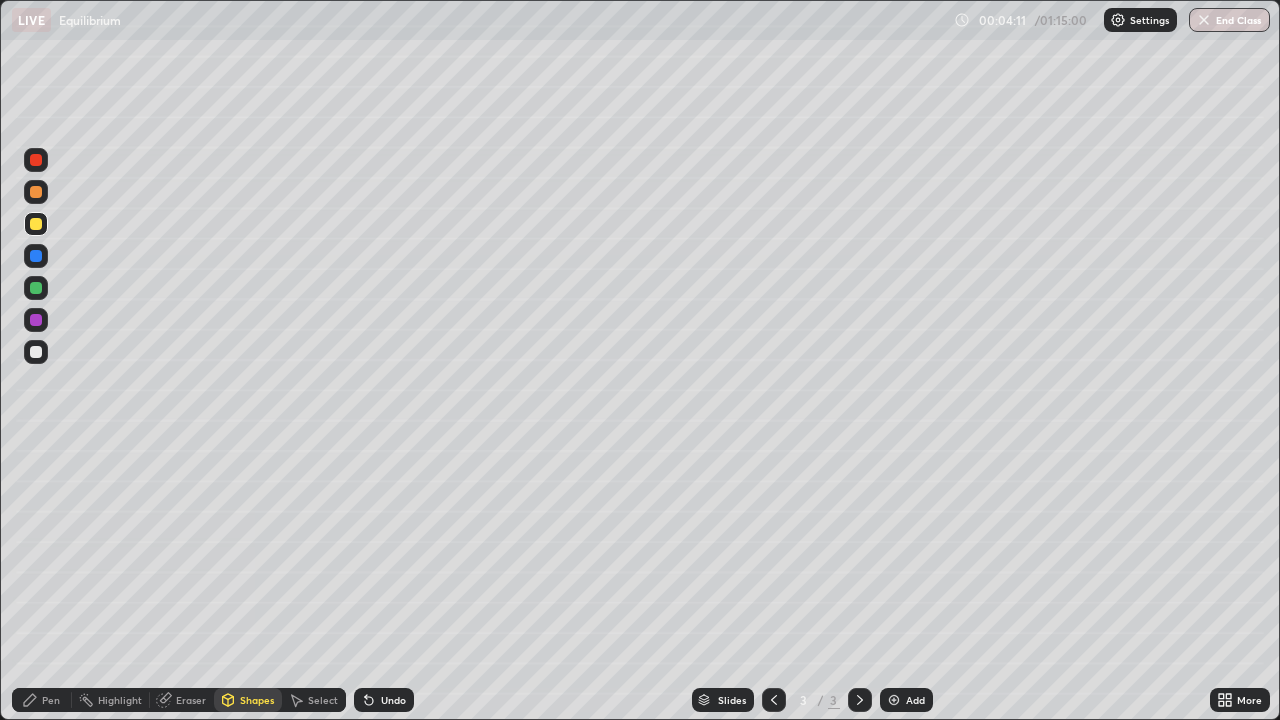 click on "Shapes" at bounding box center [257, 700] 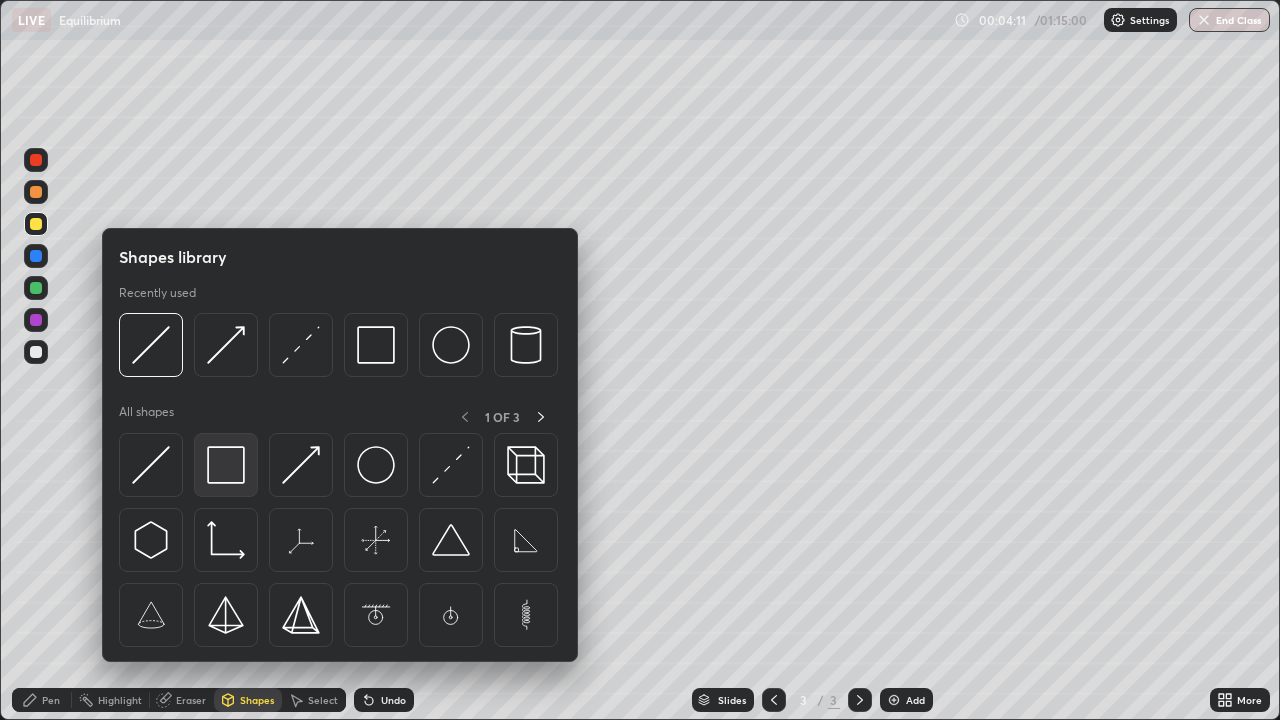 click at bounding box center (226, 465) 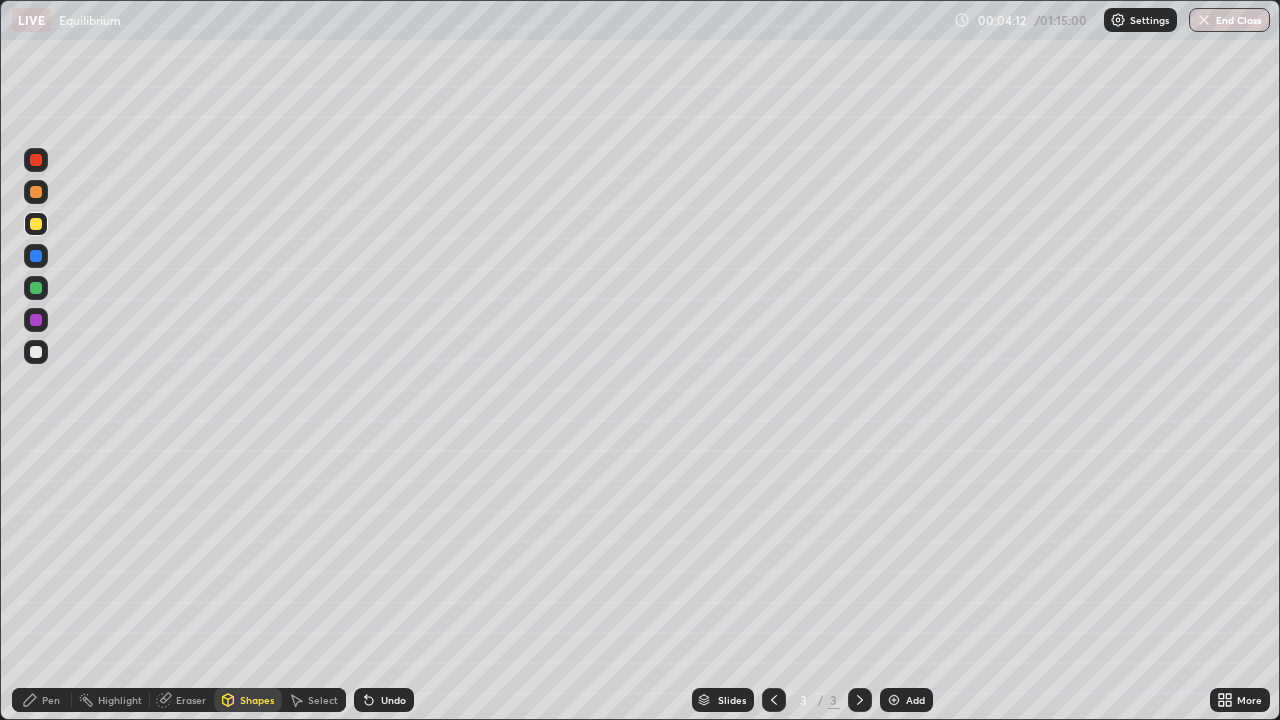 click at bounding box center [36, 352] 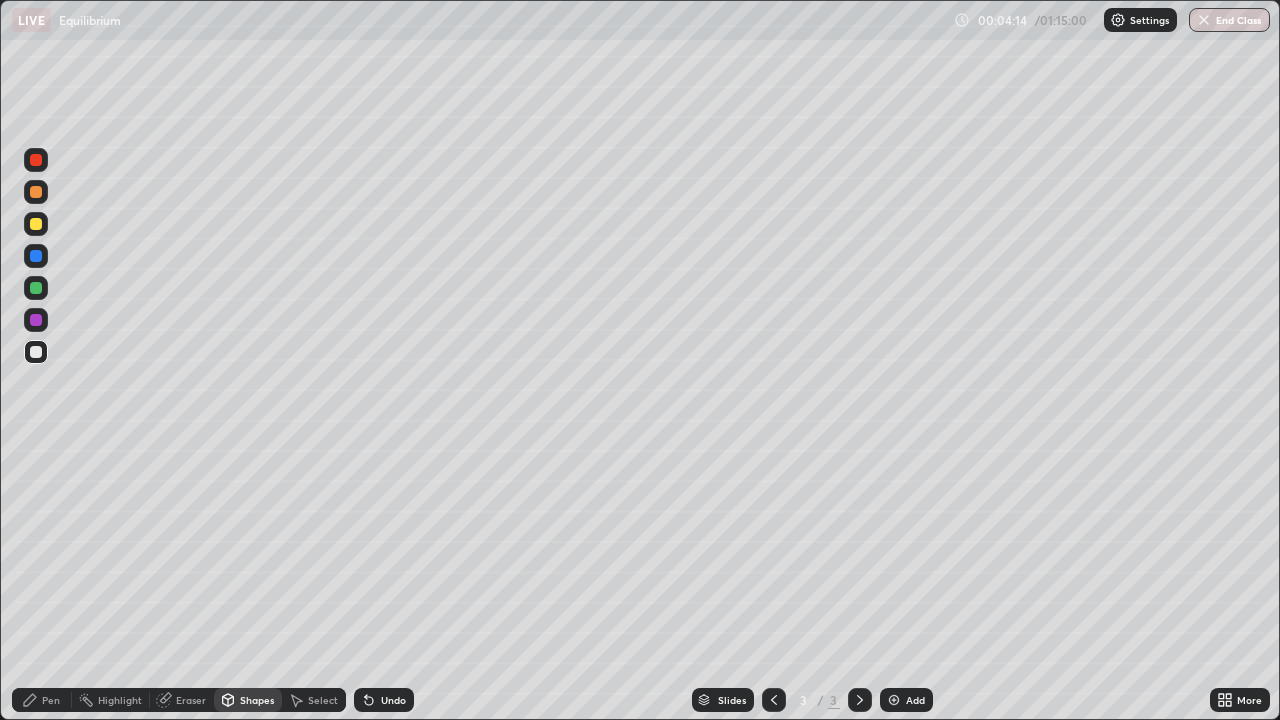 click on "Pen" at bounding box center [42, 700] 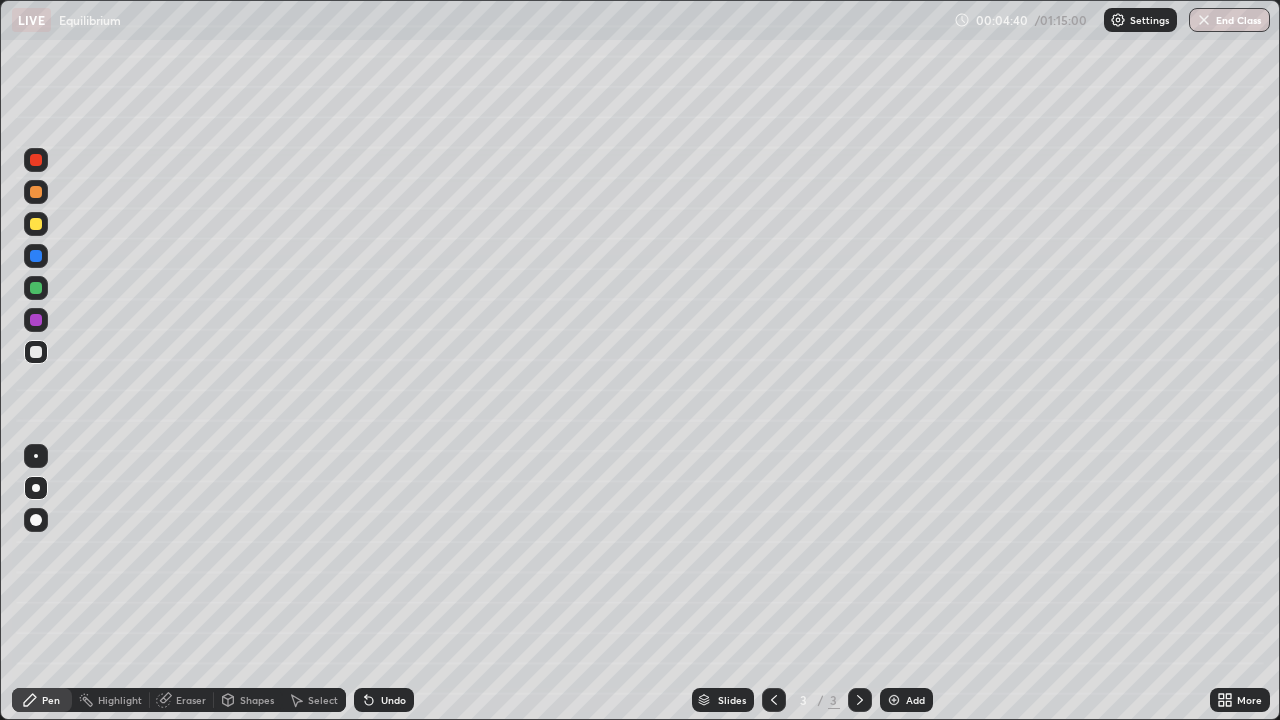 click at bounding box center (36, 352) 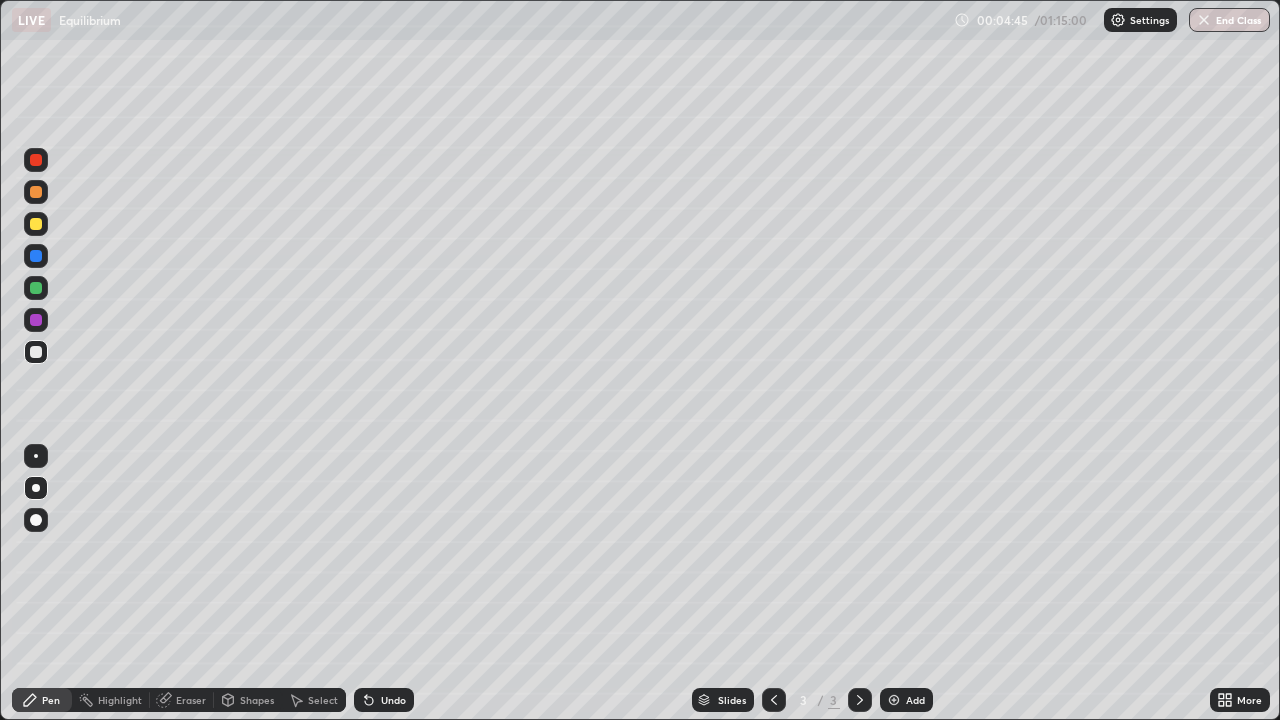 click on "Shapes" at bounding box center (257, 700) 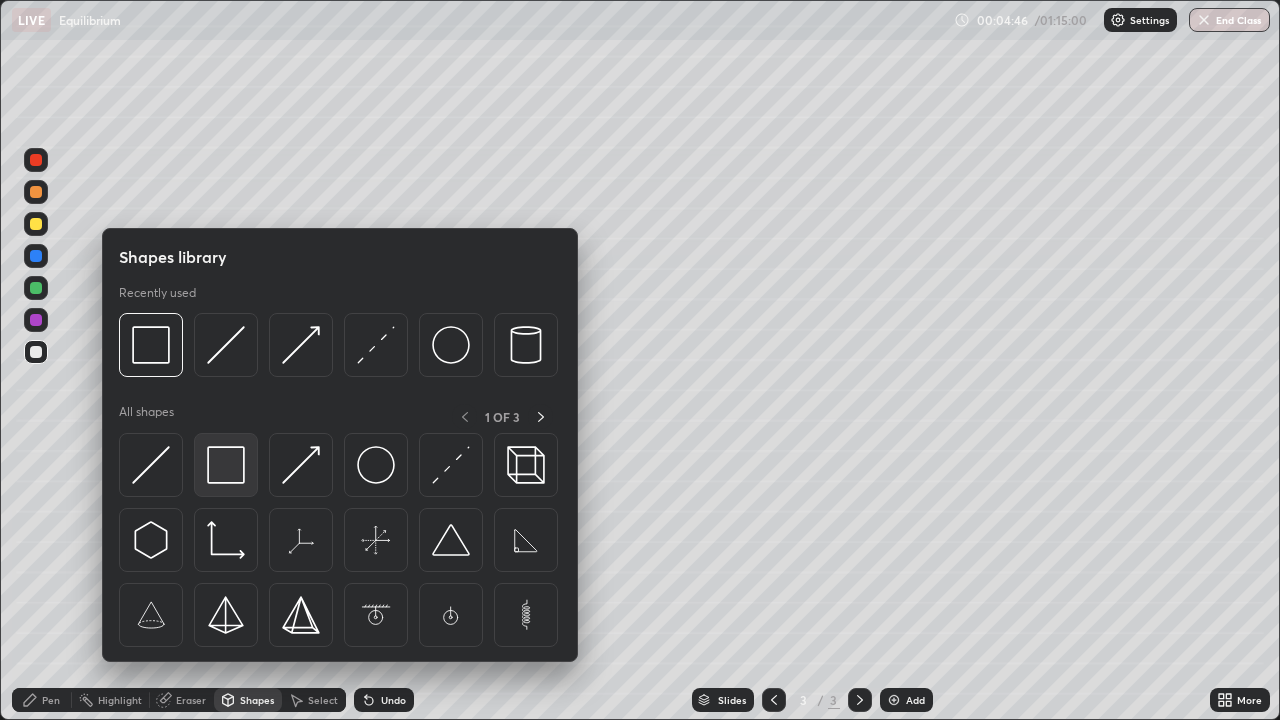 click at bounding box center [226, 465] 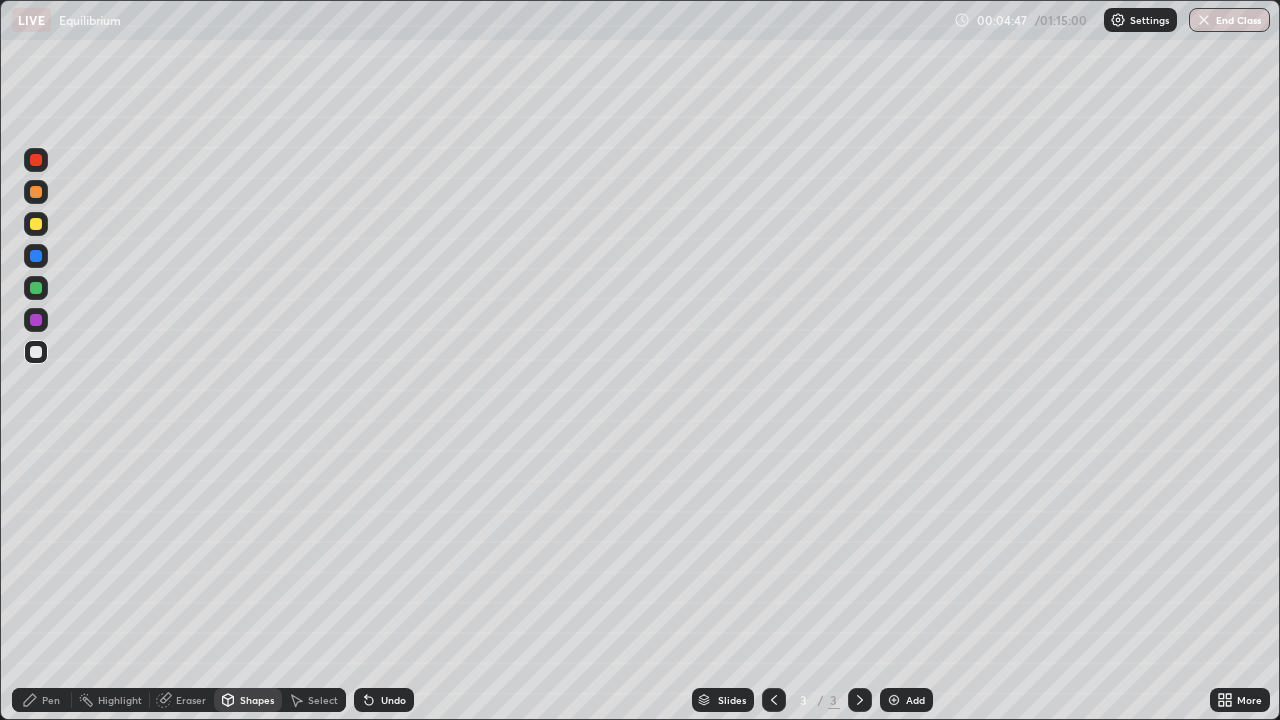 click at bounding box center [36, 352] 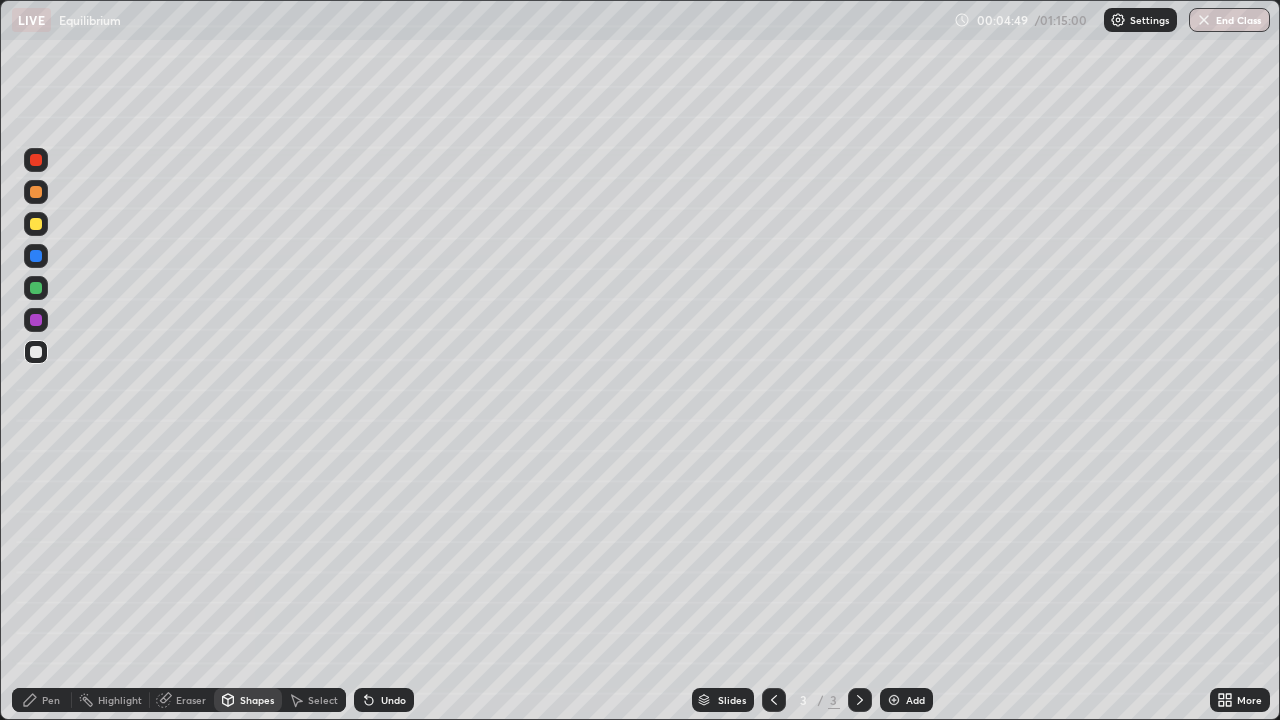 click 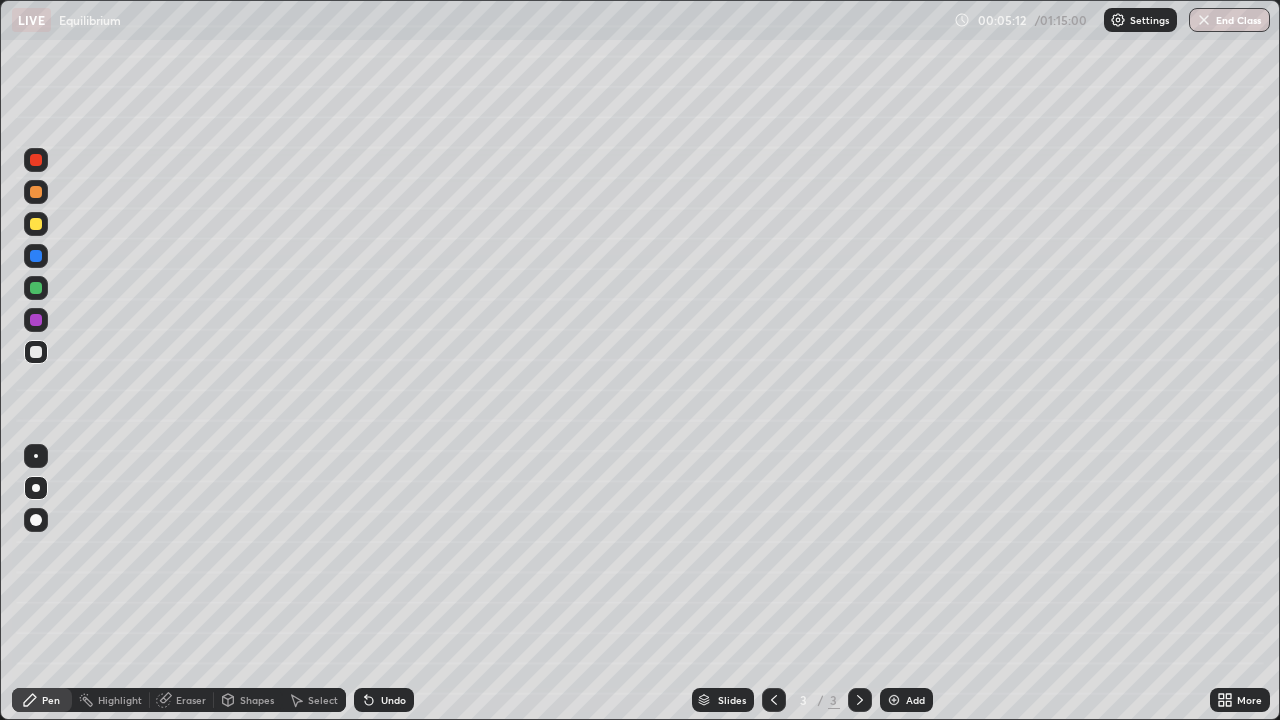 click on "Shapes" at bounding box center (257, 700) 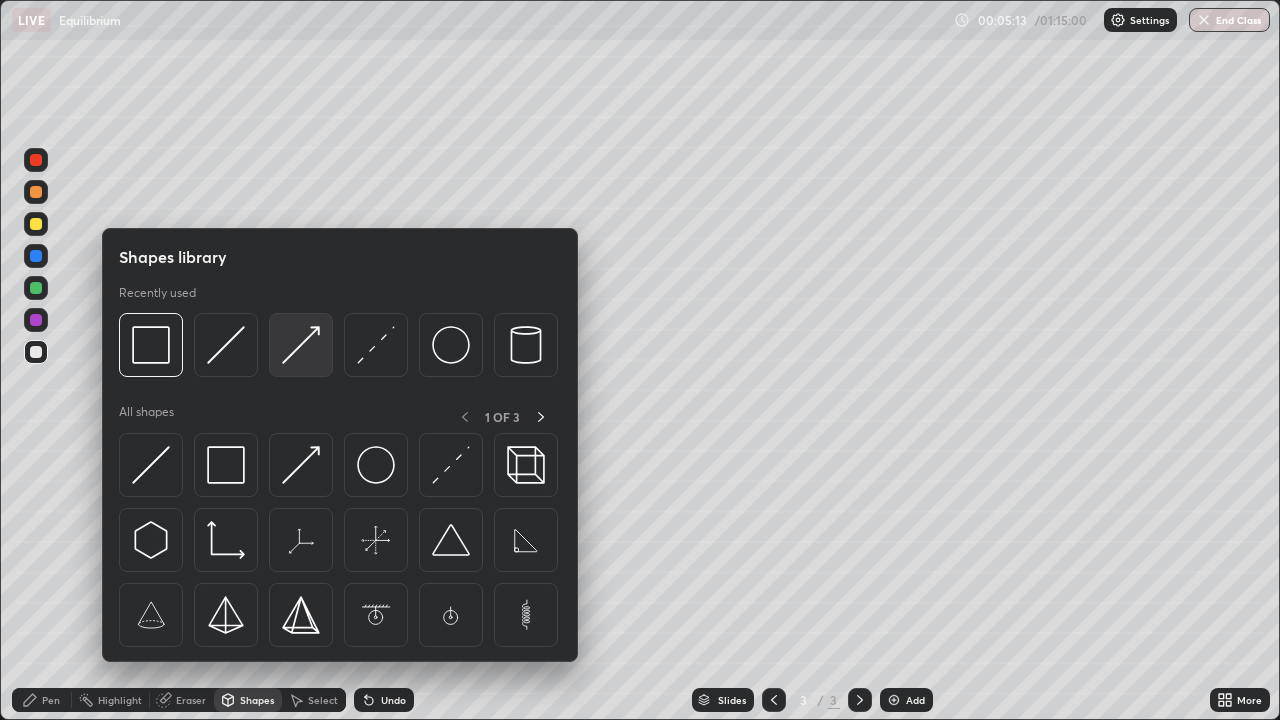 click at bounding box center (301, 345) 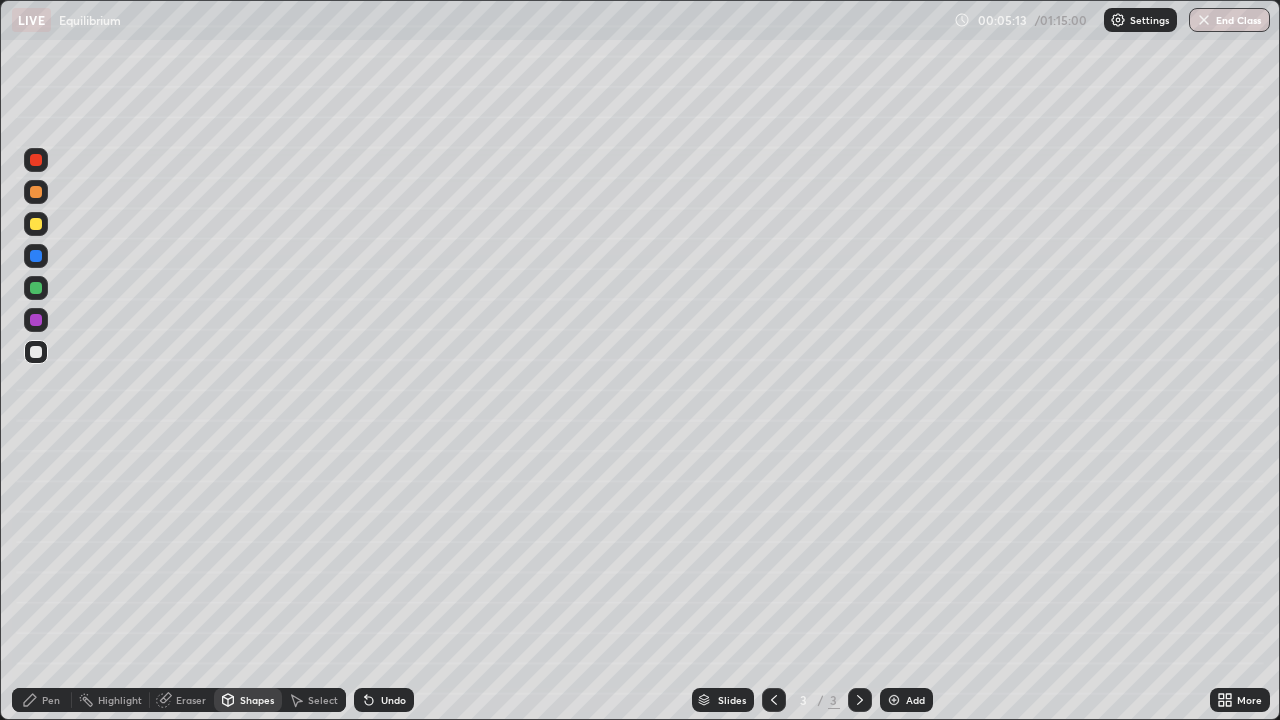 click at bounding box center [36, 288] 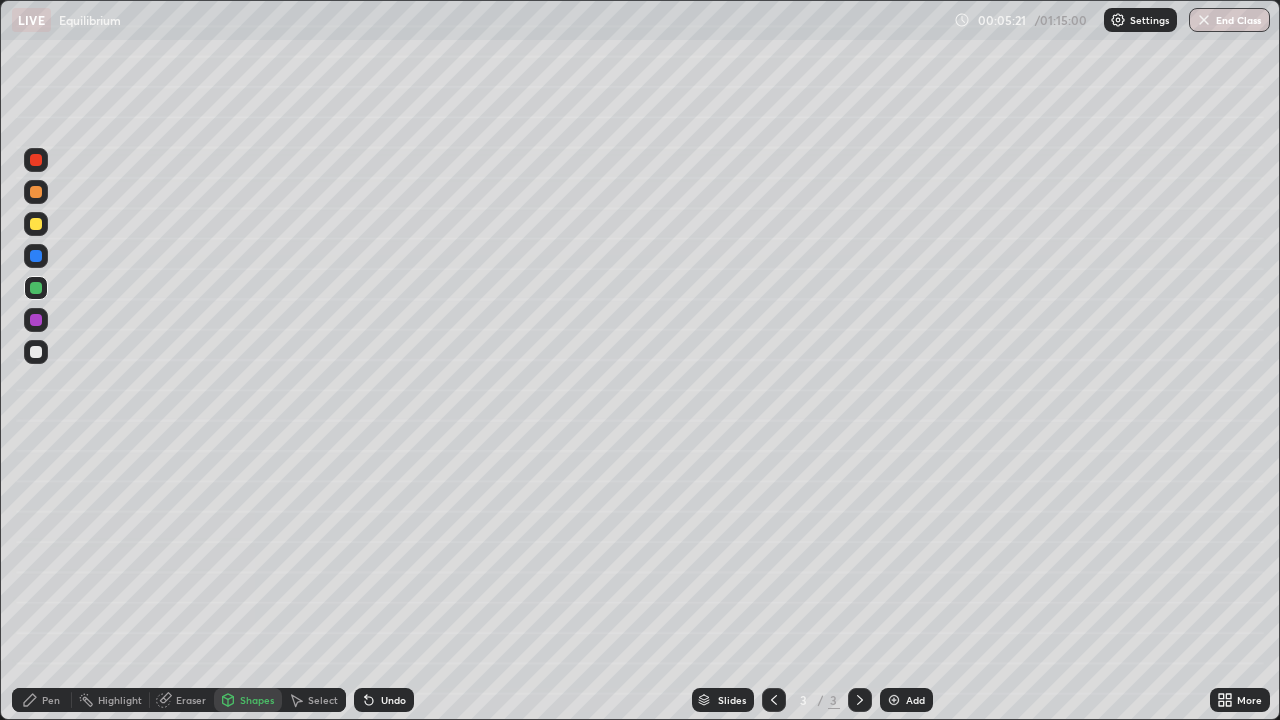 click on "Undo" at bounding box center [393, 700] 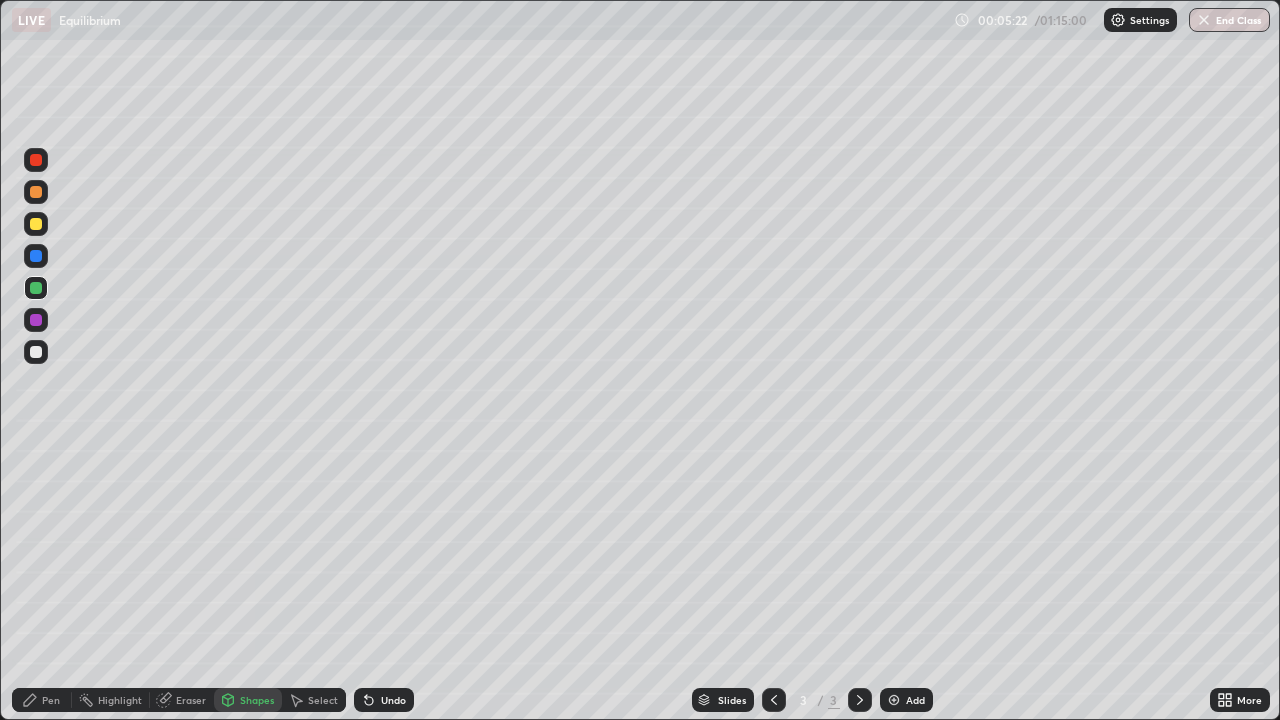 click on "Undo" at bounding box center [393, 700] 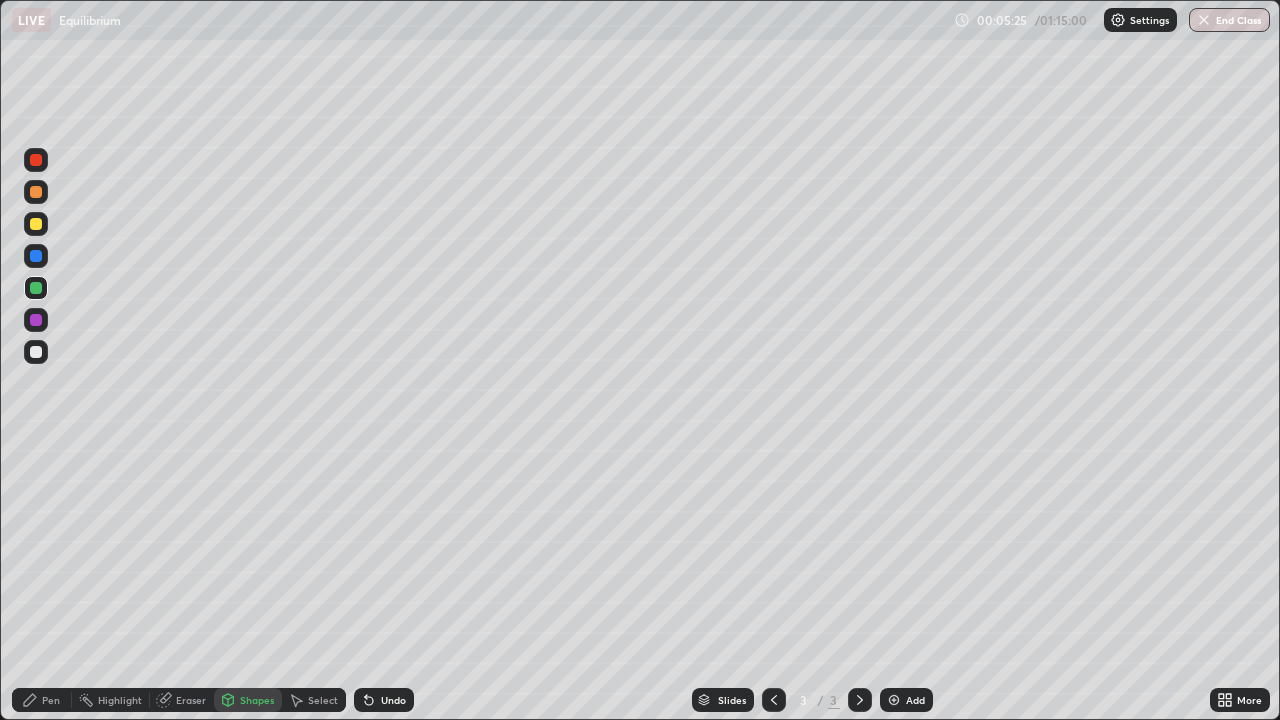 click on "Pen" at bounding box center (51, 700) 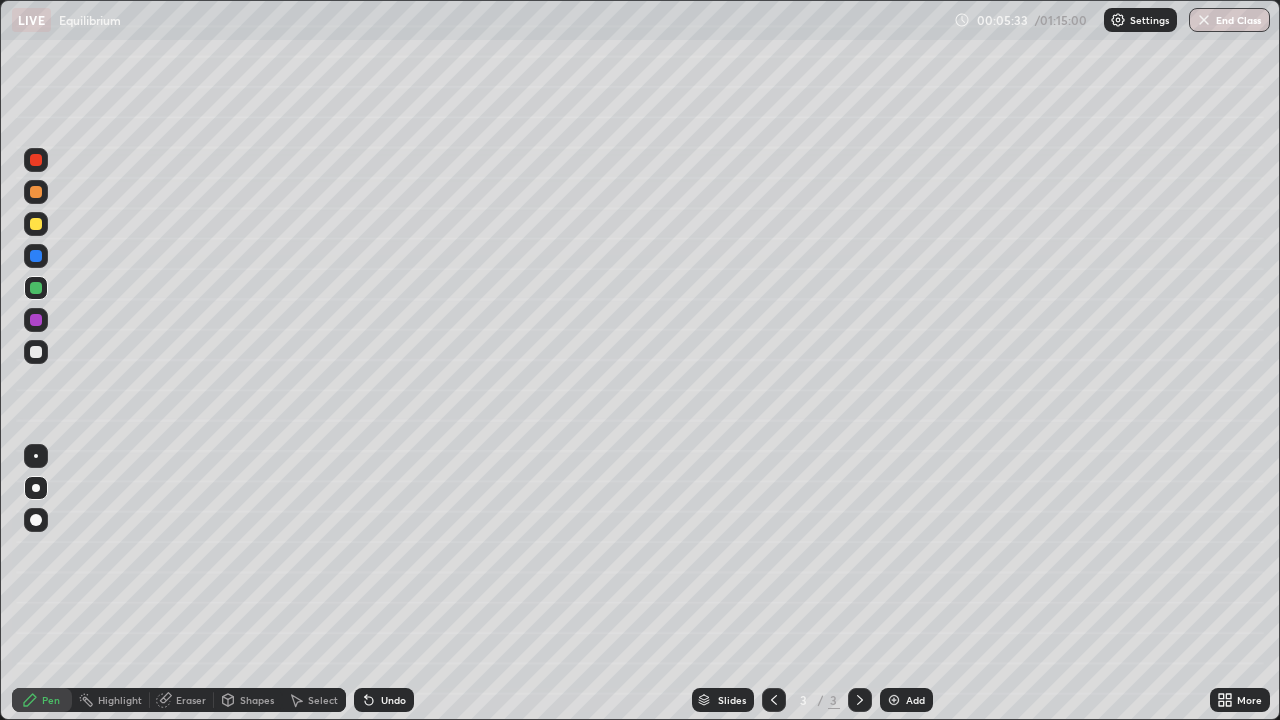 click on "Shapes" at bounding box center [257, 700] 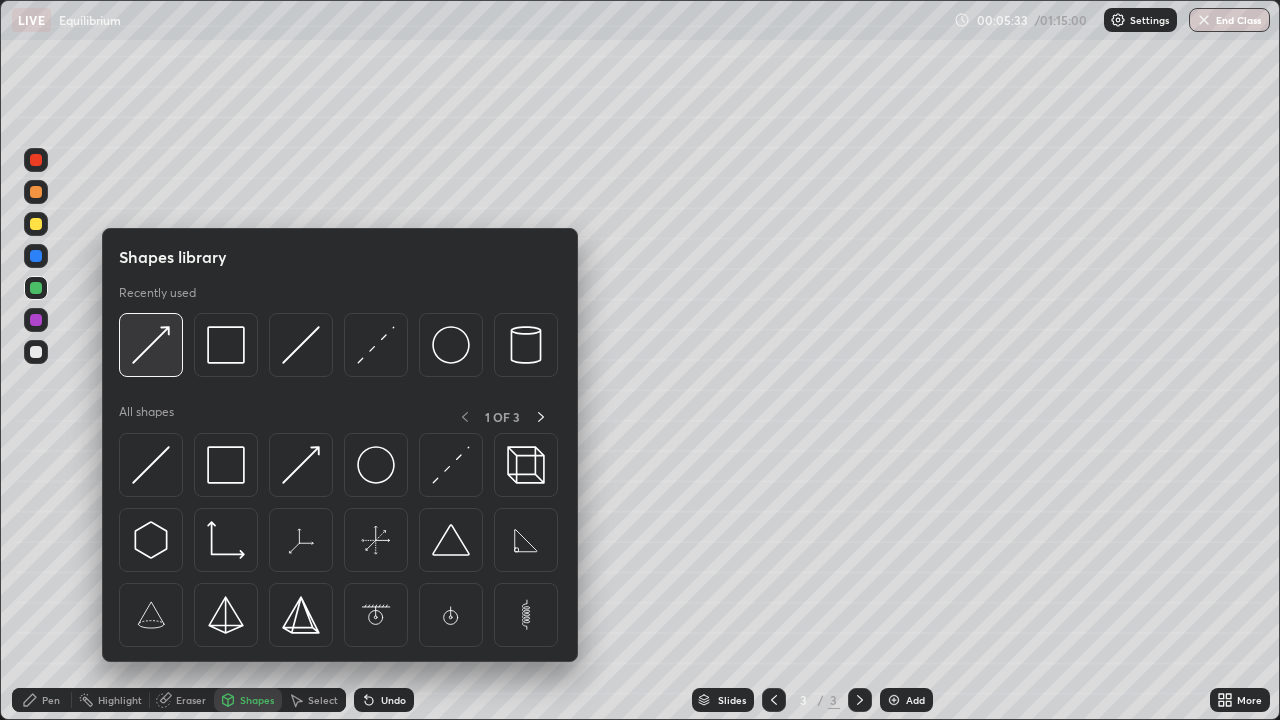 click at bounding box center [151, 345] 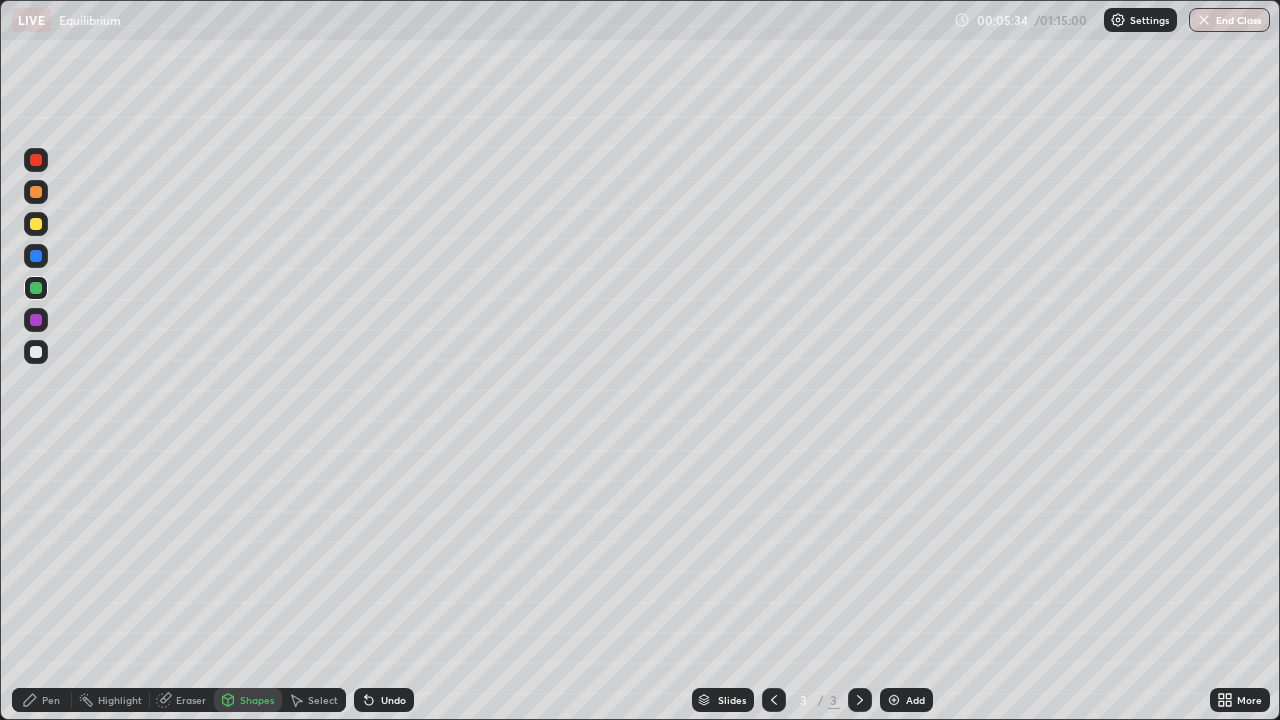 click at bounding box center [36, 320] 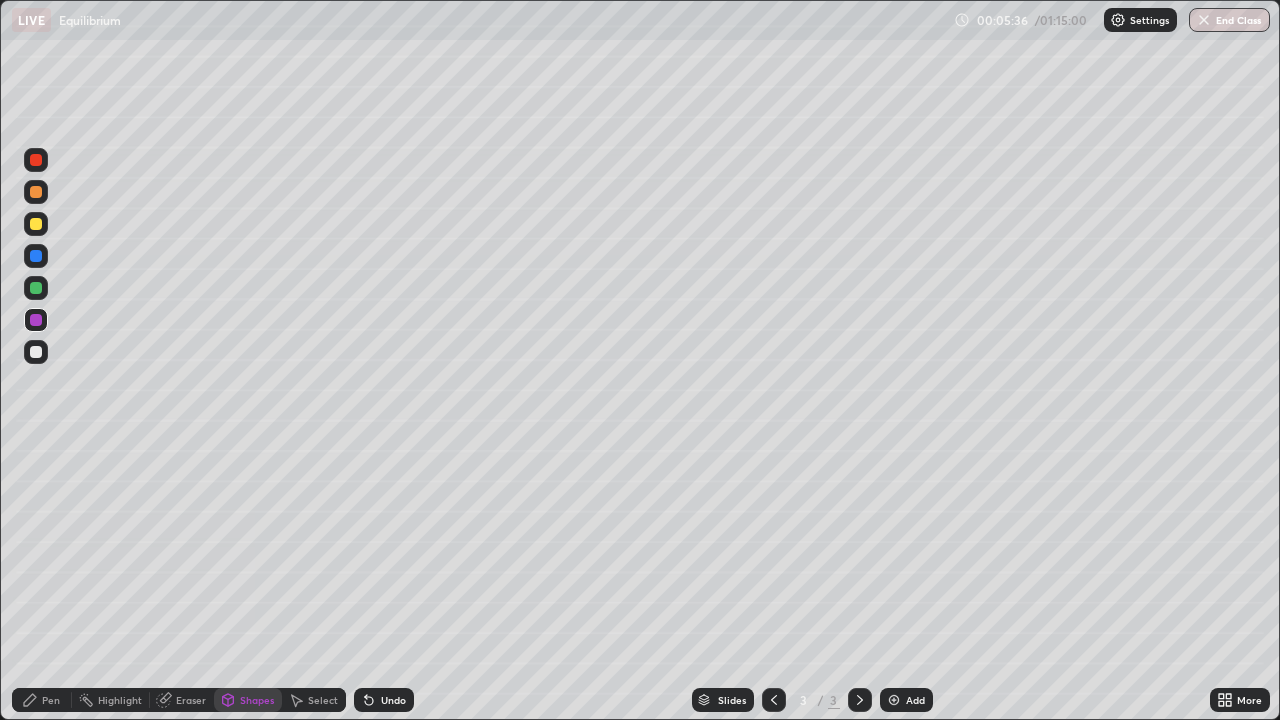 click 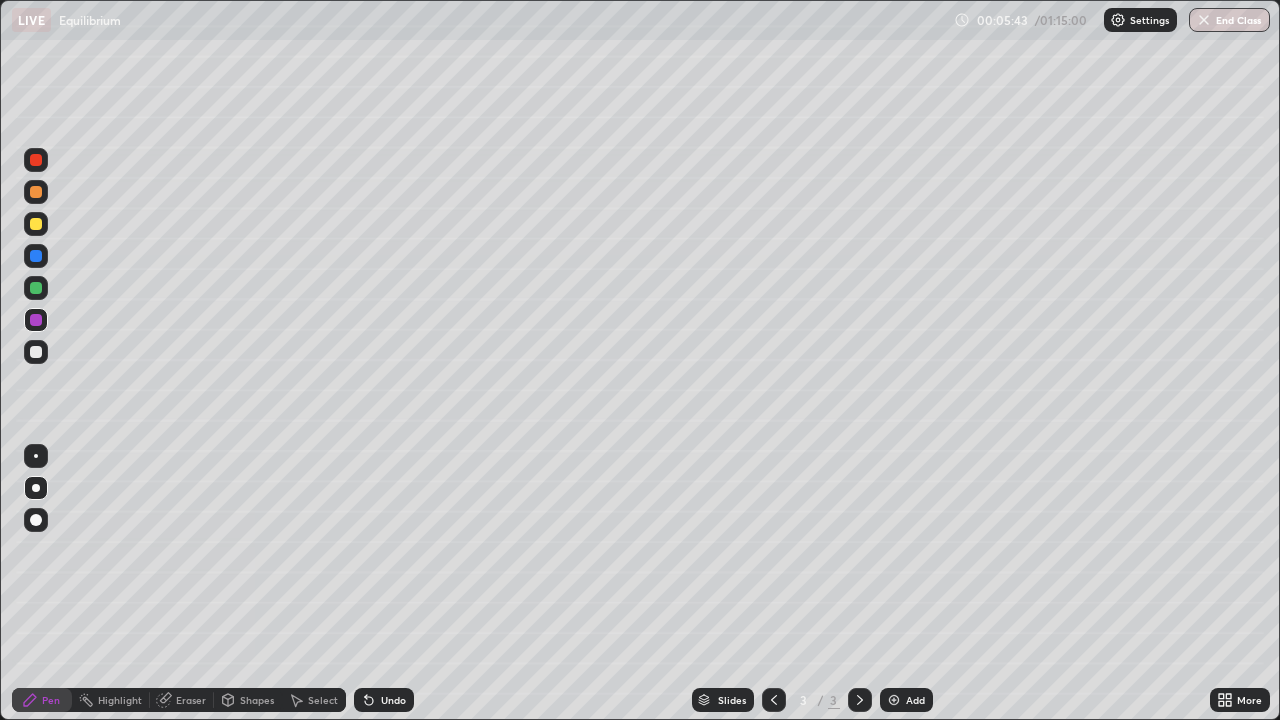 click on "Shapes" at bounding box center [257, 700] 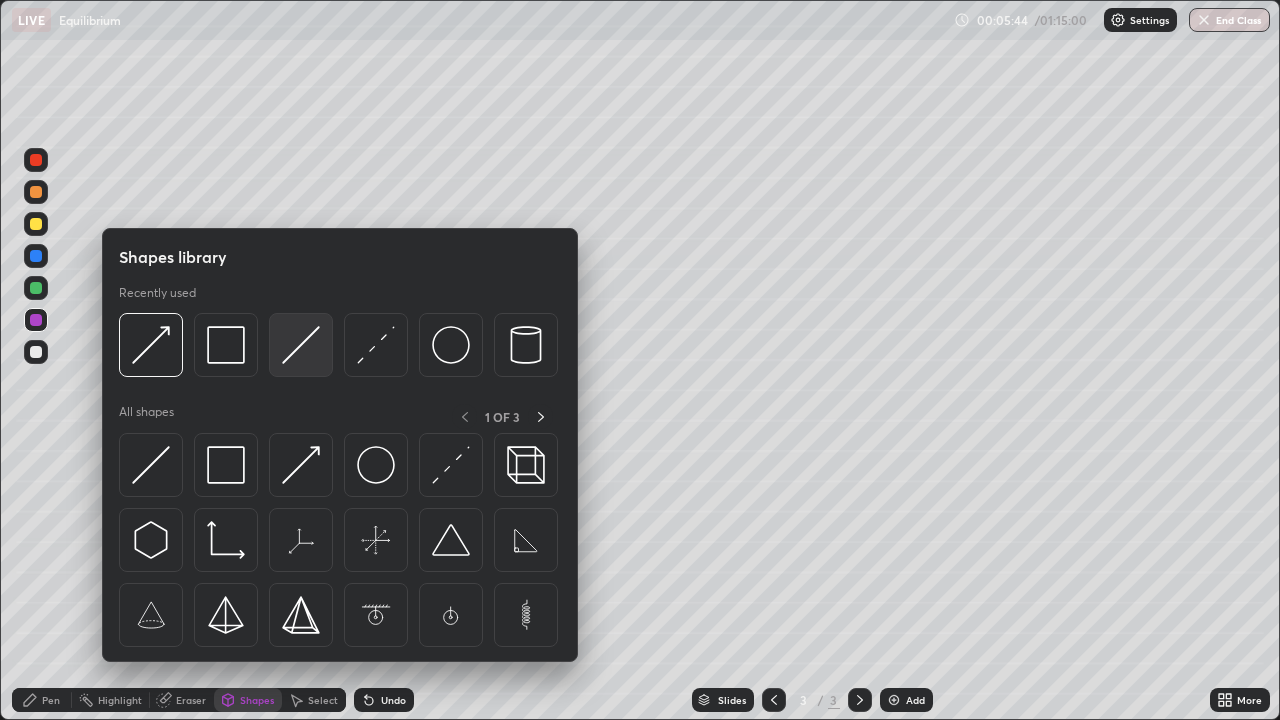 click at bounding box center [301, 345] 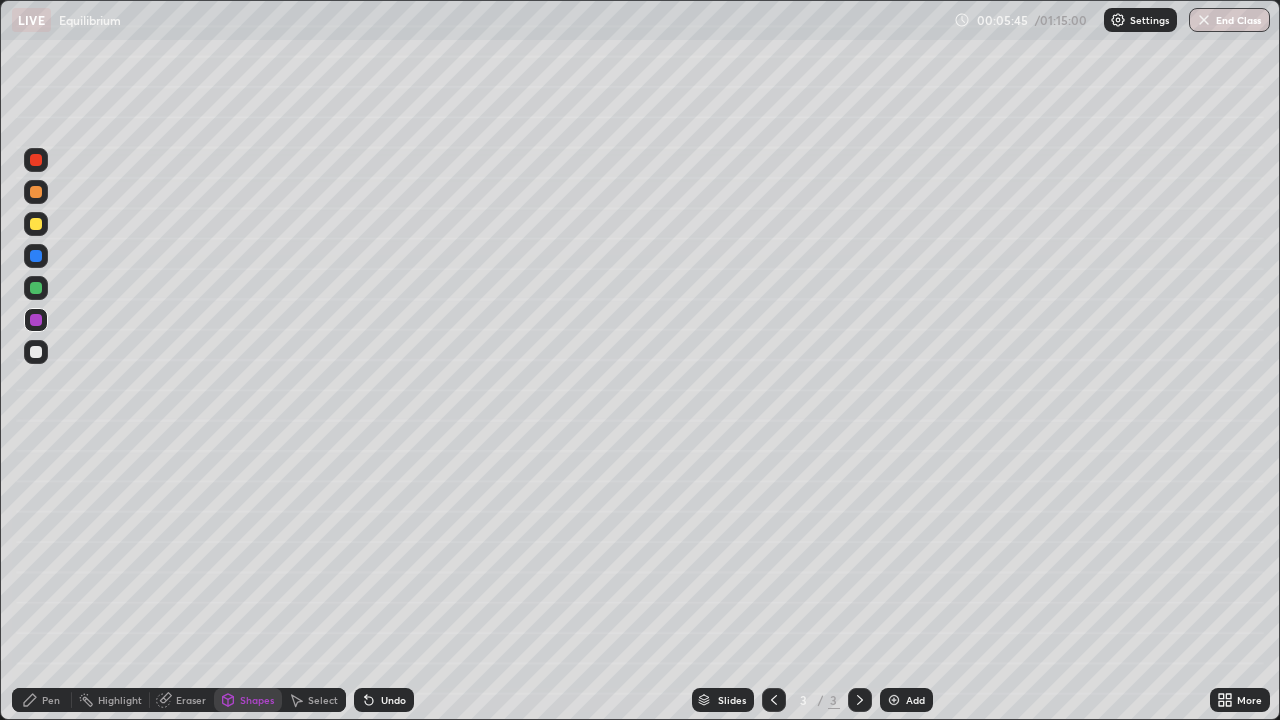 click at bounding box center [36, 224] 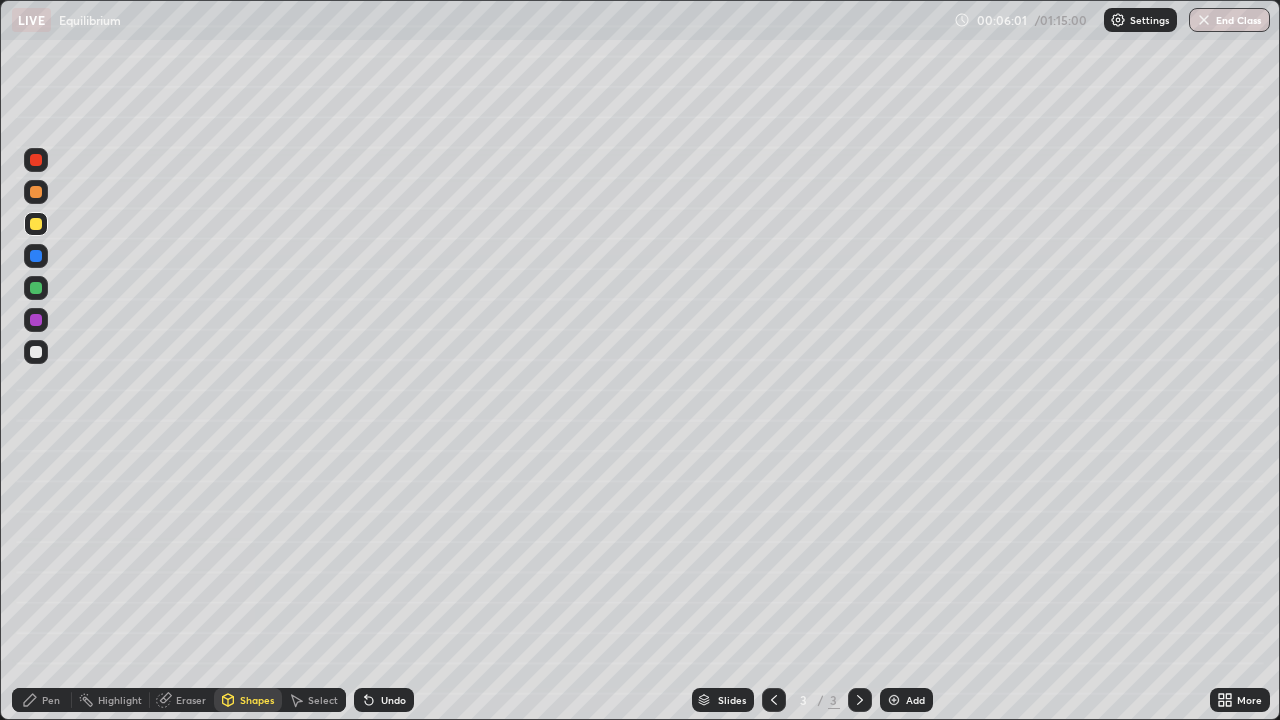 click on "Shapes" at bounding box center (257, 700) 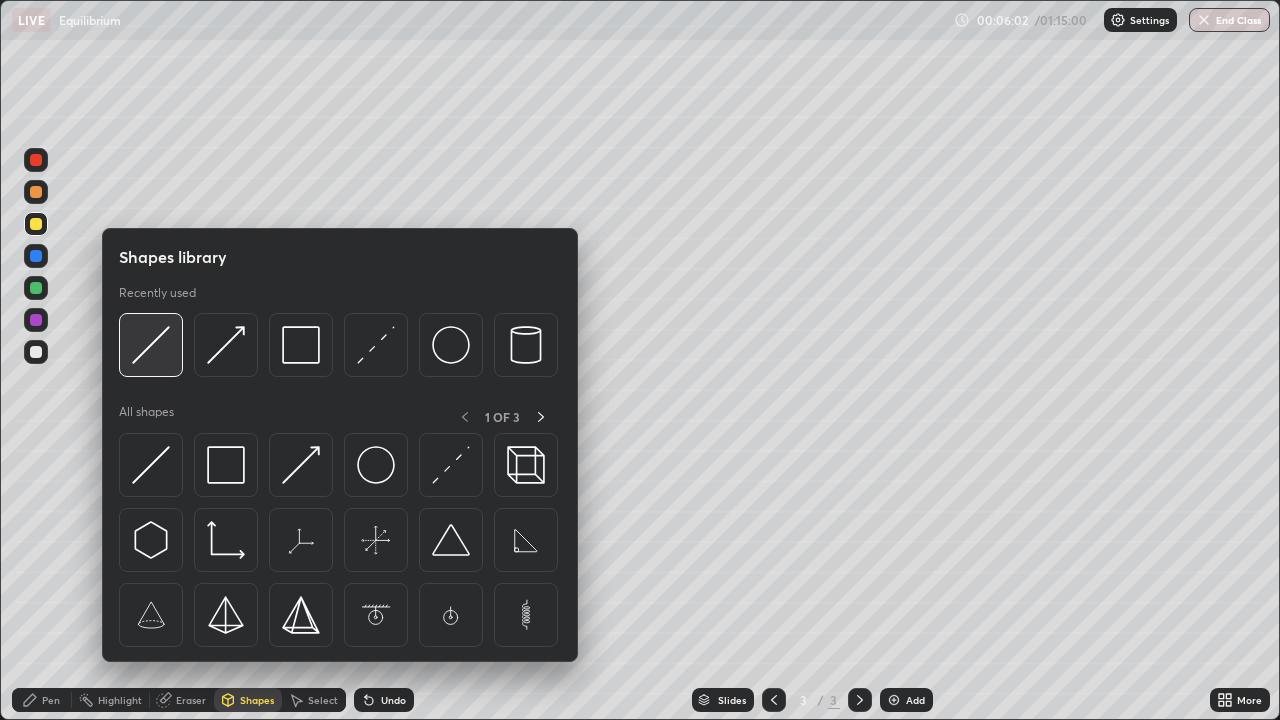 click at bounding box center (151, 345) 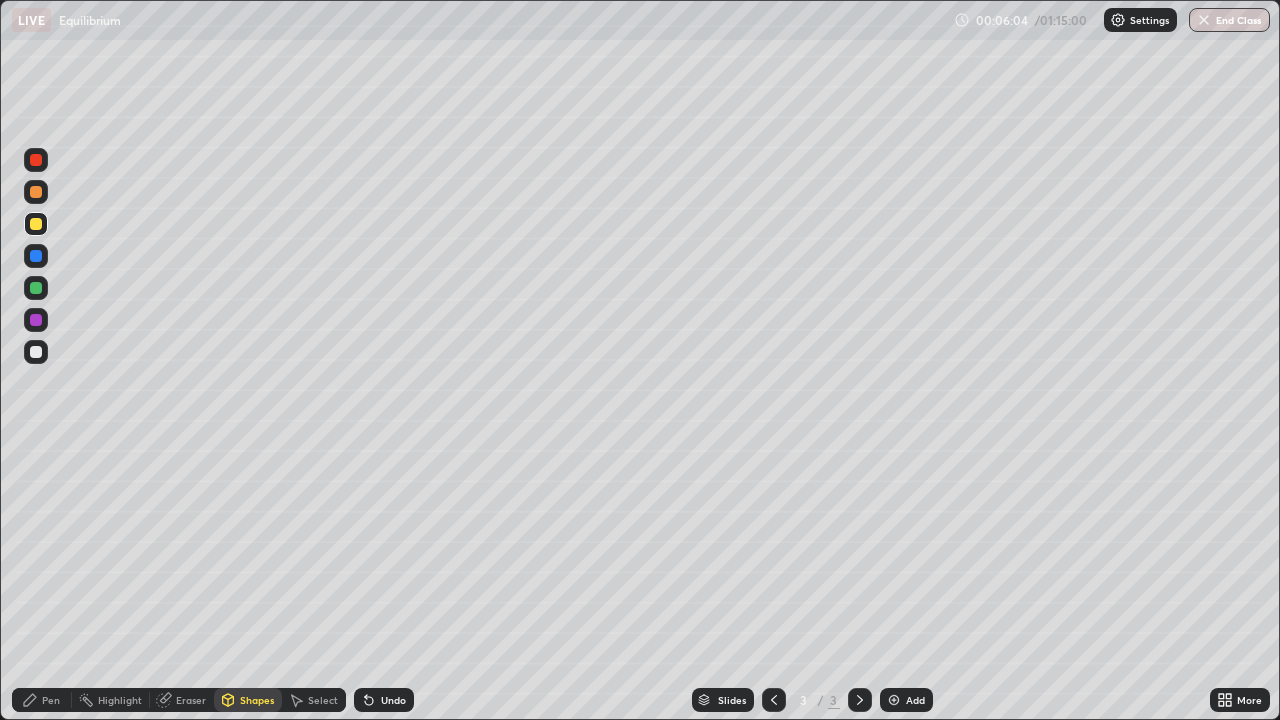 click on "Pen" at bounding box center (51, 700) 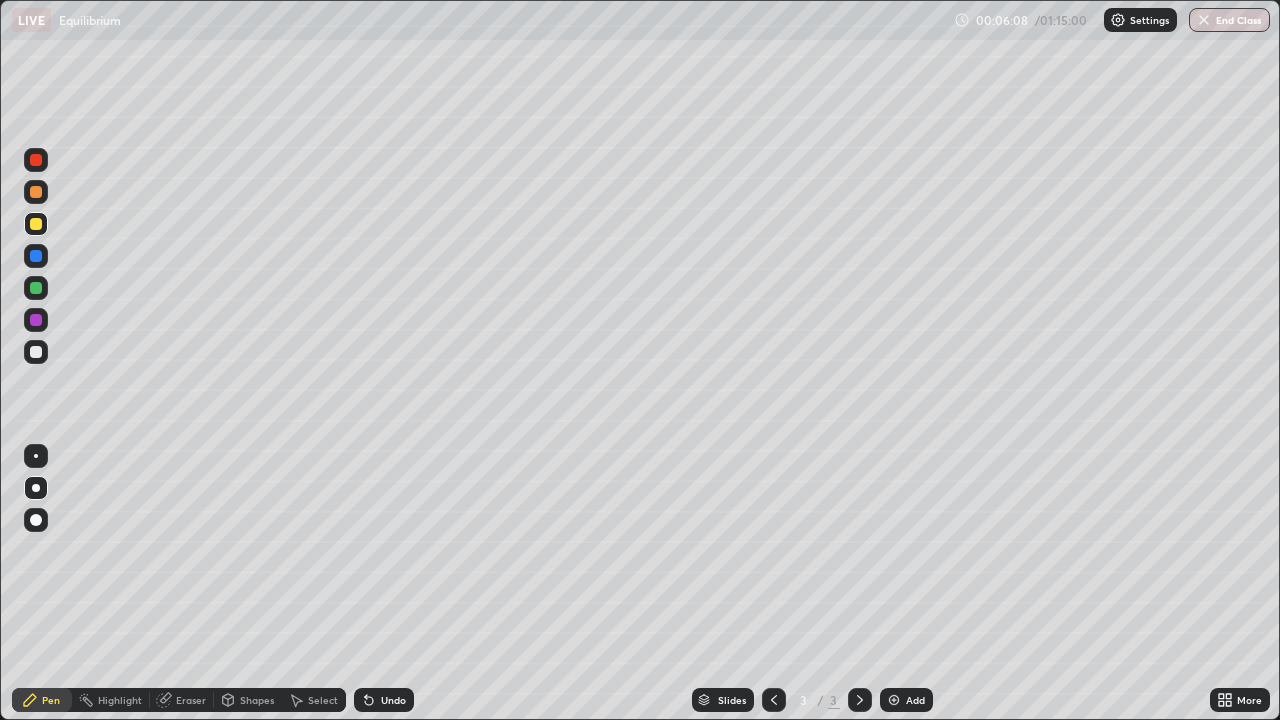 click at bounding box center (36, 256) 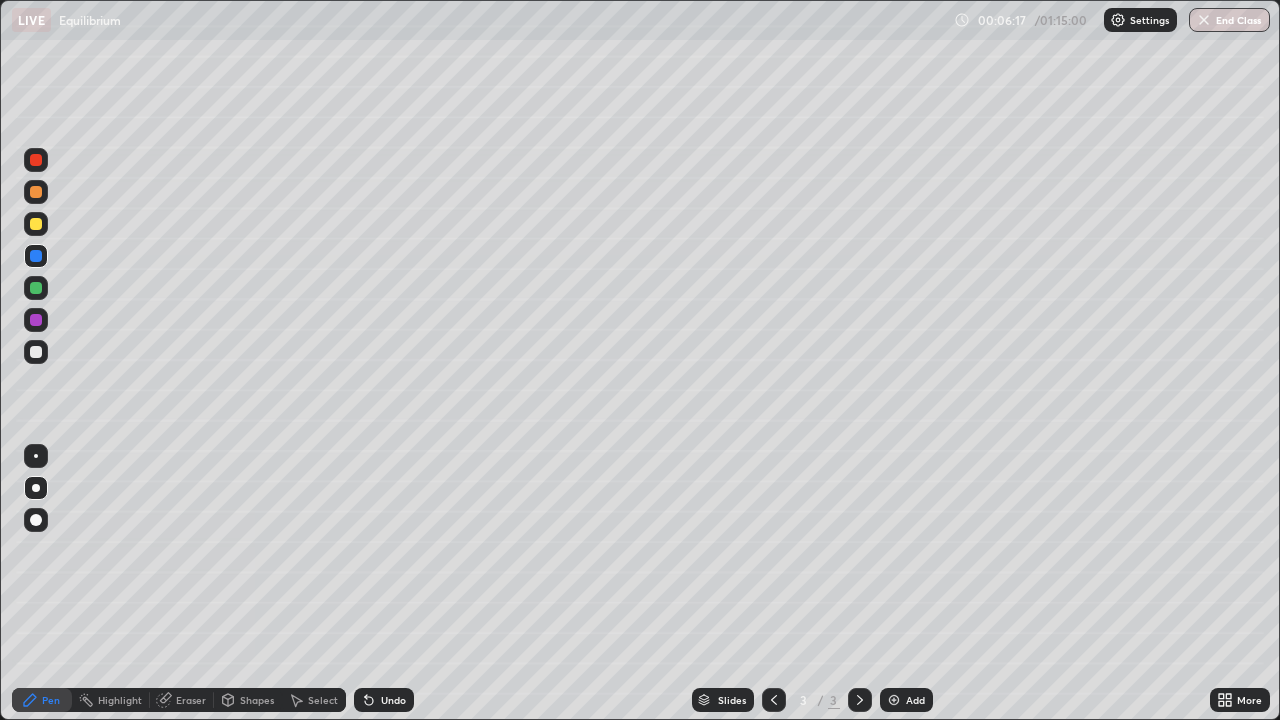 click on "Shapes" at bounding box center (257, 700) 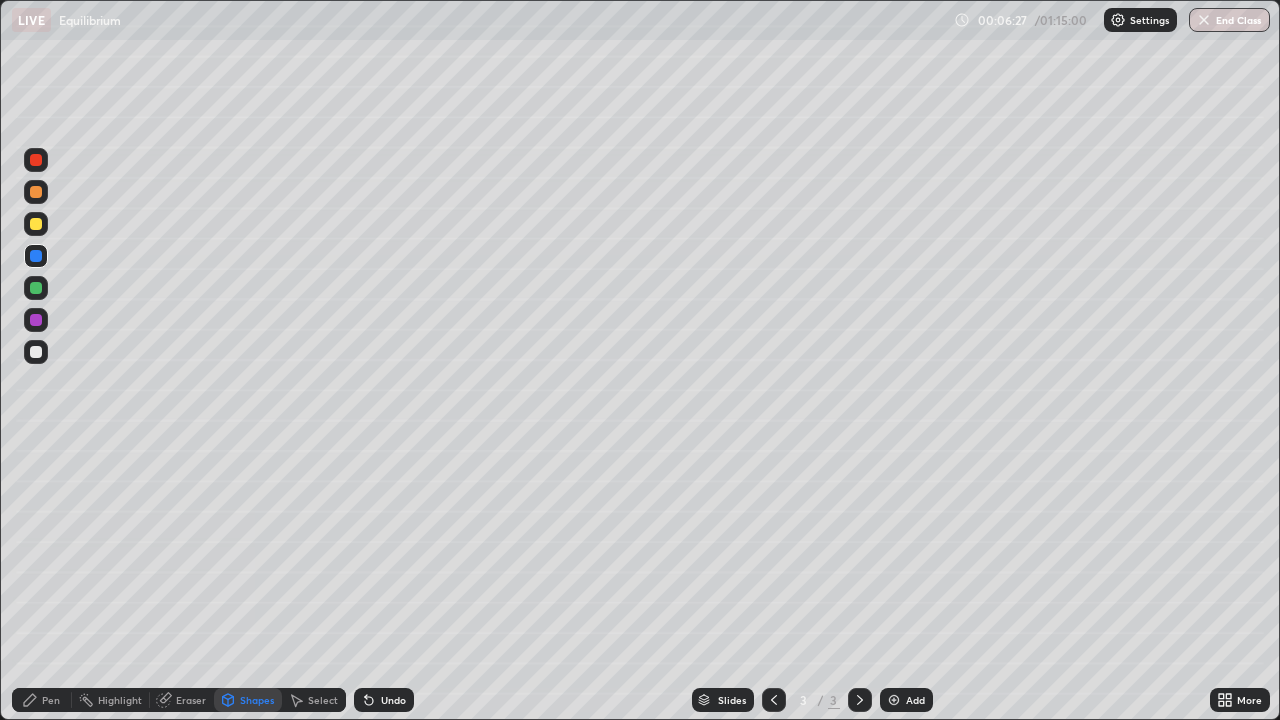 click on "Pen" at bounding box center (51, 700) 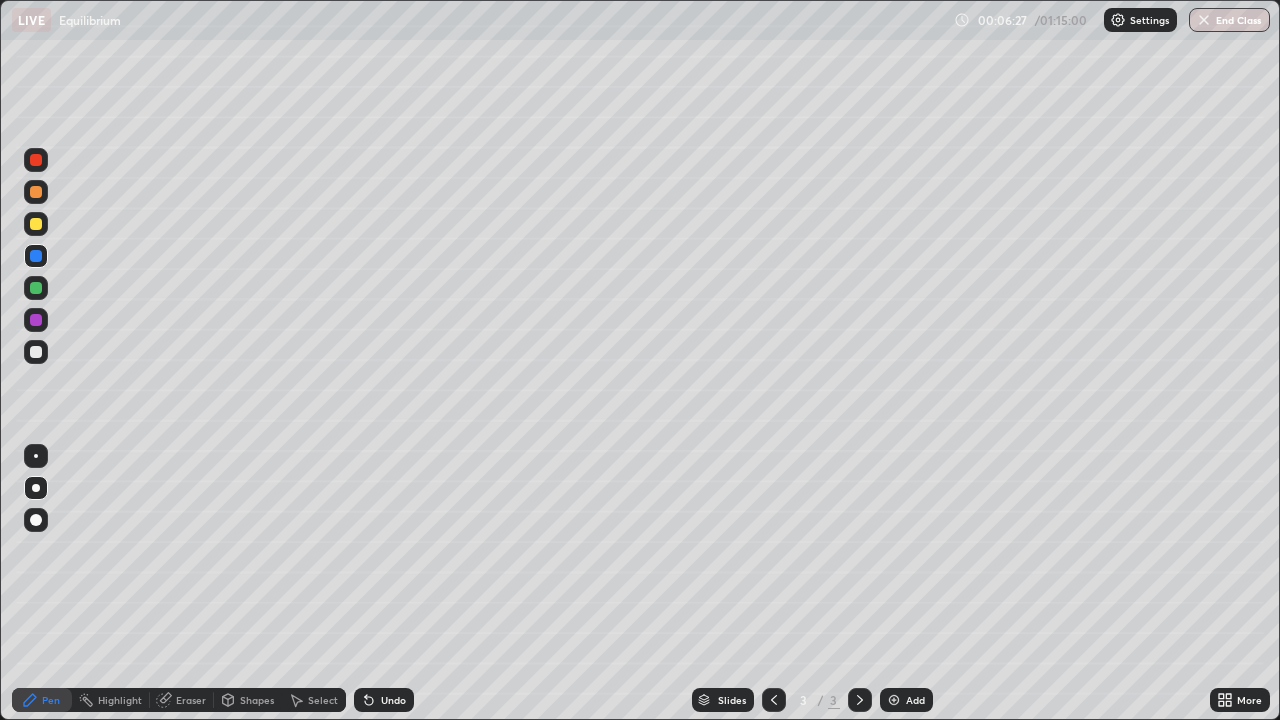 click at bounding box center (36, 352) 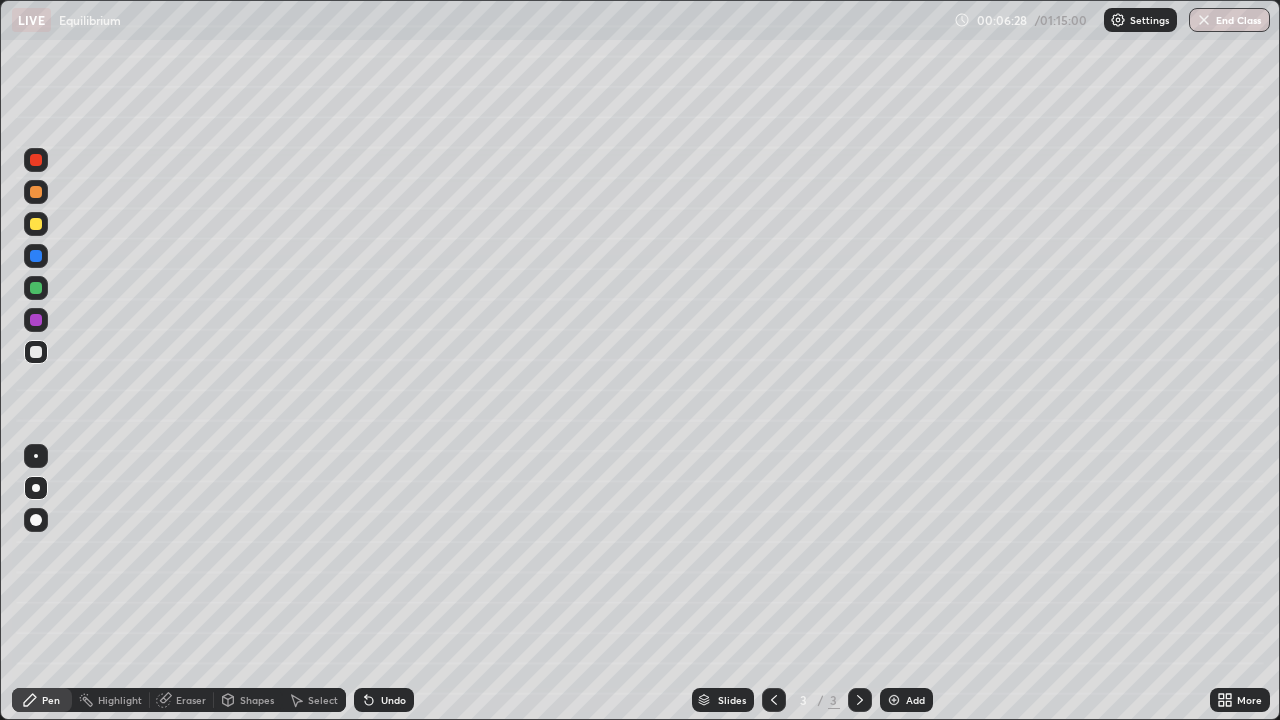 click 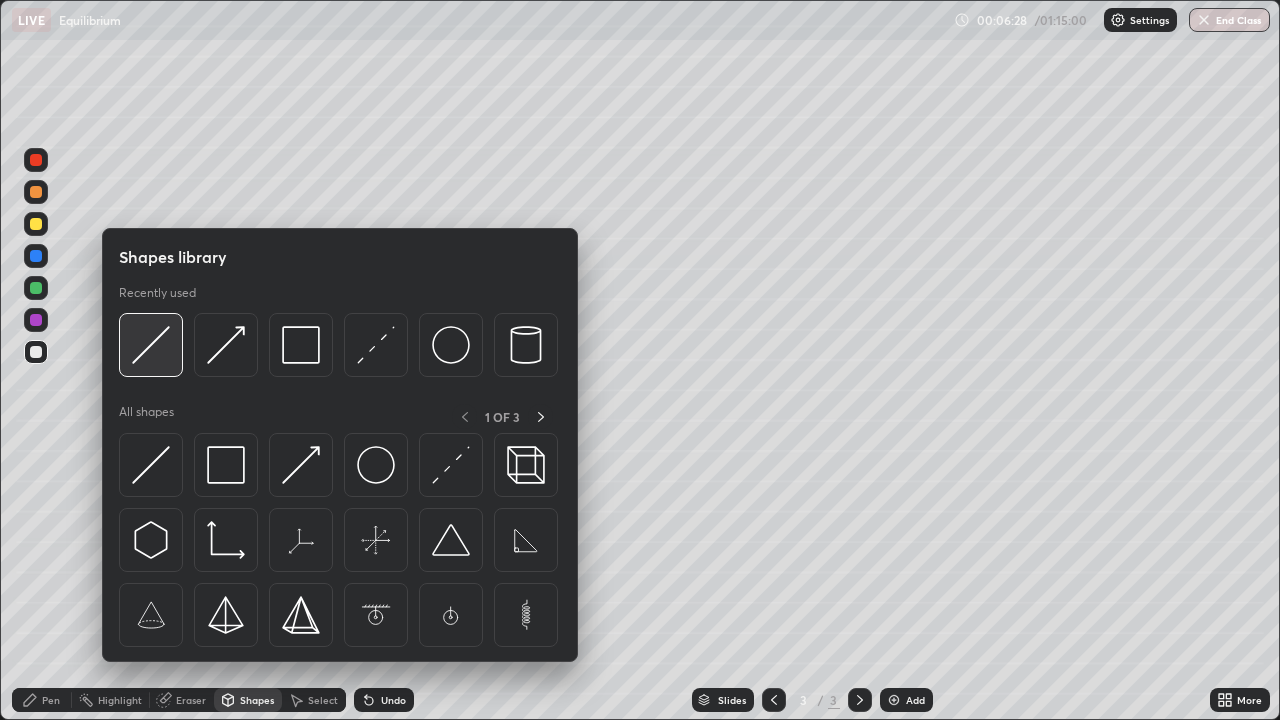 click at bounding box center (151, 345) 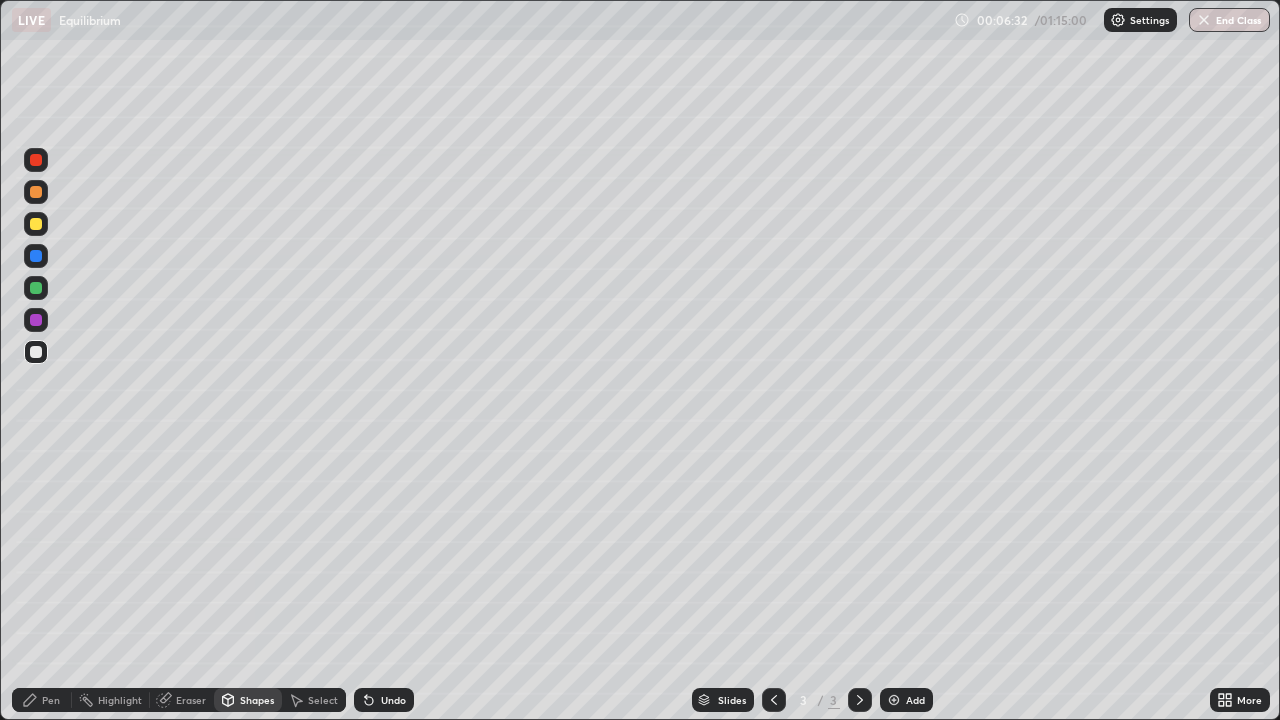 click on "Shapes" at bounding box center (248, 700) 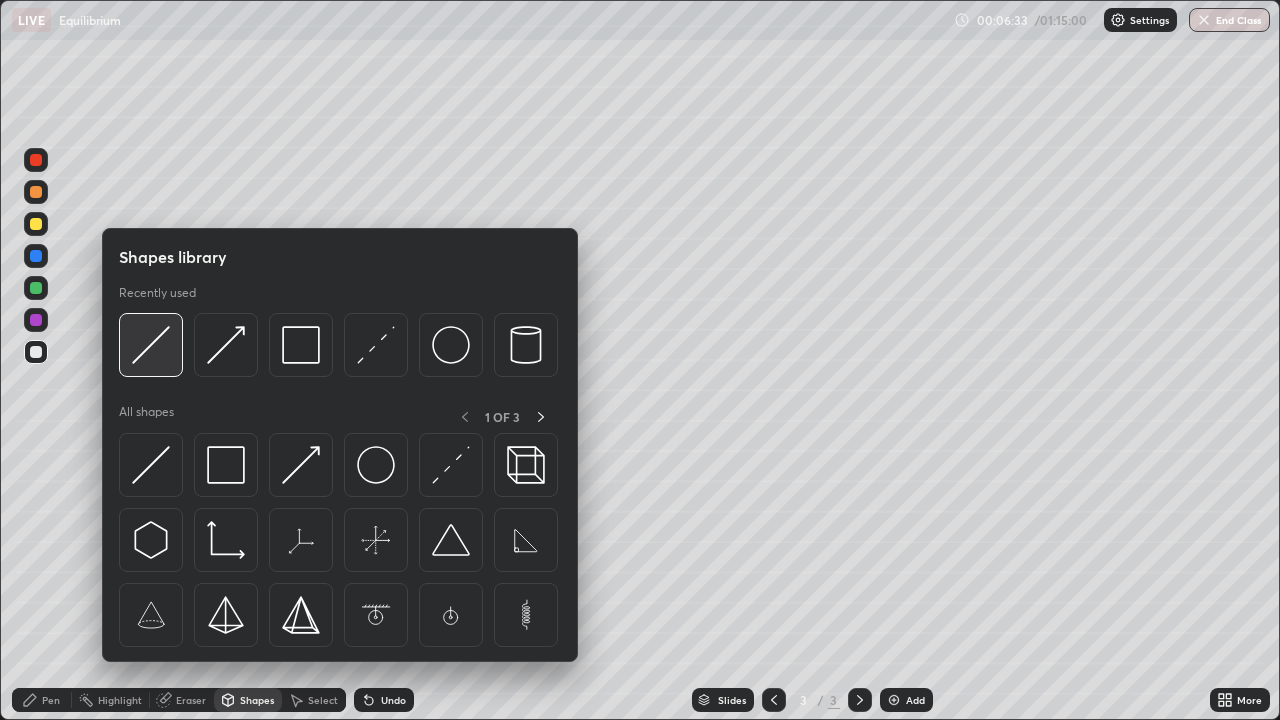 click at bounding box center (151, 345) 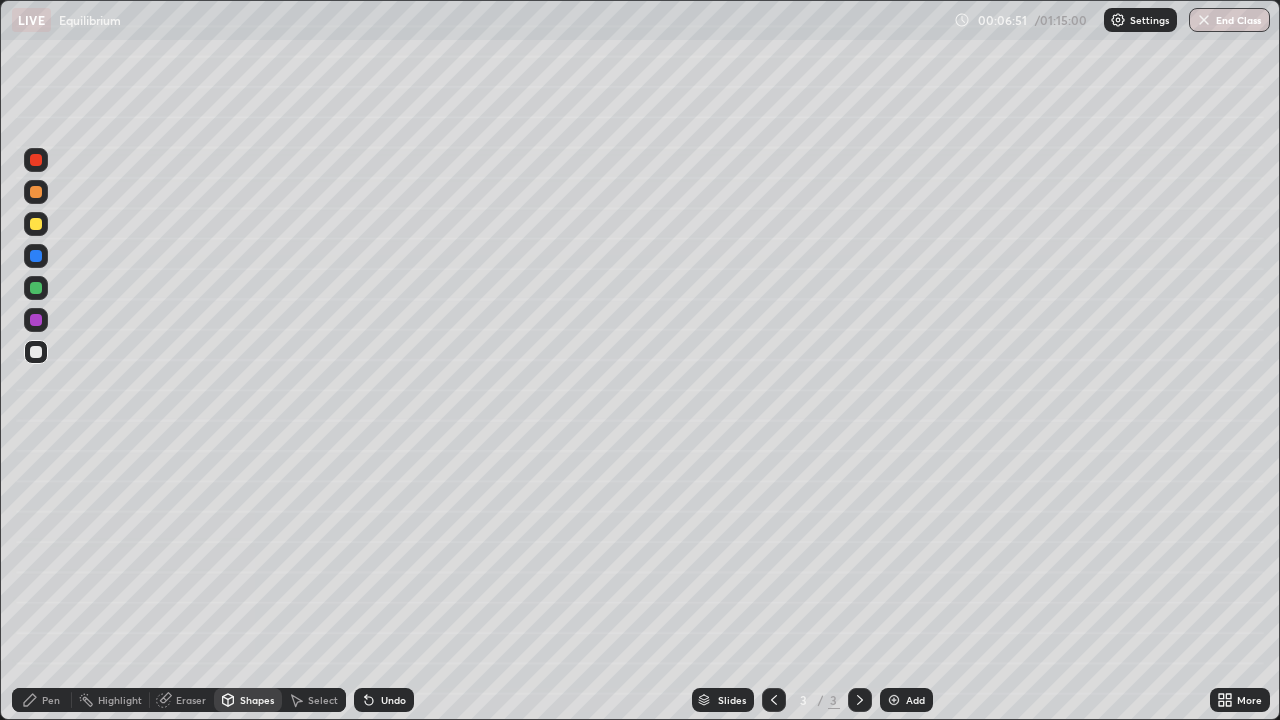 click on "Pen" at bounding box center (42, 700) 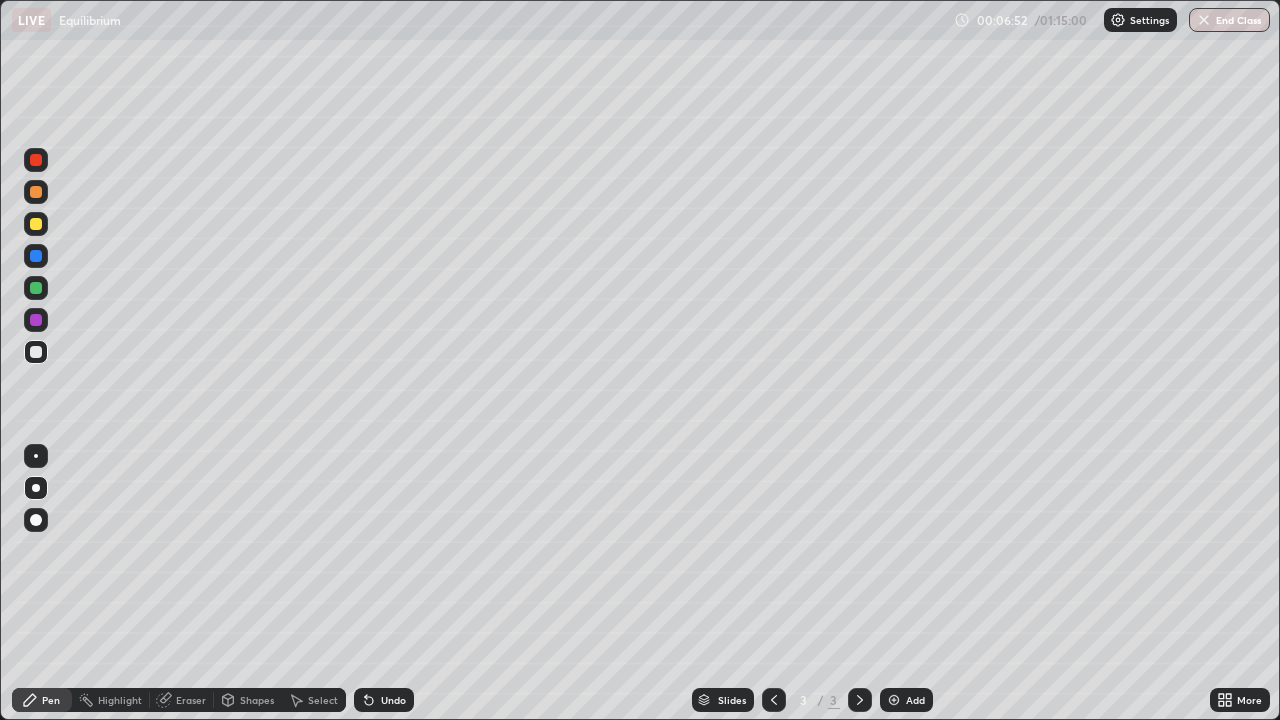 click at bounding box center (36, 224) 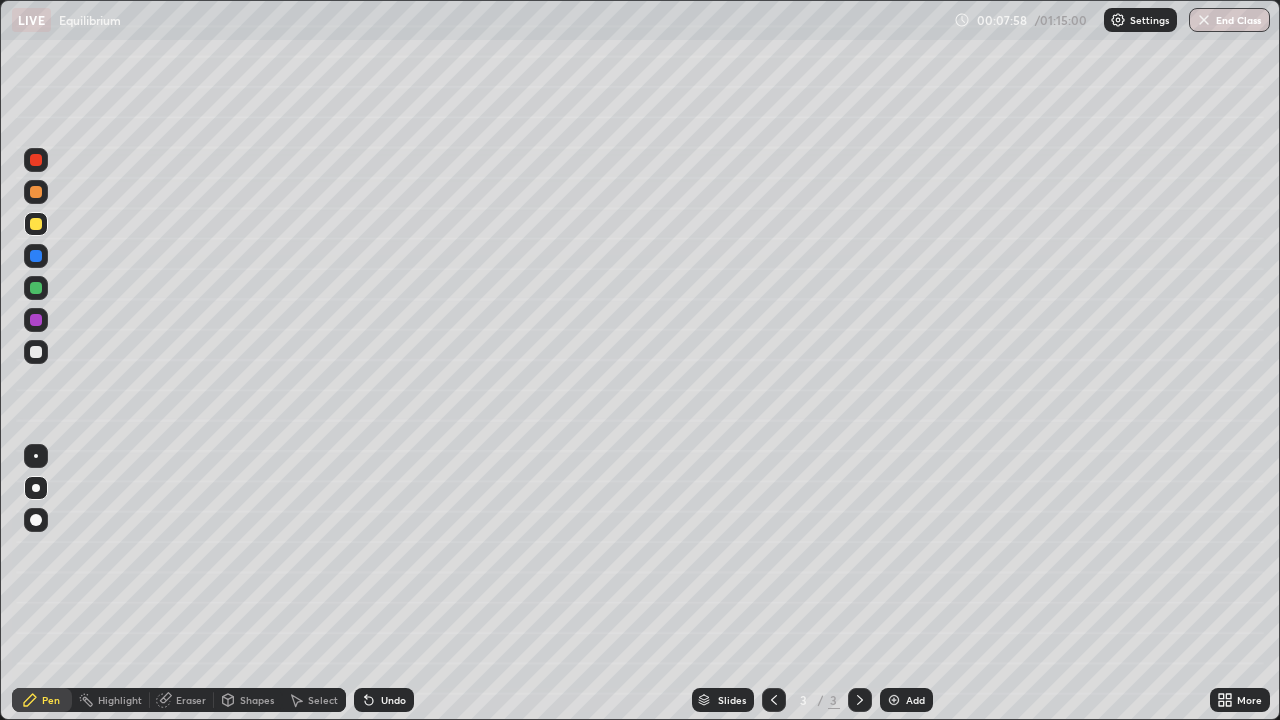 click at bounding box center (36, 192) 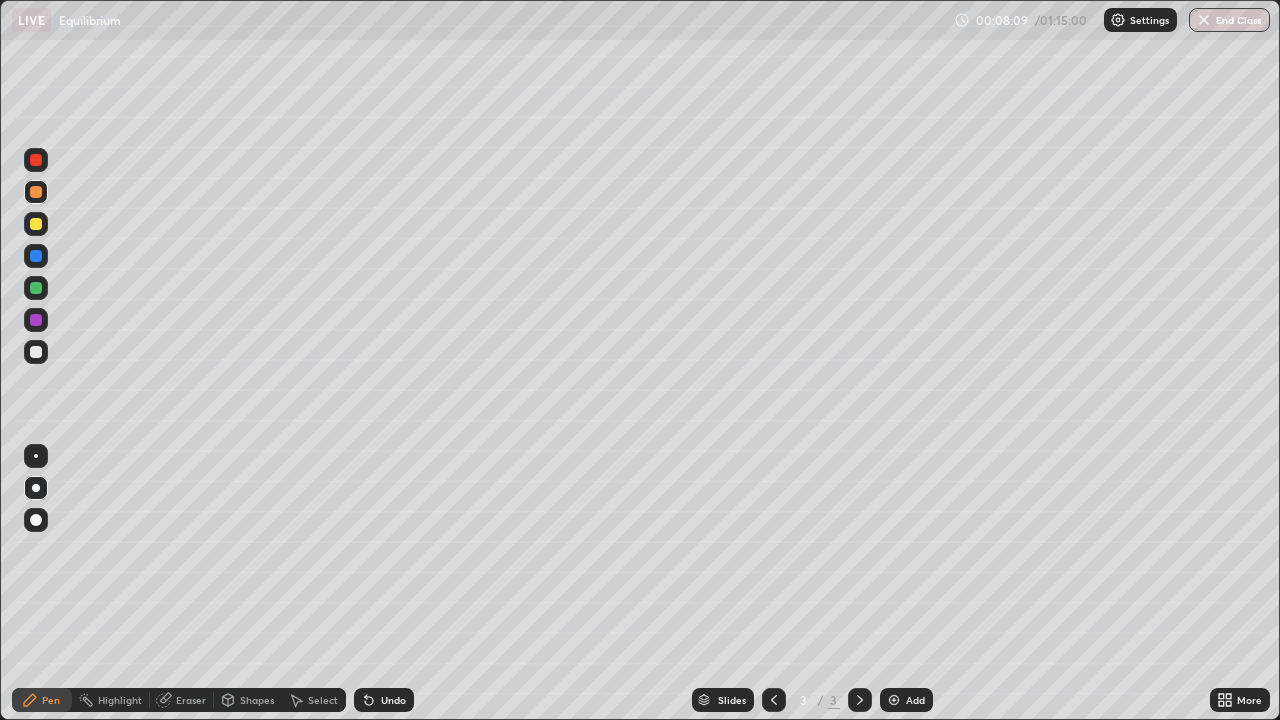 click at bounding box center [36, 352] 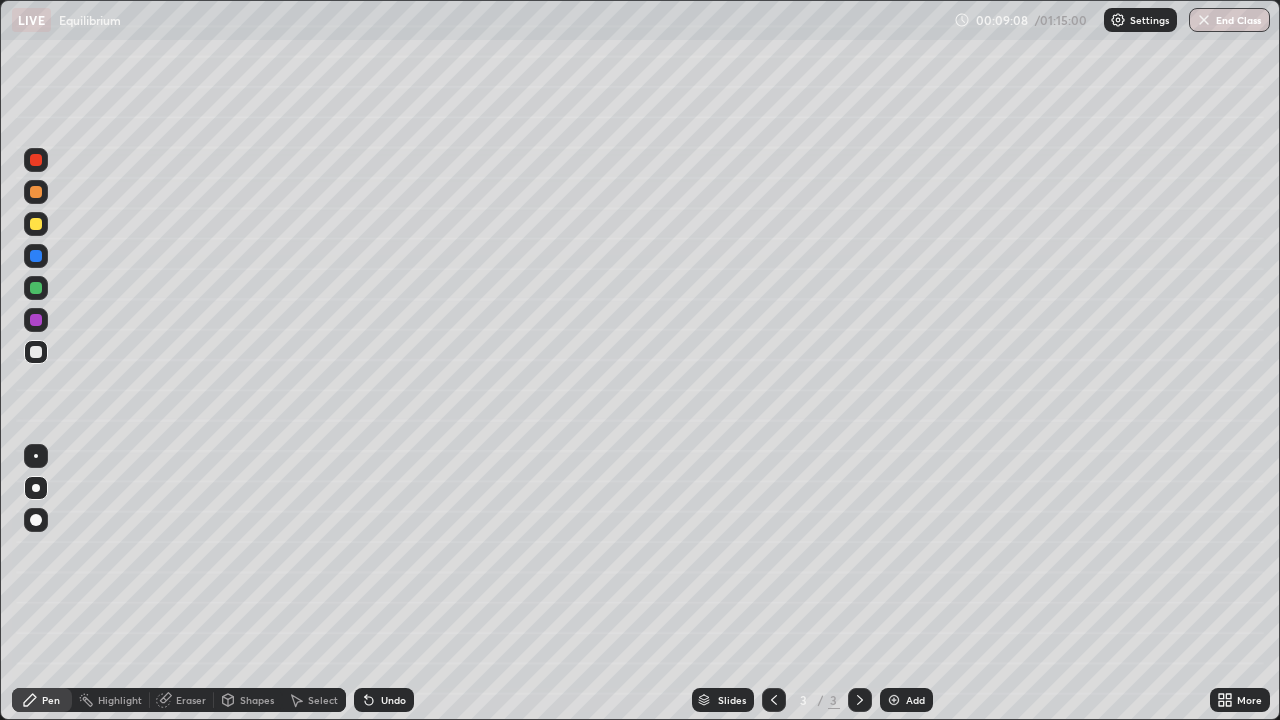 click on "Add" at bounding box center (915, 700) 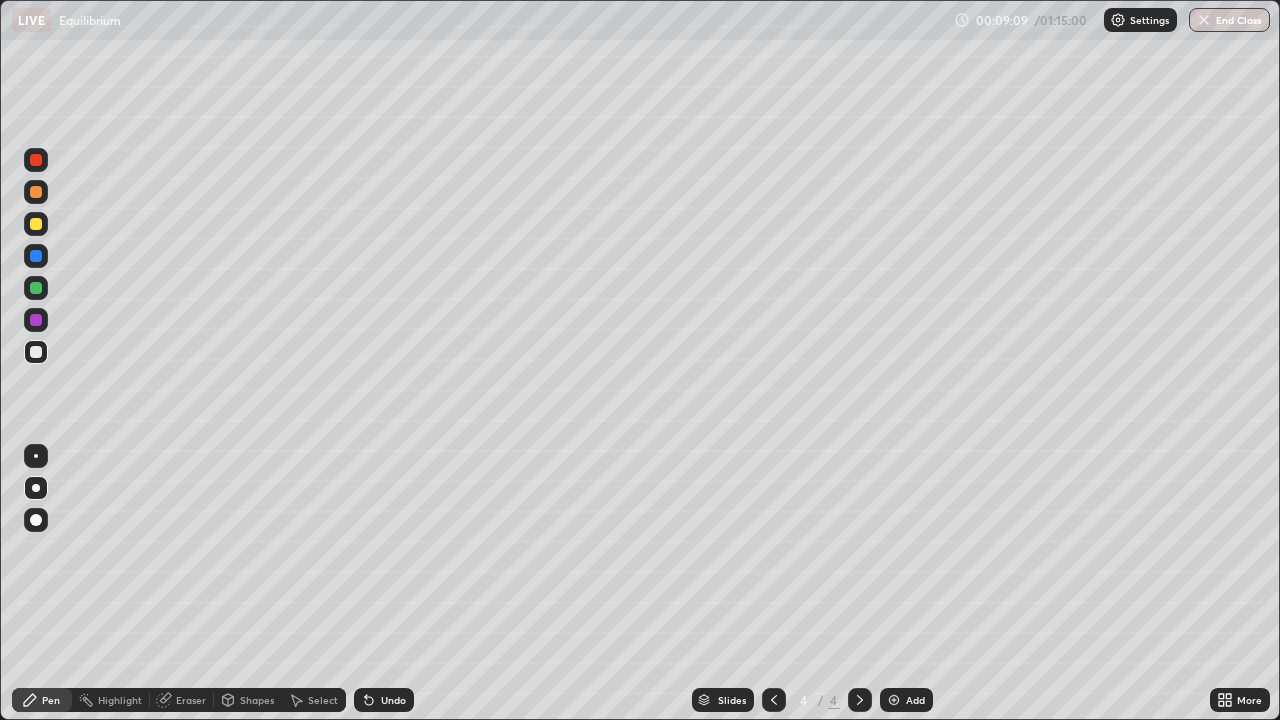click on "Shapes" at bounding box center (248, 700) 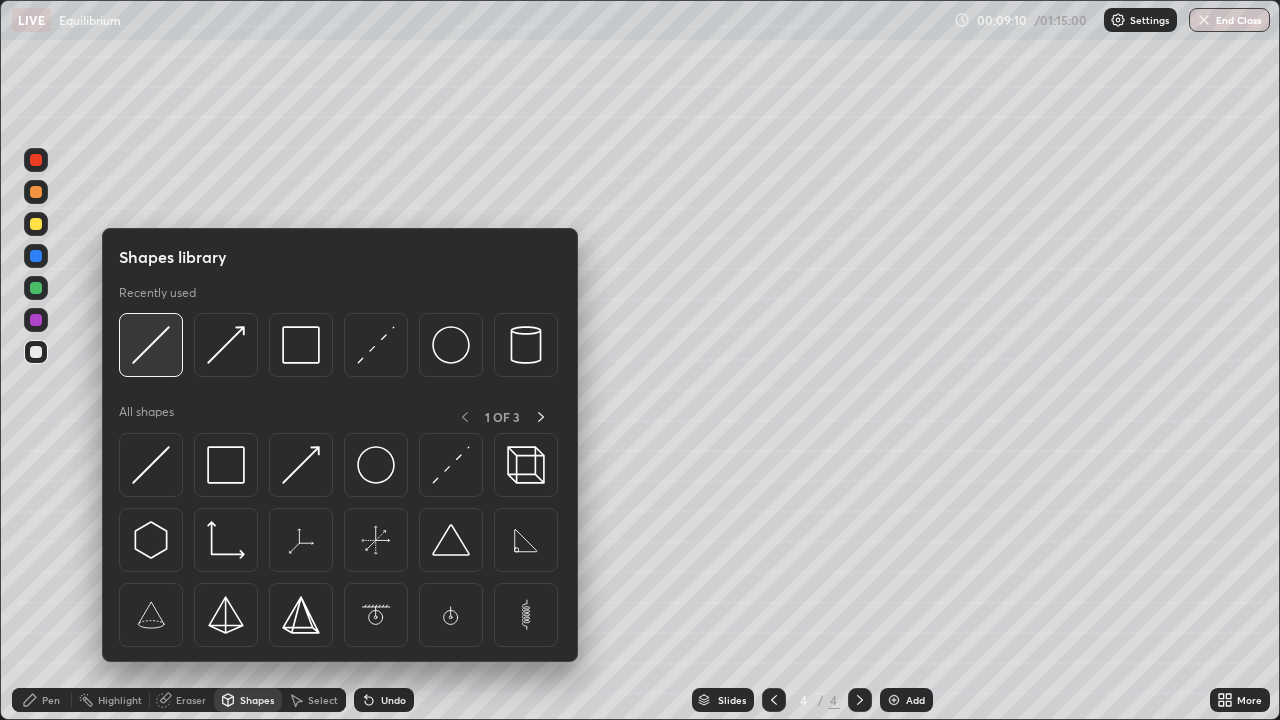click at bounding box center (151, 345) 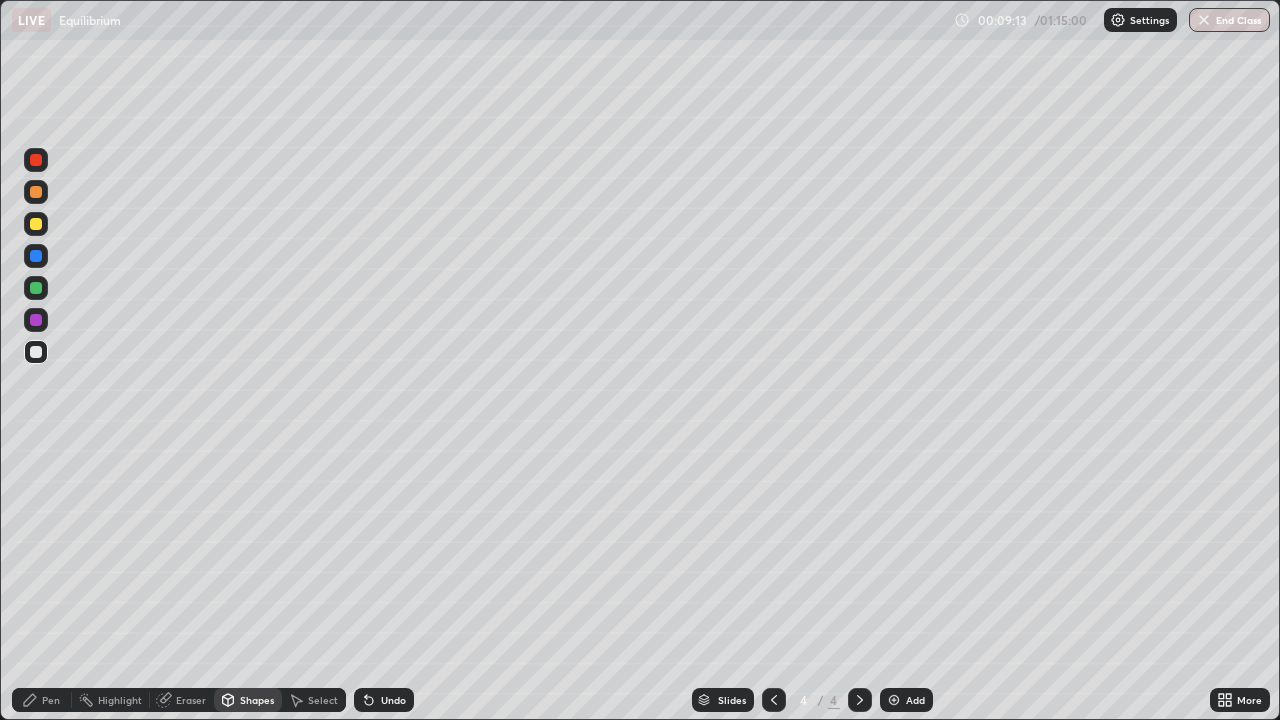 click on "Shapes" at bounding box center [257, 700] 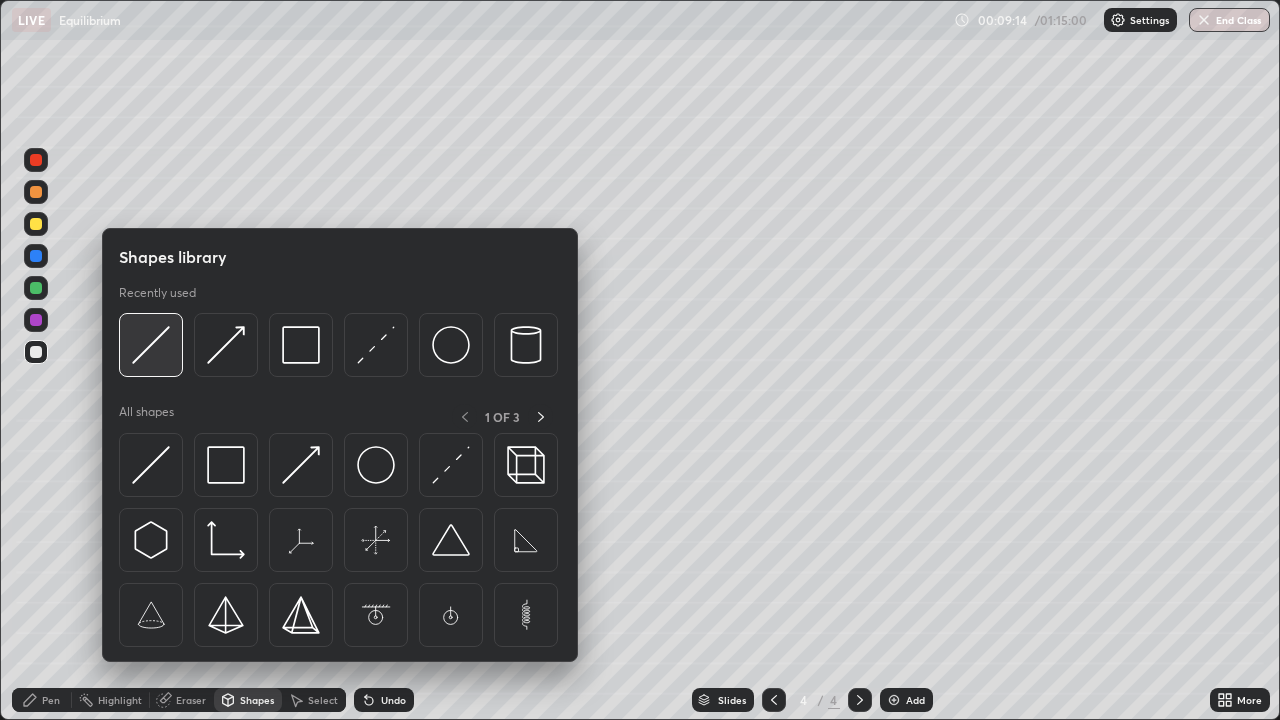 click at bounding box center (151, 345) 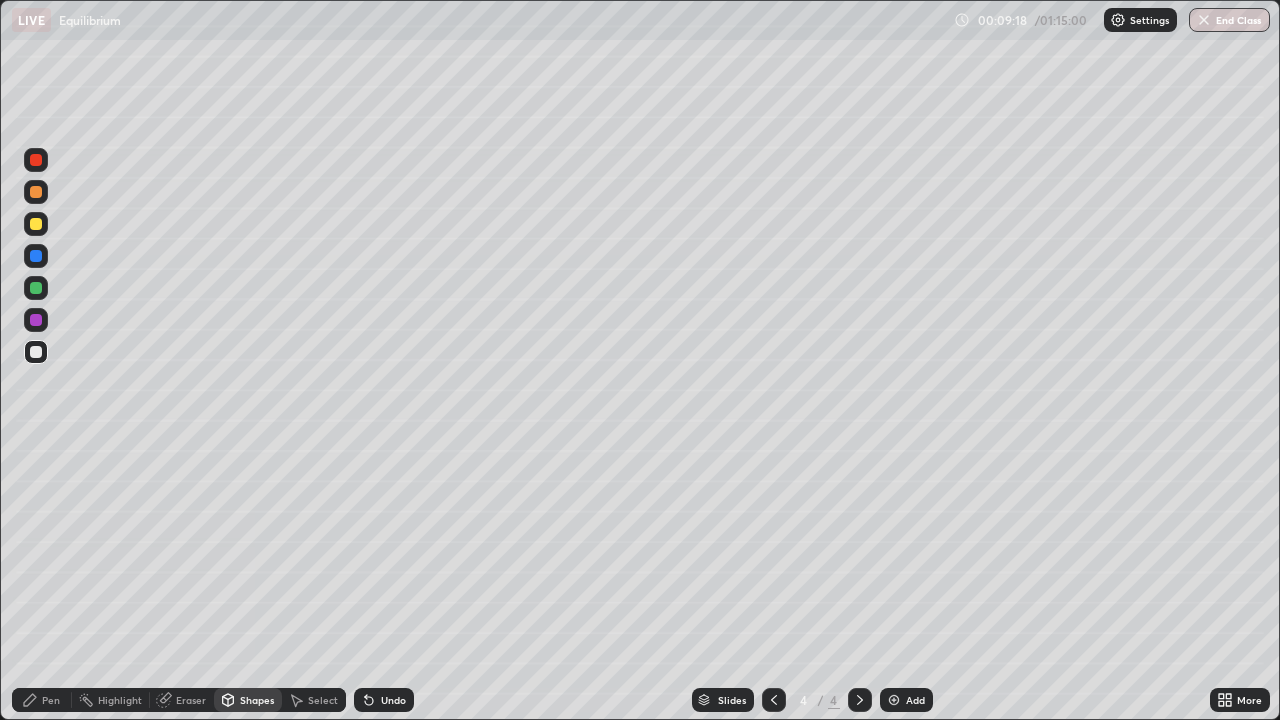 click on "Pen" at bounding box center (51, 700) 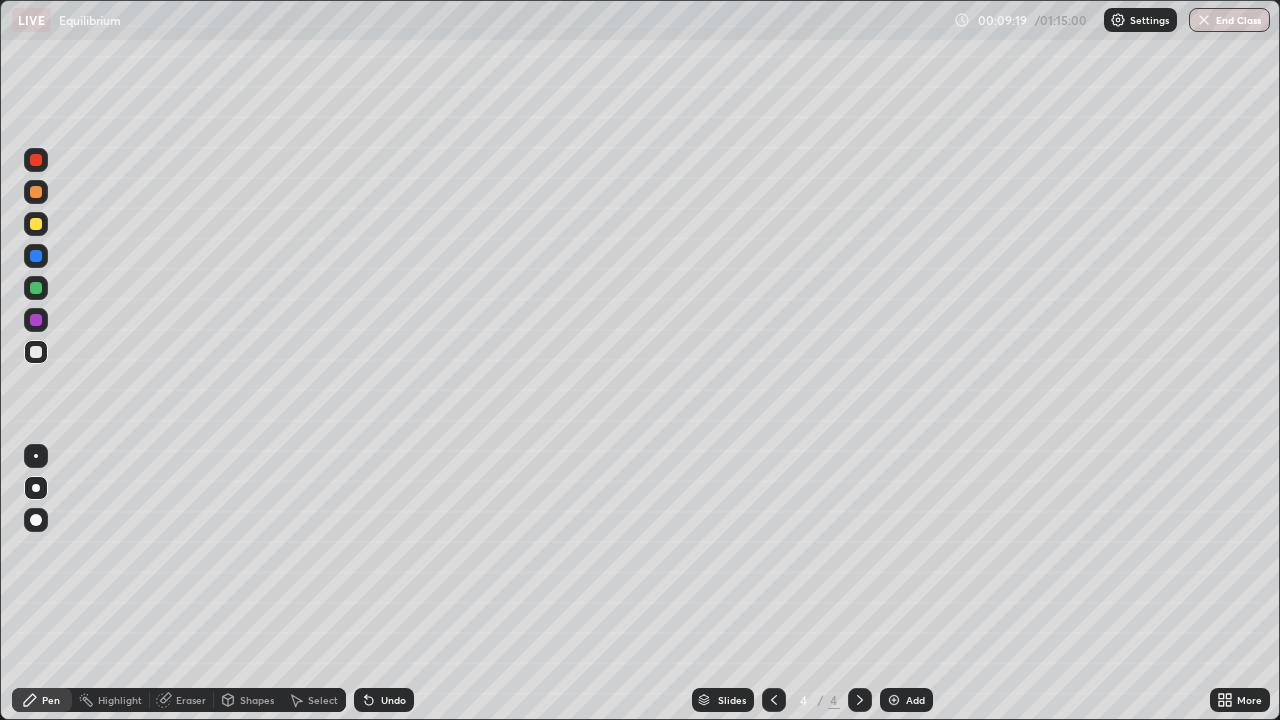 click on "Shapes" at bounding box center (257, 700) 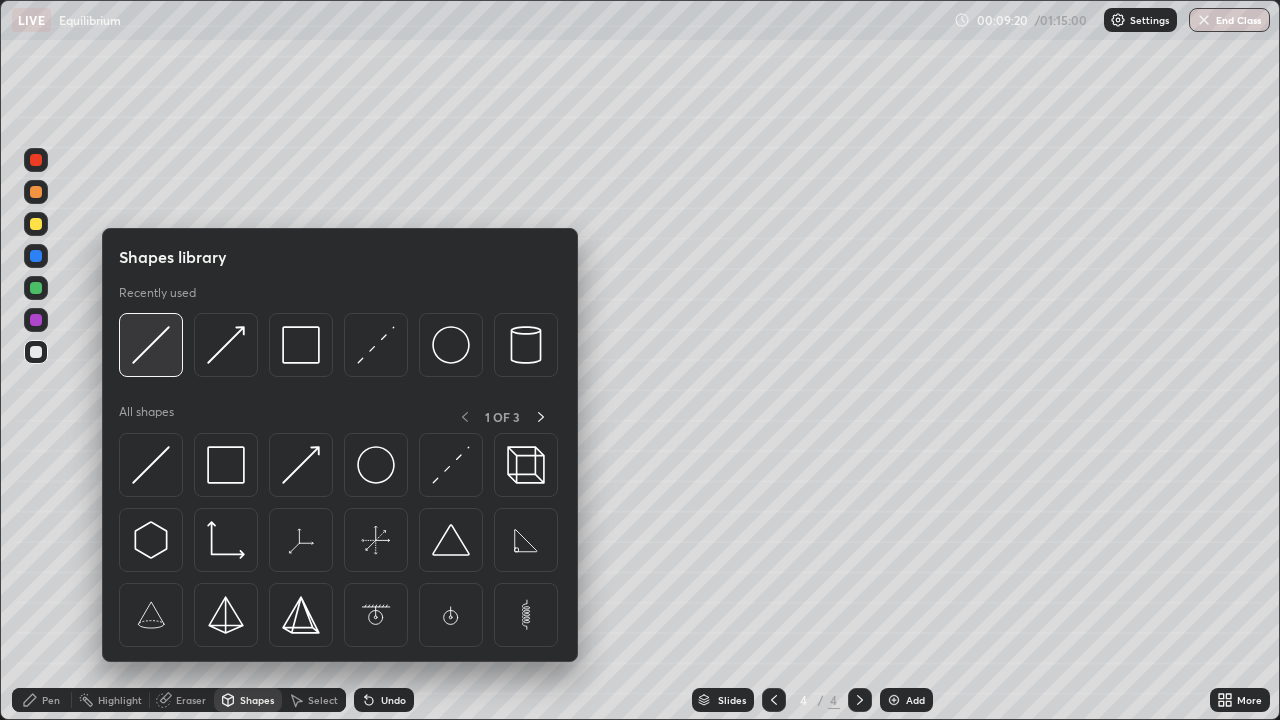 click at bounding box center (151, 345) 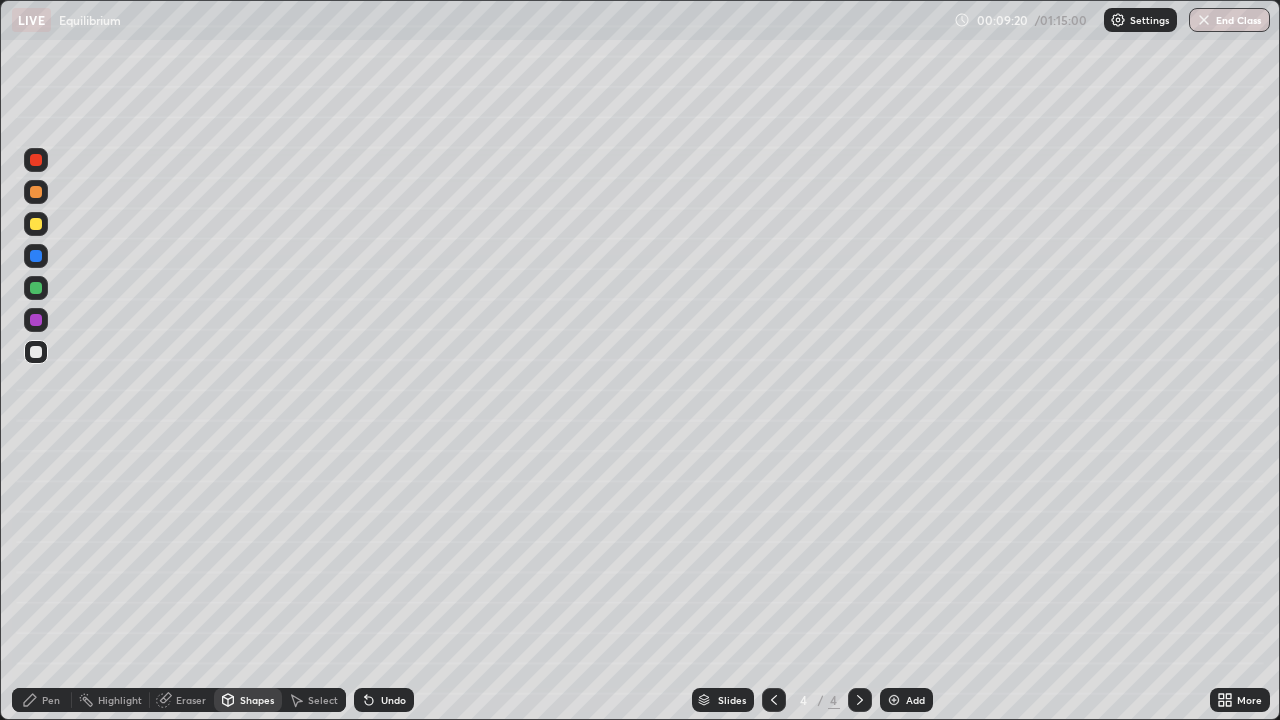 click at bounding box center (36, 224) 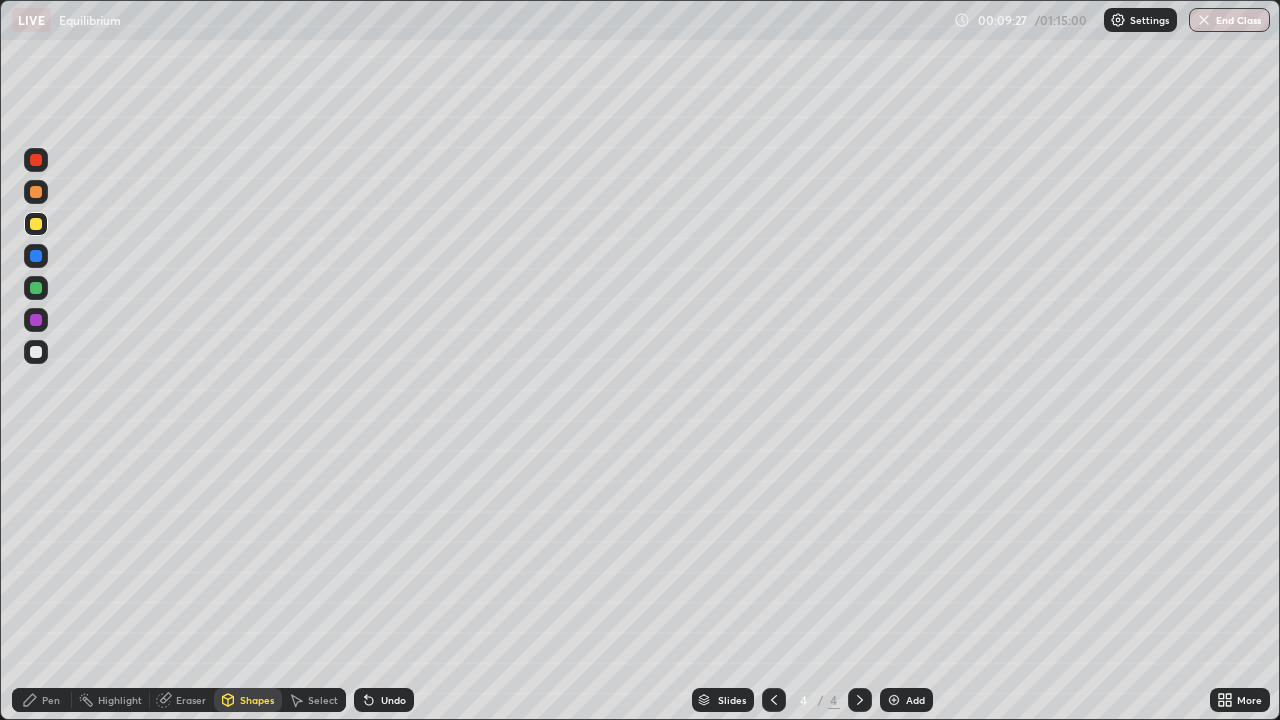 click on "Undo" at bounding box center (393, 700) 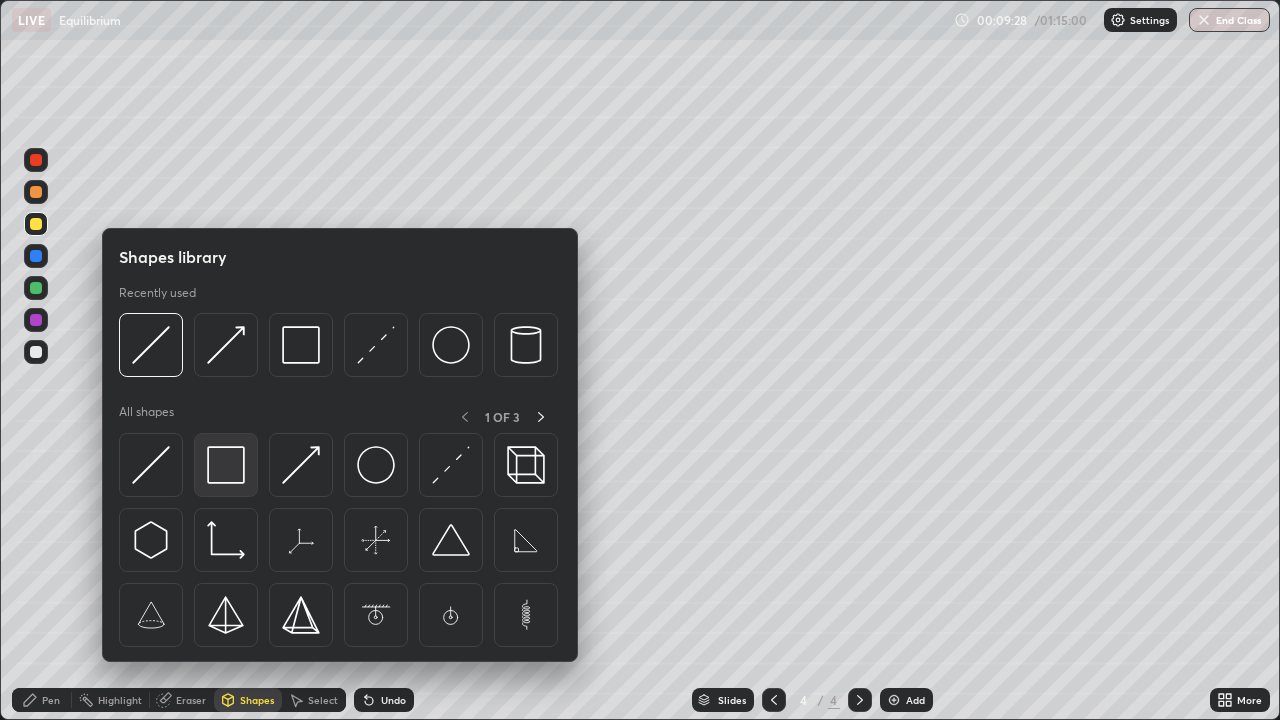 click at bounding box center [226, 465] 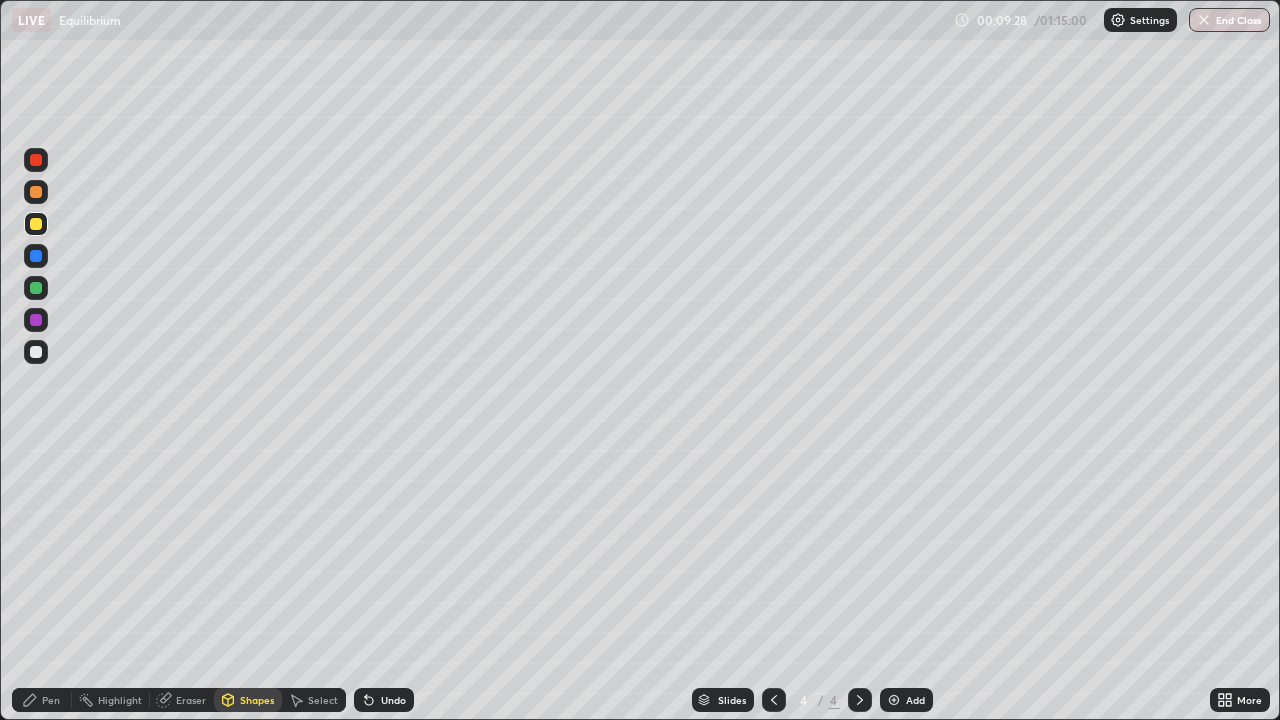 click at bounding box center [36, 352] 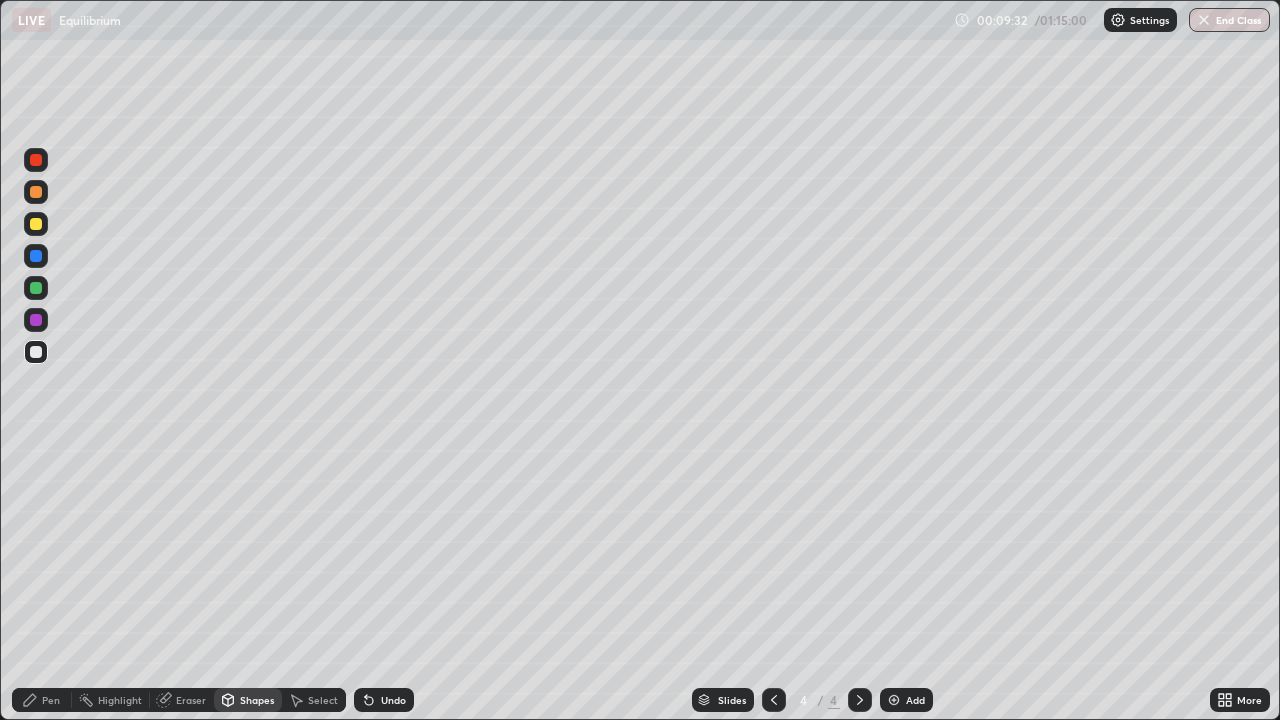 click on "Pen" at bounding box center (51, 700) 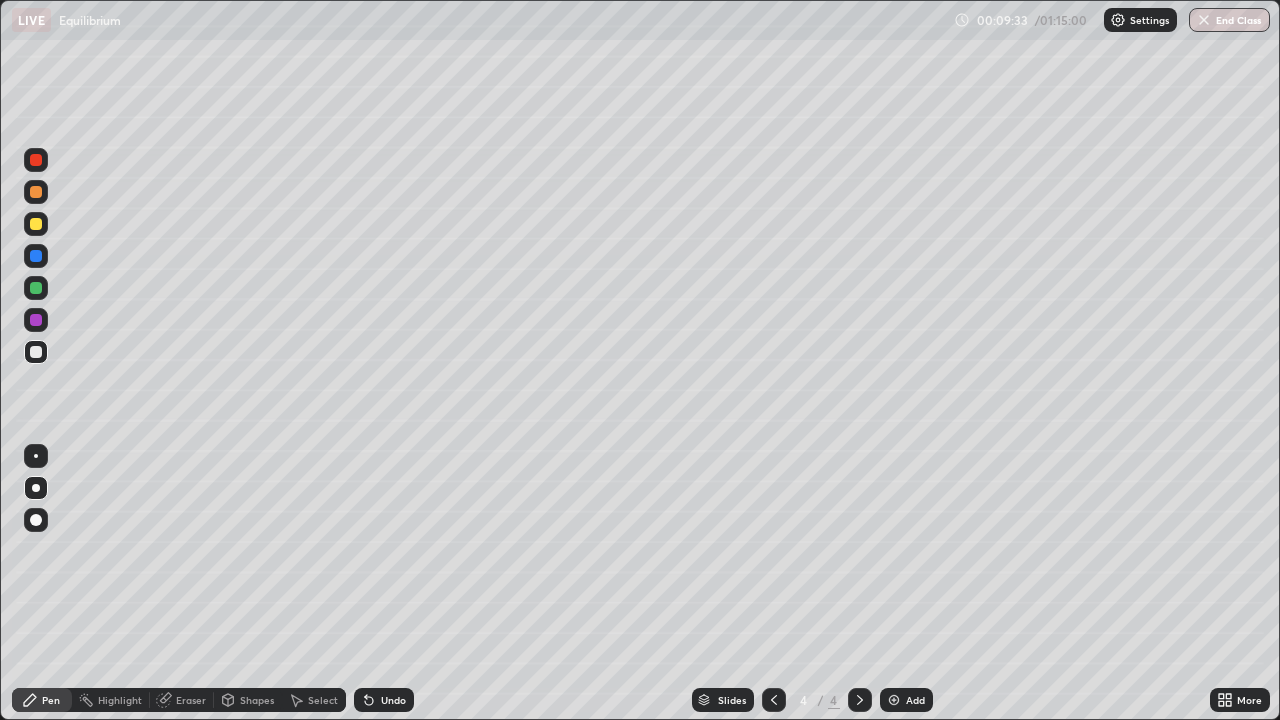 click at bounding box center (36, 224) 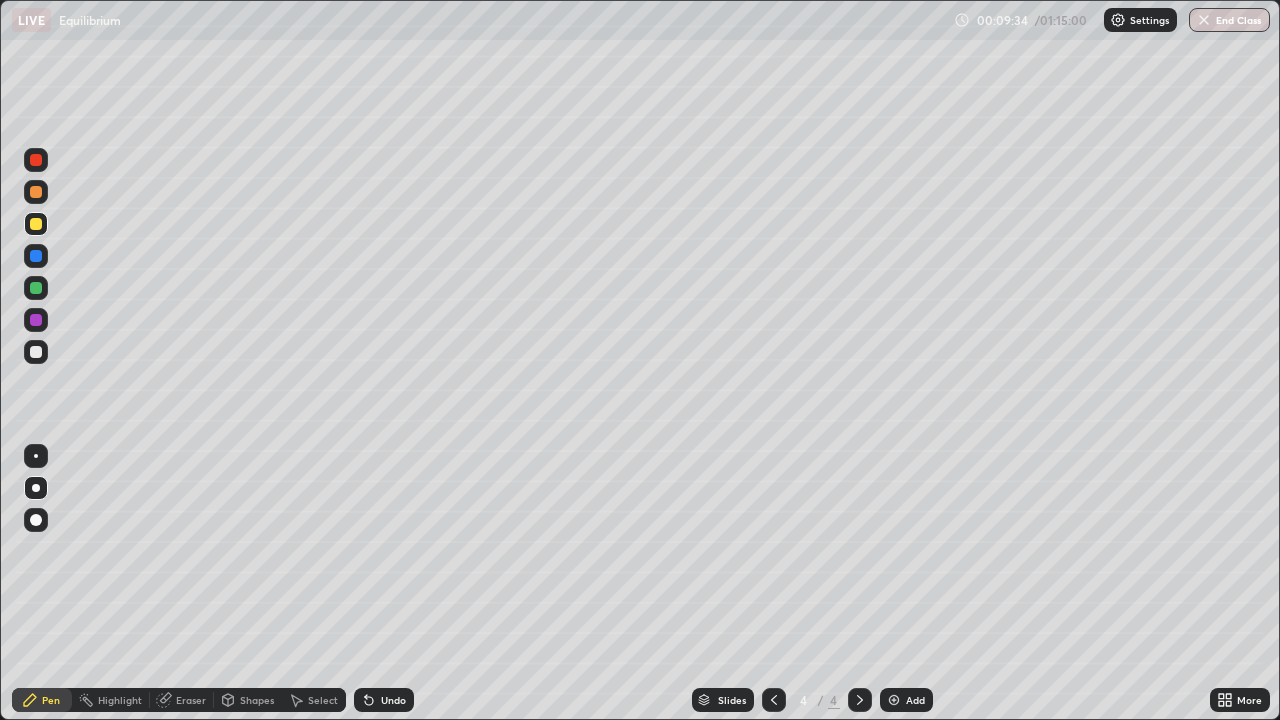 click on "Shapes" at bounding box center [257, 700] 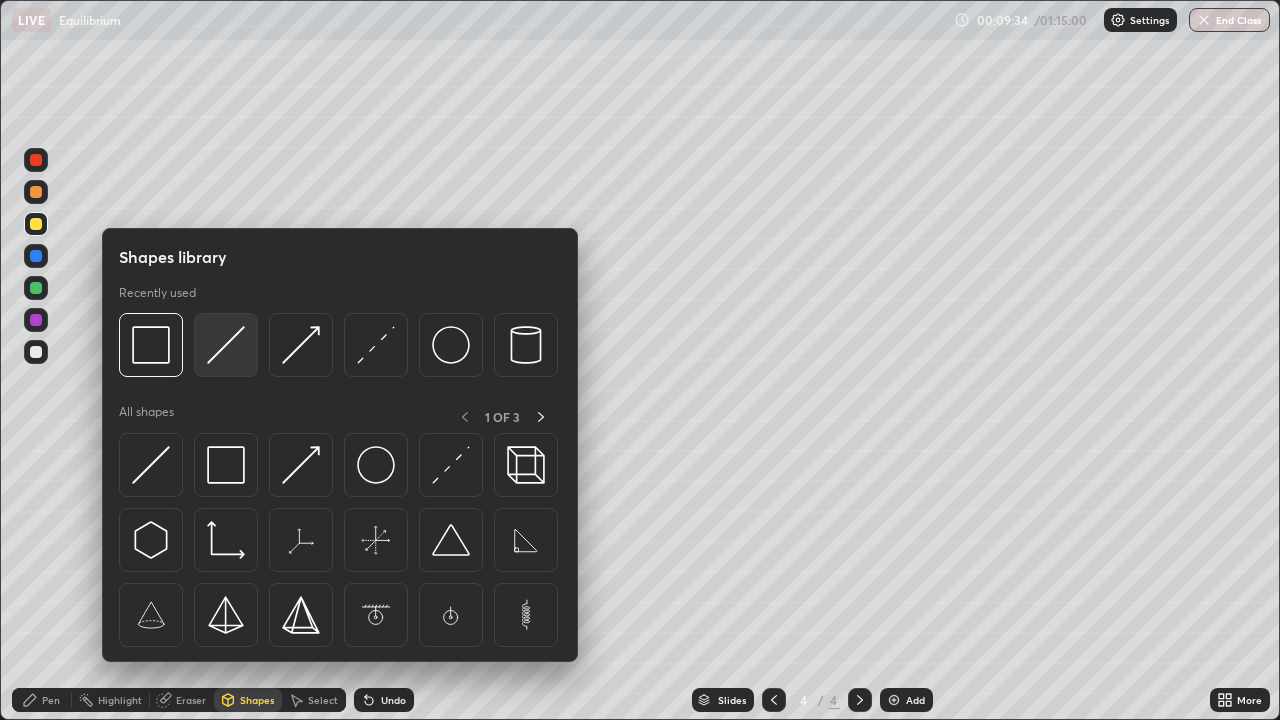 click at bounding box center (226, 345) 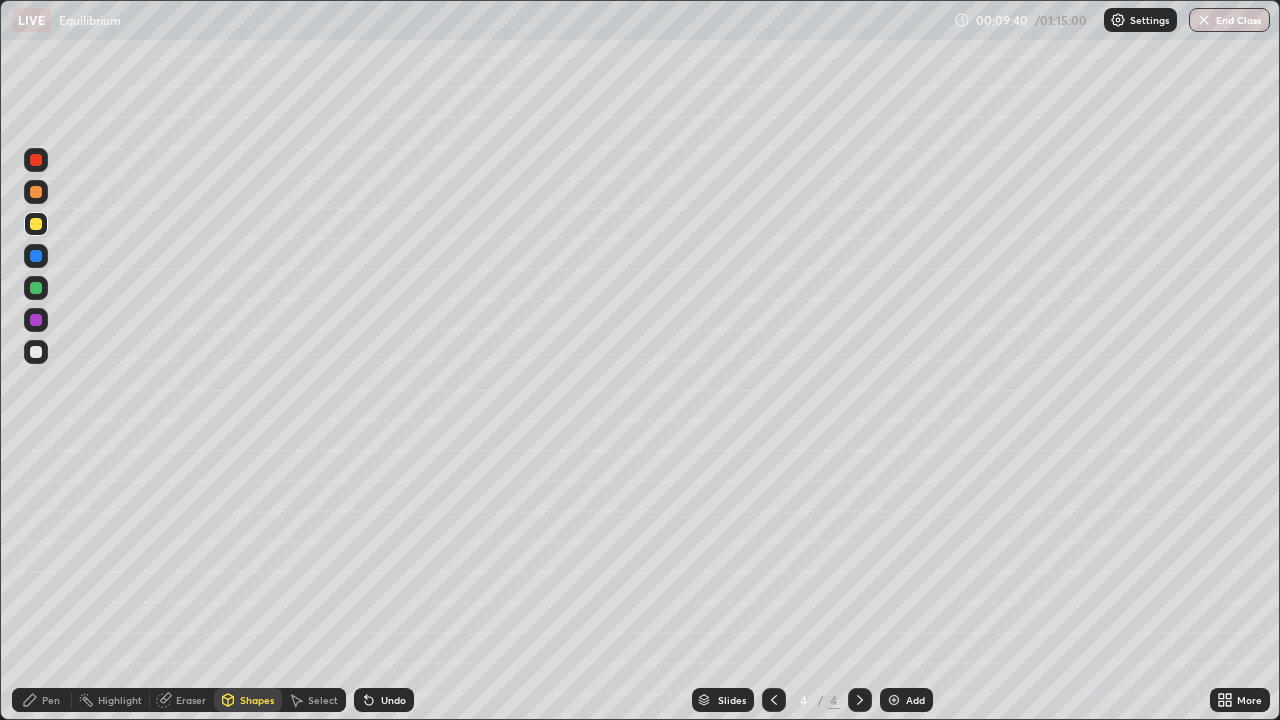 click on "Shapes" at bounding box center [257, 700] 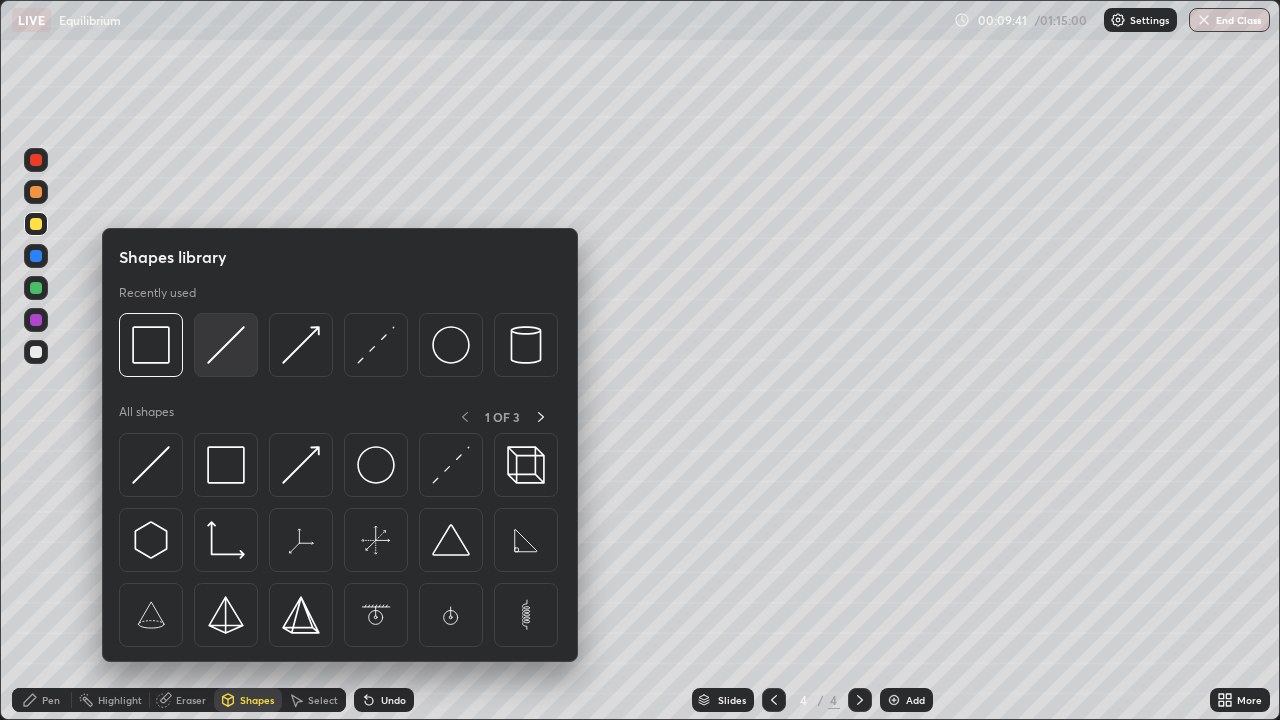 click at bounding box center (226, 345) 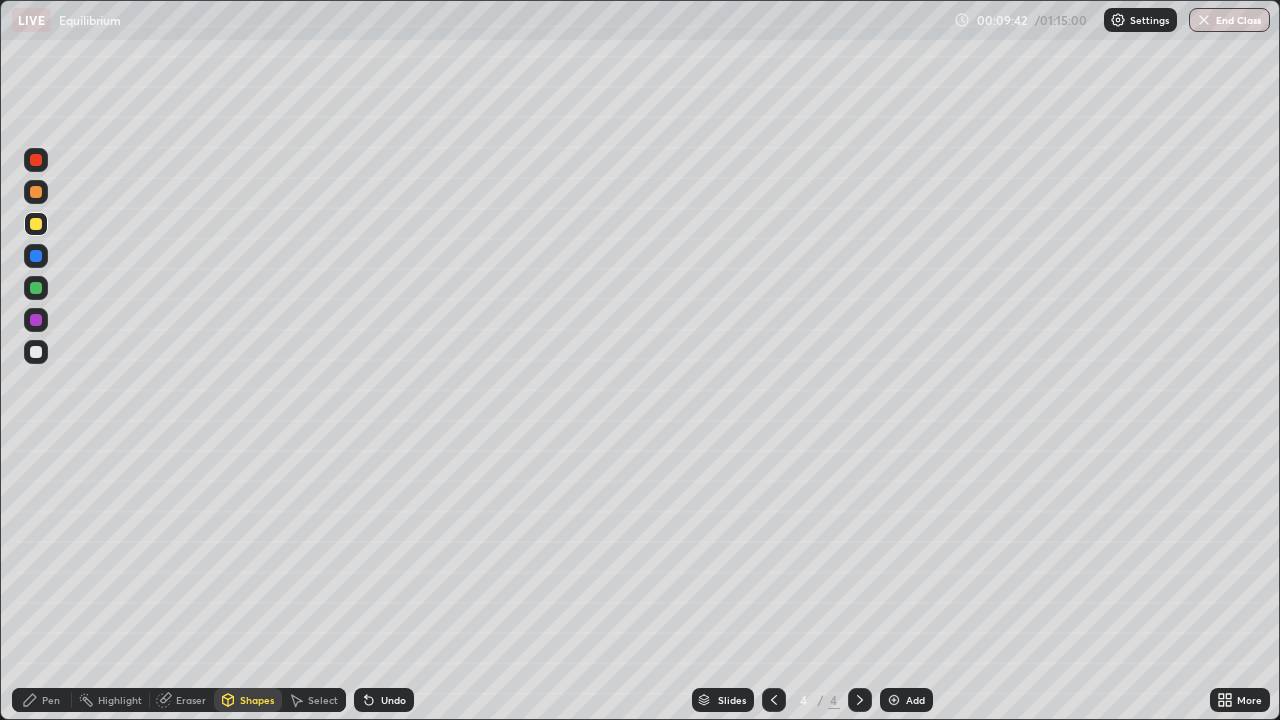 click at bounding box center [36, 256] 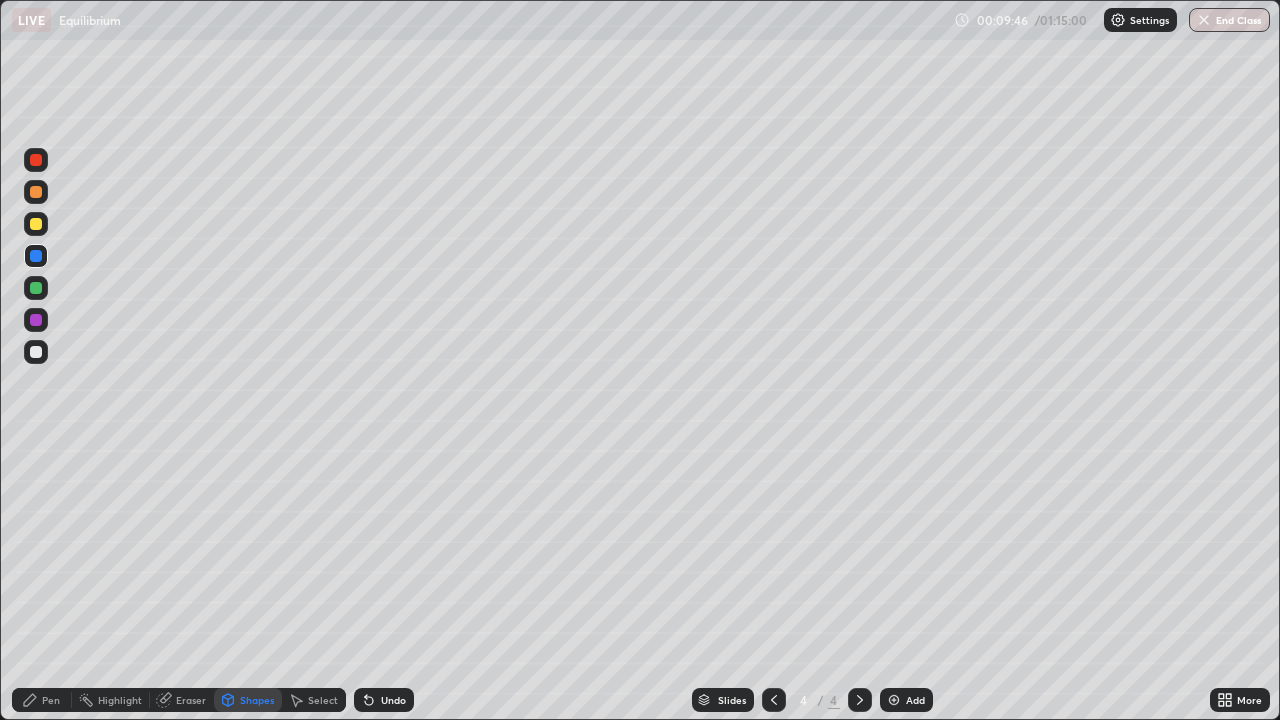 click on "Pen" at bounding box center (51, 700) 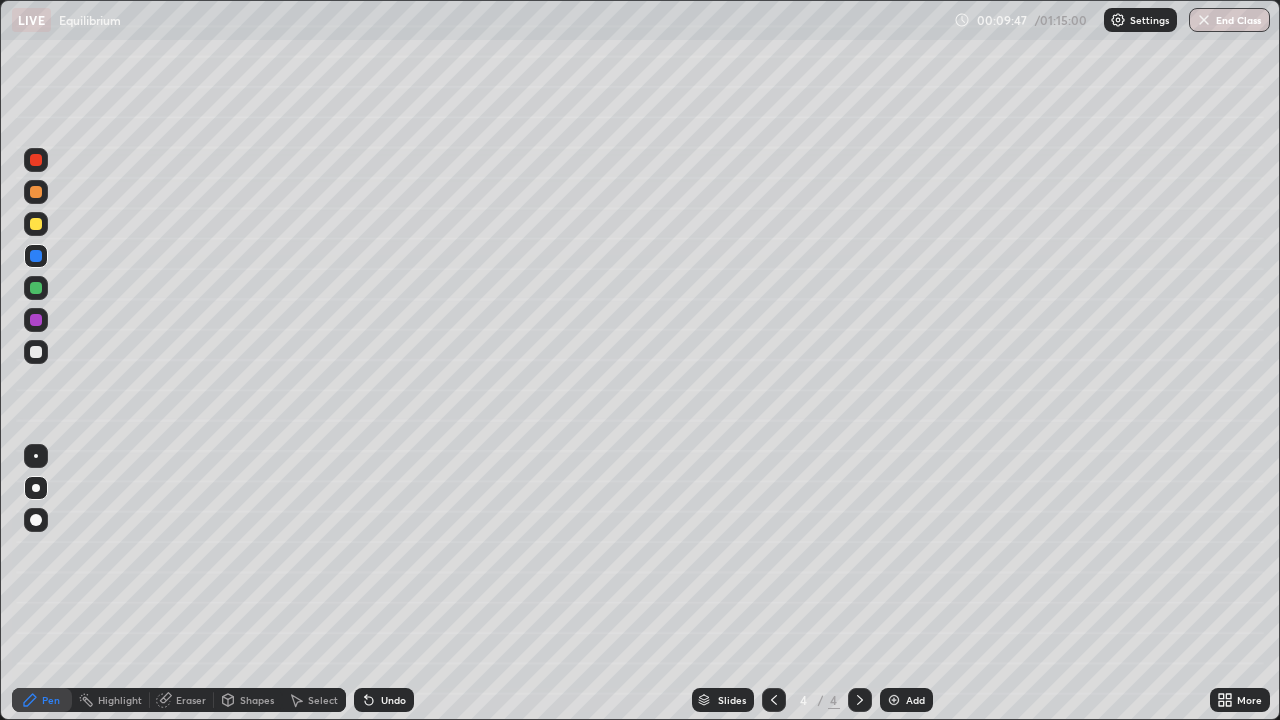 click at bounding box center (36, 352) 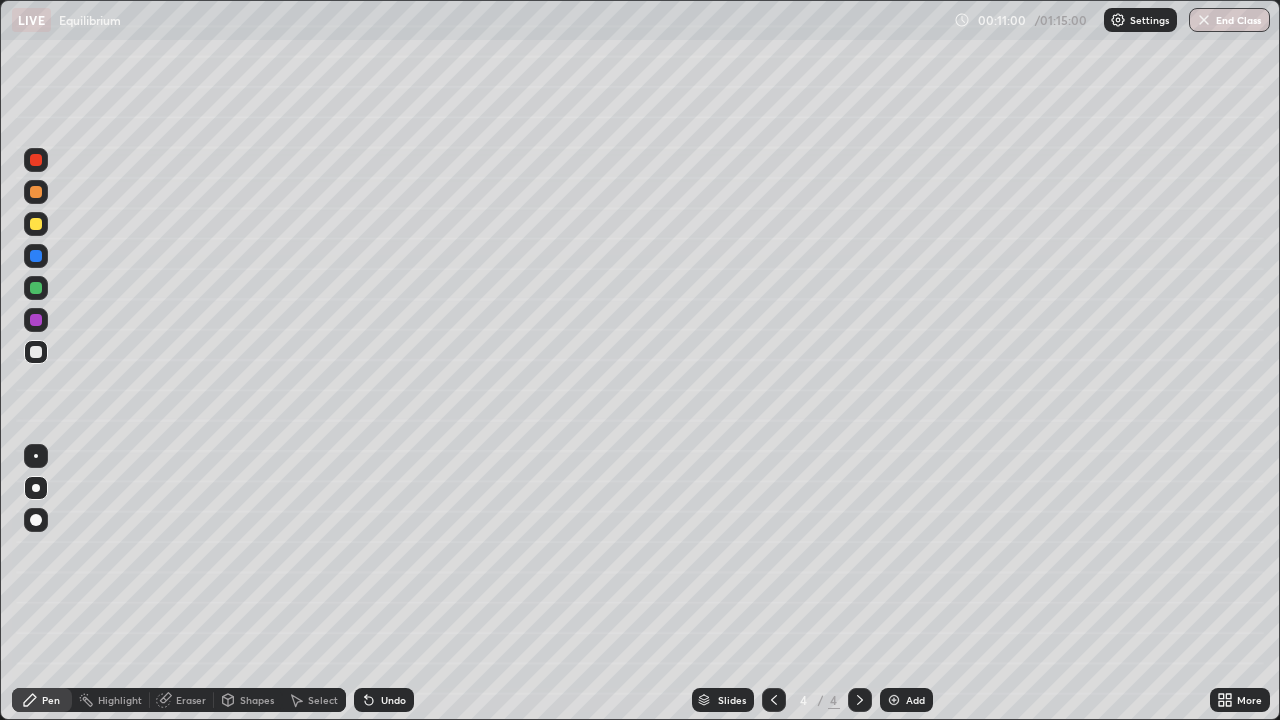 click on "Shapes" at bounding box center (257, 700) 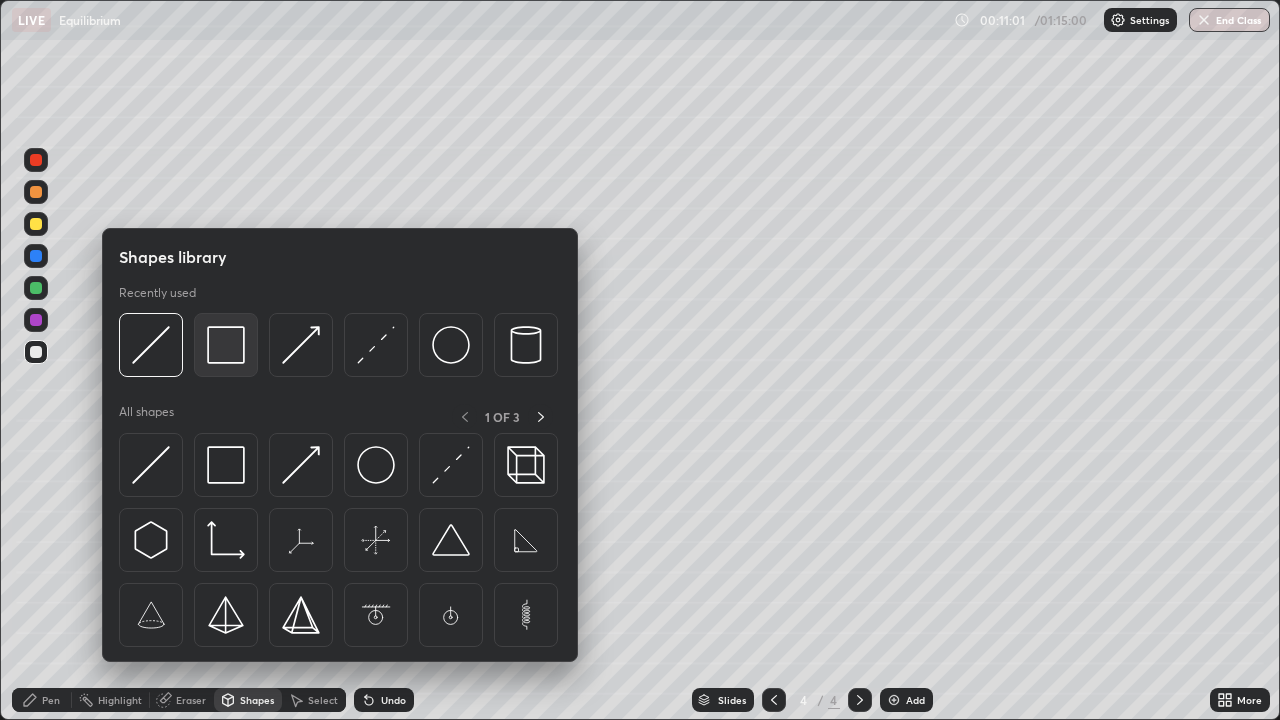 click at bounding box center (226, 345) 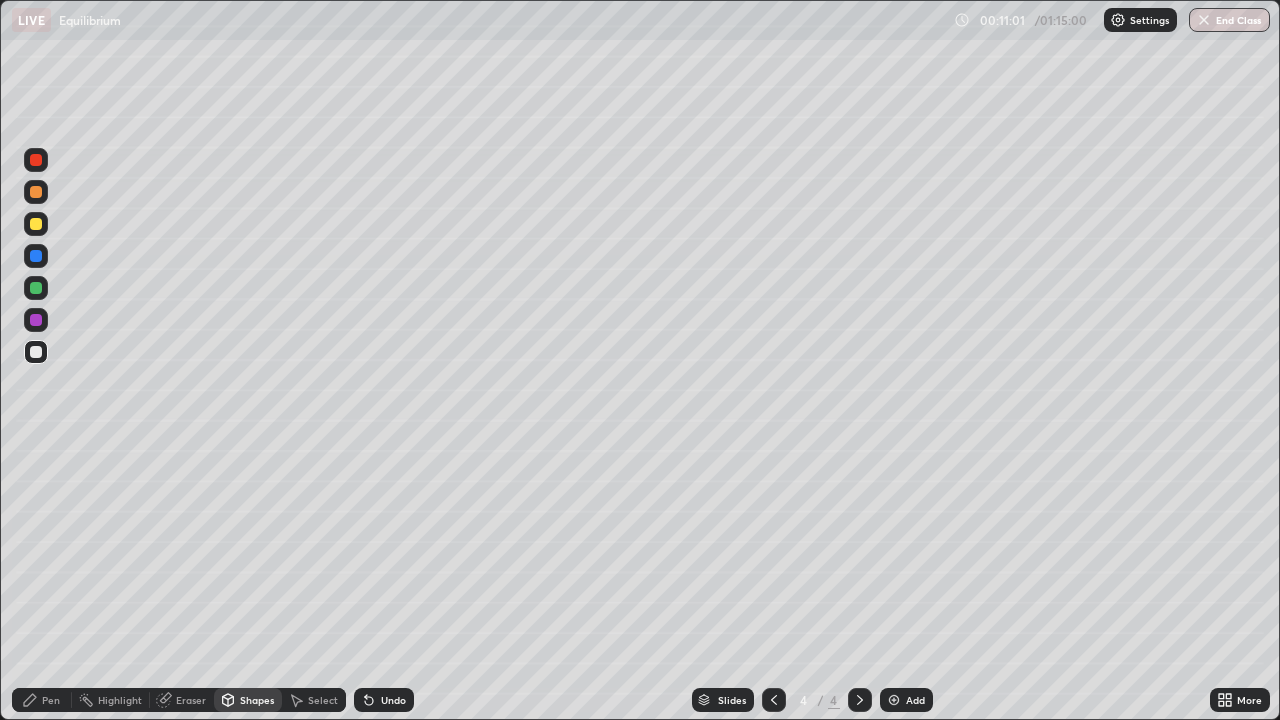 click at bounding box center [36, 352] 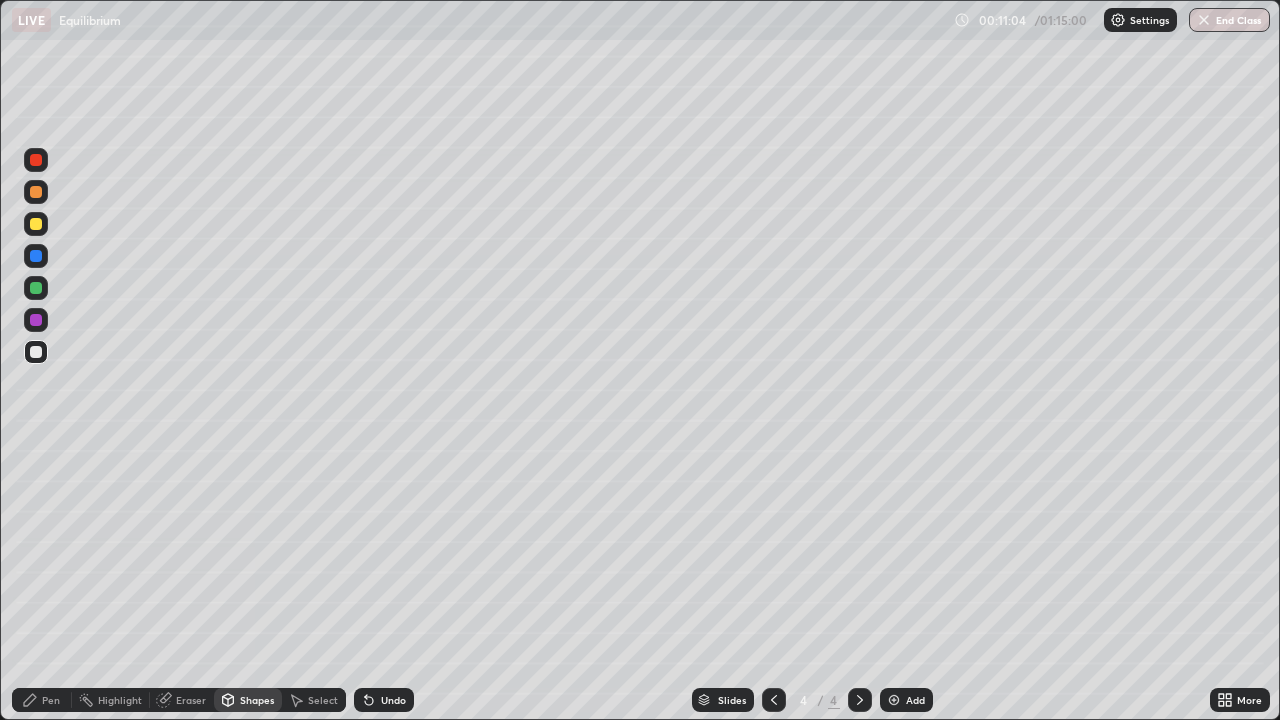 click on "Pen" at bounding box center (51, 700) 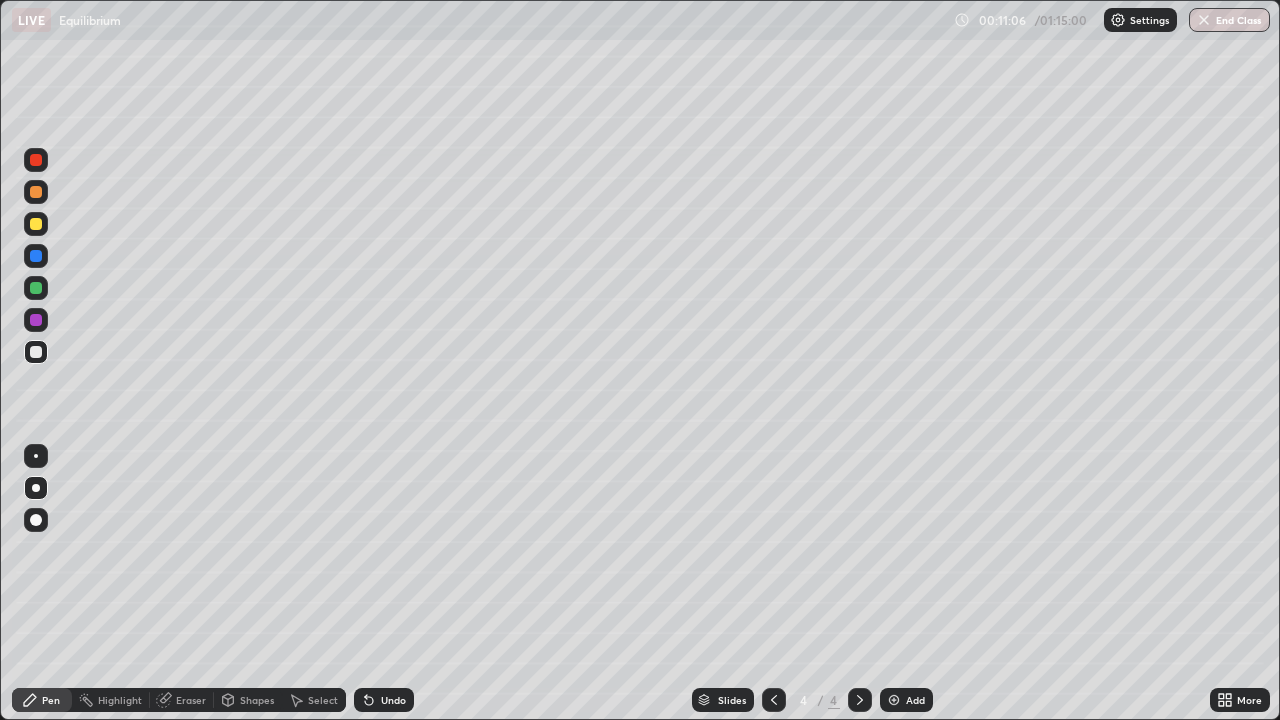 click on "Pen" at bounding box center [51, 700] 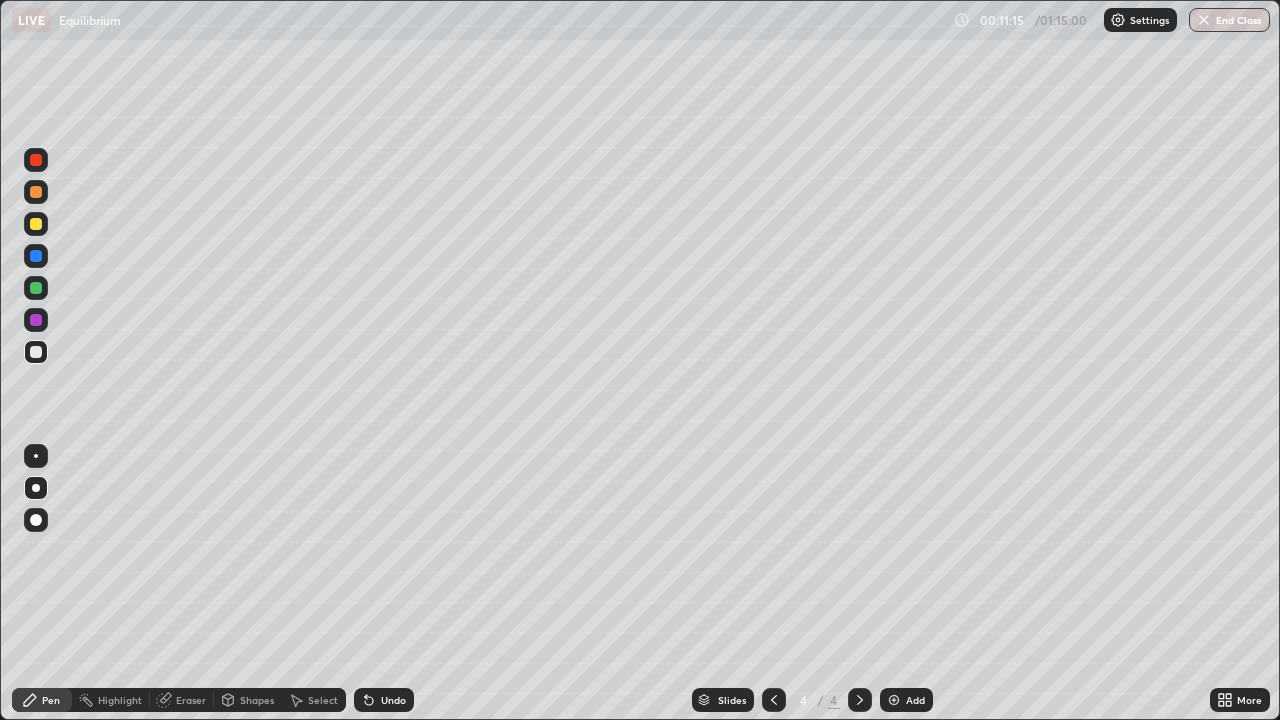 click on "Shapes" at bounding box center (257, 700) 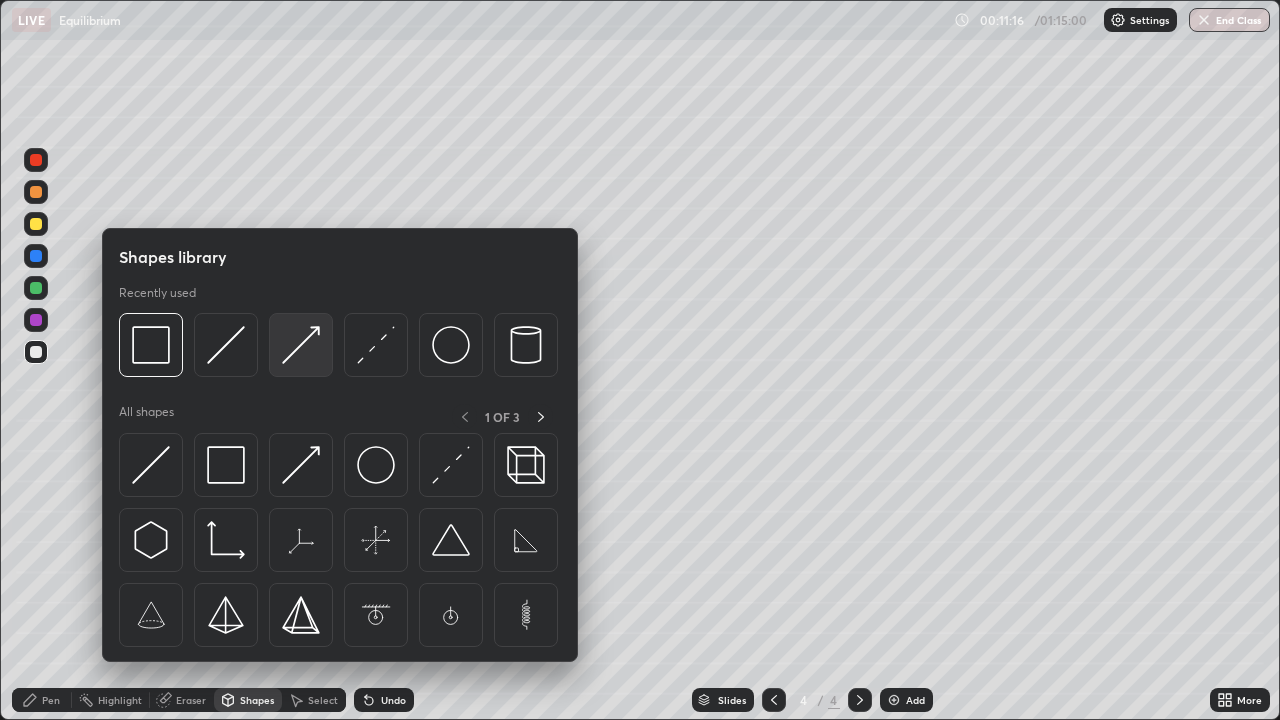 click at bounding box center [301, 345] 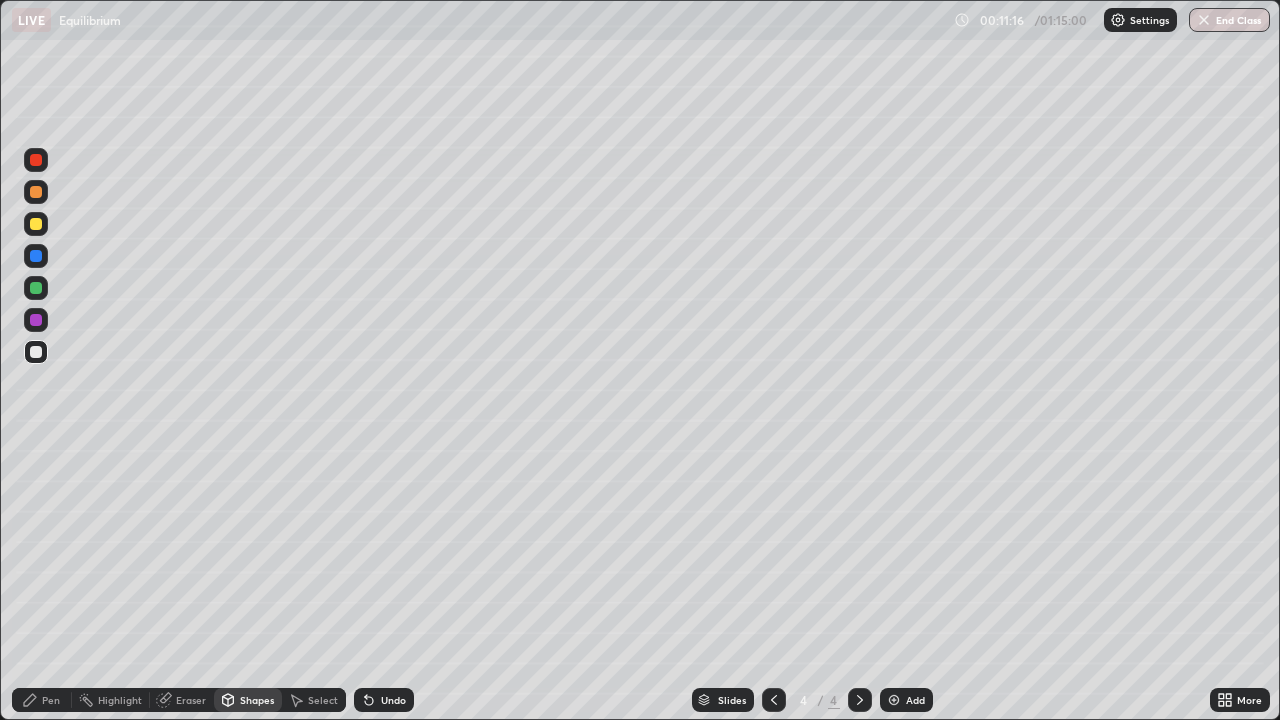 click at bounding box center [36, 256] 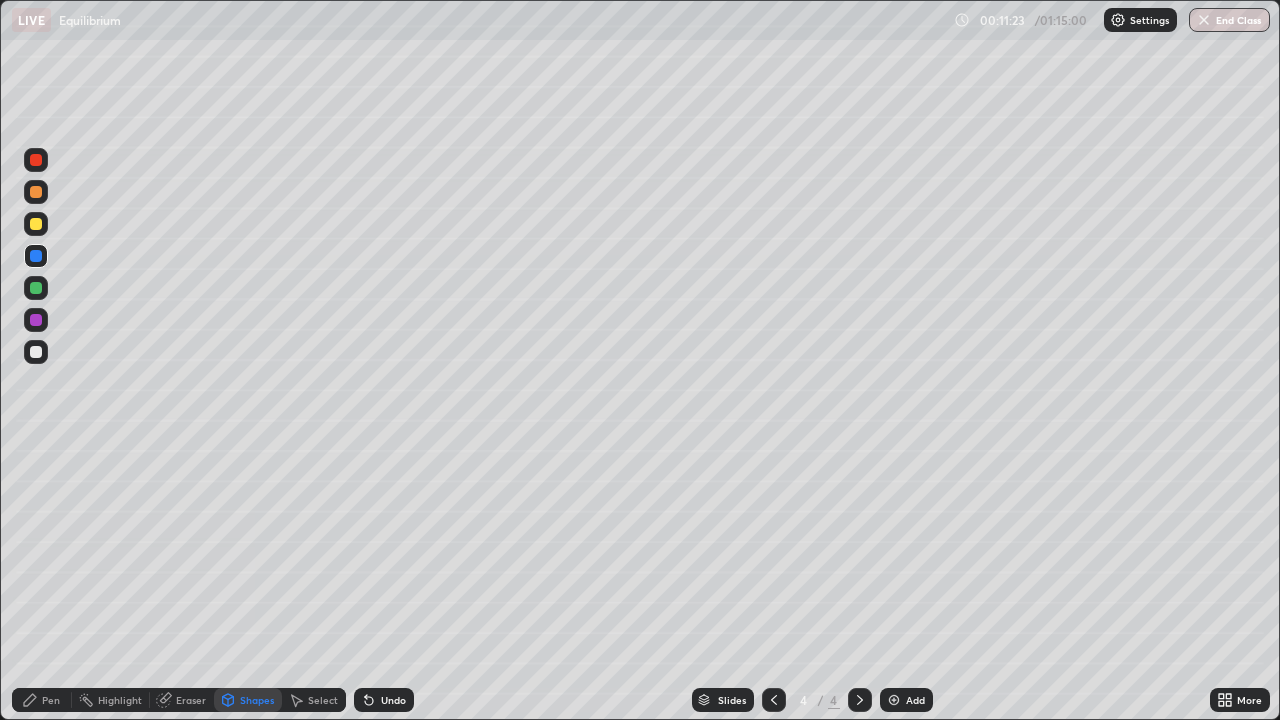 click at bounding box center (36, 224) 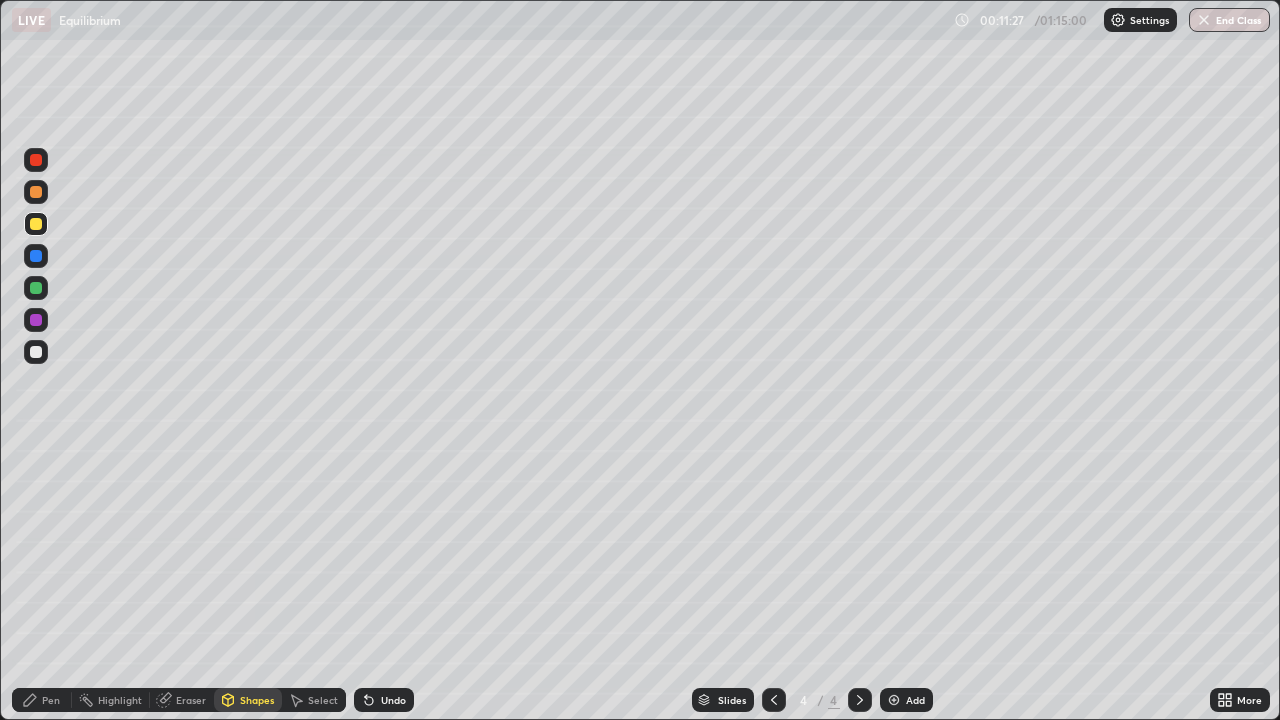 click 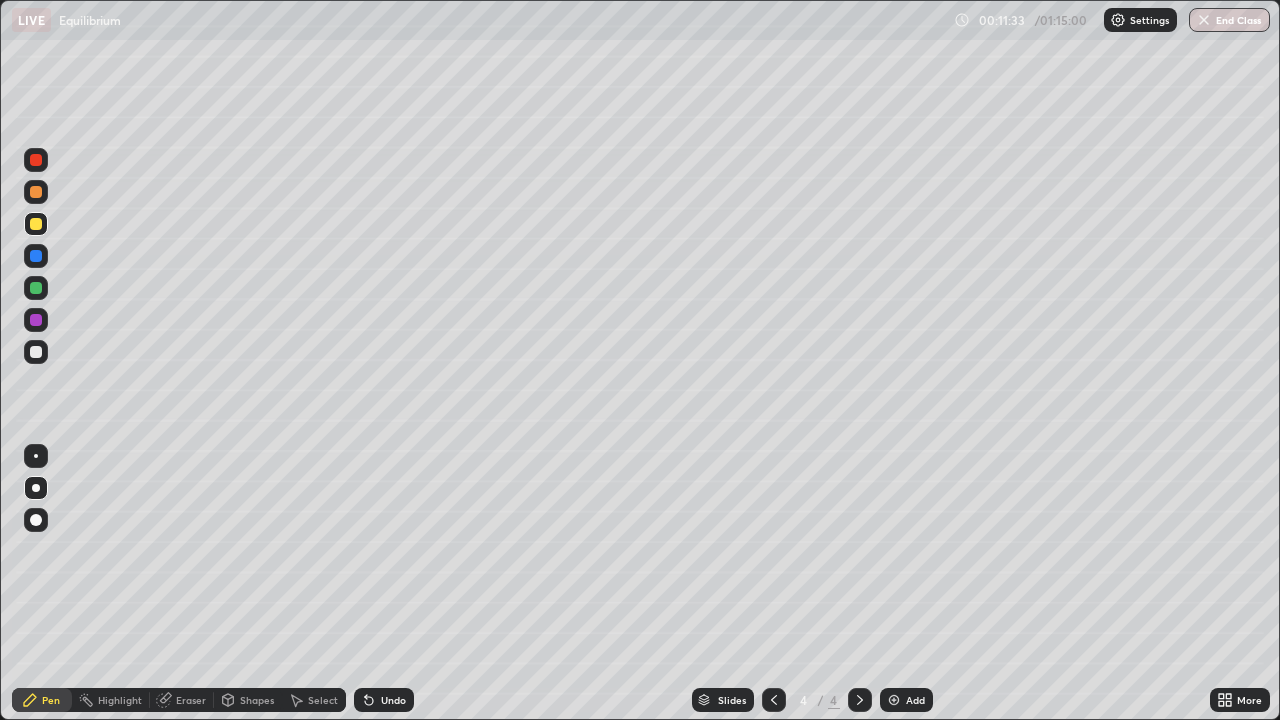 click on "Shapes" at bounding box center [257, 700] 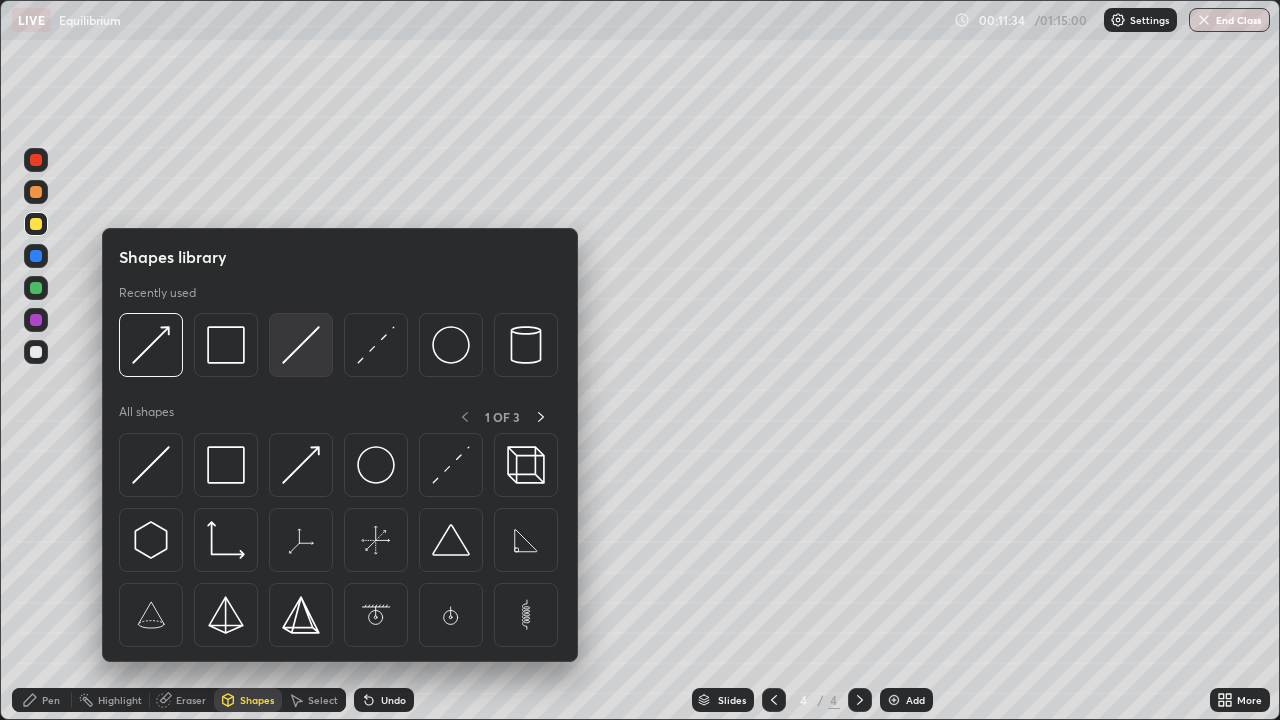 click at bounding box center (301, 345) 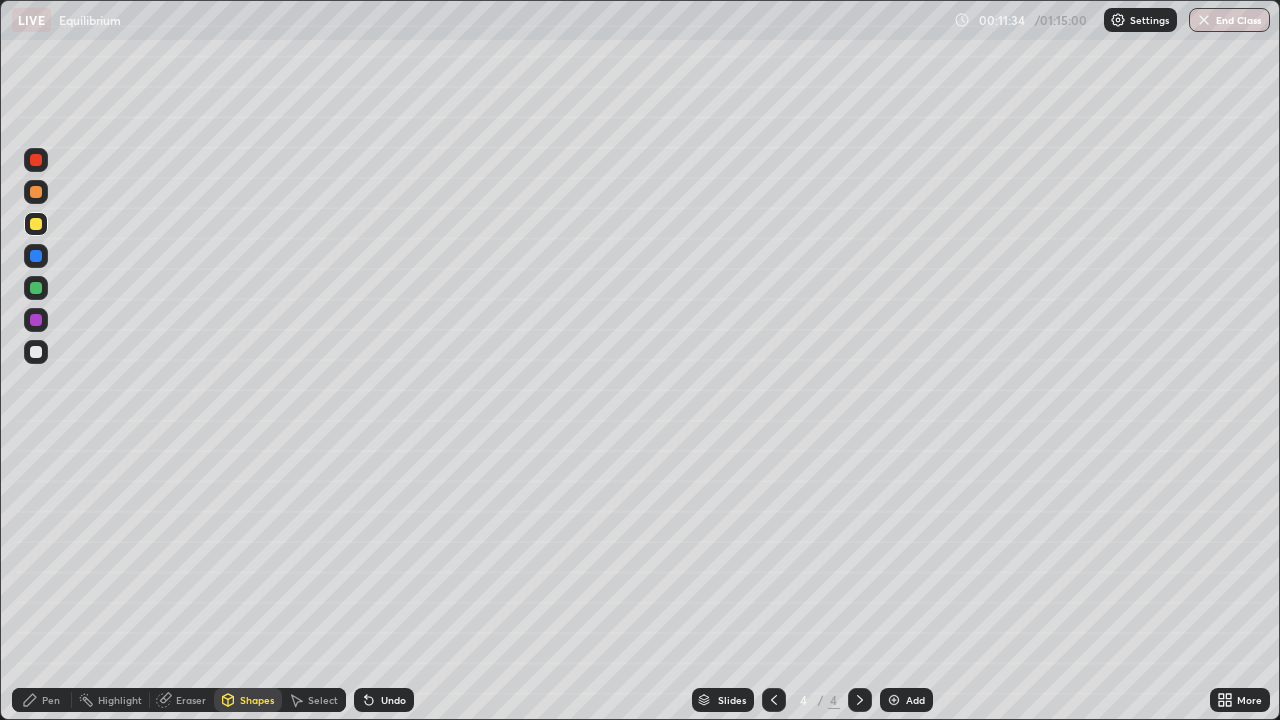 click at bounding box center [36, 352] 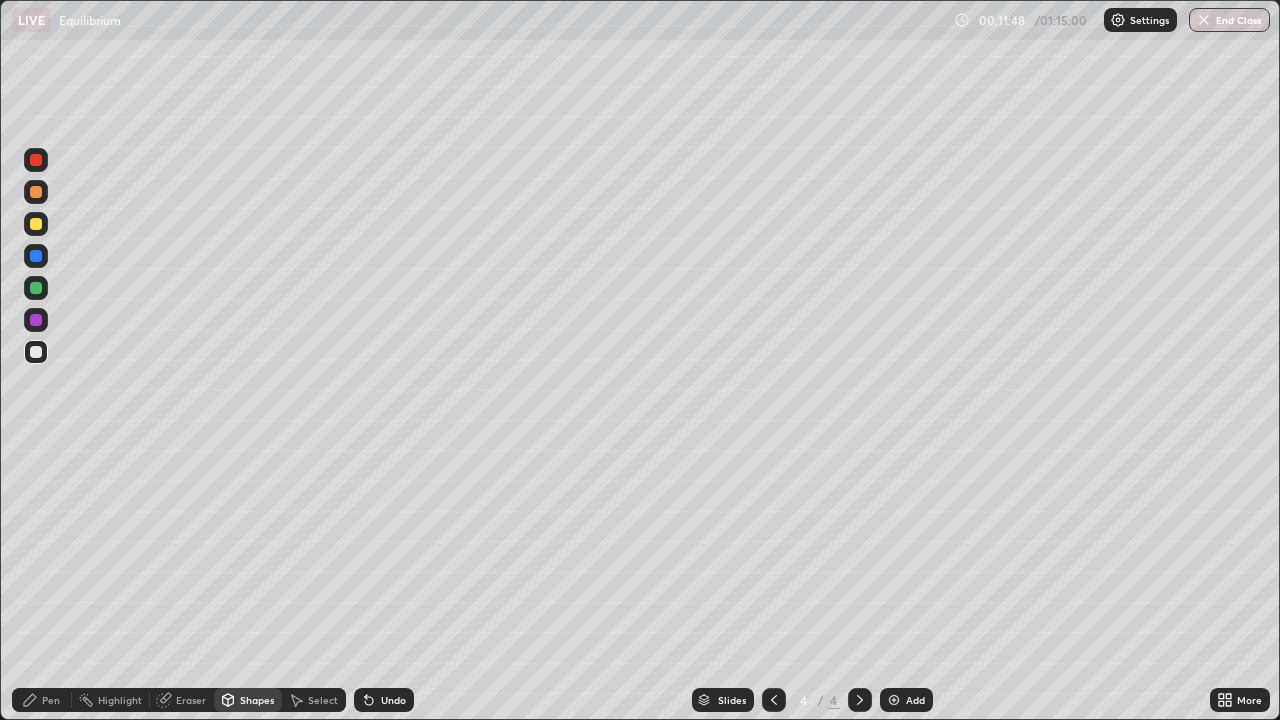 click on "Pen" at bounding box center (51, 700) 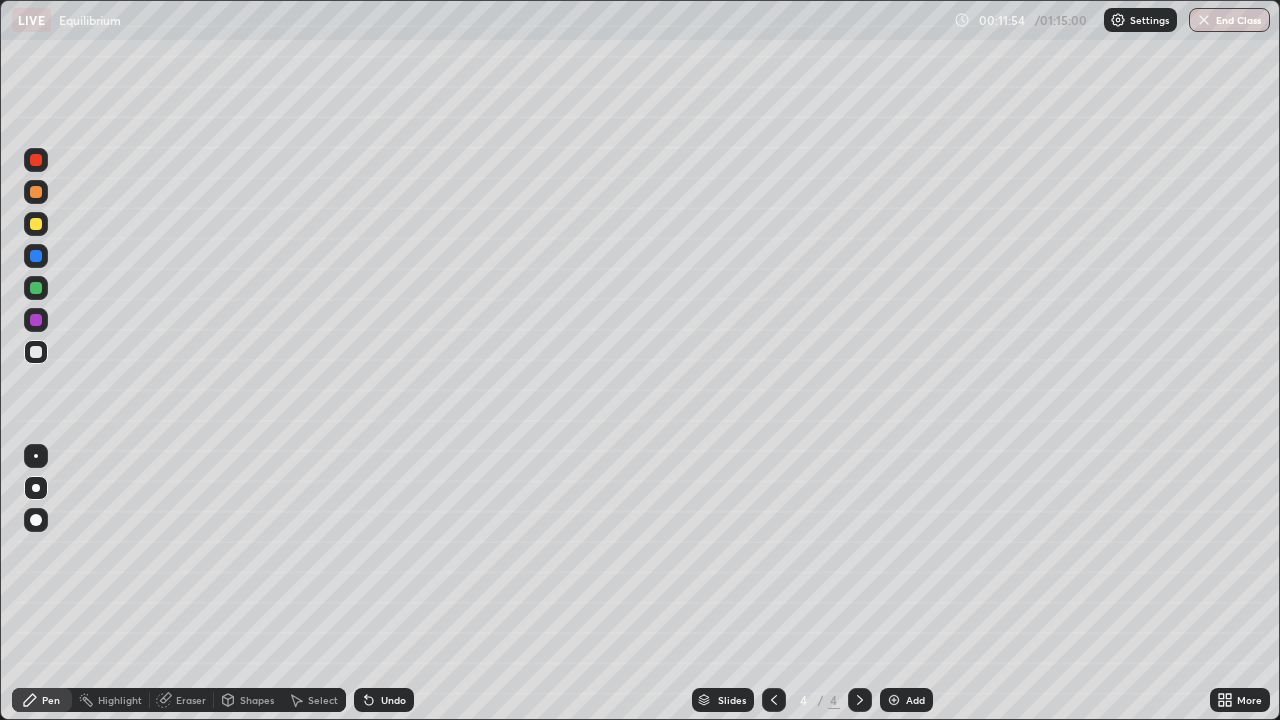 click on "Shapes" at bounding box center [257, 700] 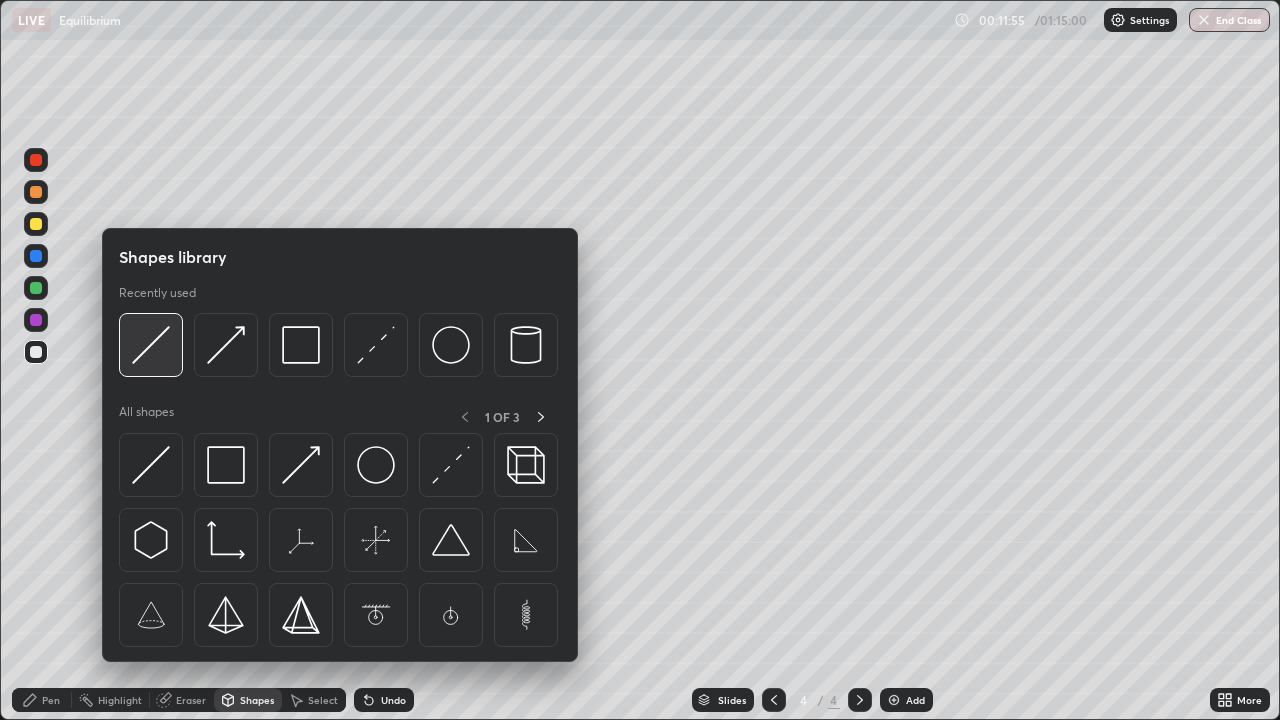 click at bounding box center [151, 345] 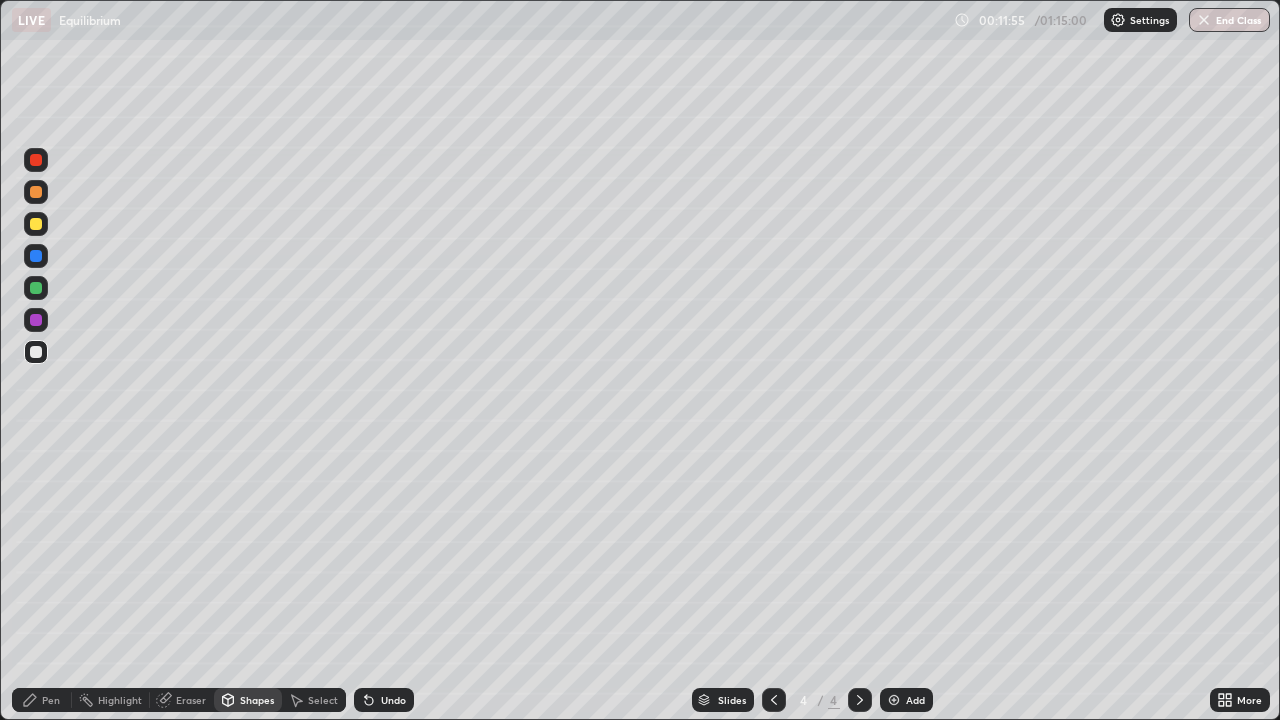 click at bounding box center [36, 224] 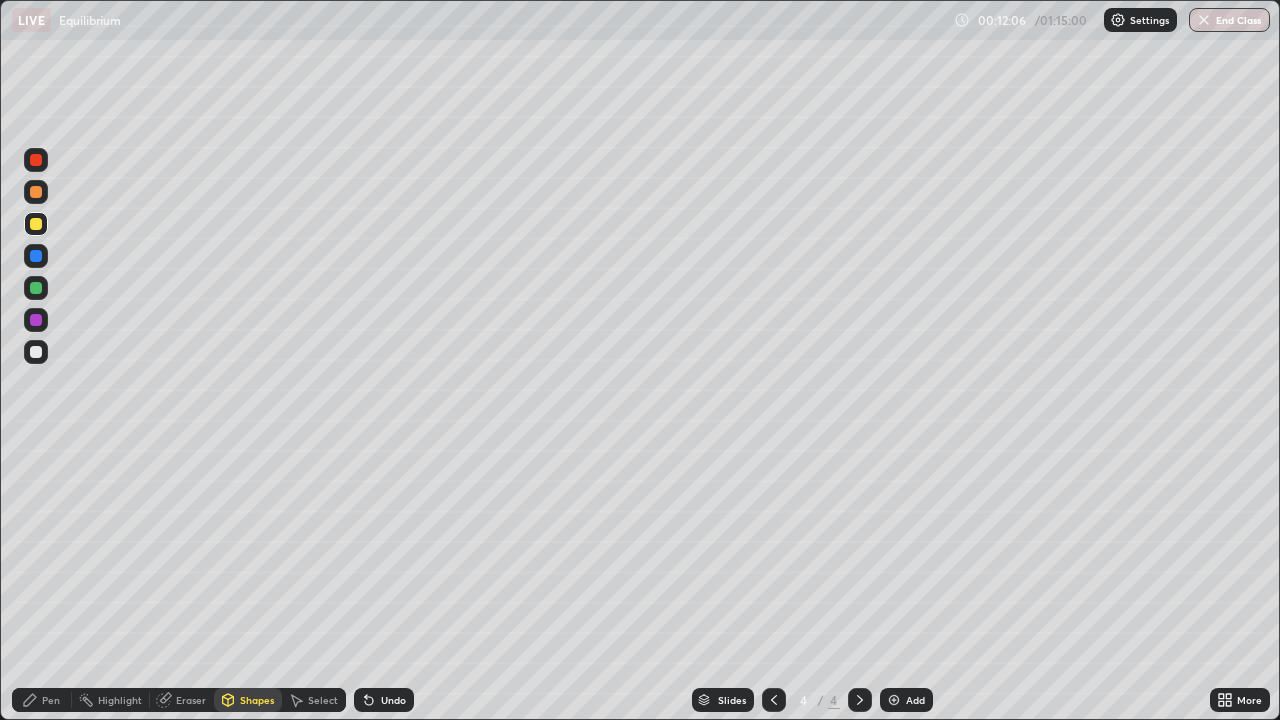 click on "Pen" at bounding box center (51, 700) 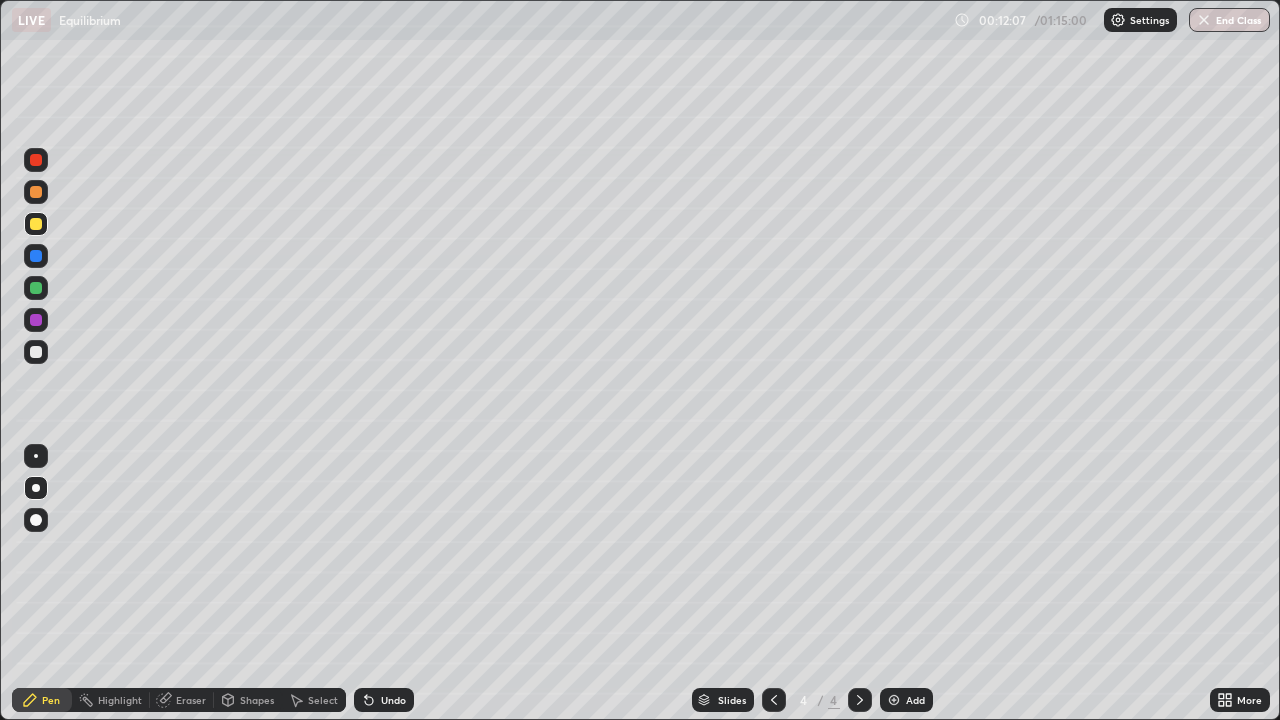 click on "Shapes" at bounding box center [257, 700] 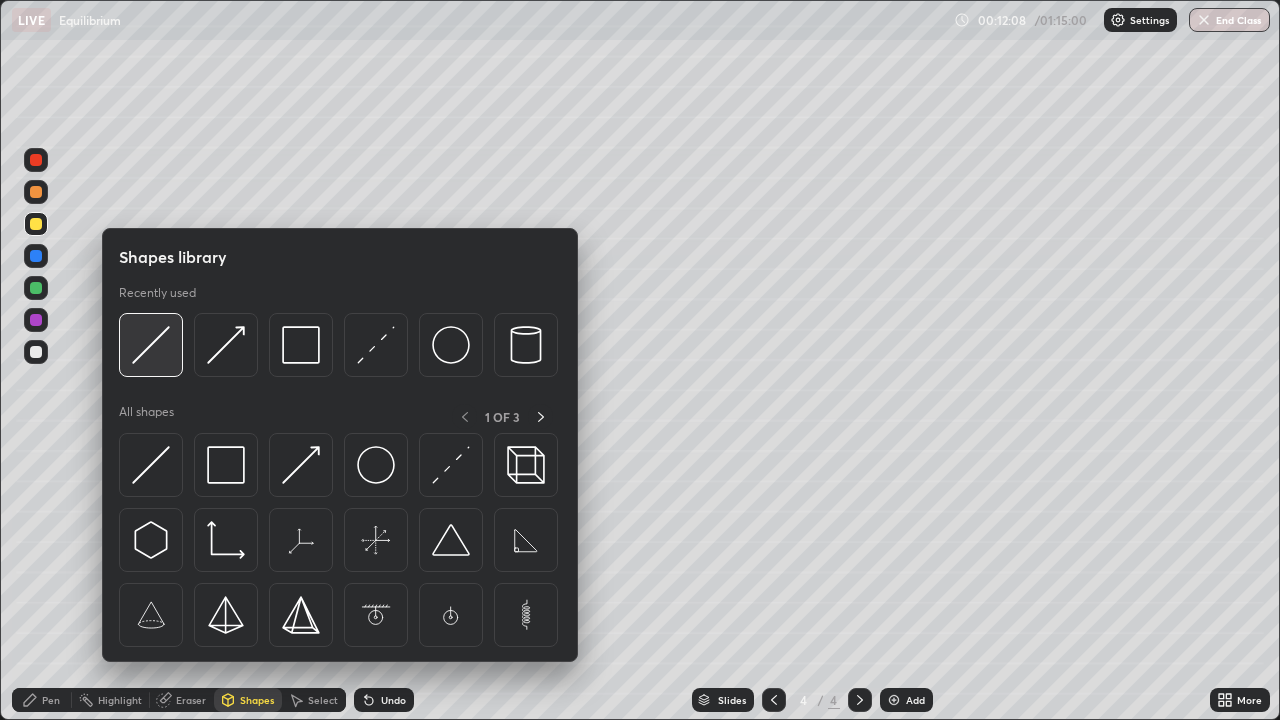 click at bounding box center (151, 345) 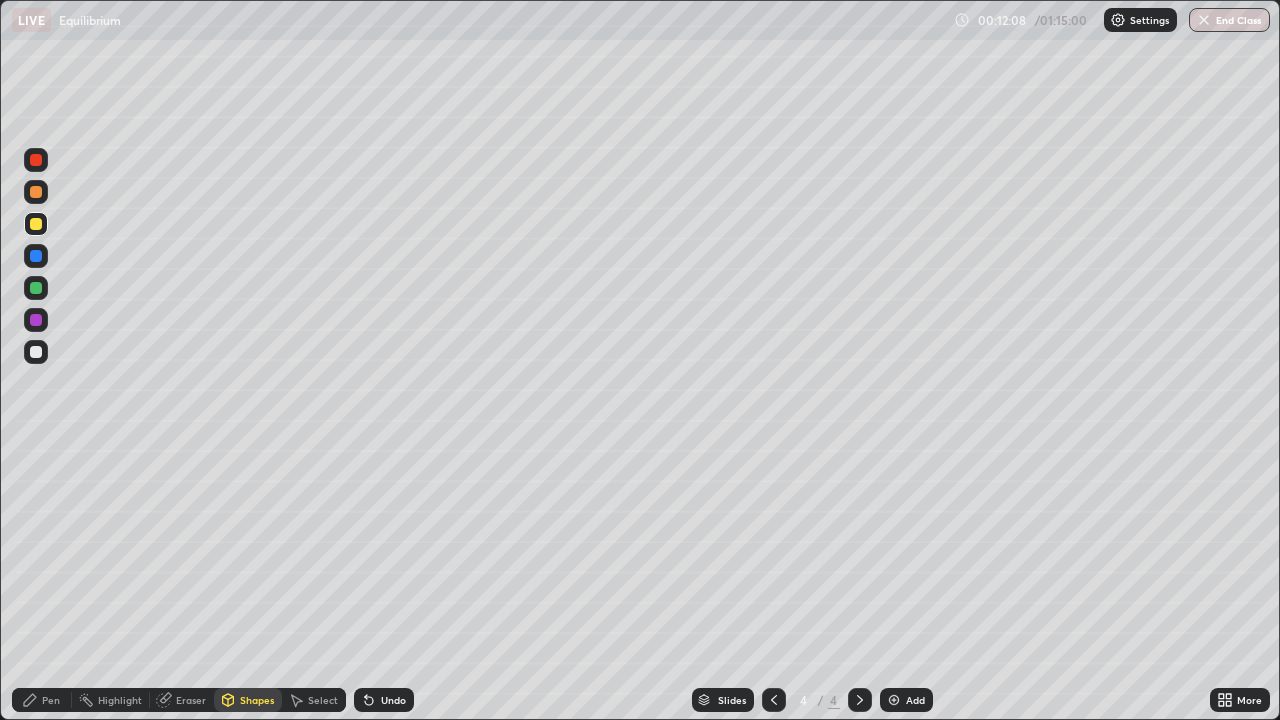 click at bounding box center [36, 192] 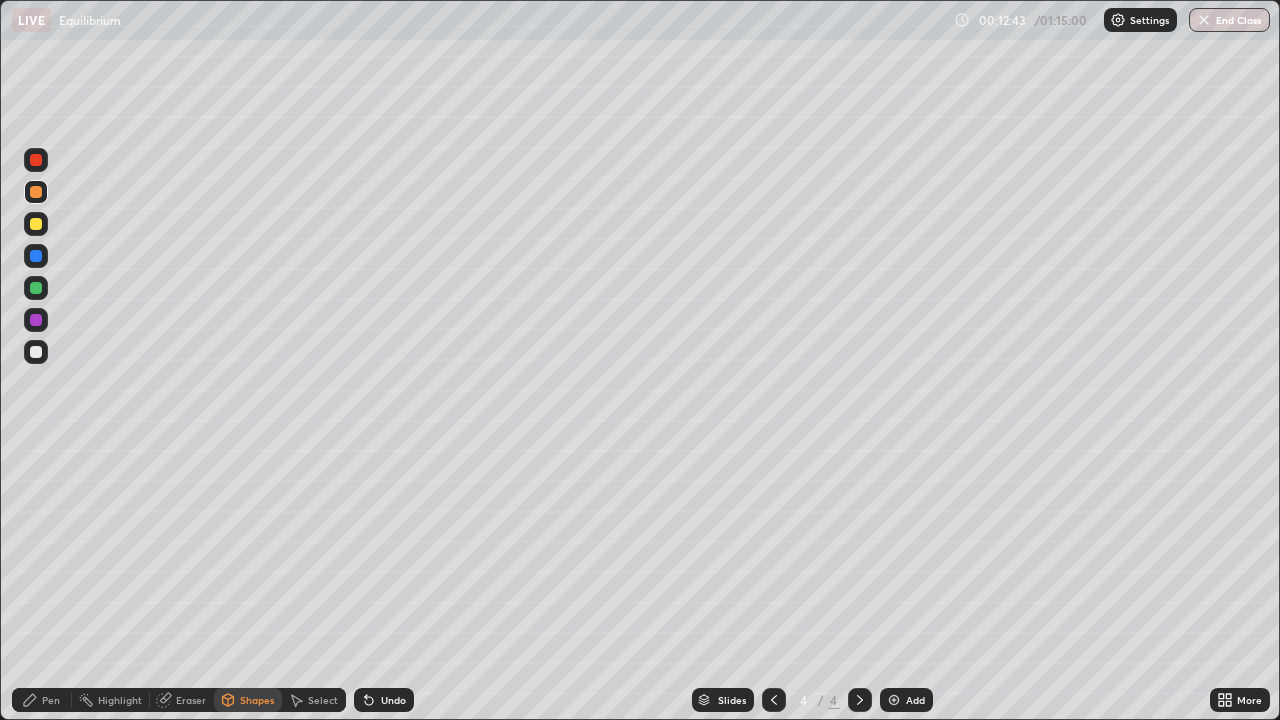 click at bounding box center (36, 352) 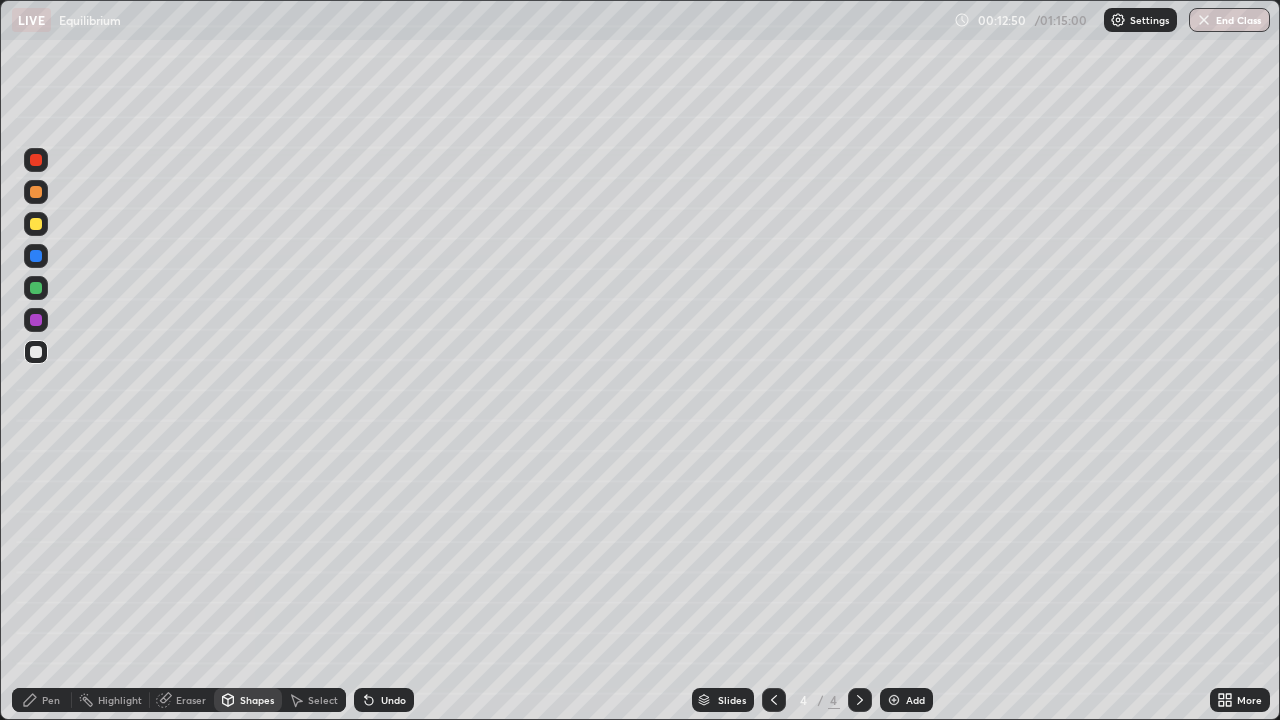 click on "Undo" at bounding box center (393, 700) 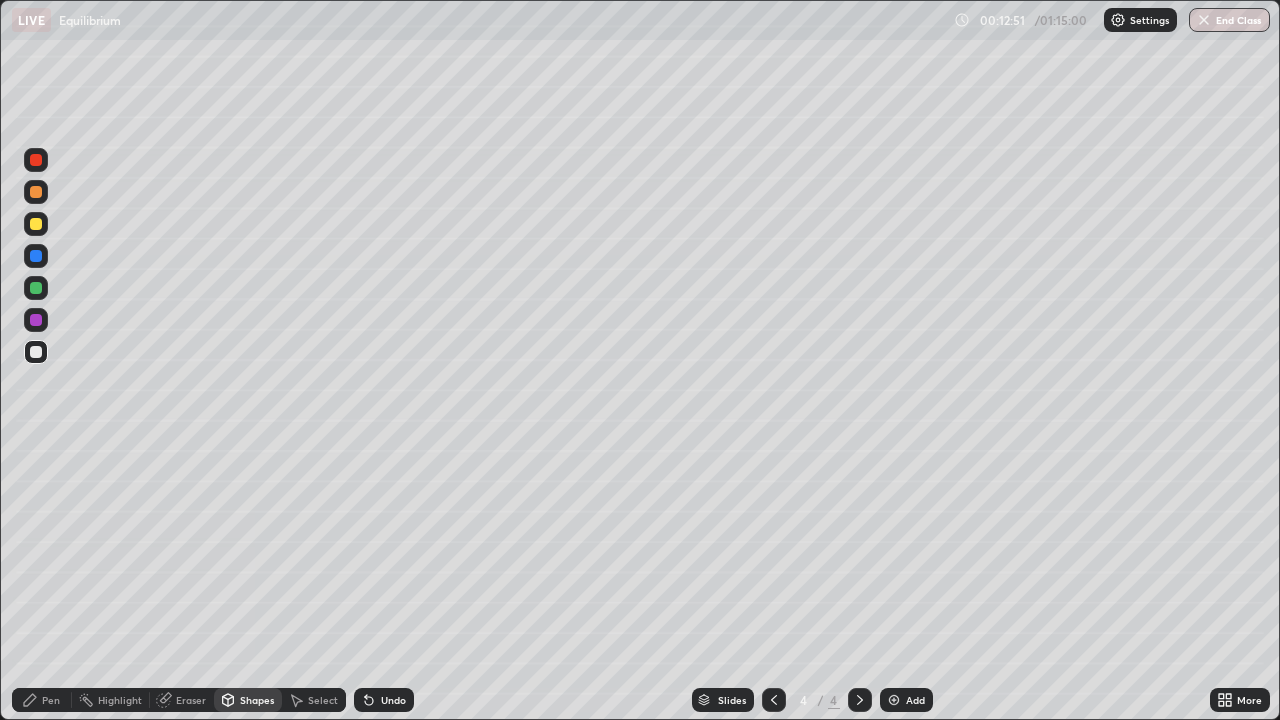 click on "Undo" at bounding box center [384, 700] 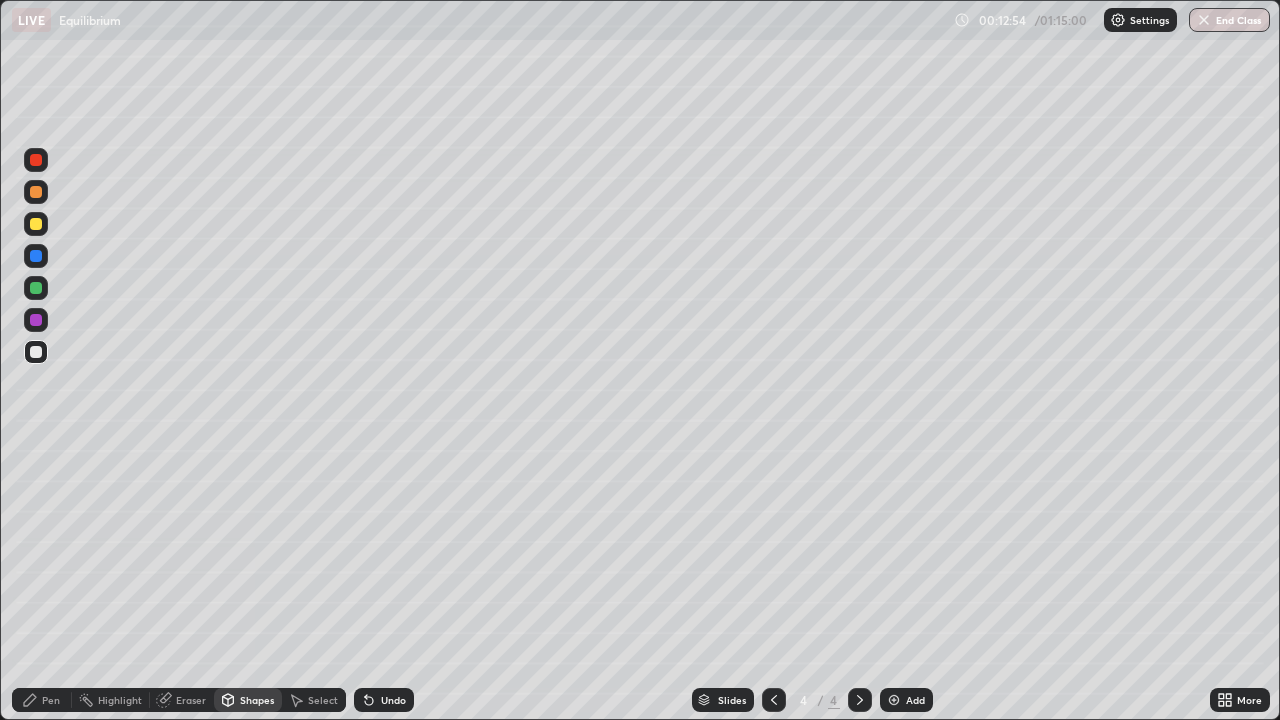 click at bounding box center (36, 224) 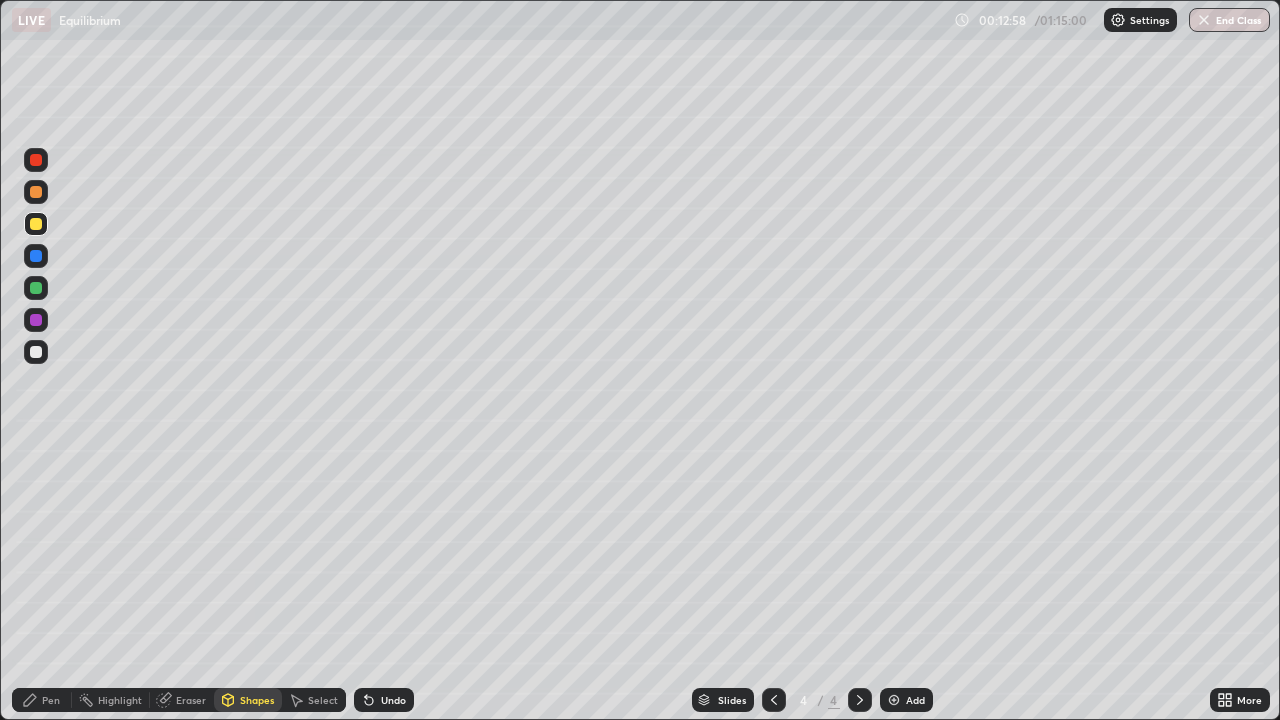 click on "Undo" at bounding box center [384, 700] 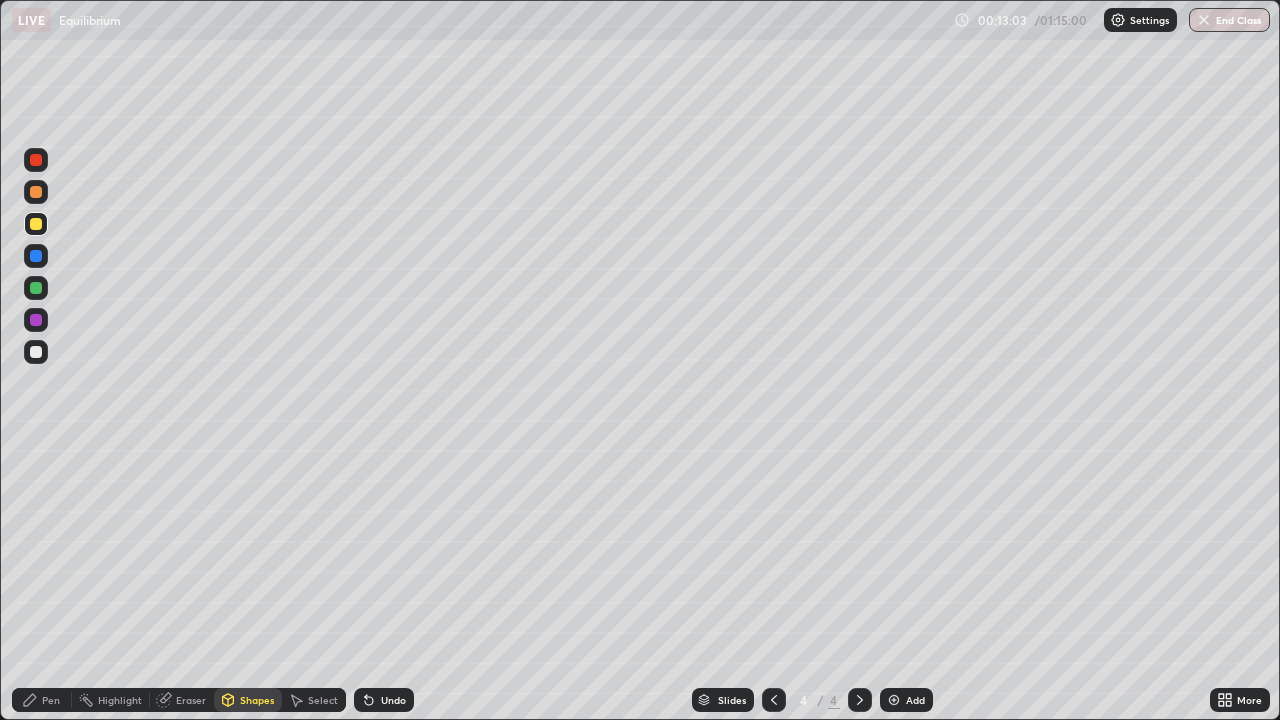 click on "Pen" at bounding box center [51, 700] 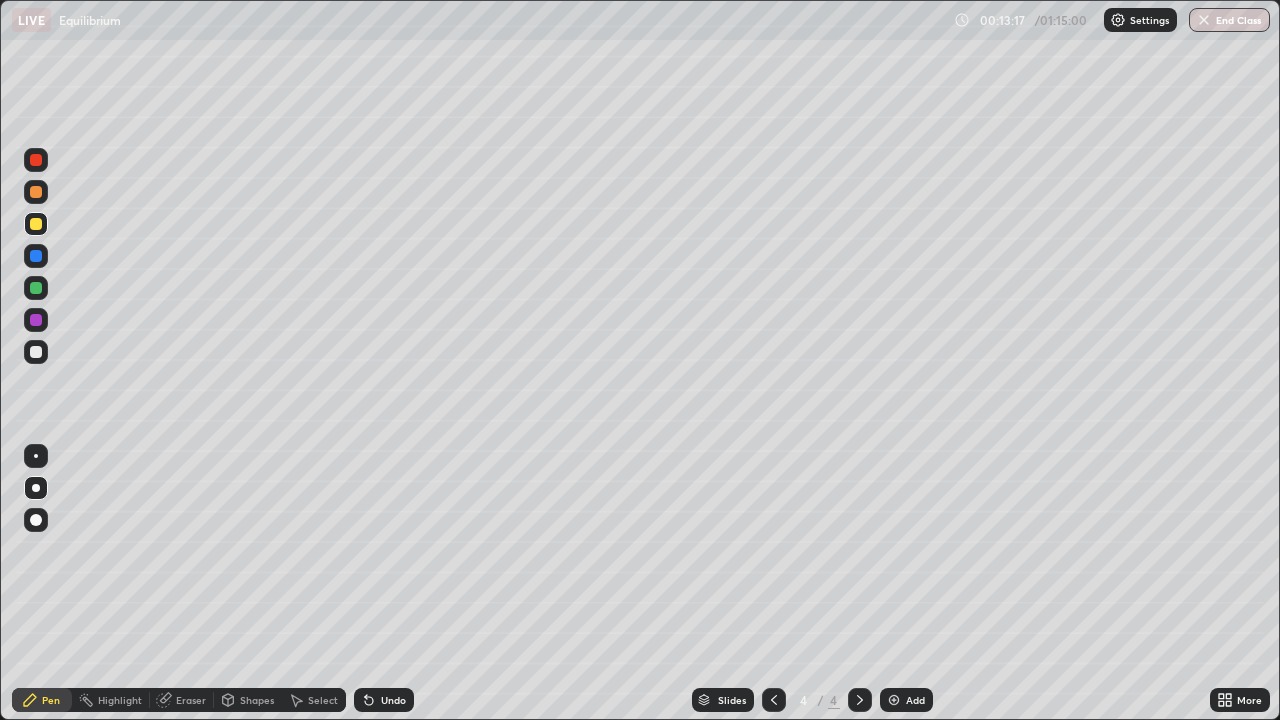 click on "Shapes" at bounding box center [257, 700] 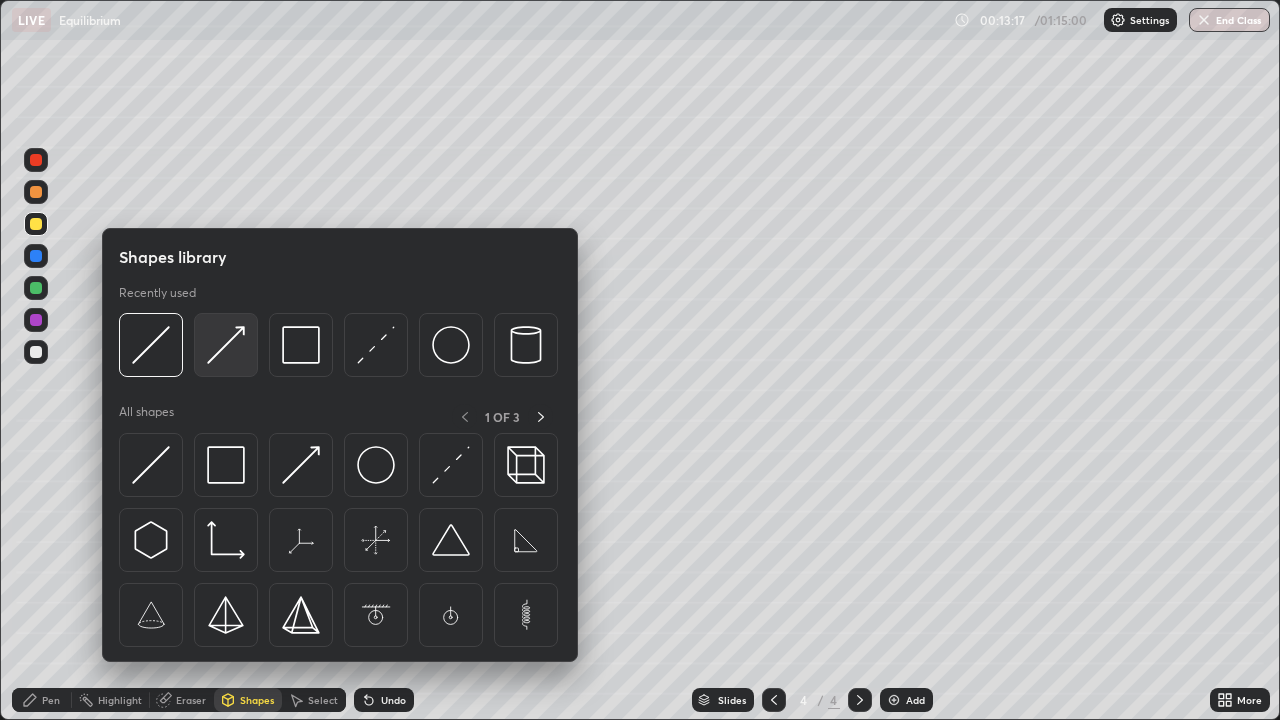 click at bounding box center [226, 345] 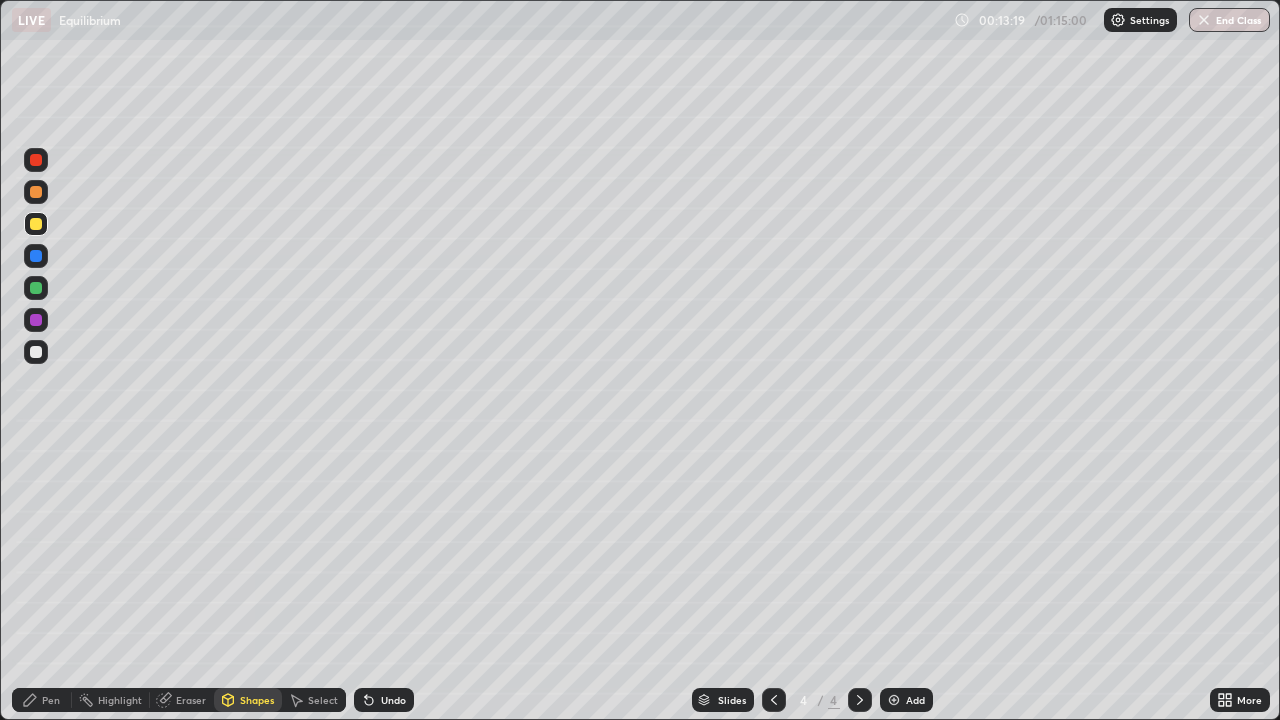 click at bounding box center [36, 288] 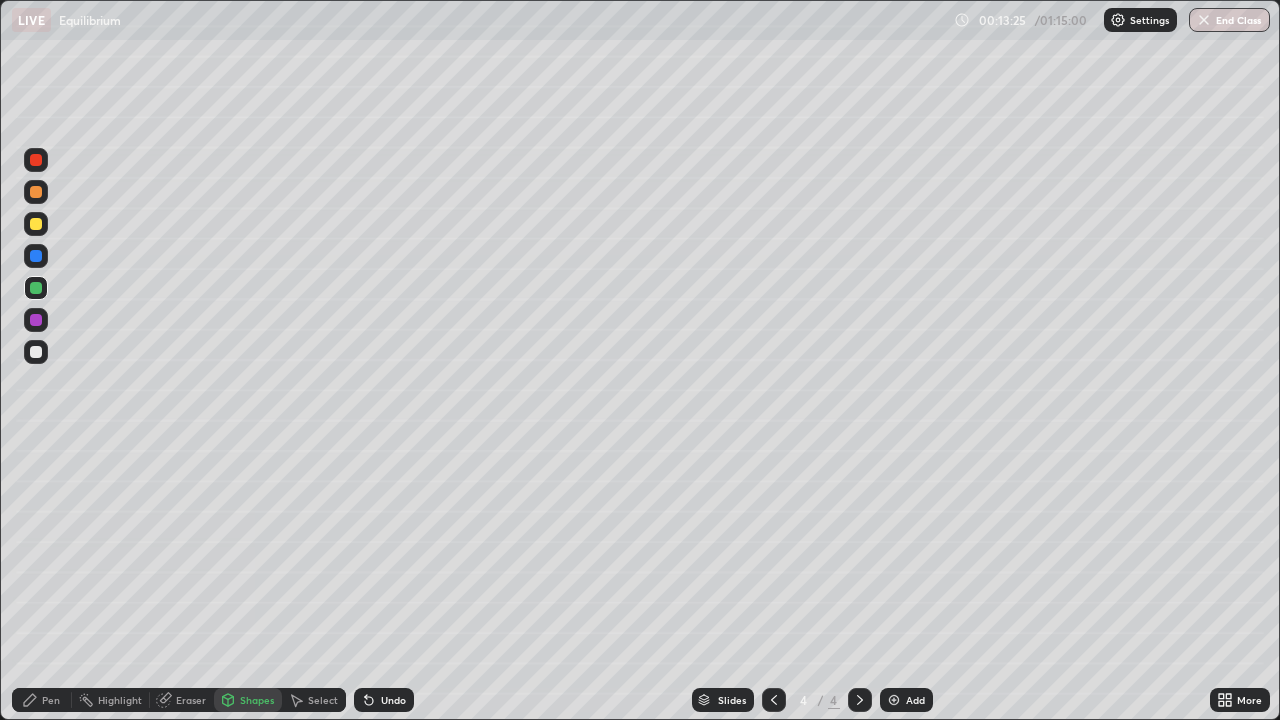 click at bounding box center [36, 320] 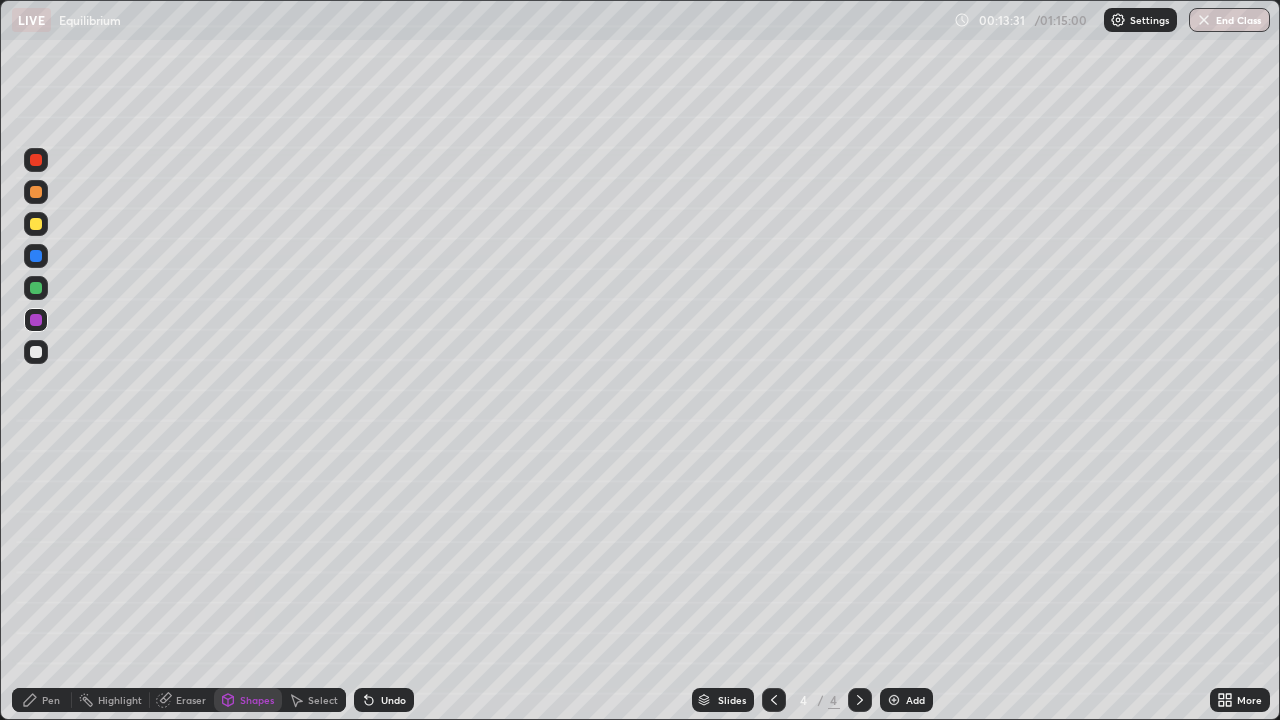 click at bounding box center [36, 256] 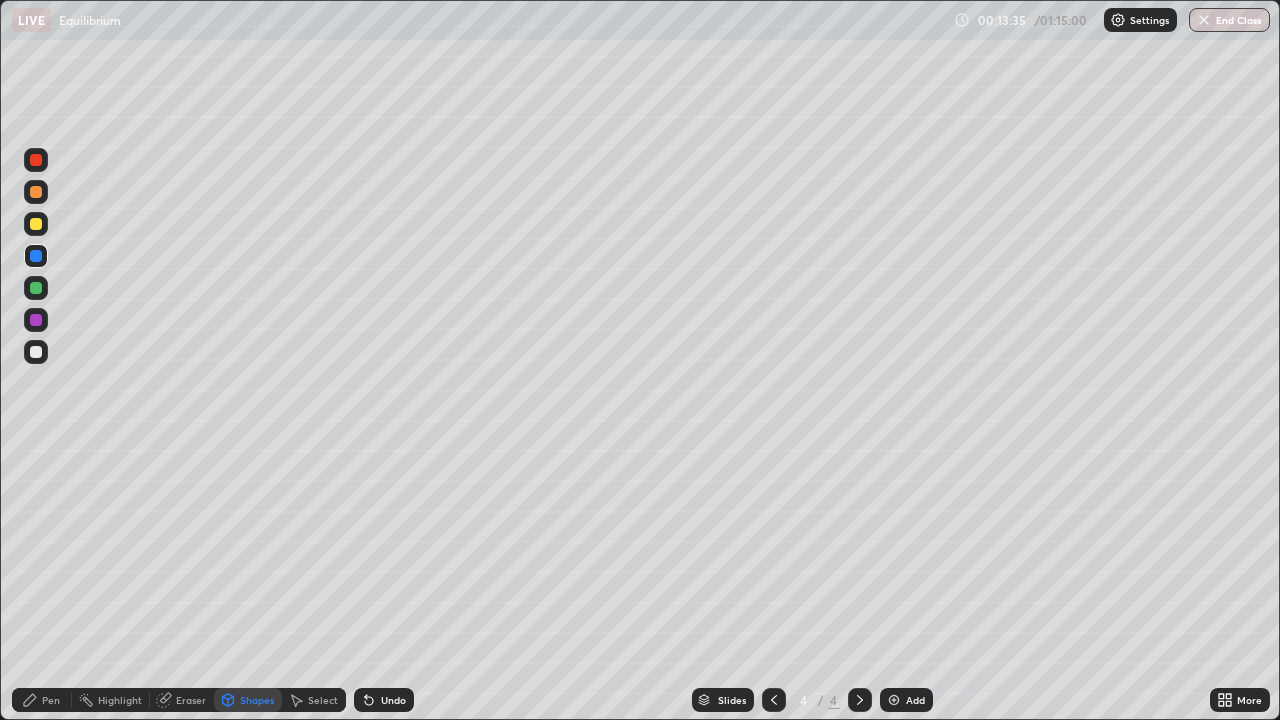 click 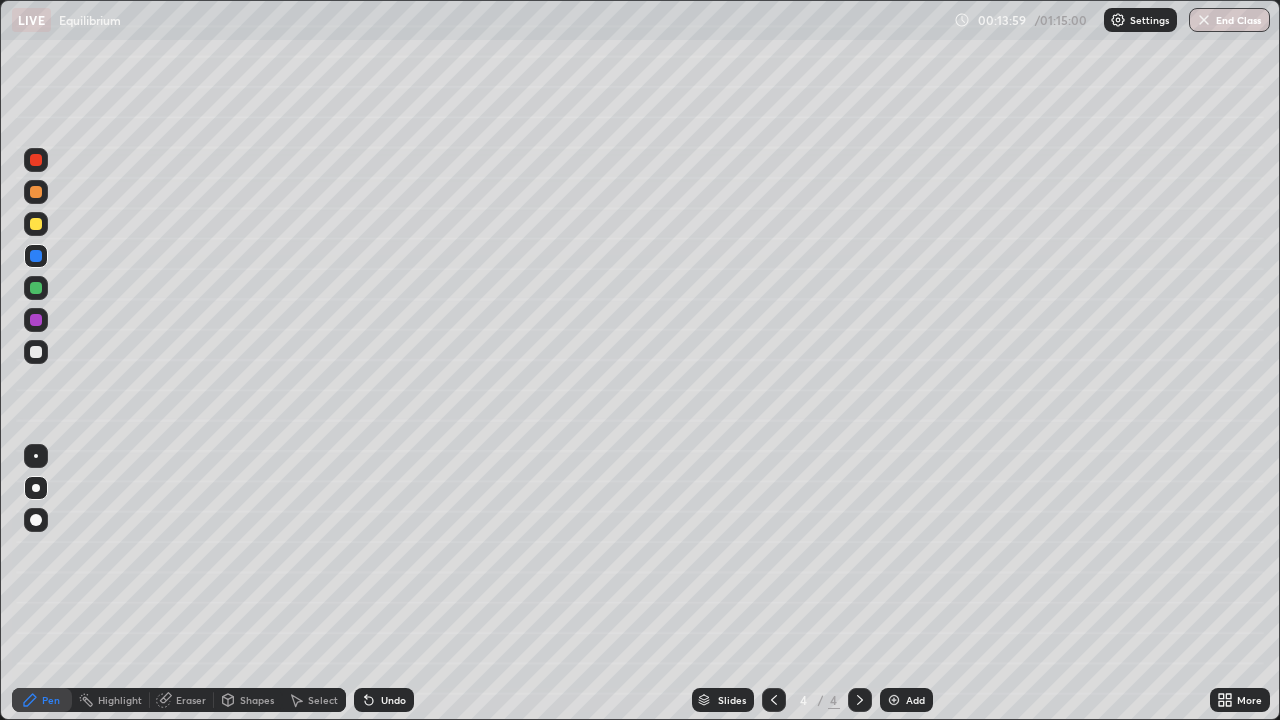 click on "Add" at bounding box center (906, 700) 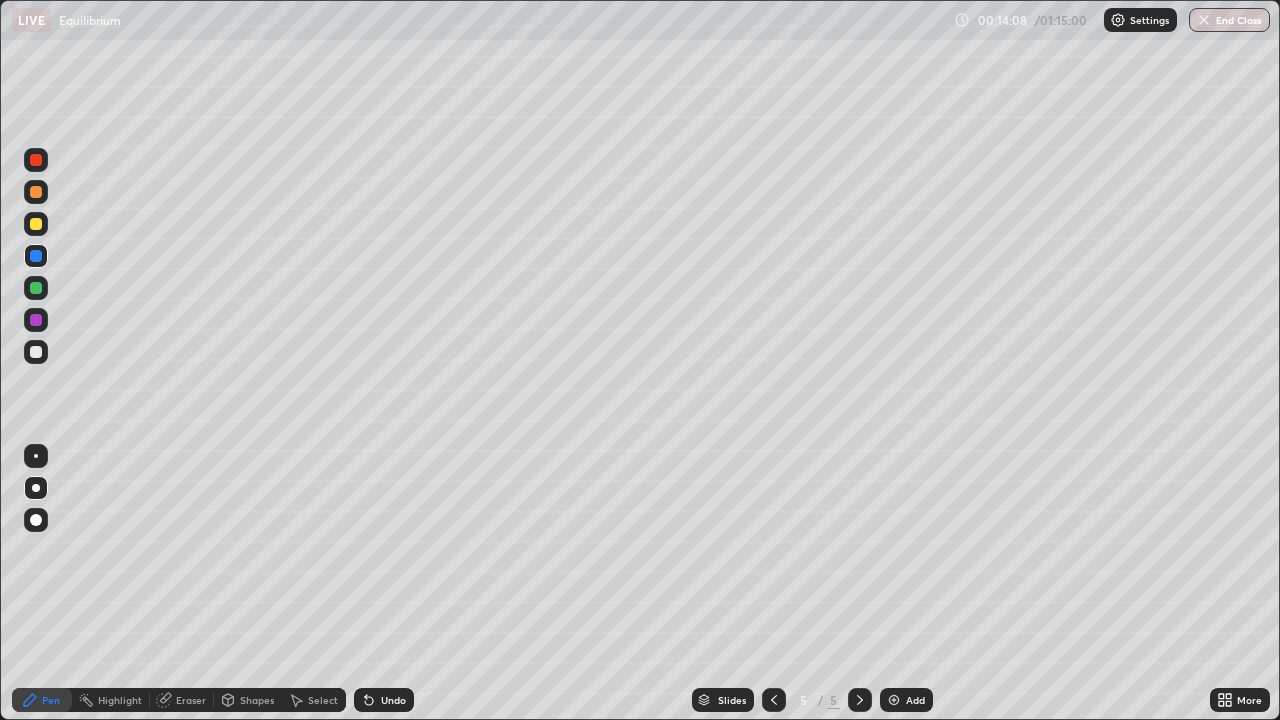 click on "Shapes" at bounding box center (257, 700) 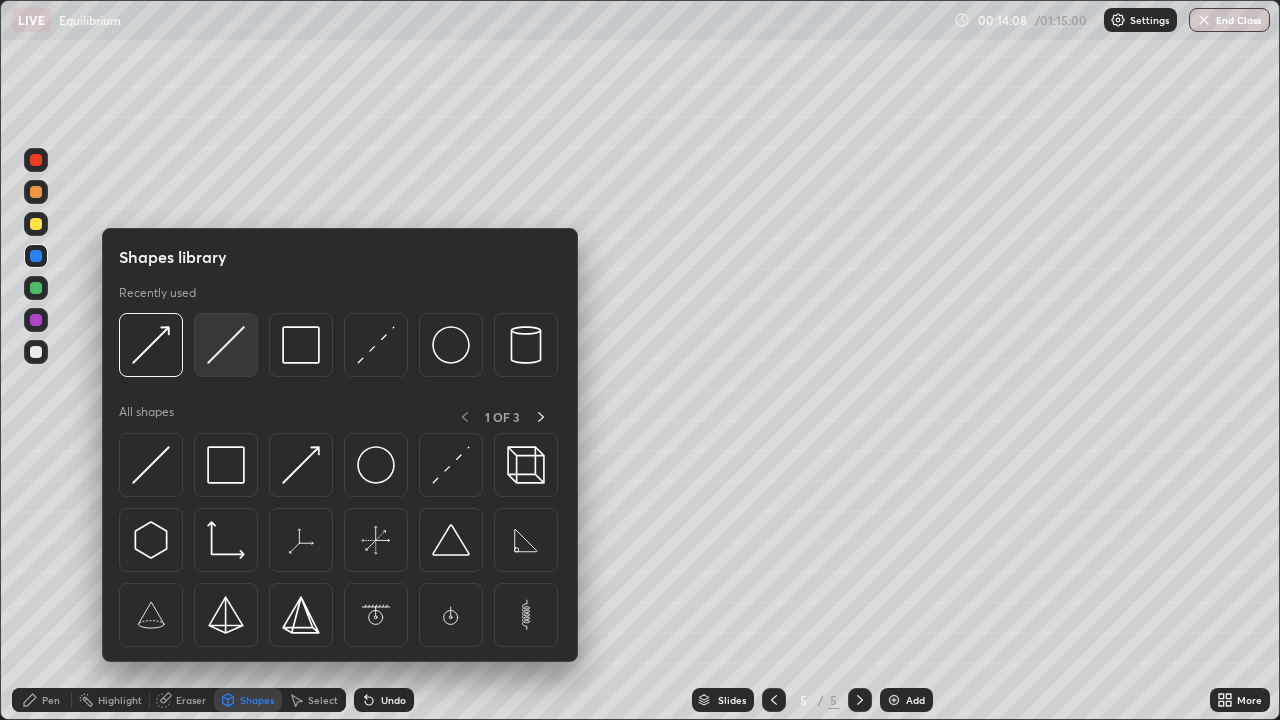 click at bounding box center [226, 345] 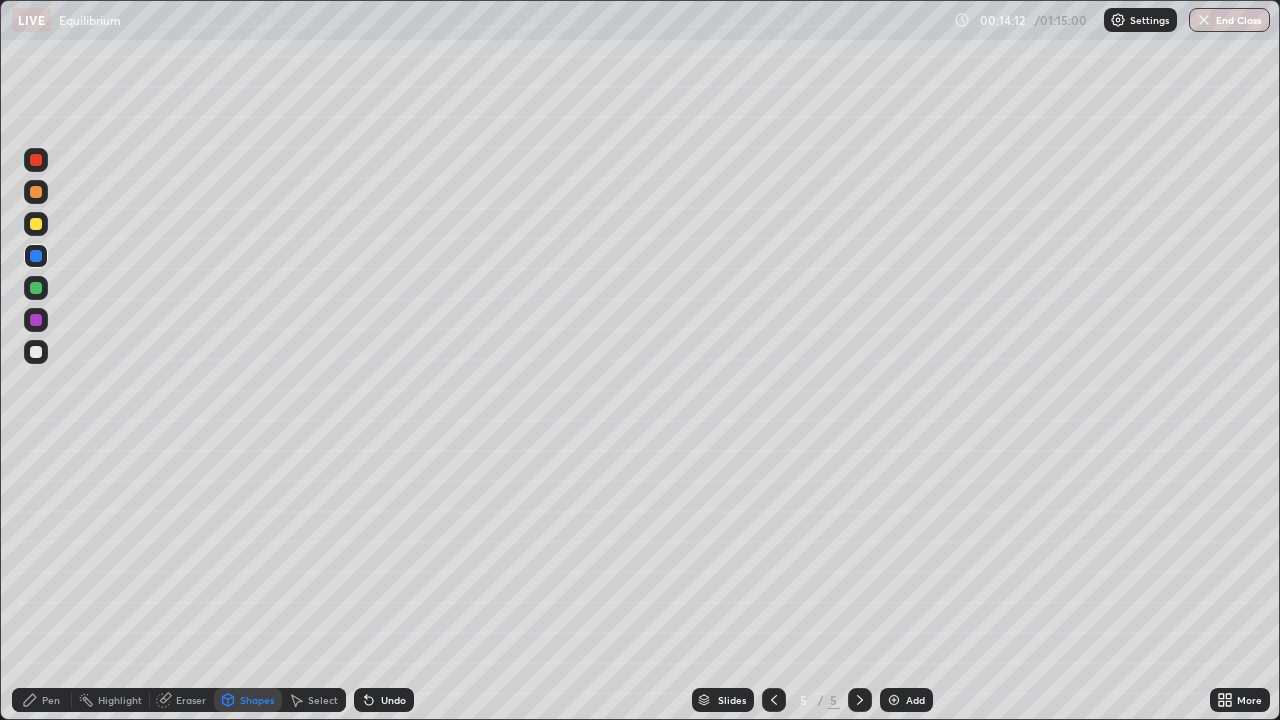 click on "Shapes" at bounding box center (257, 700) 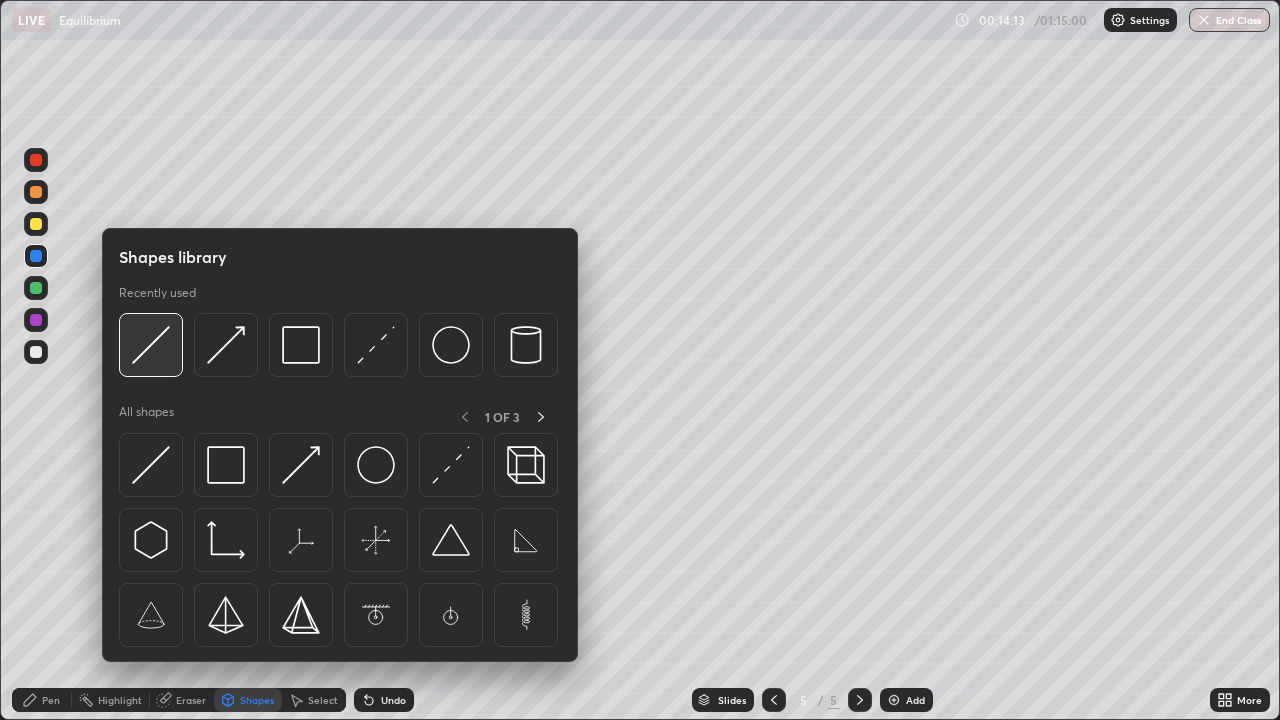 click at bounding box center [151, 345] 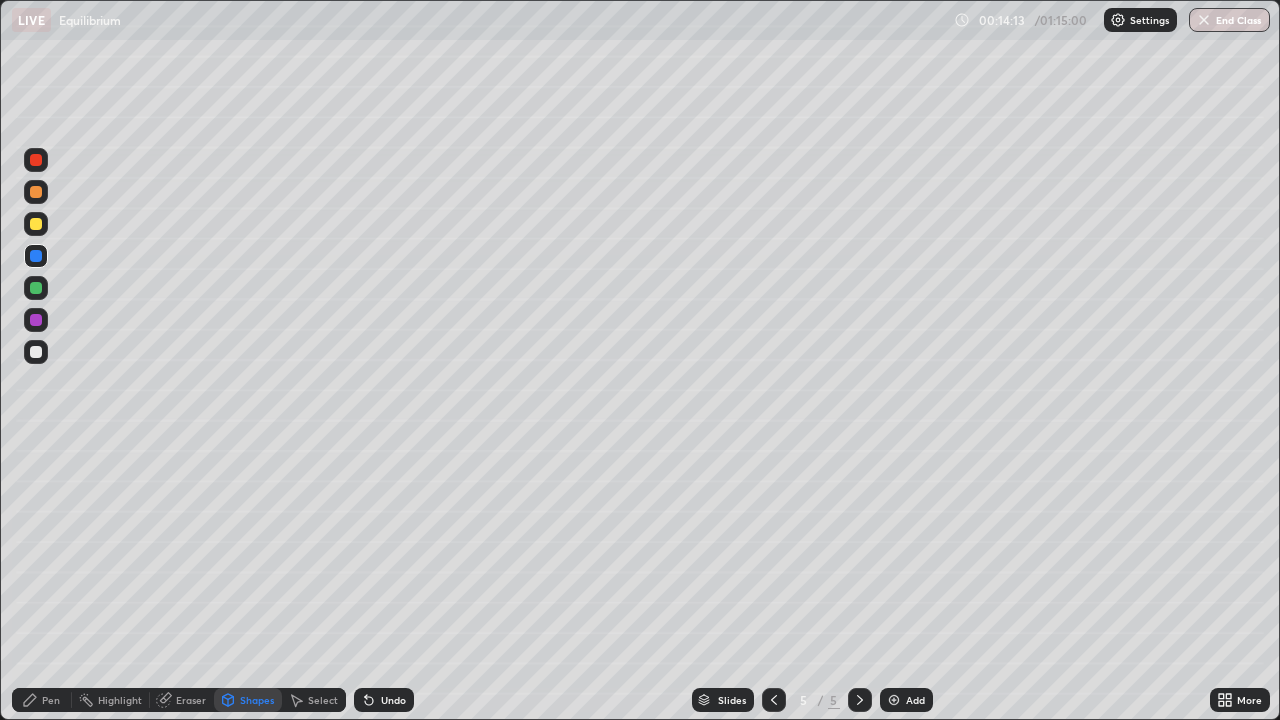 click at bounding box center (36, 352) 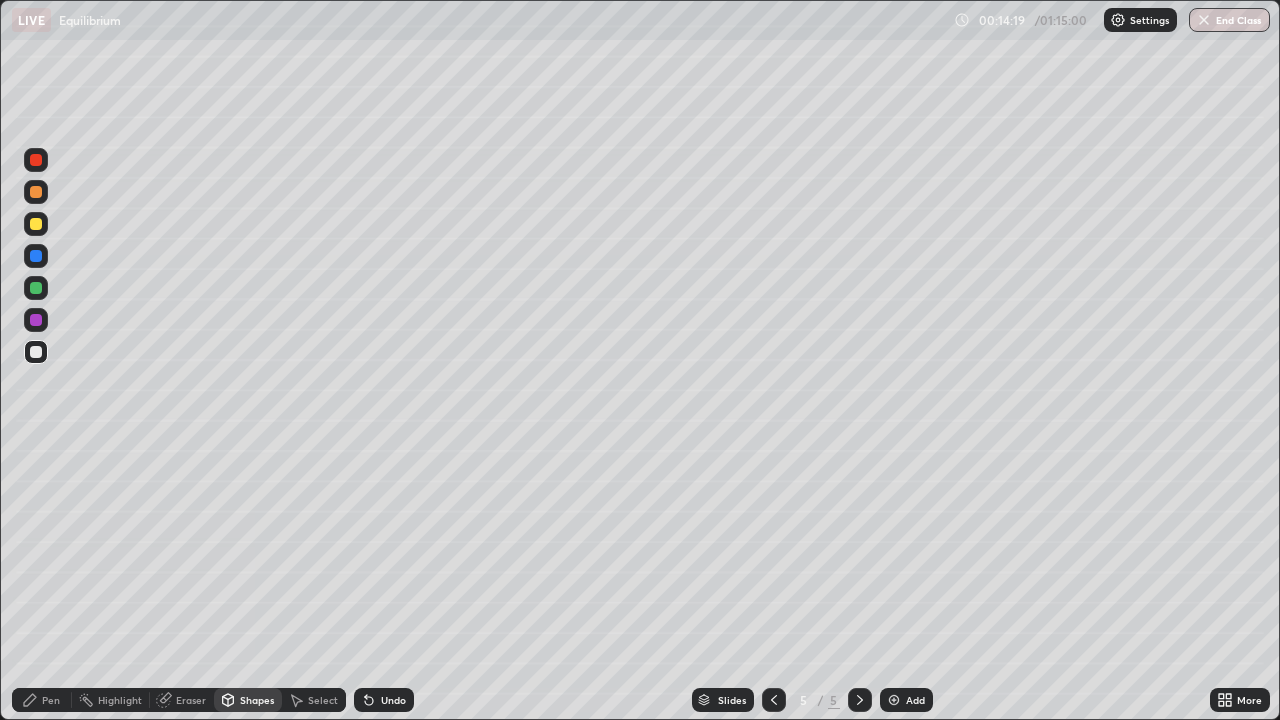 click on "Pen" at bounding box center [42, 700] 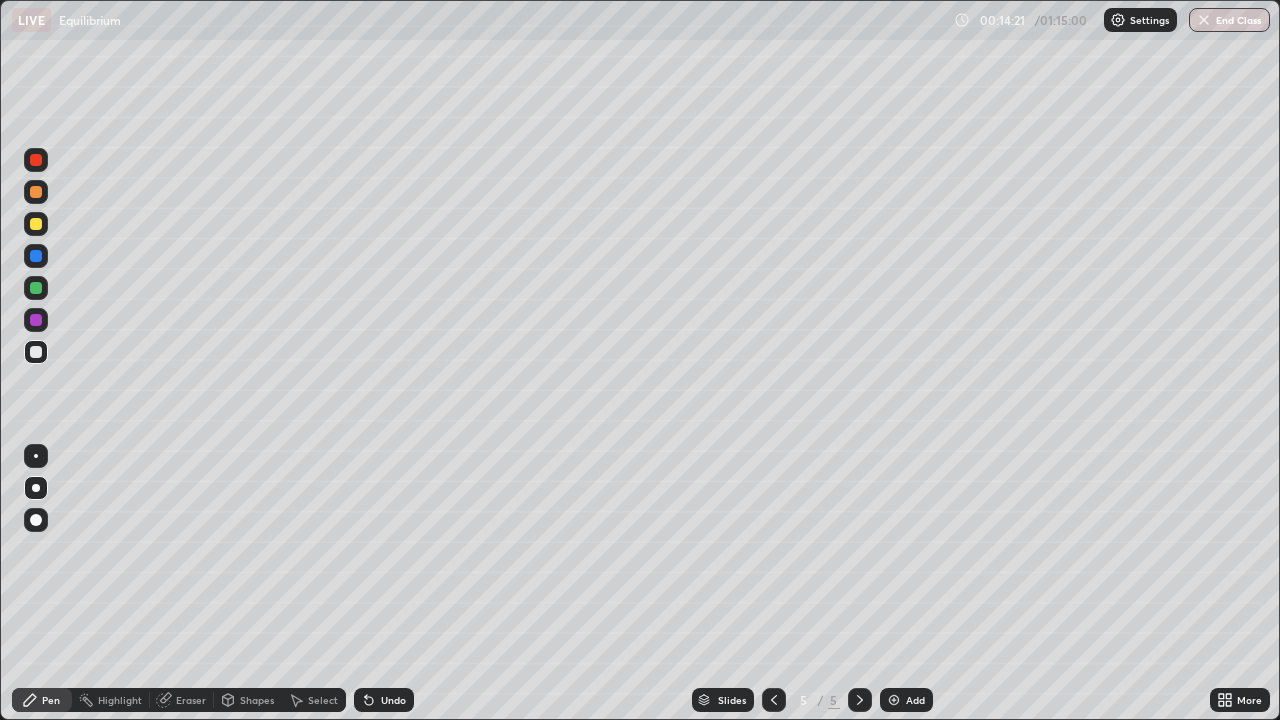 click on "Shapes" at bounding box center (257, 700) 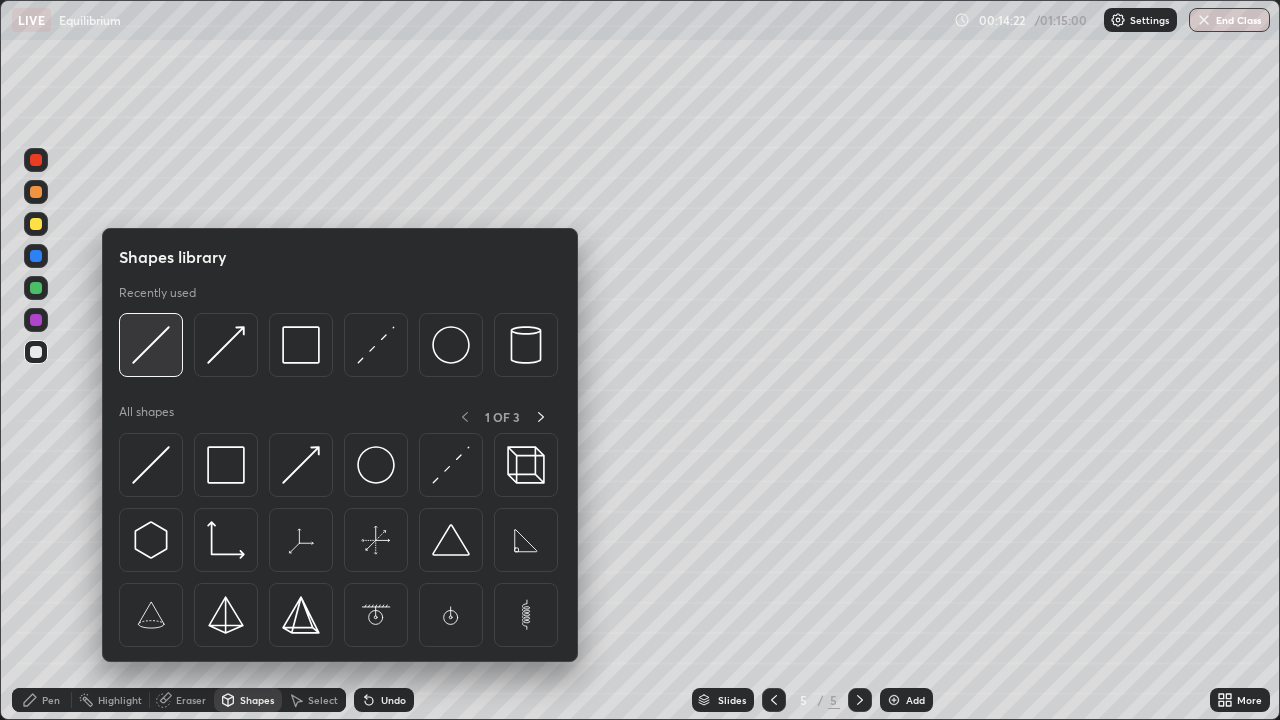 click at bounding box center [151, 345] 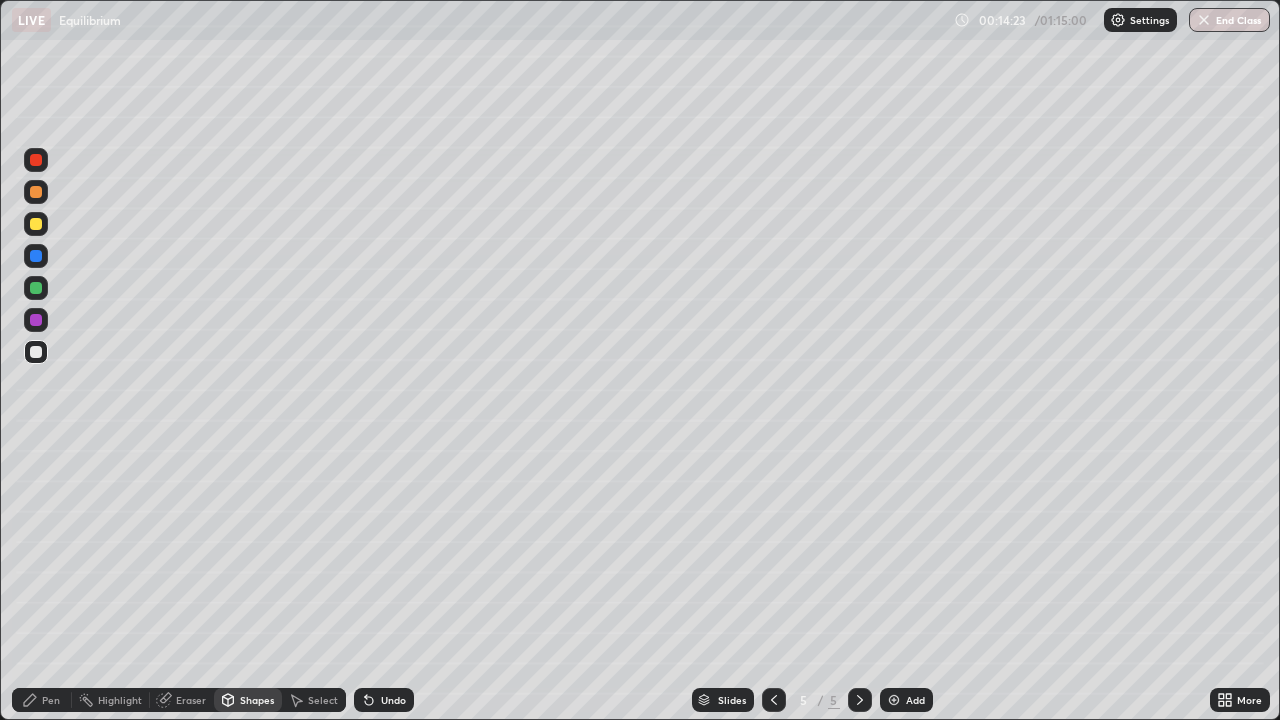 click at bounding box center (36, 224) 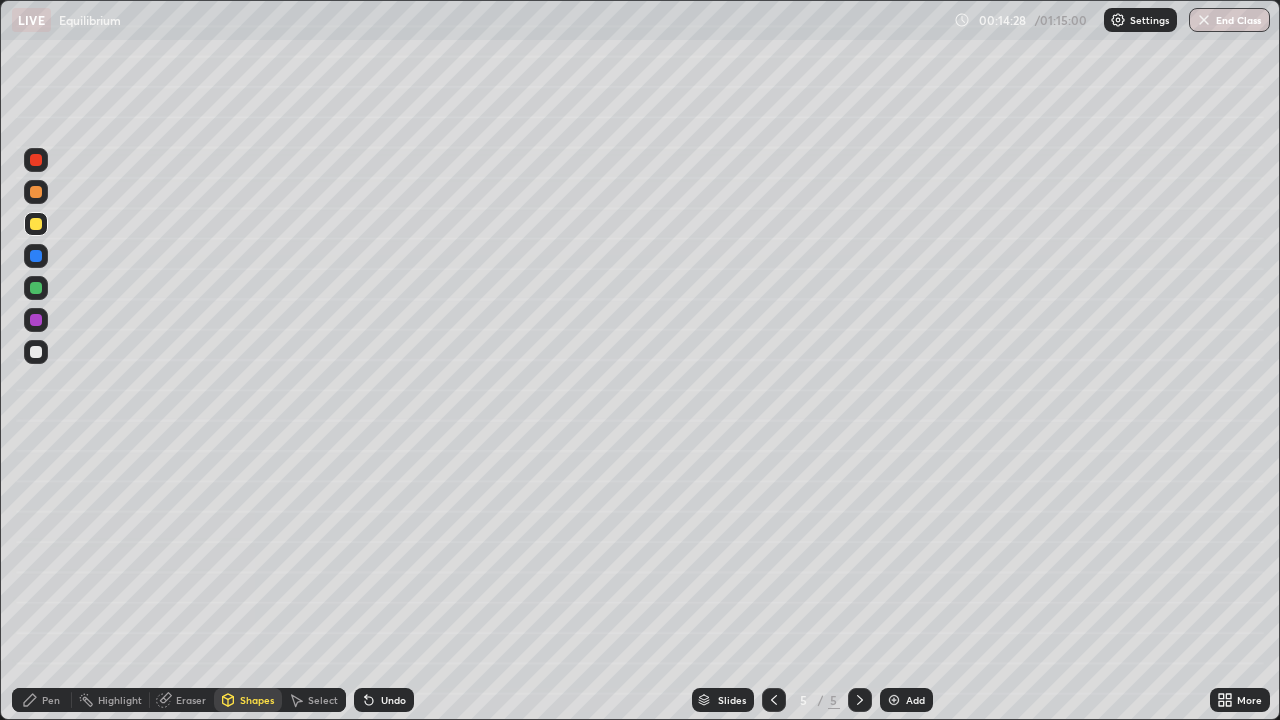 click on "Pen" at bounding box center [42, 700] 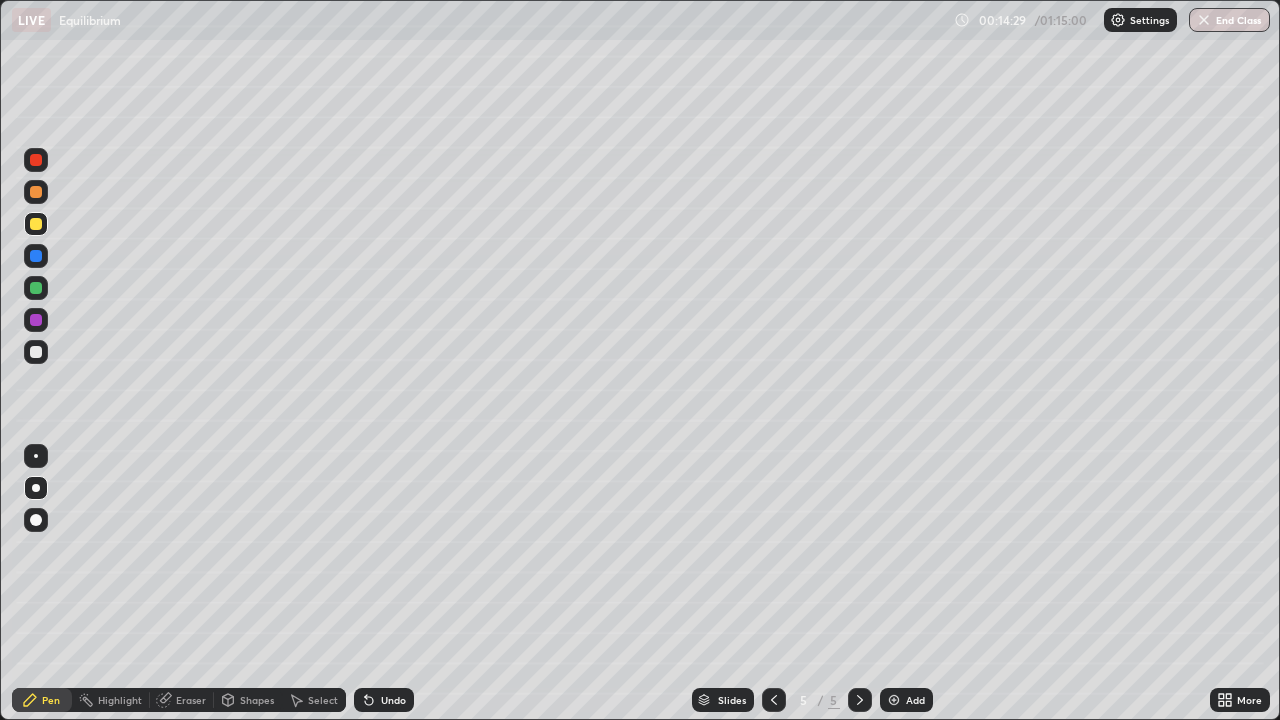 click on "Shapes" at bounding box center [257, 700] 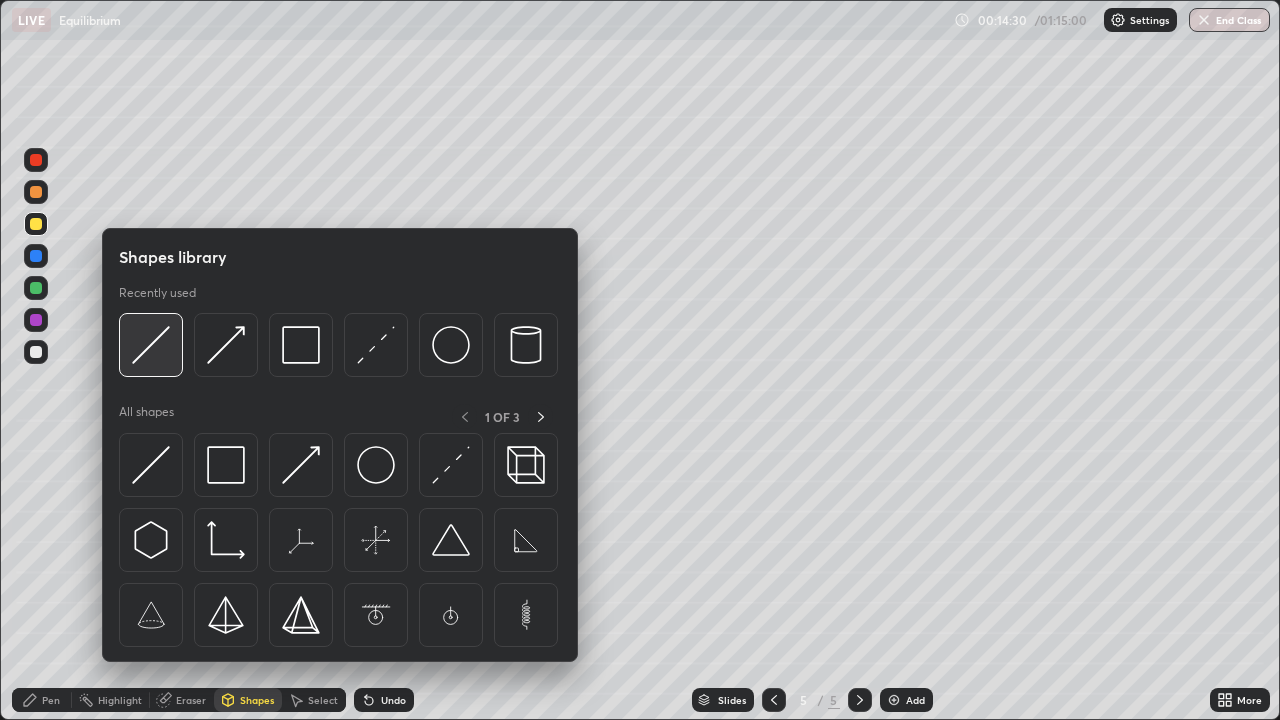 click at bounding box center (151, 345) 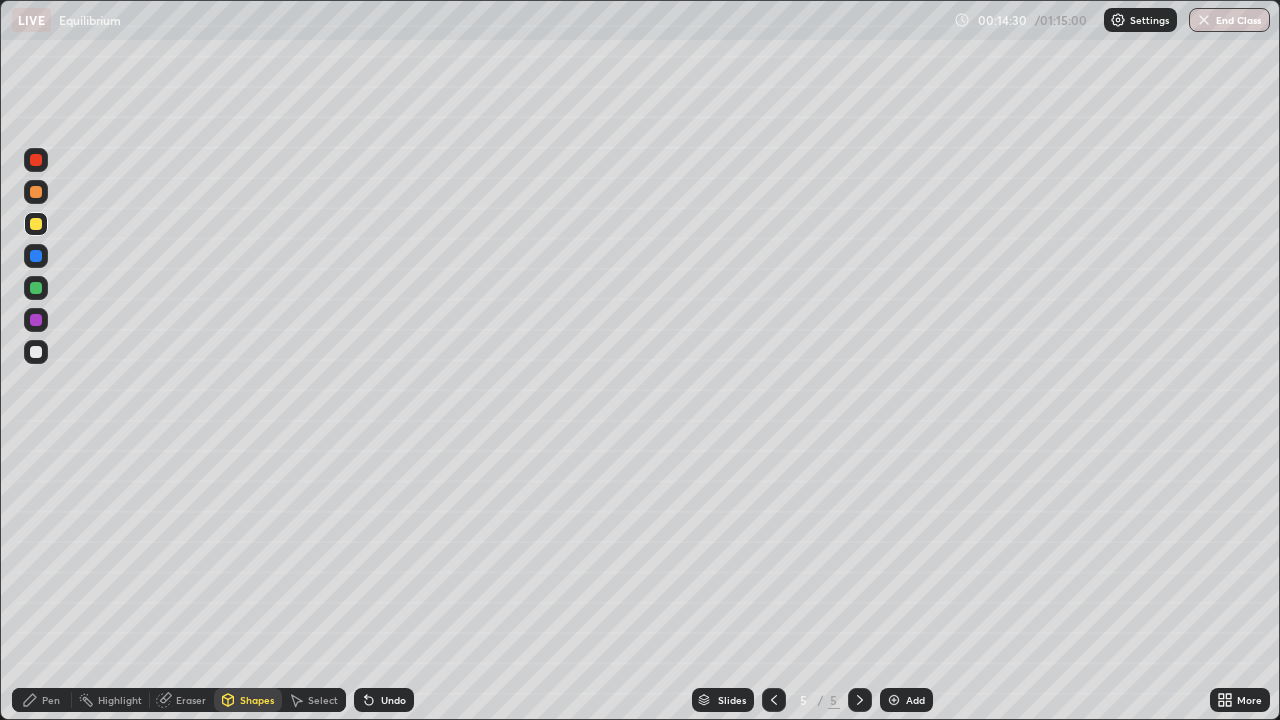 click at bounding box center [36, 288] 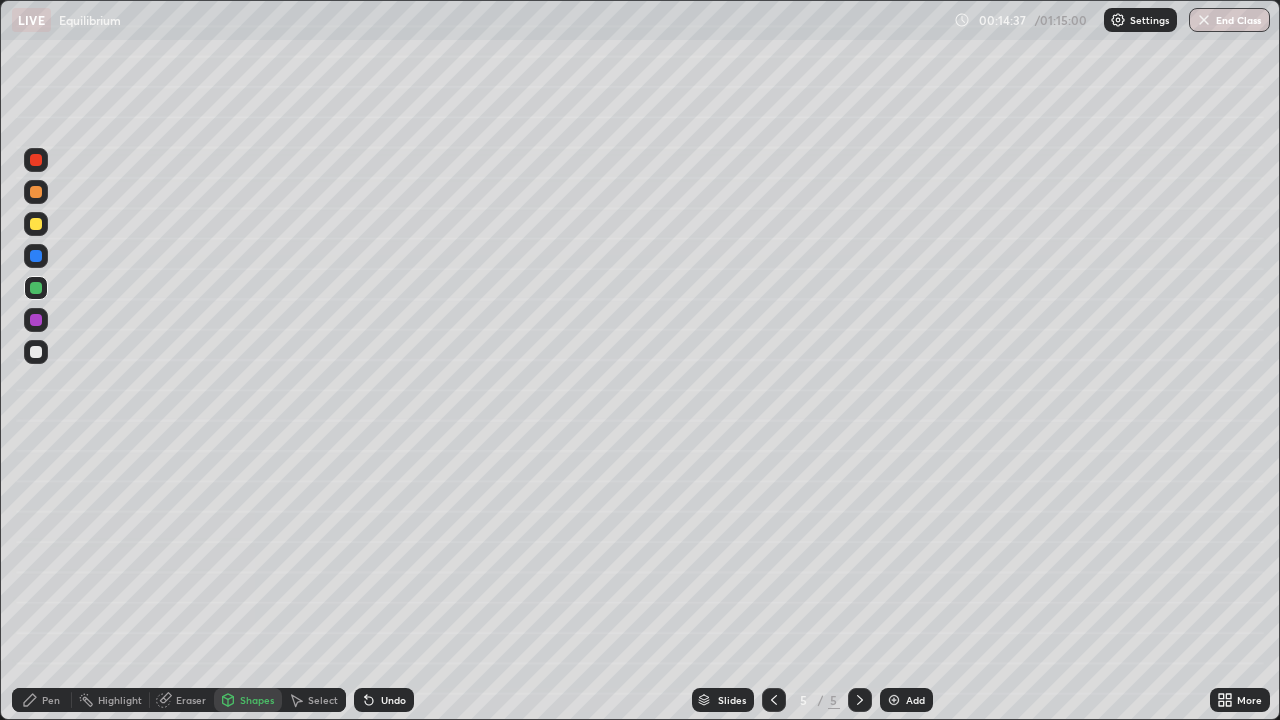 click on "Undo" at bounding box center (393, 700) 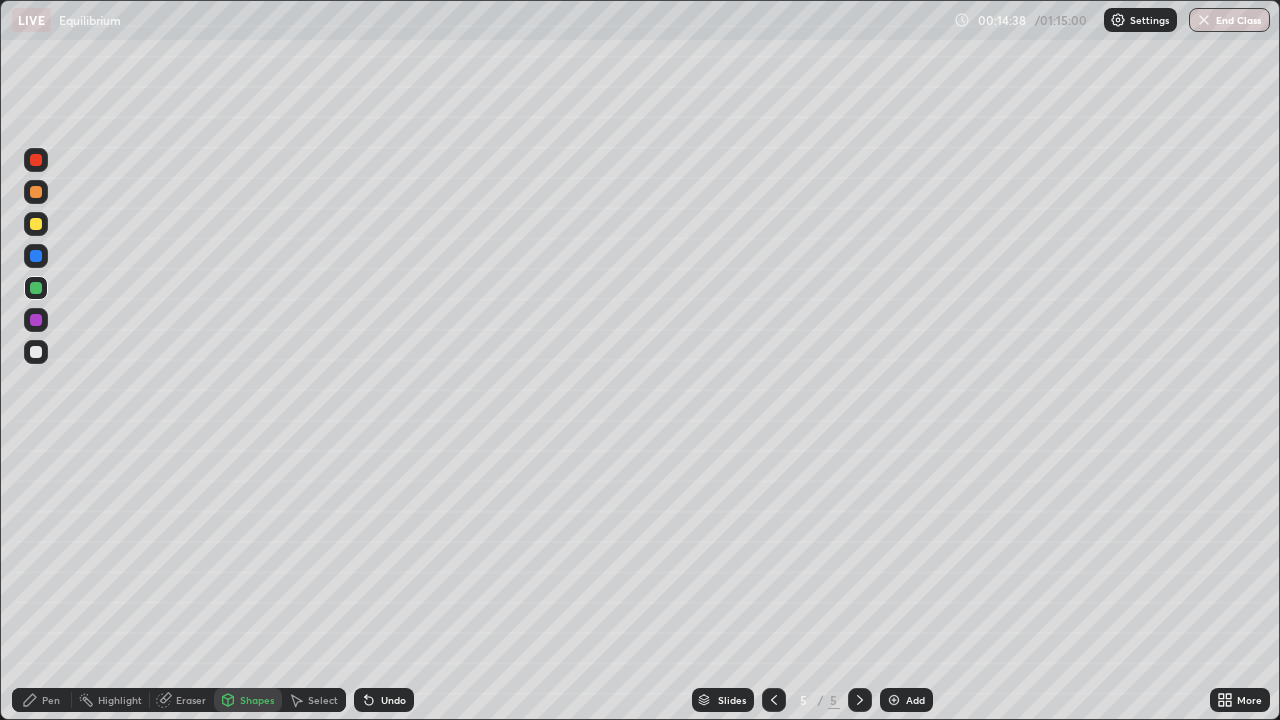 click 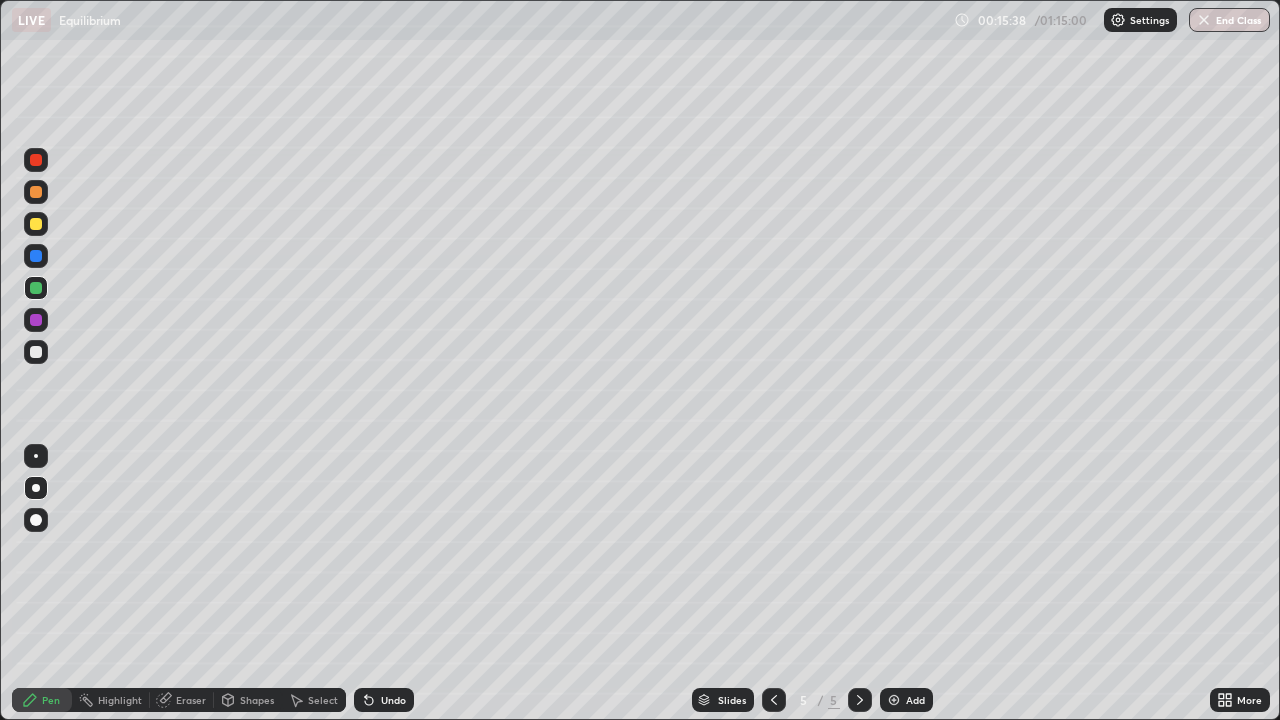 click at bounding box center [36, 224] 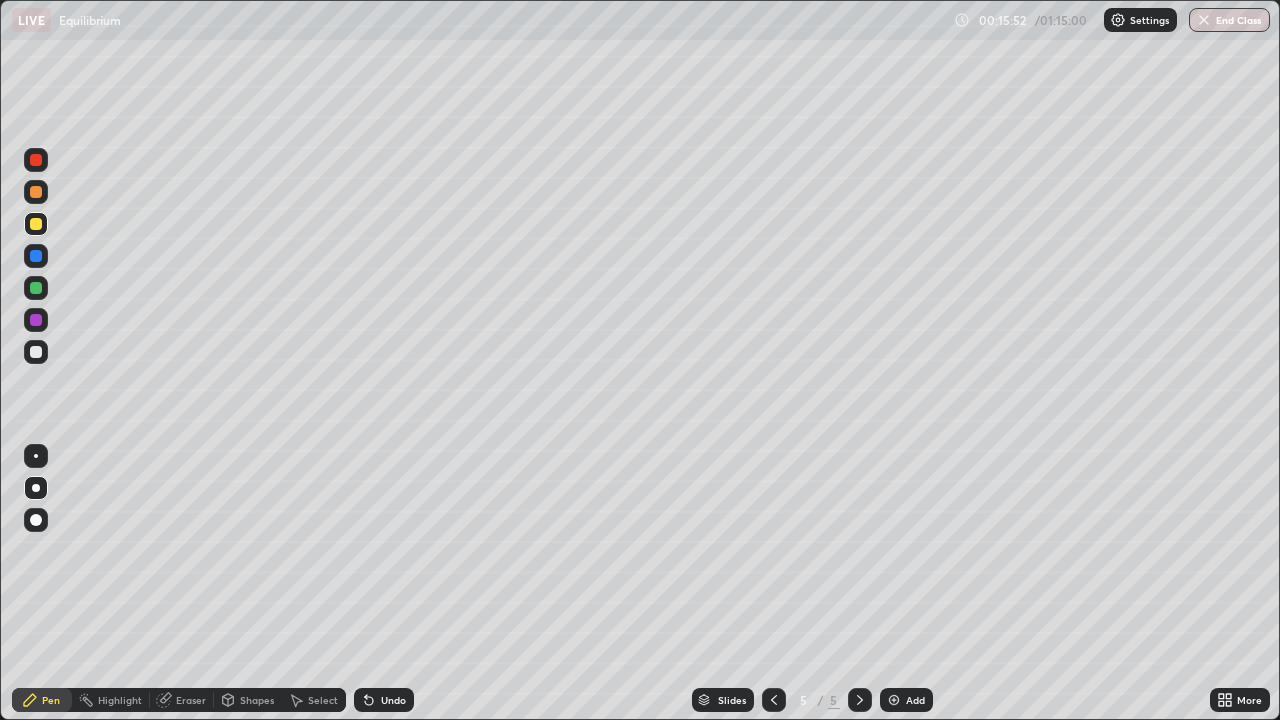 click at bounding box center [36, 352] 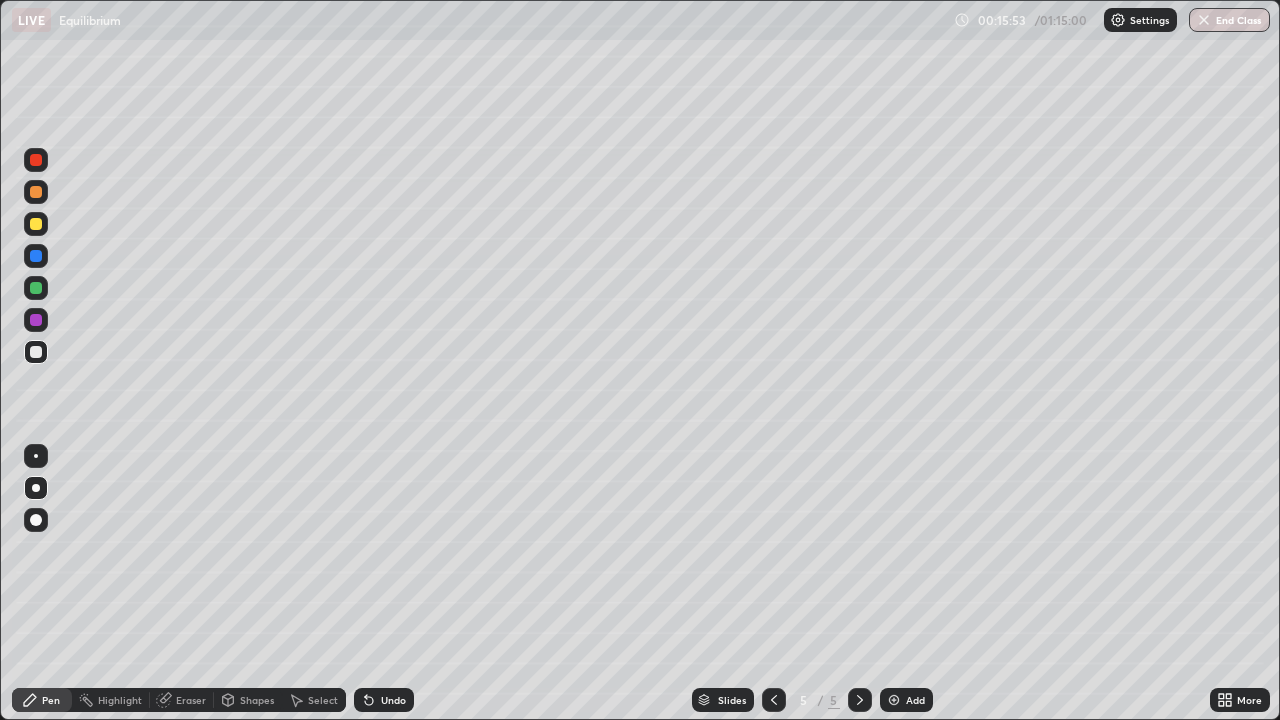 click at bounding box center [36, 352] 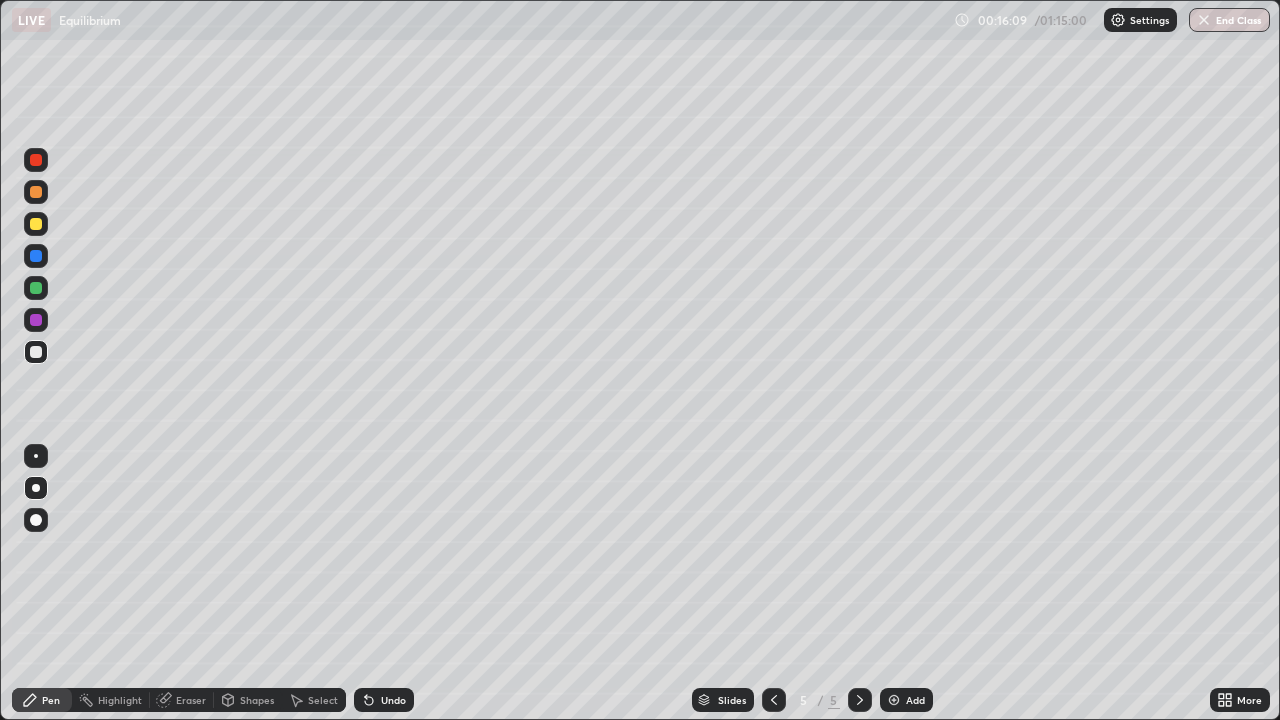 click at bounding box center [36, 256] 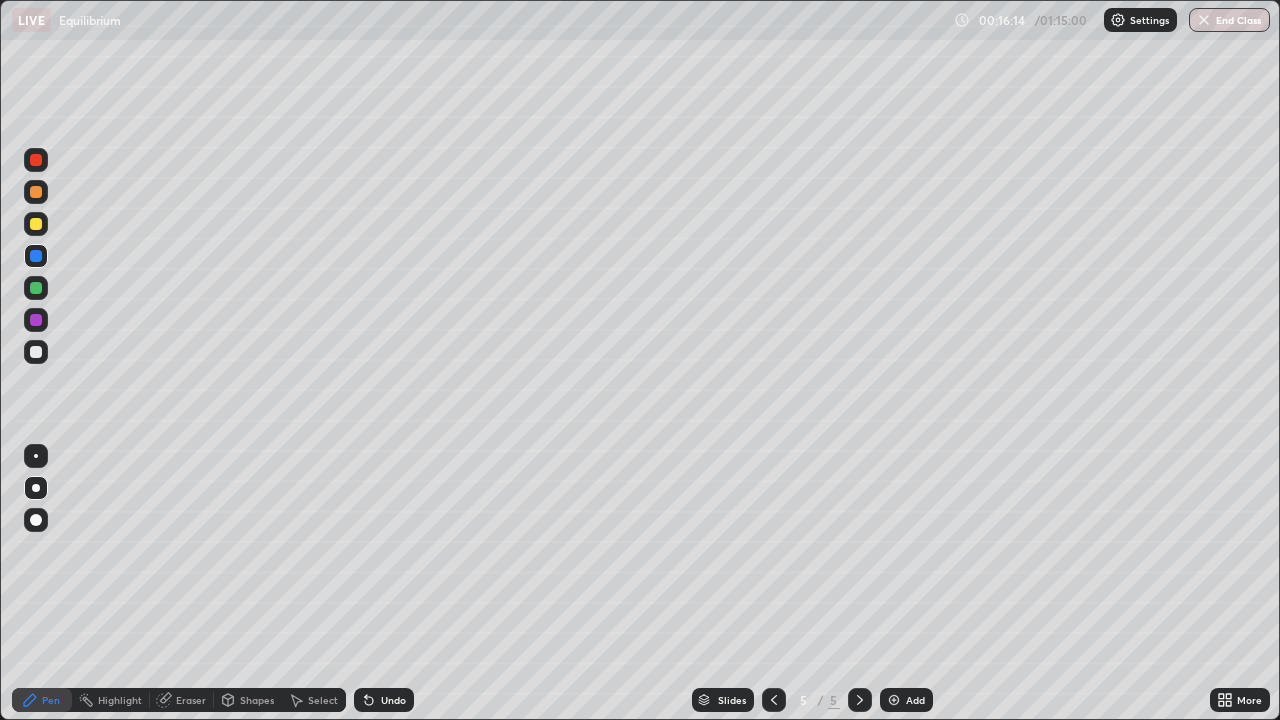 click at bounding box center (36, 352) 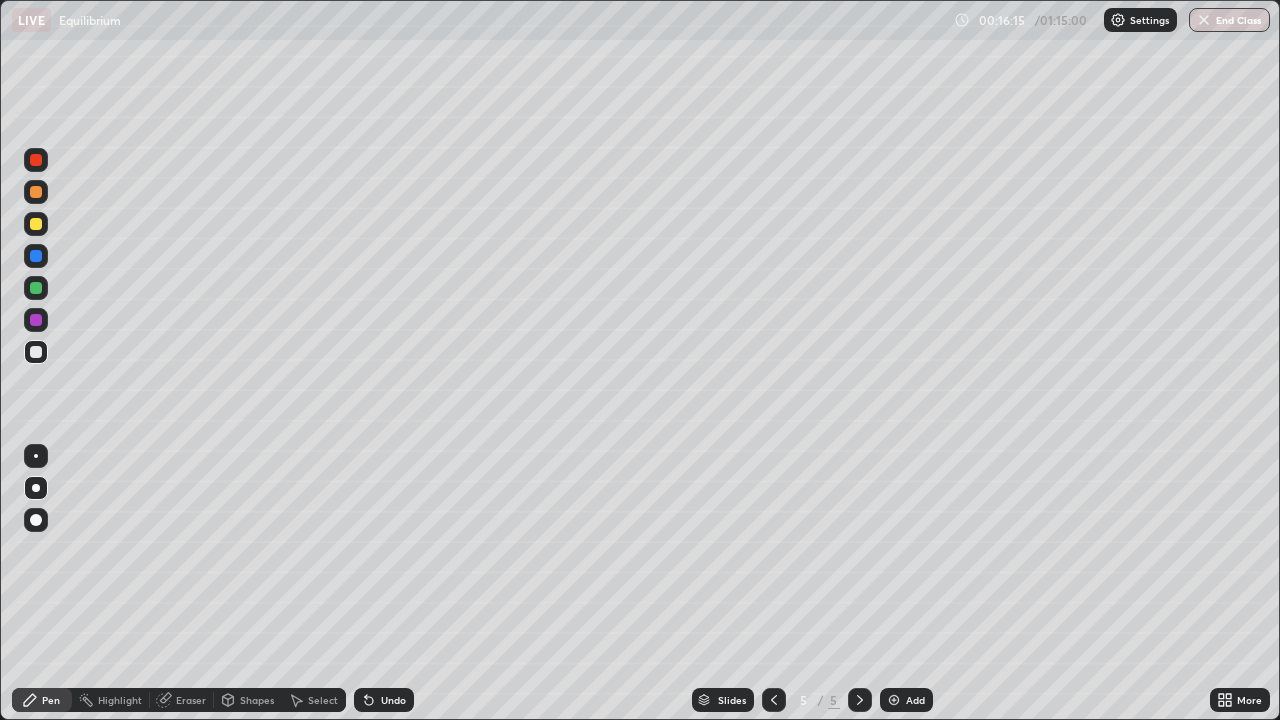 click at bounding box center [36, 288] 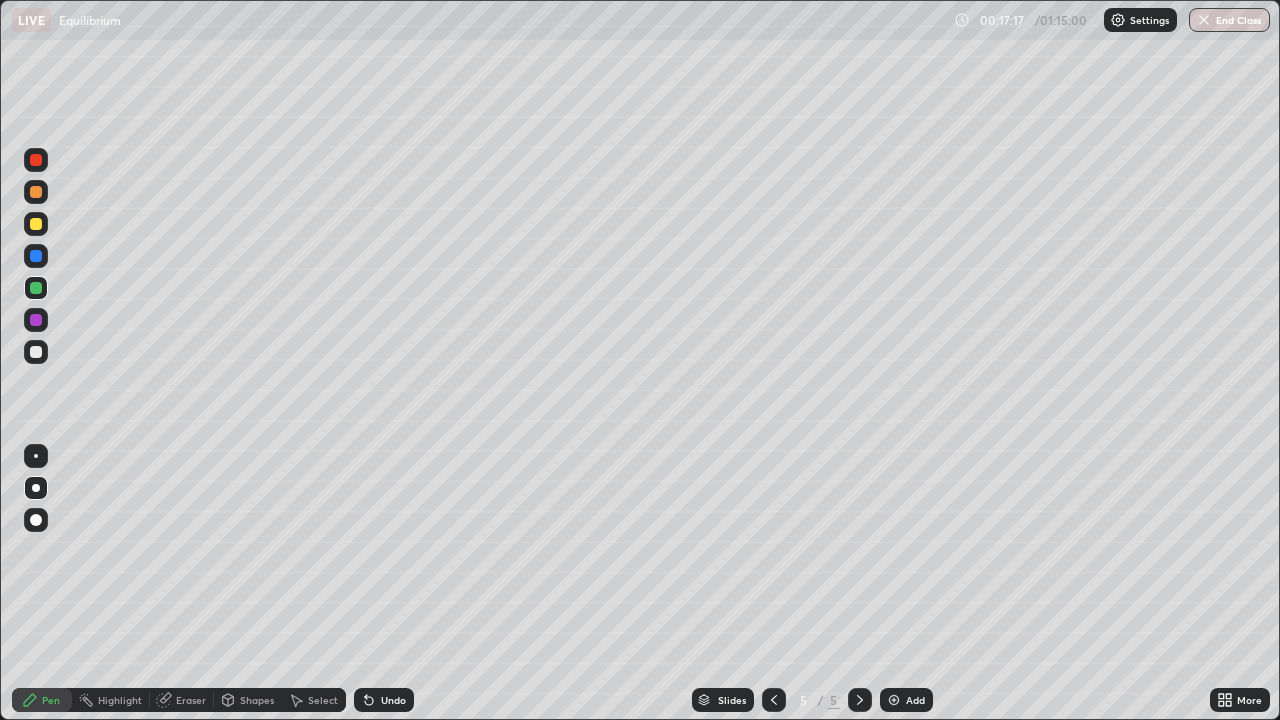 click at bounding box center [36, 352] 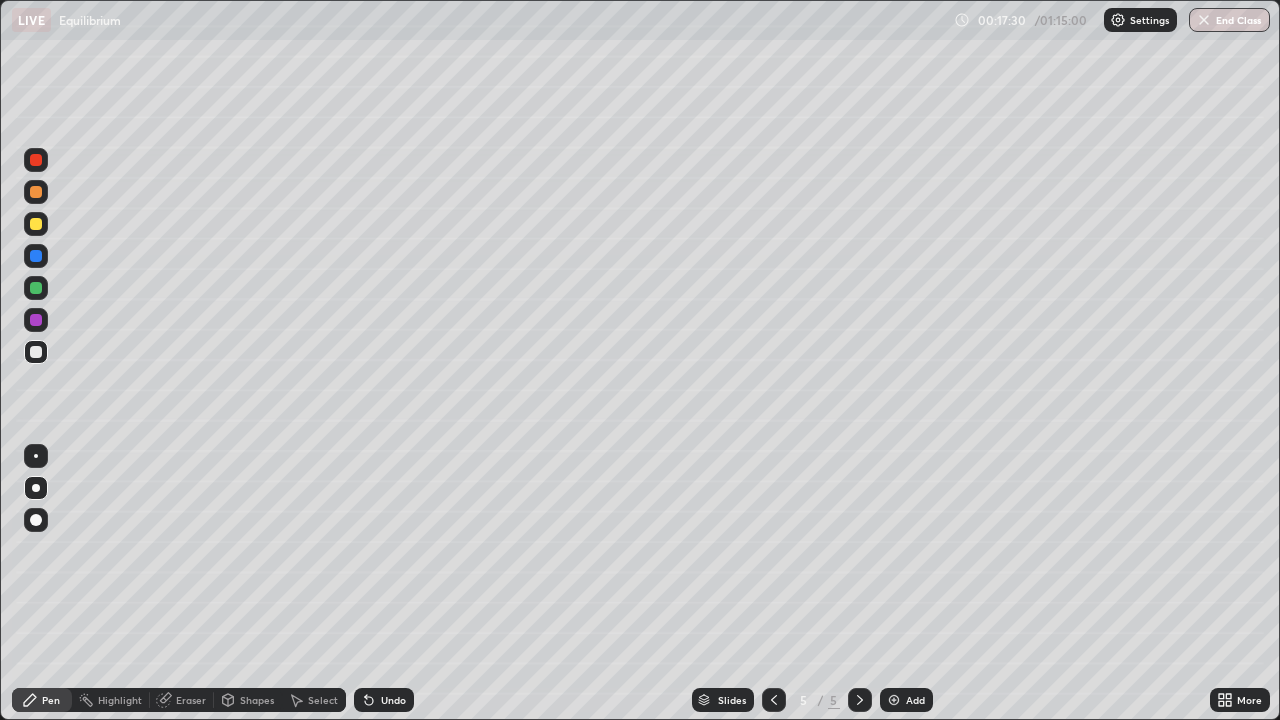 click on "Shapes" at bounding box center [257, 700] 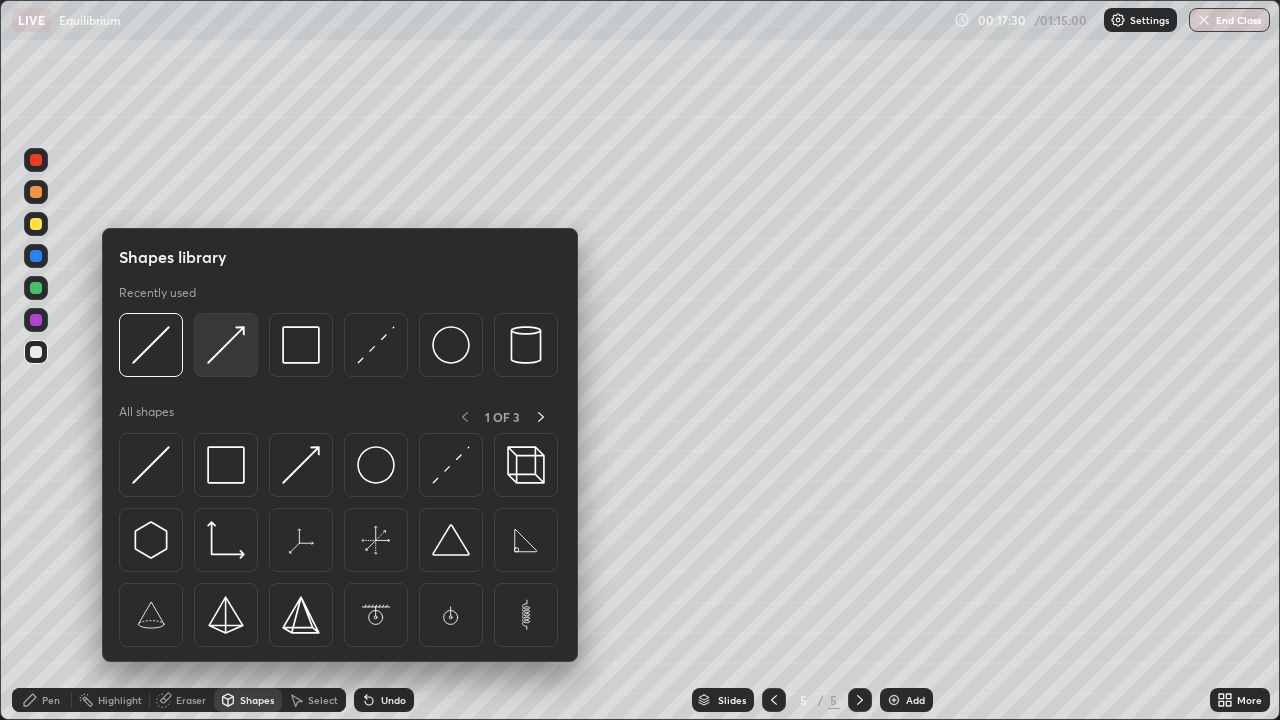 click at bounding box center (226, 345) 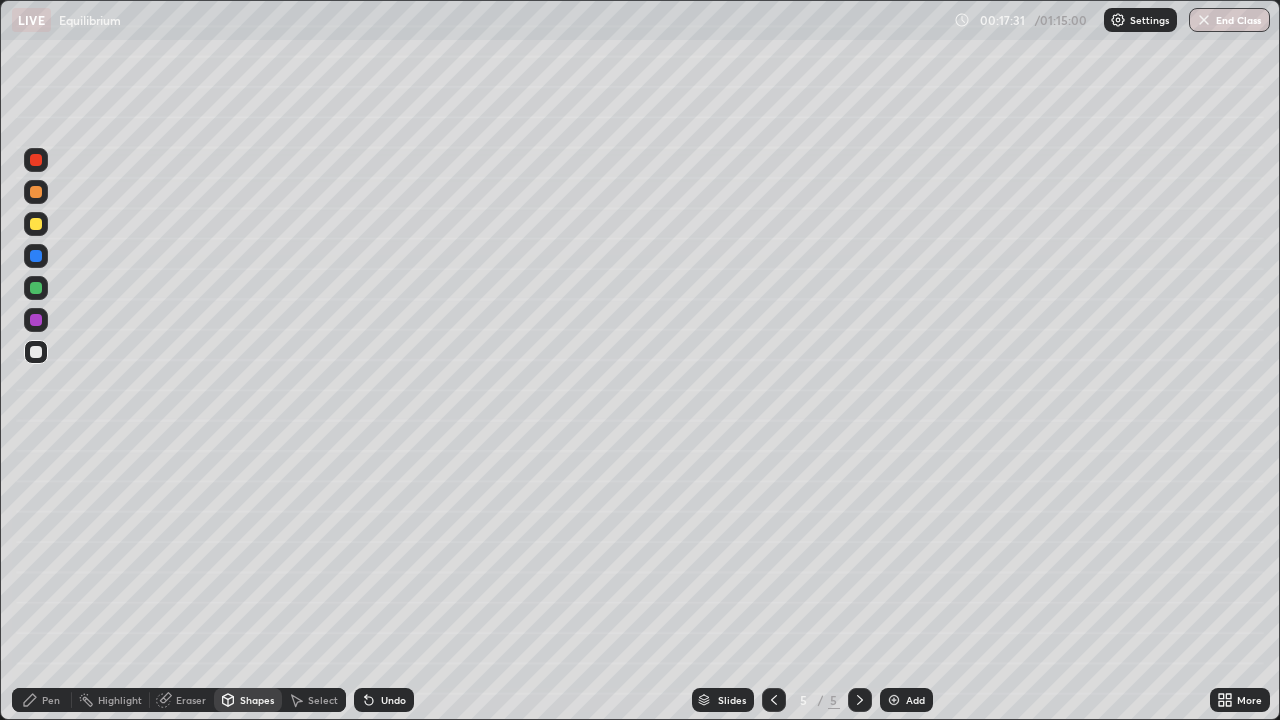 click at bounding box center (36, 288) 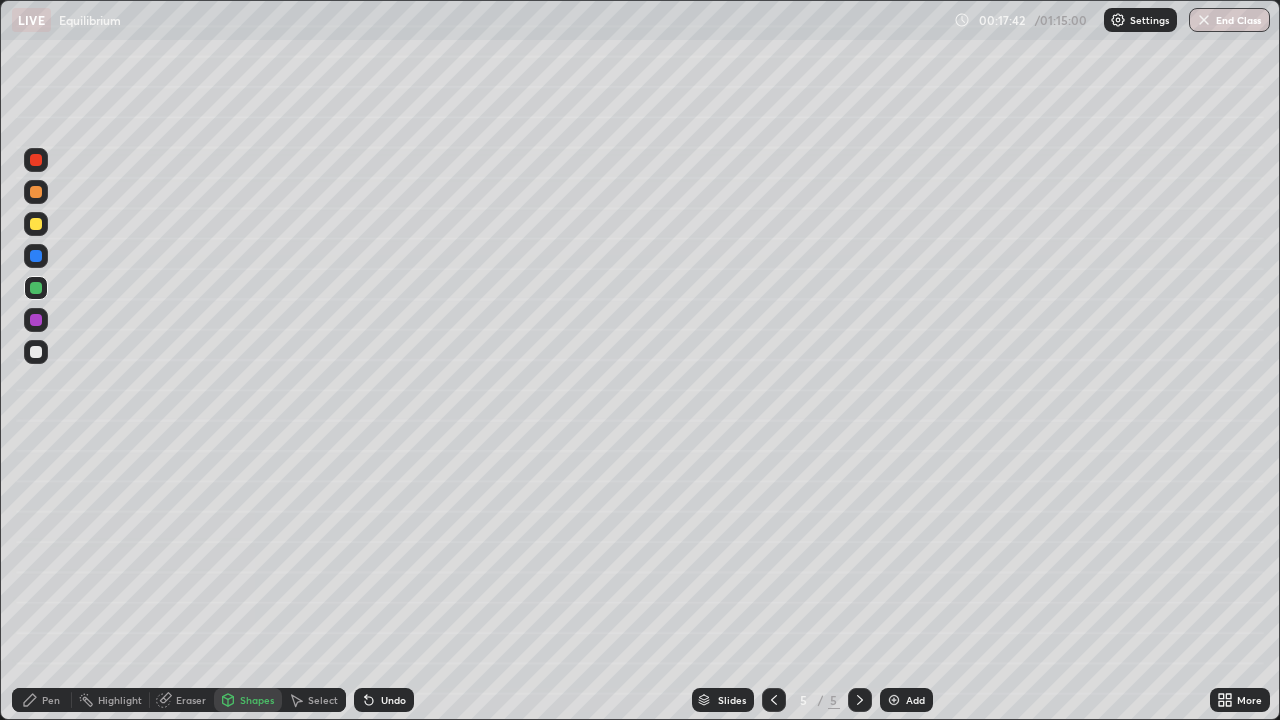 click at bounding box center (36, 320) 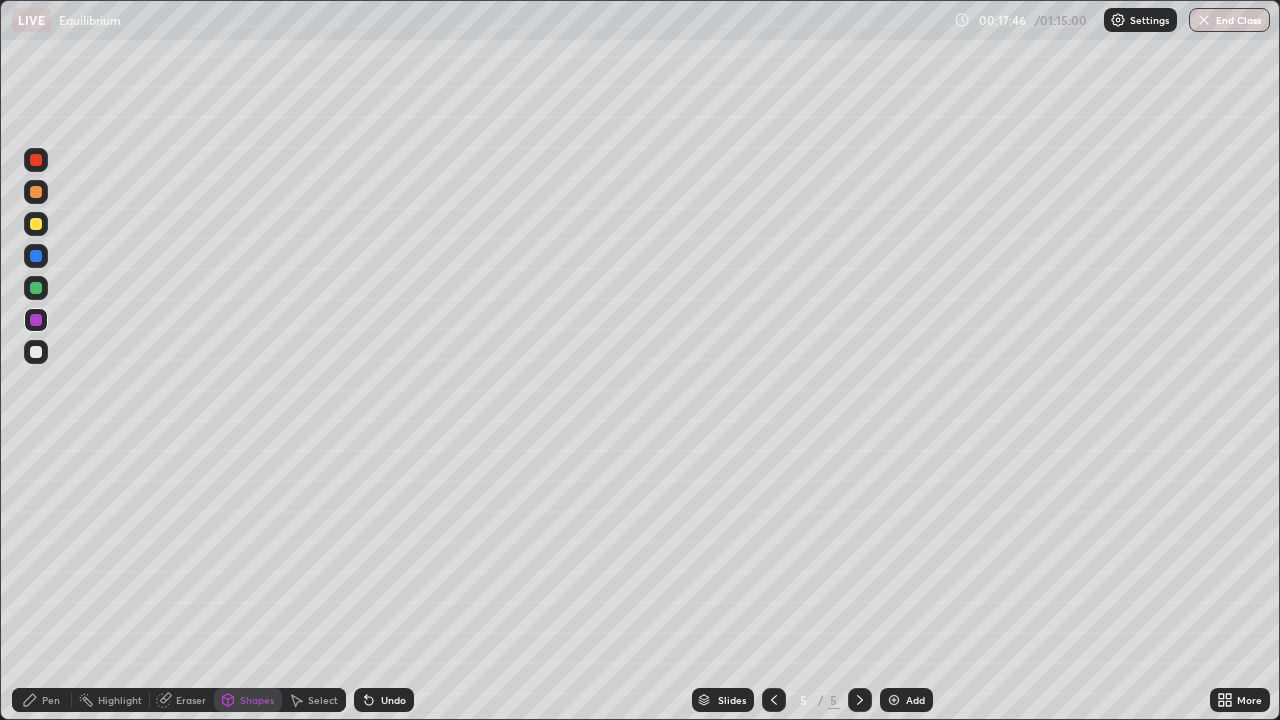 click on "Pen" at bounding box center (51, 700) 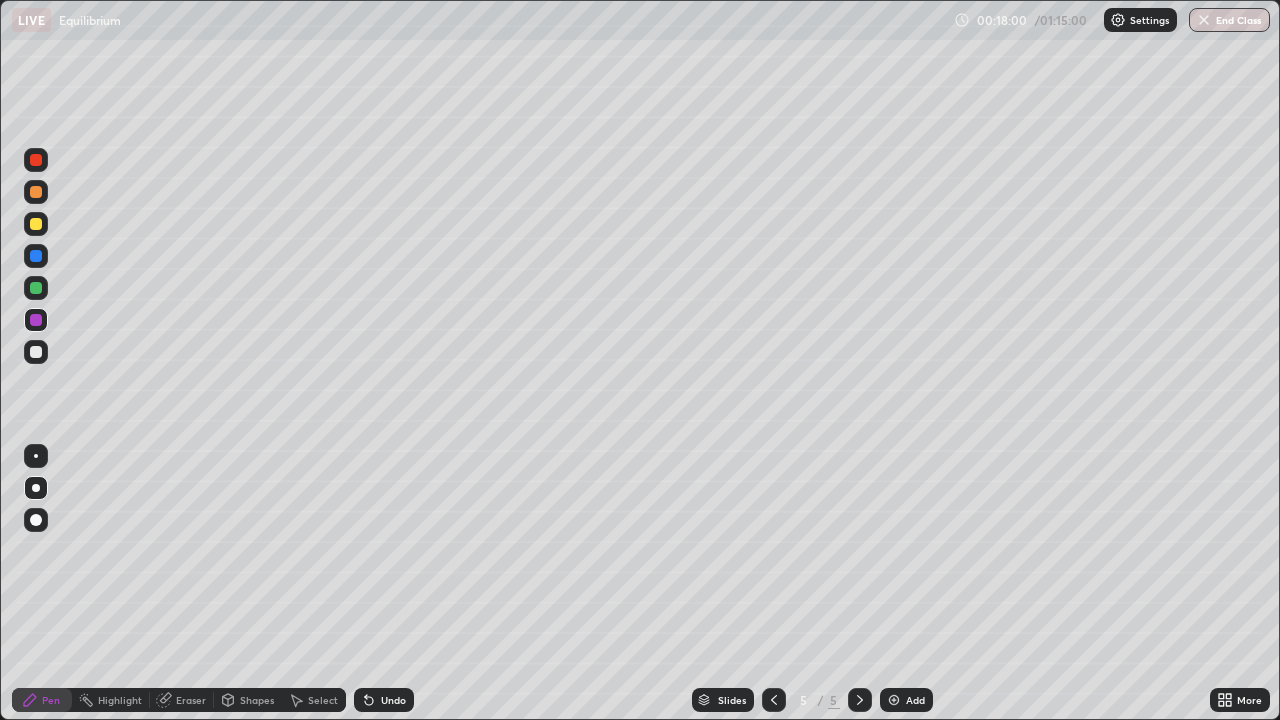 click at bounding box center (36, 224) 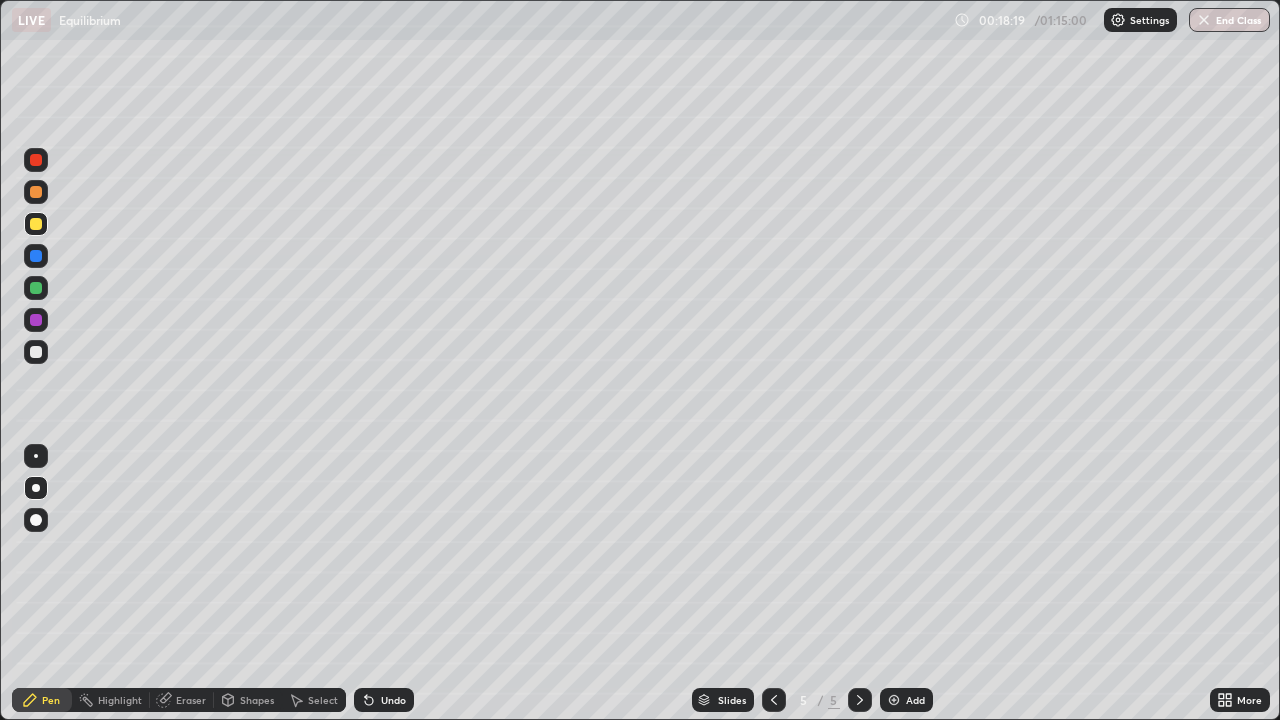 click on "Shapes" at bounding box center (257, 700) 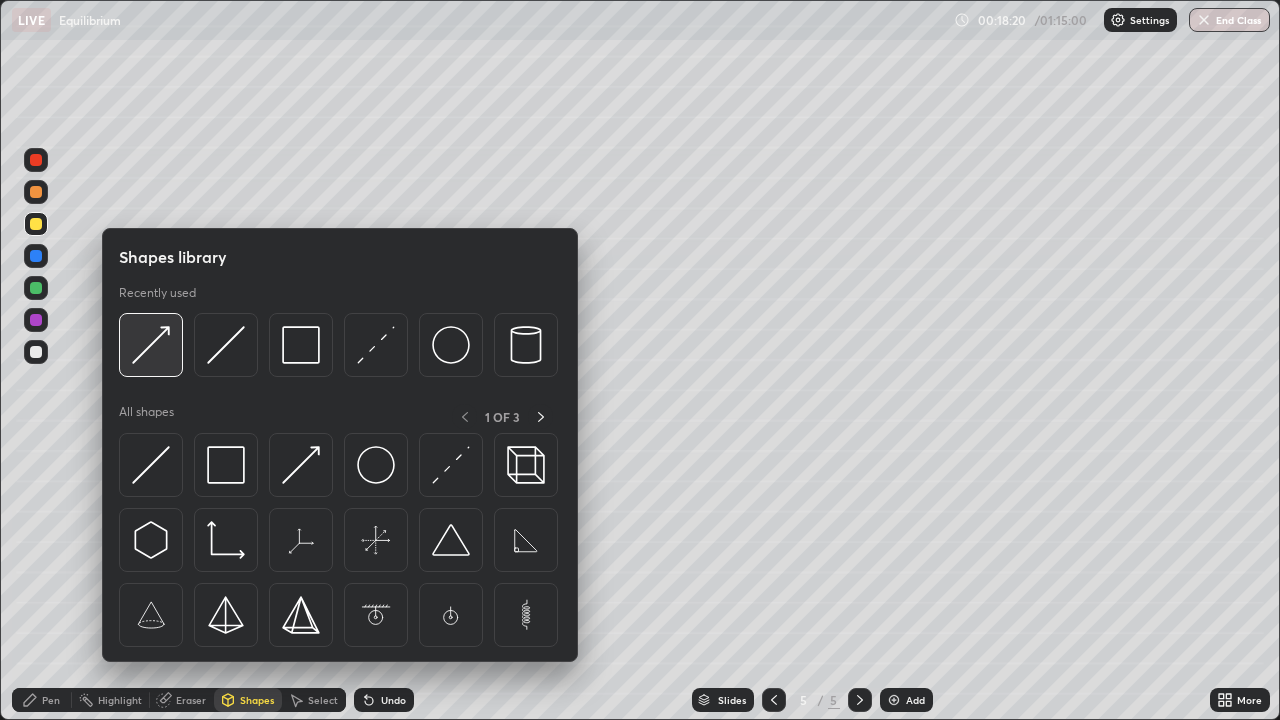 click at bounding box center [151, 345] 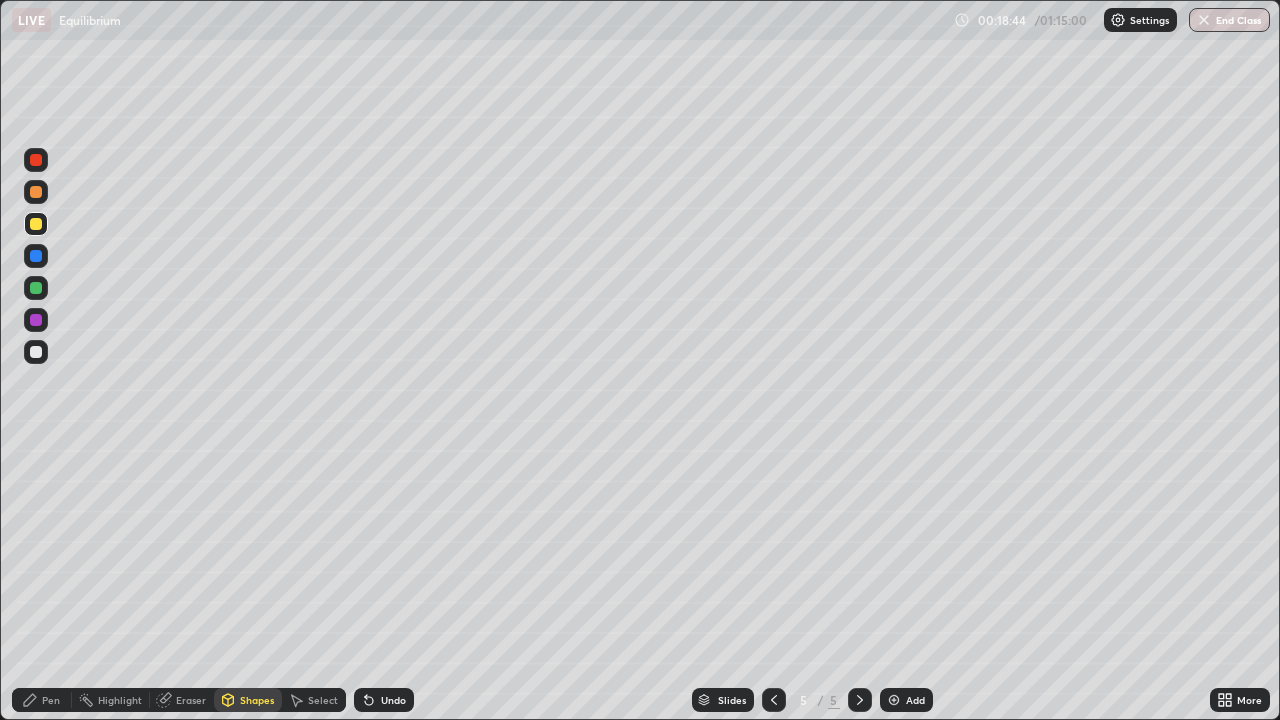 click on "Shapes" at bounding box center (257, 700) 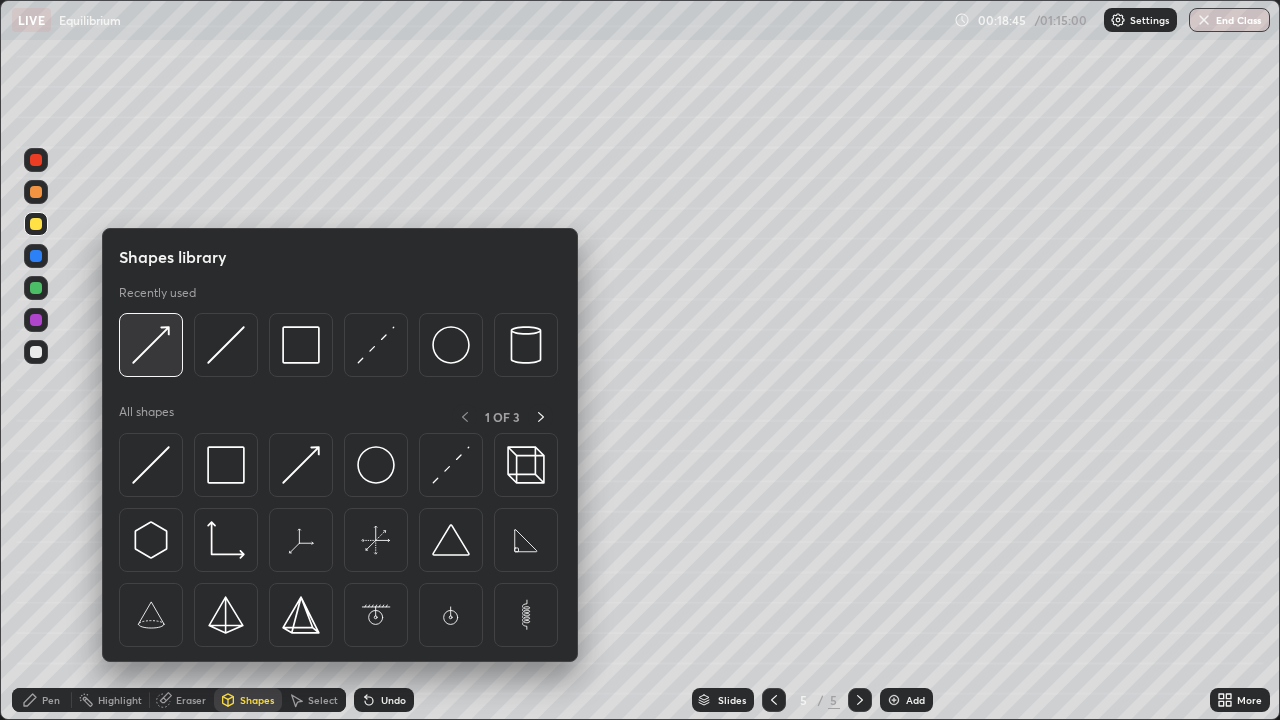 click at bounding box center (151, 345) 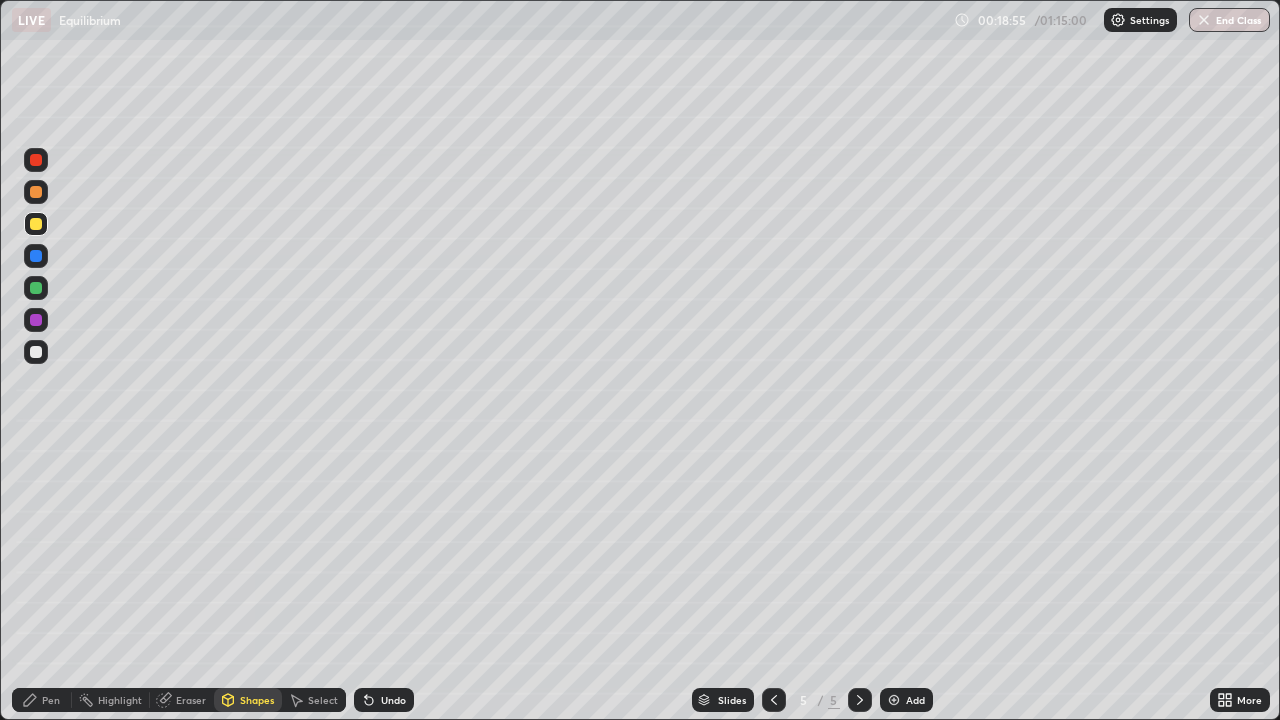 click on "Pen" at bounding box center [51, 700] 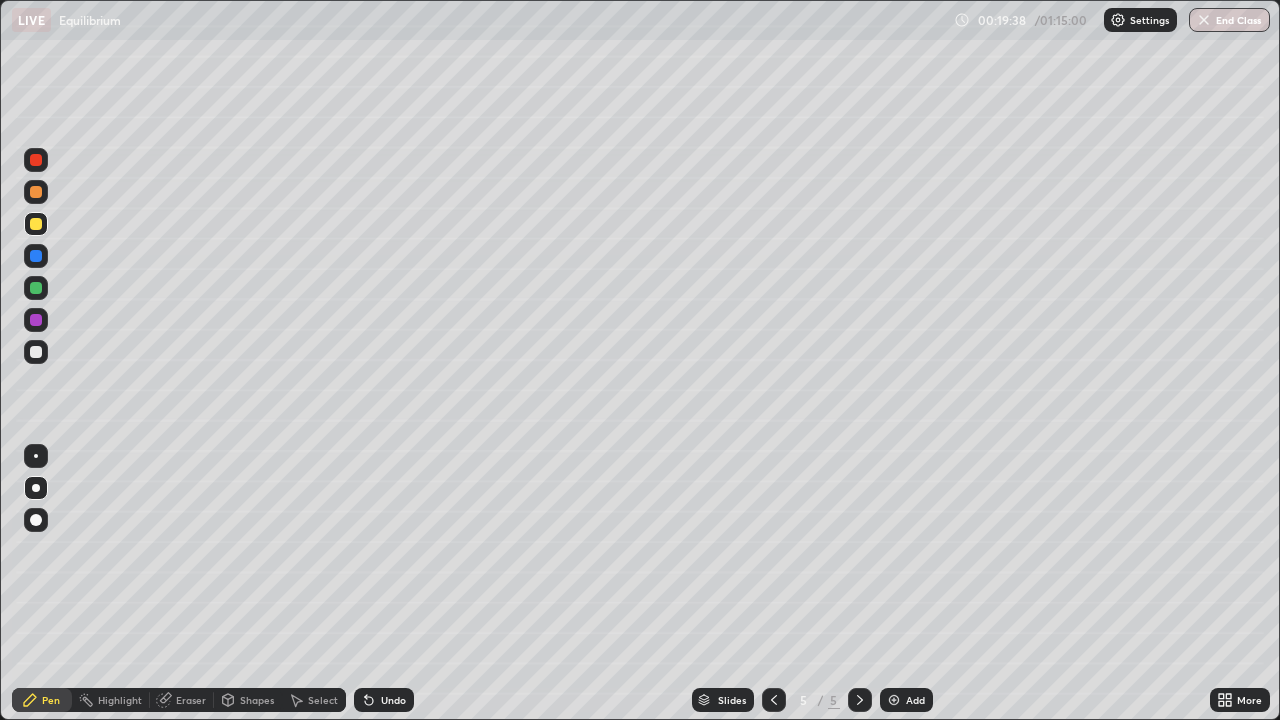 click on "Add" at bounding box center [906, 700] 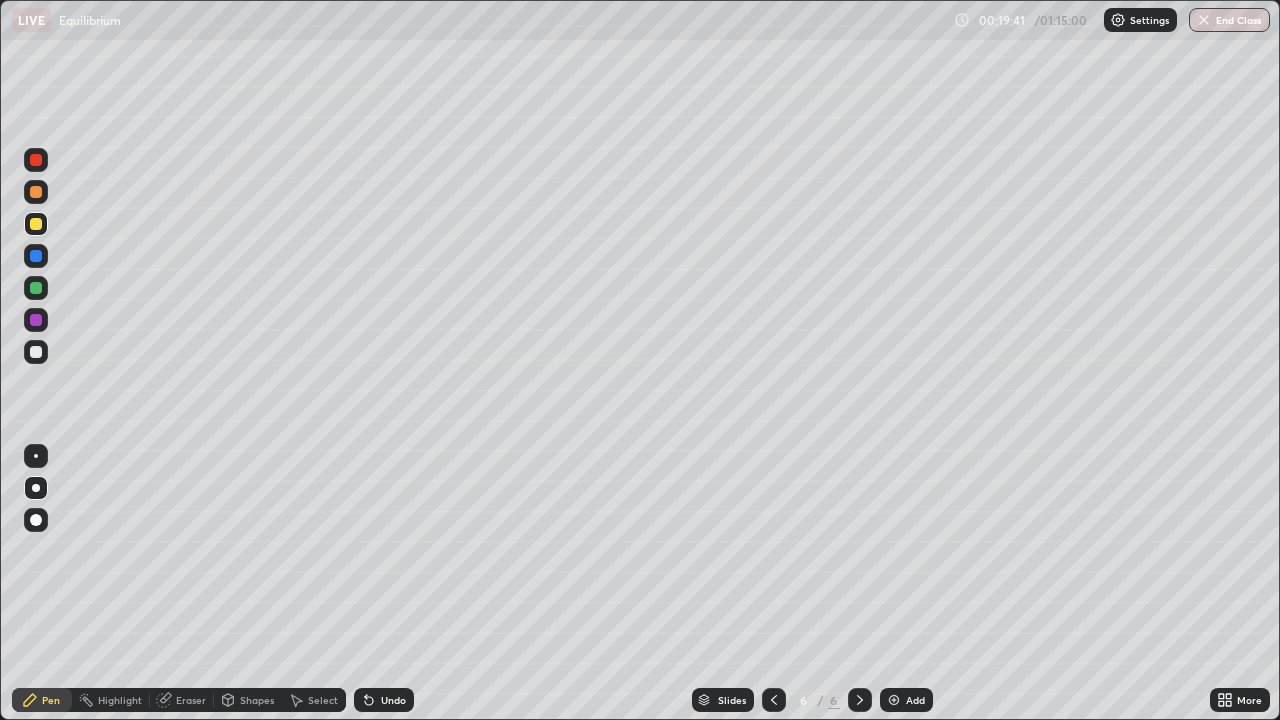 click at bounding box center [36, 352] 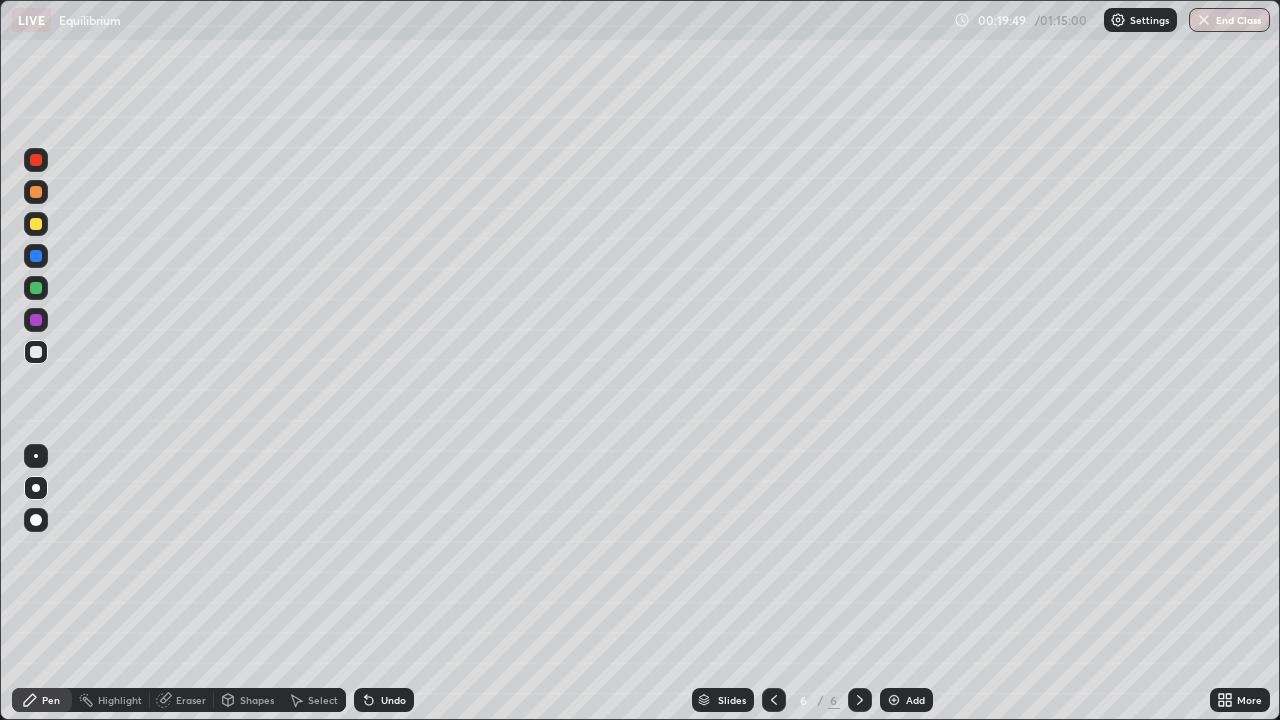 click on "Shapes" at bounding box center [257, 700] 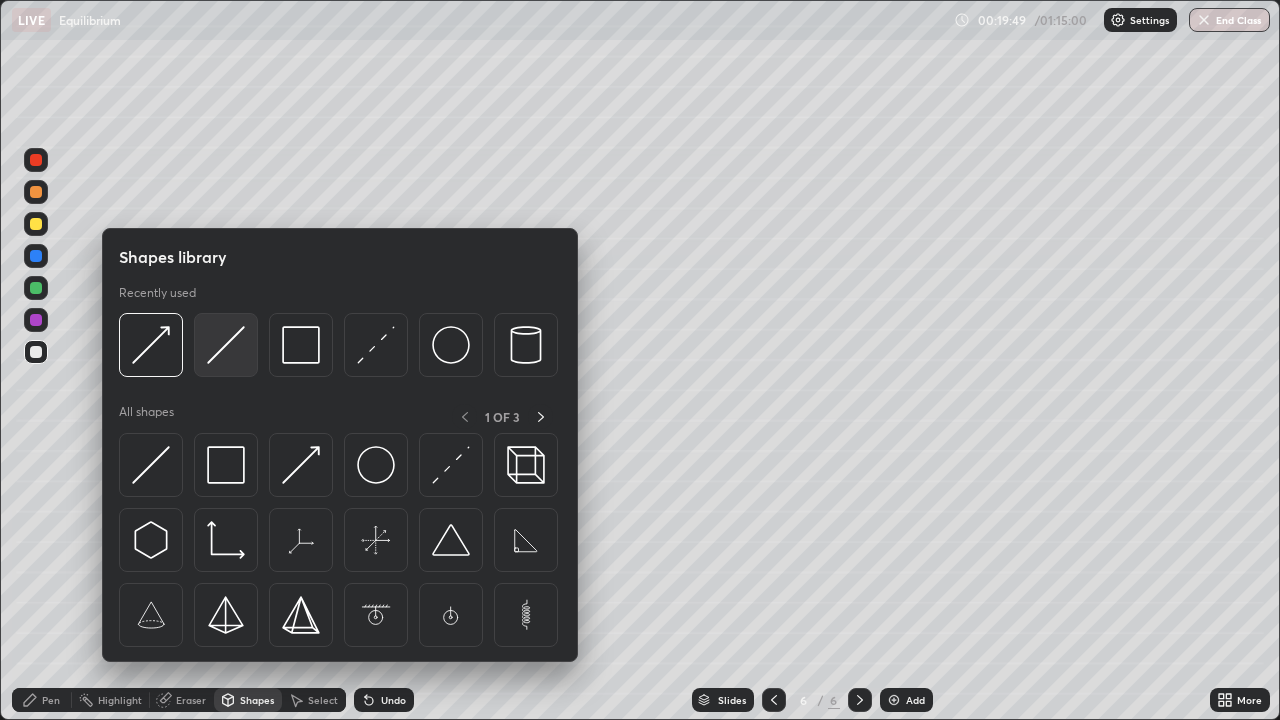 click at bounding box center (226, 345) 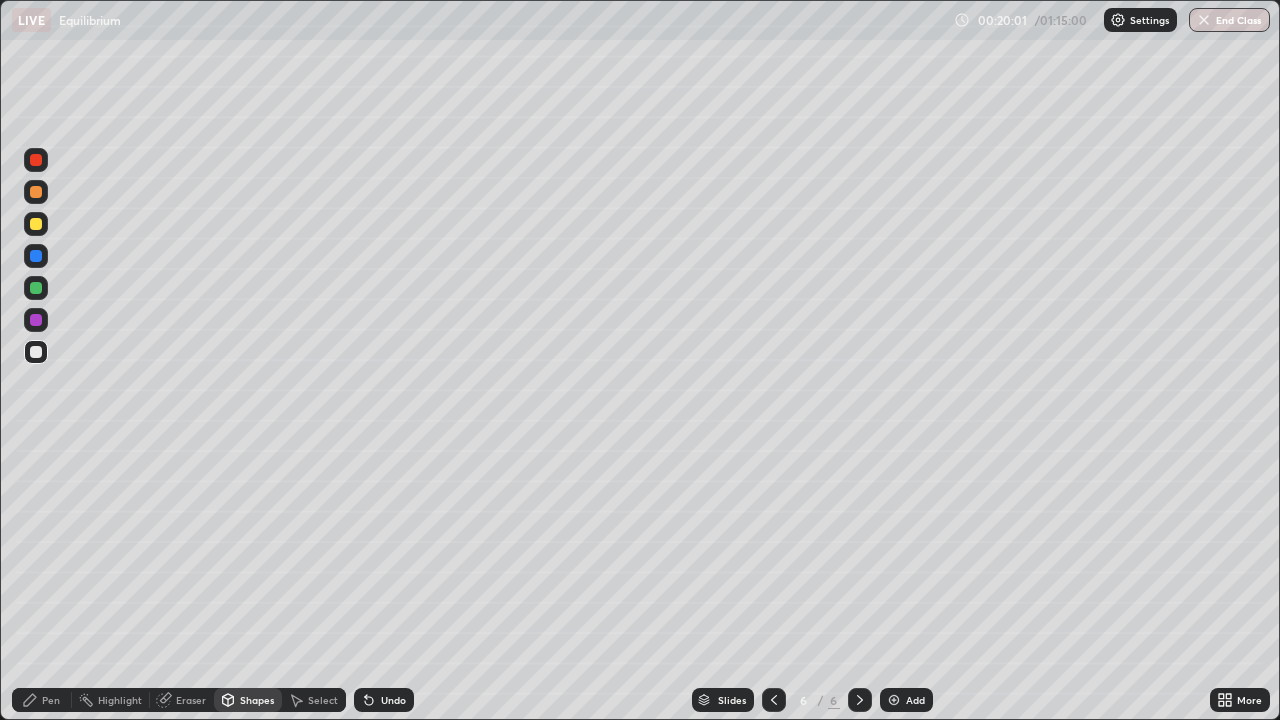 click at bounding box center (36, 224) 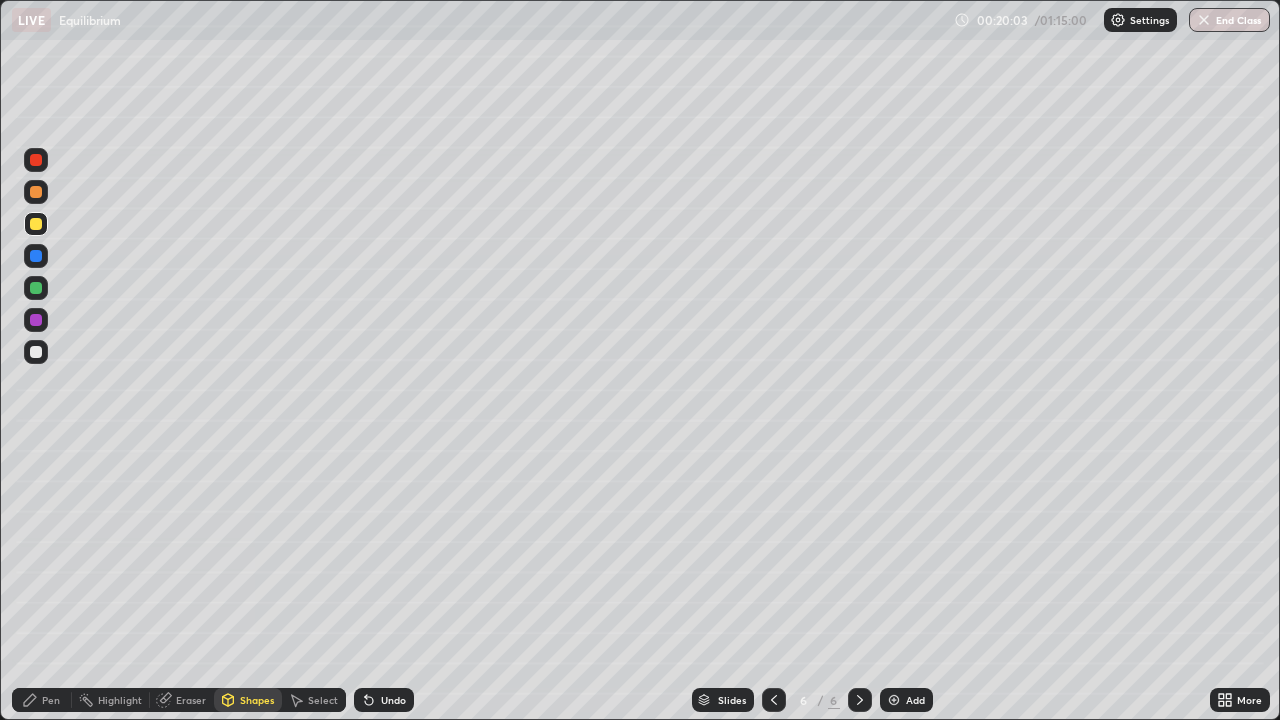 click on "Pen" at bounding box center [51, 700] 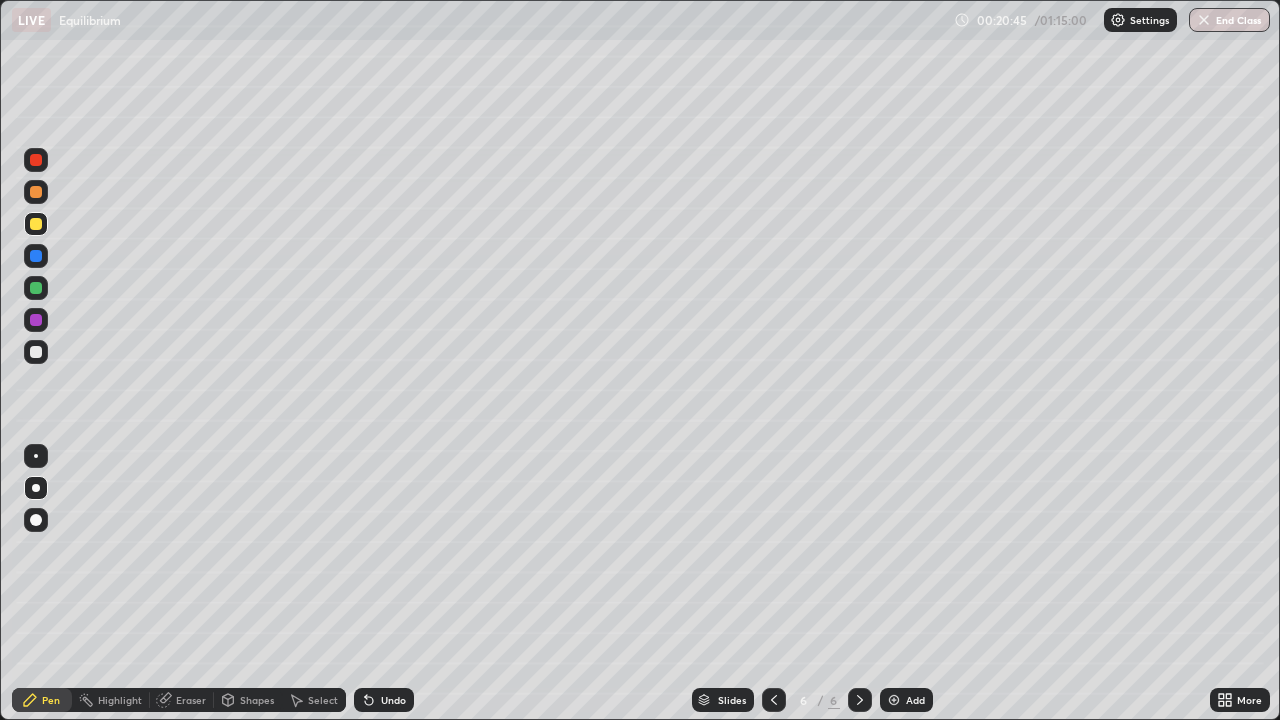 click on "Eraser" at bounding box center [182, 700] 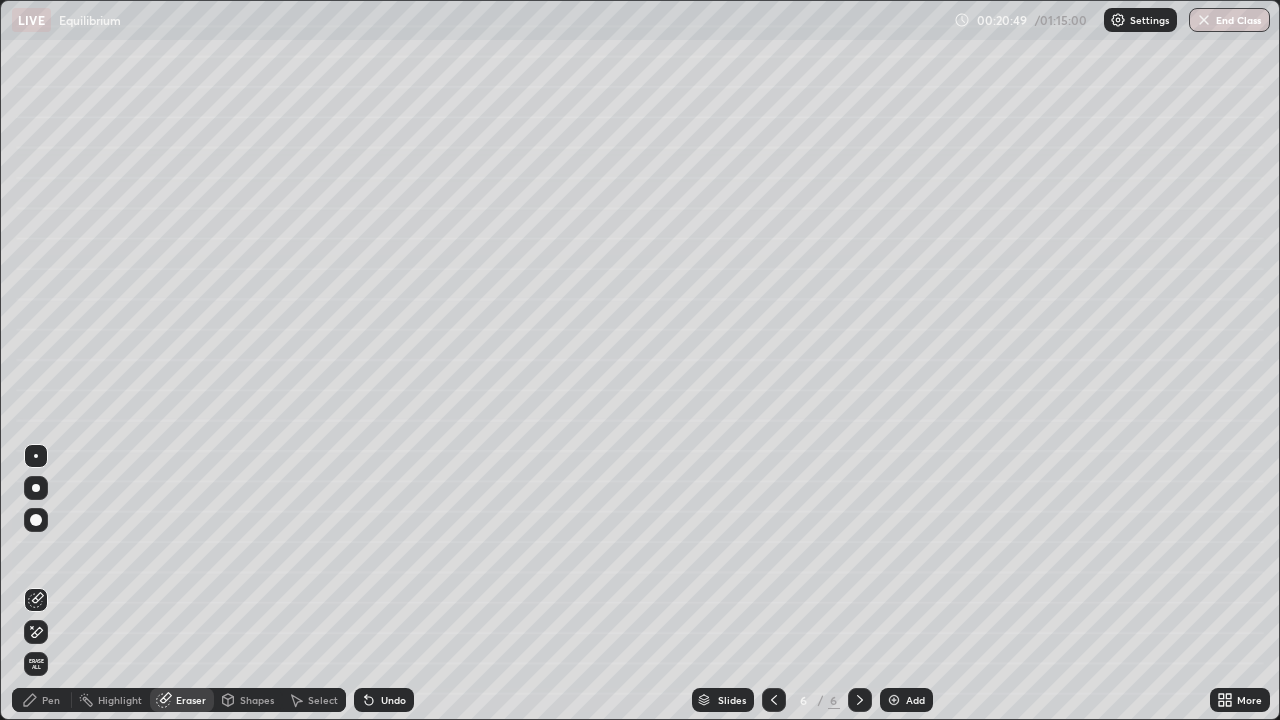 click on "Pen" at bounding box center [51, 700] 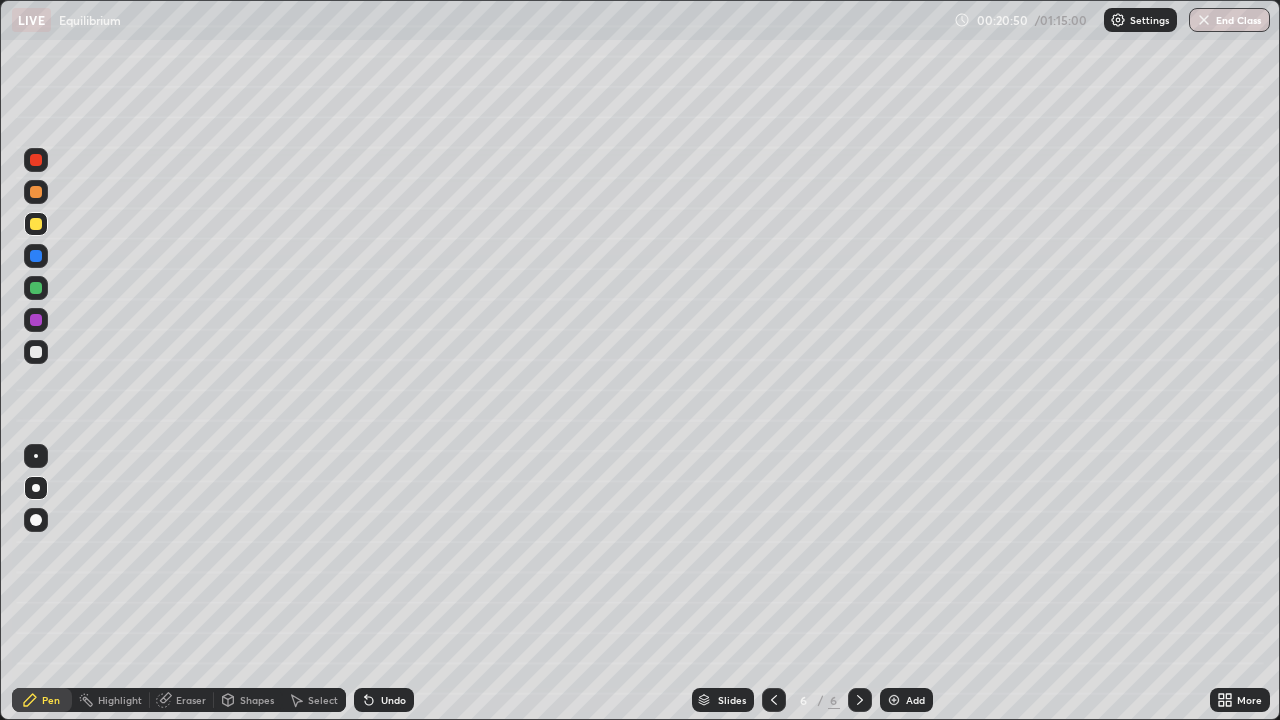 click at bounding box center [36, 352] 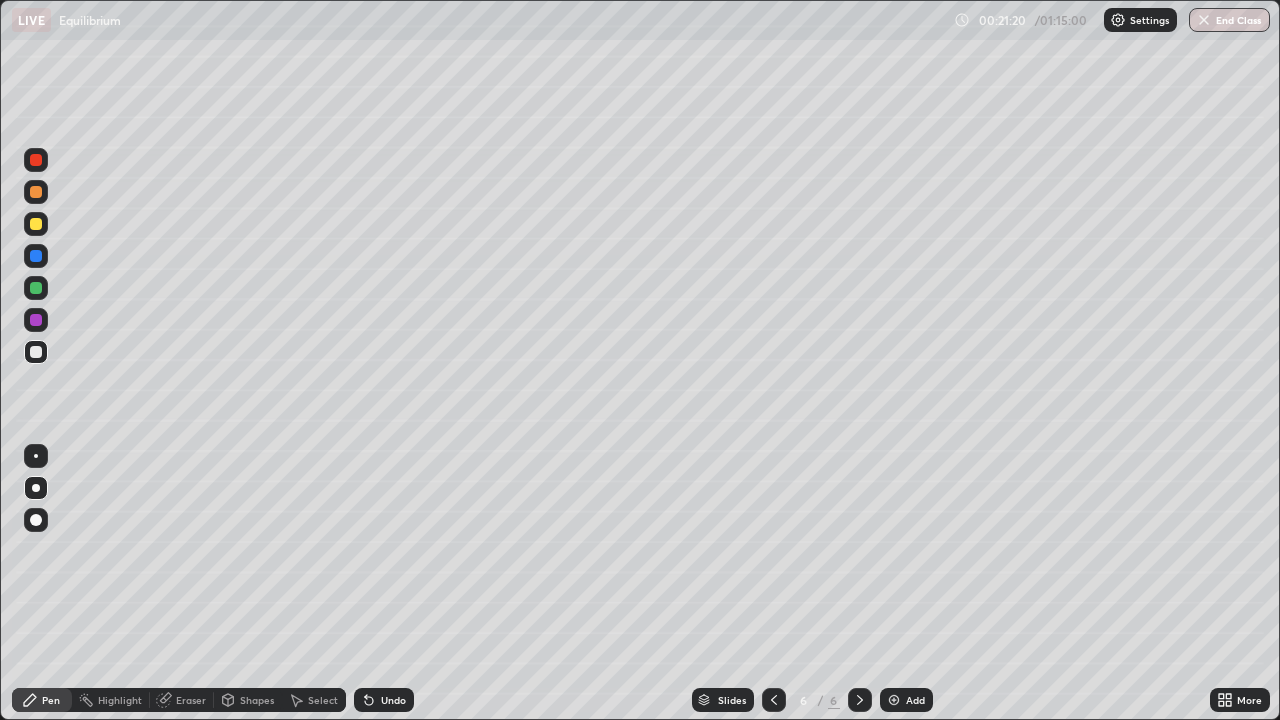 click at bounding box center [36, 192] 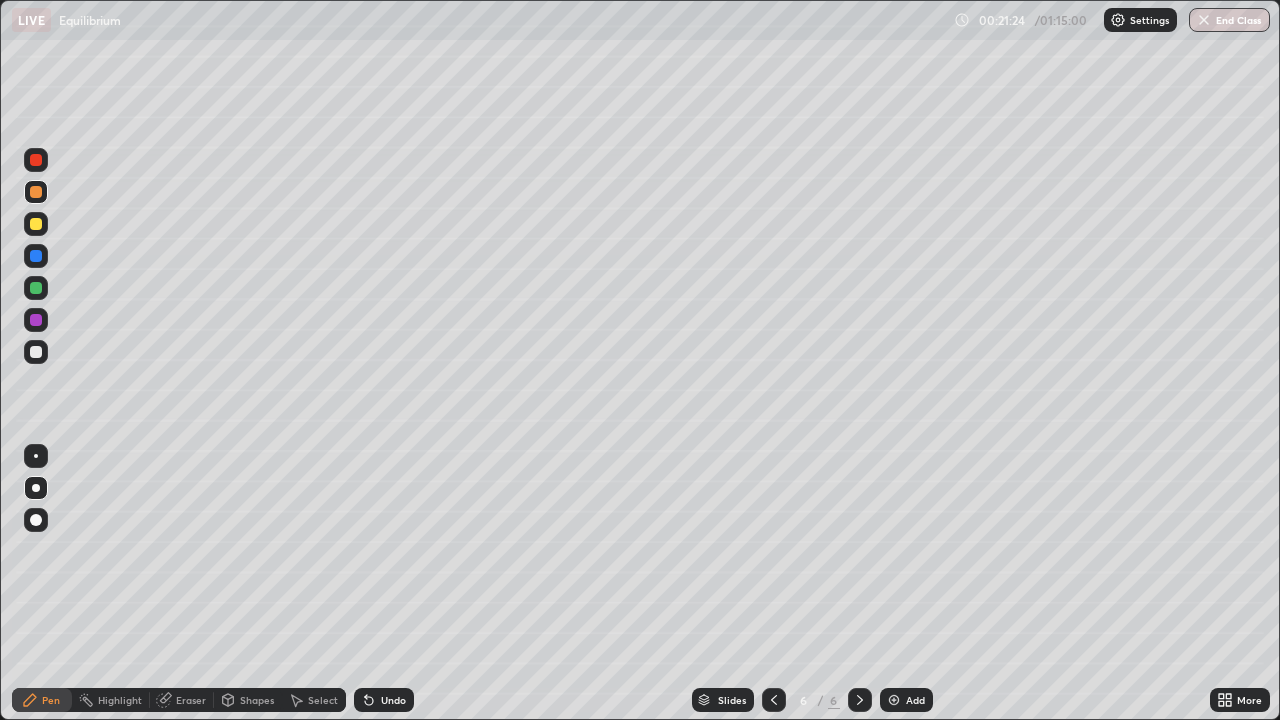 click on "Undo" at bounding box center (393, 700) 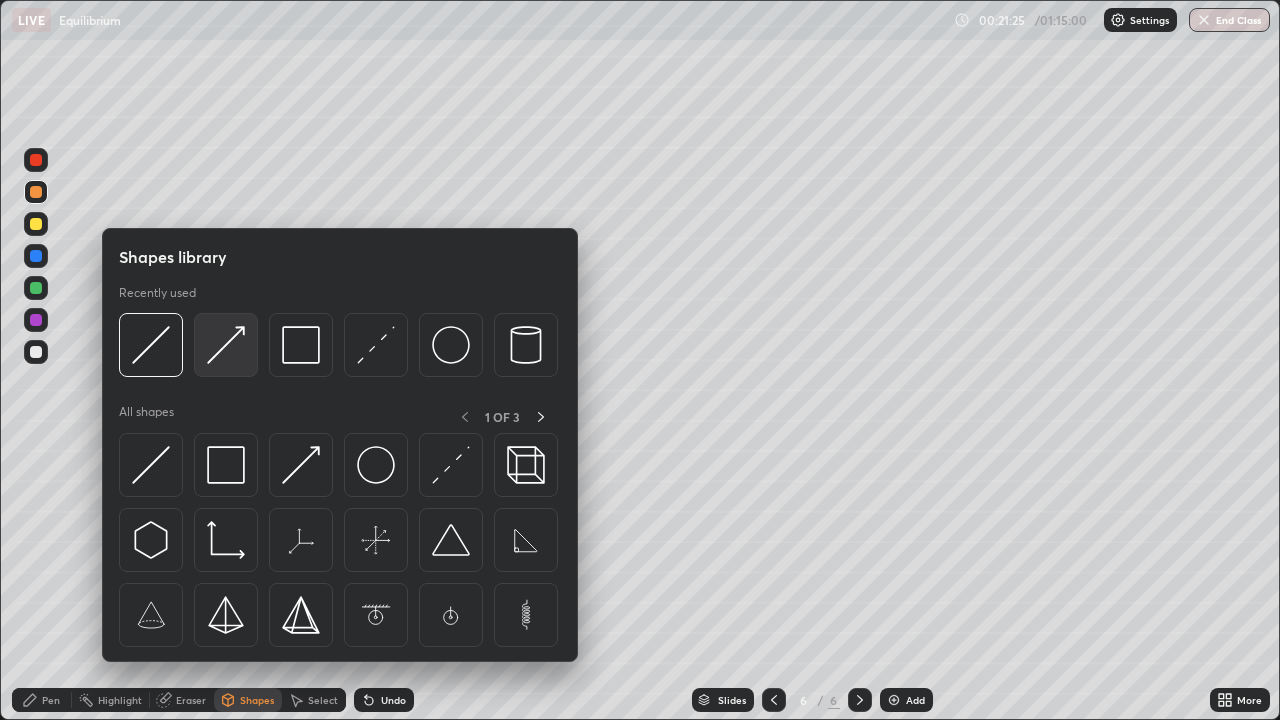 click at bounding box center [226, 345] 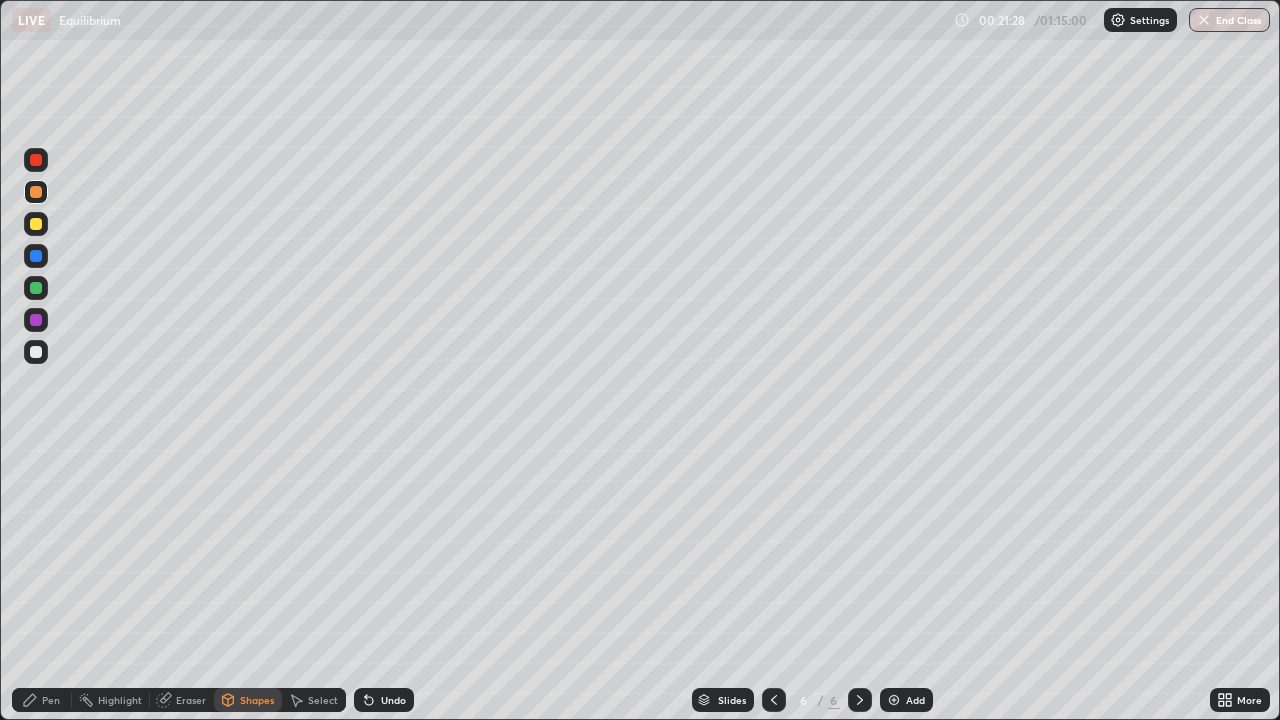 click on "Pen" at bounding box center [51, 700] 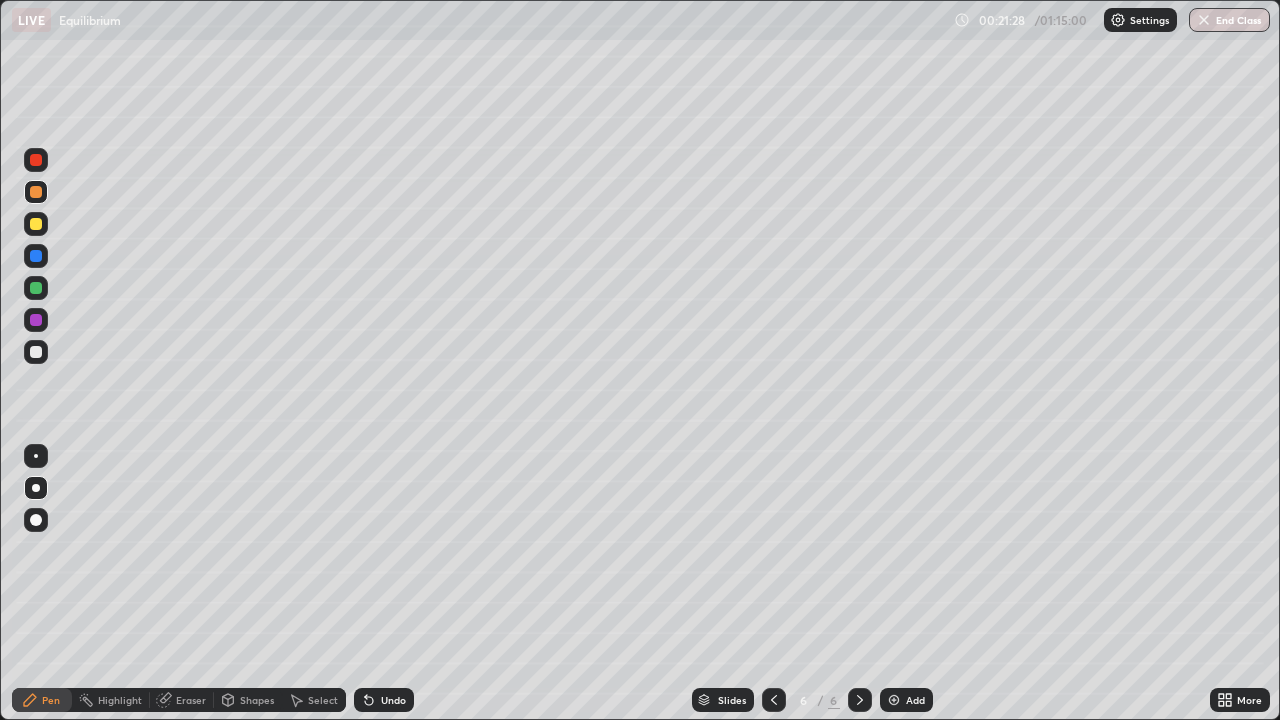 click at bounding box center [36, 352] 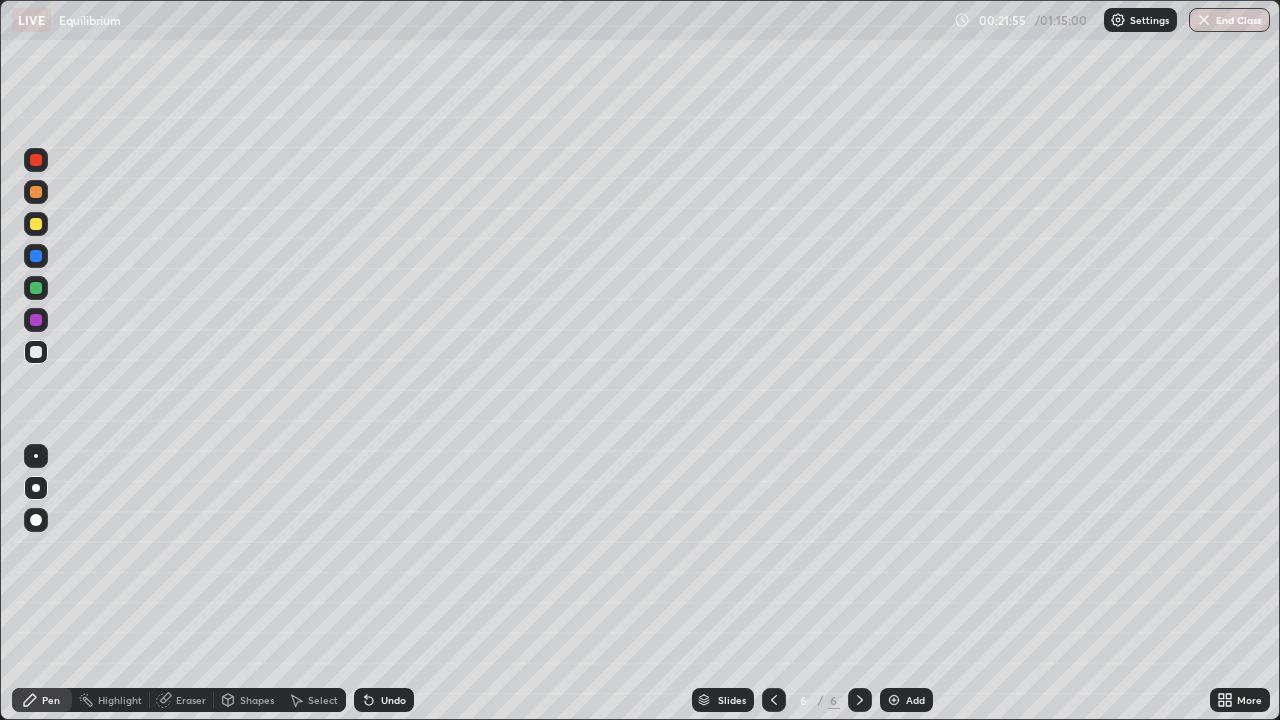 click at bounding box center [36, 288] 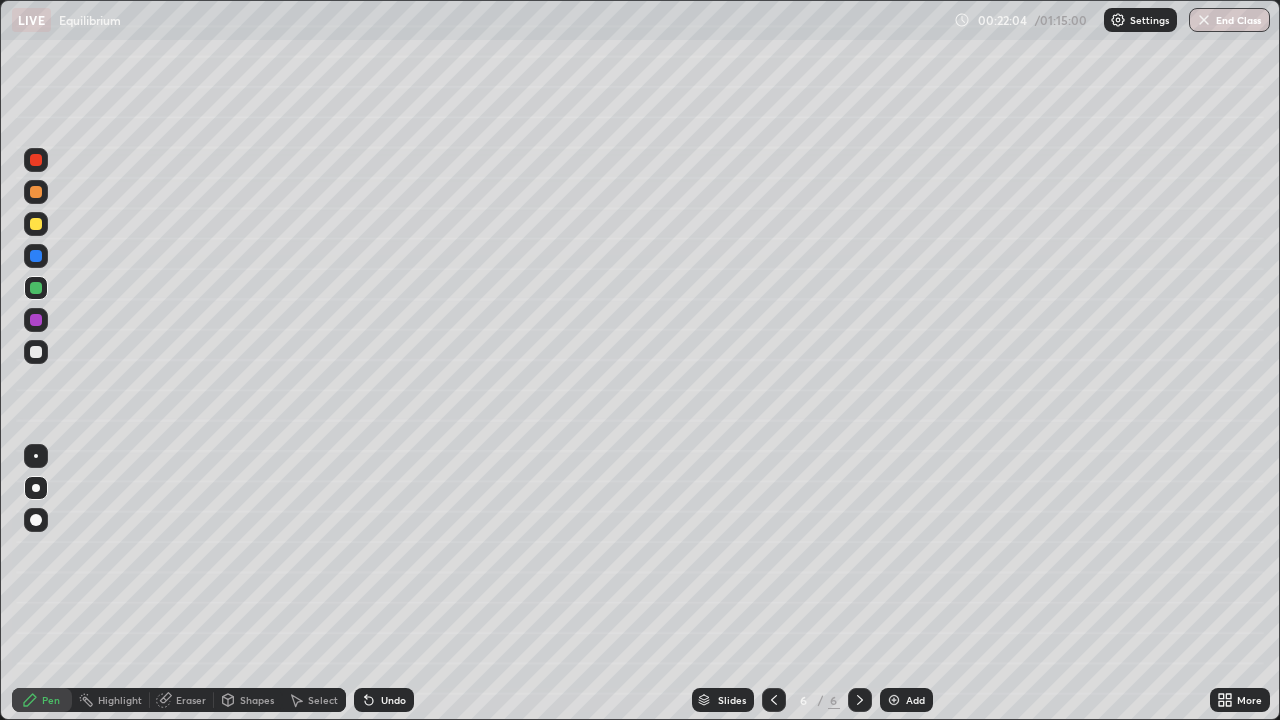click at bounding box center (36, 224) 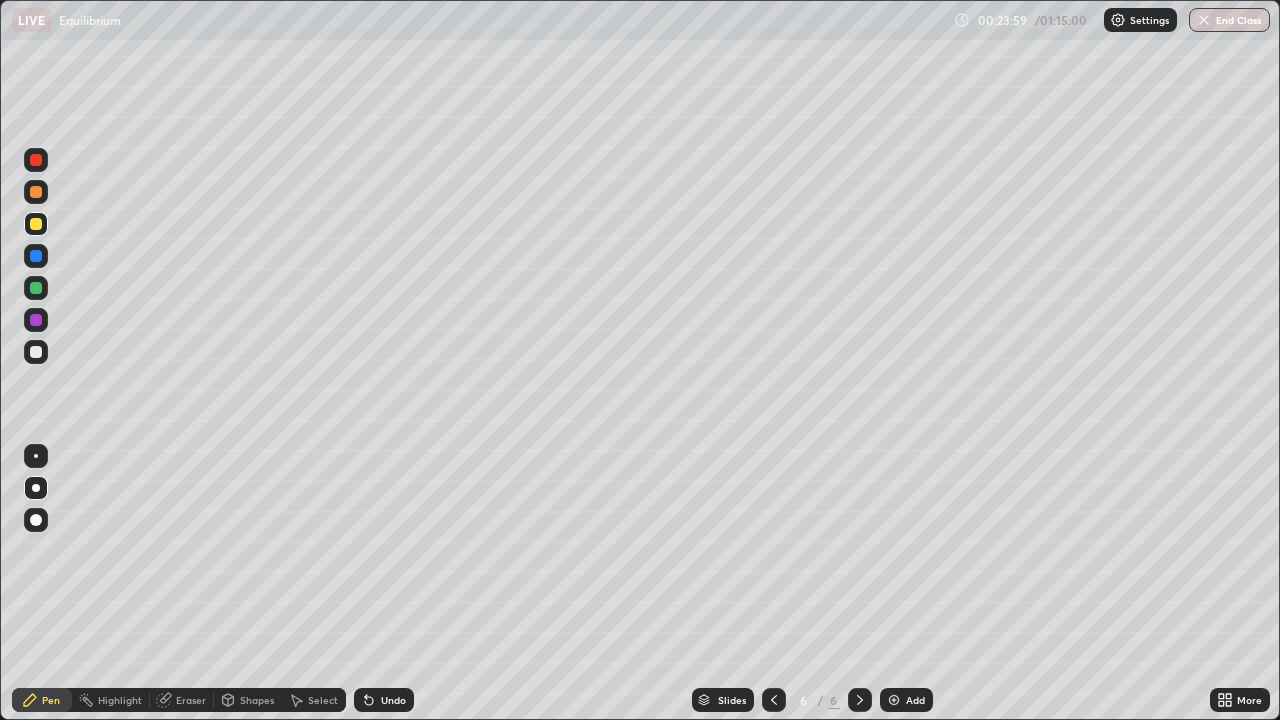 click 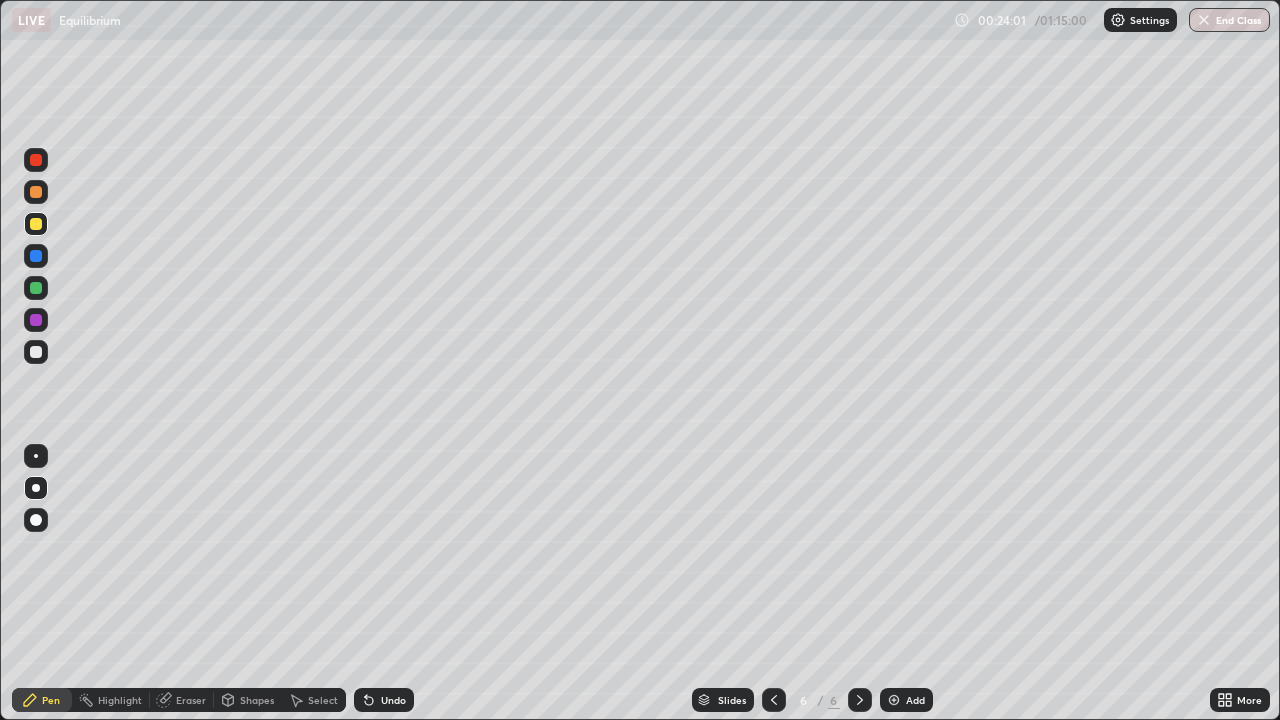 click on "Add" at bounding box center (915, 700) 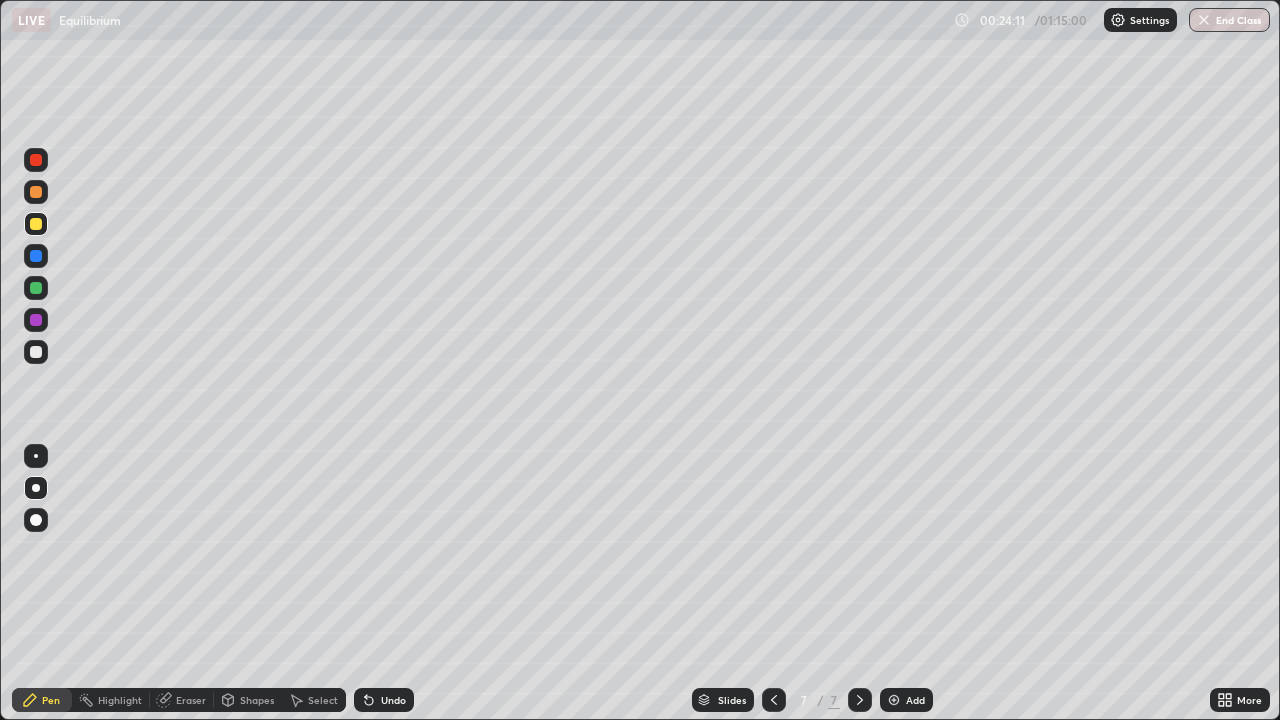 click at bounding box center [36, 224] 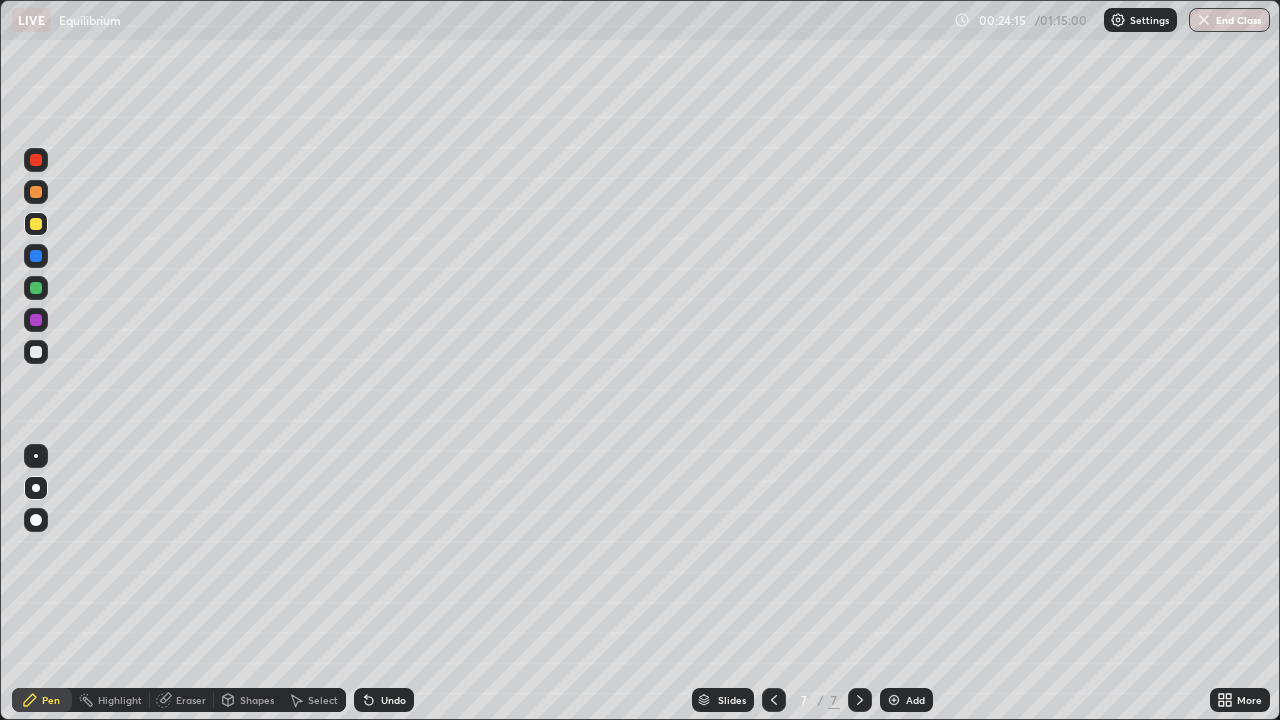 click on "Undo" at bounding box center [393, 700] 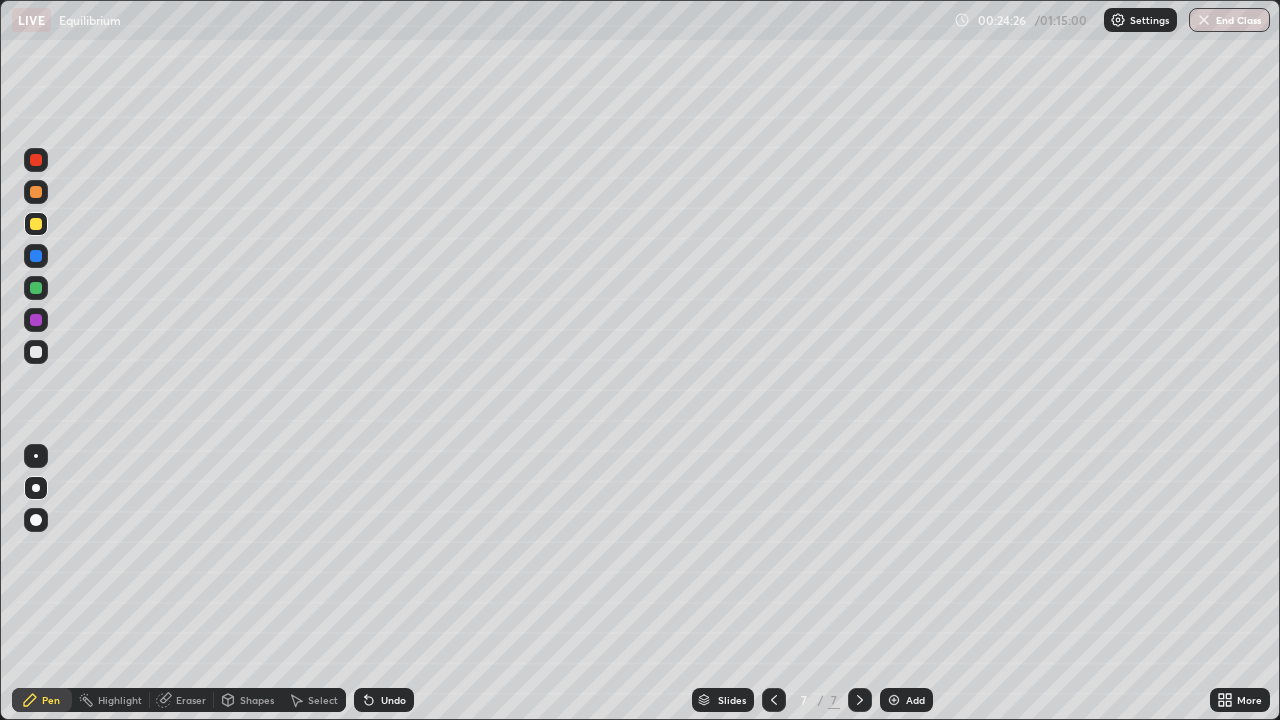 click on "Shapes" at bounding box center [257, 700] 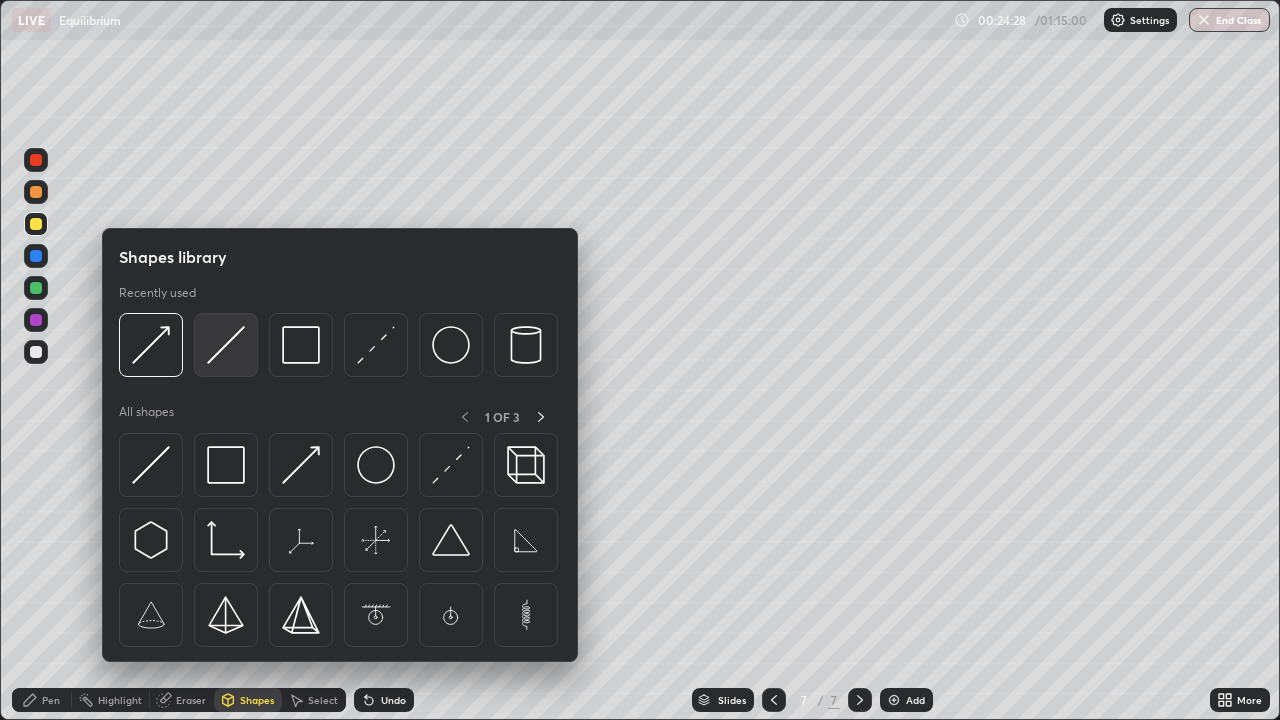 click at bounding box center (226, 345) 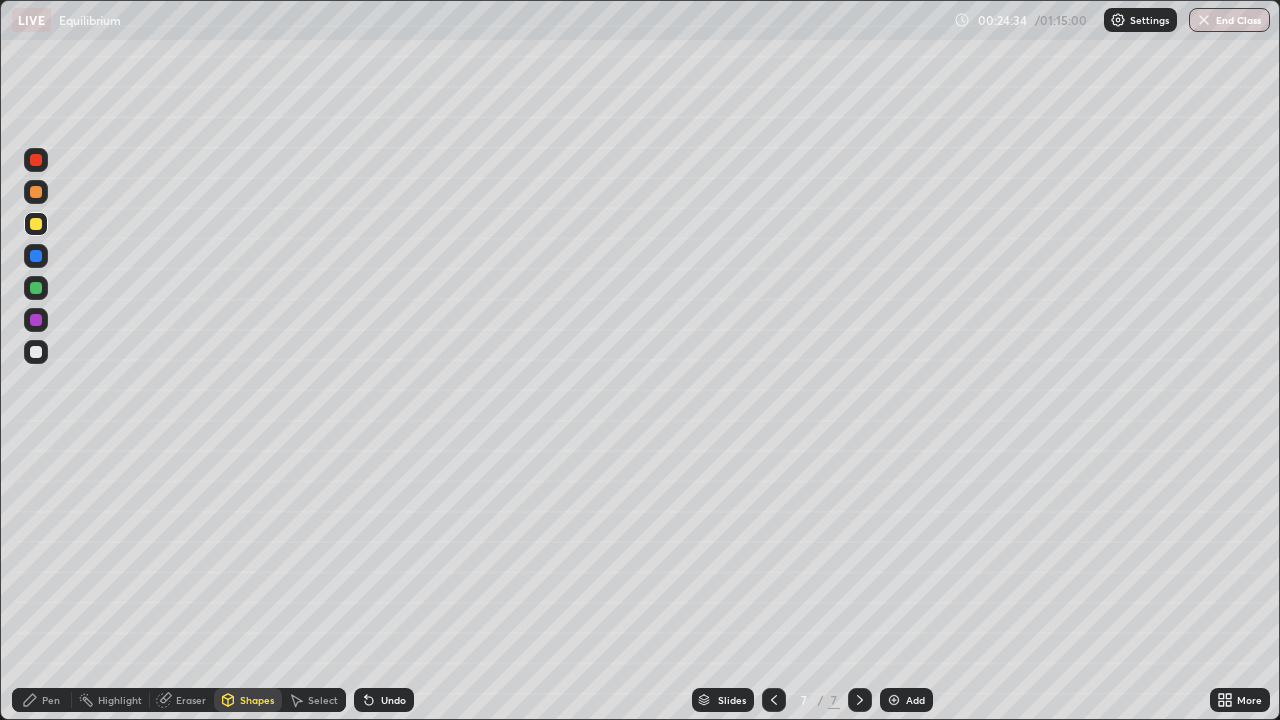 click on "Undo" at bounding box center (393, 700) 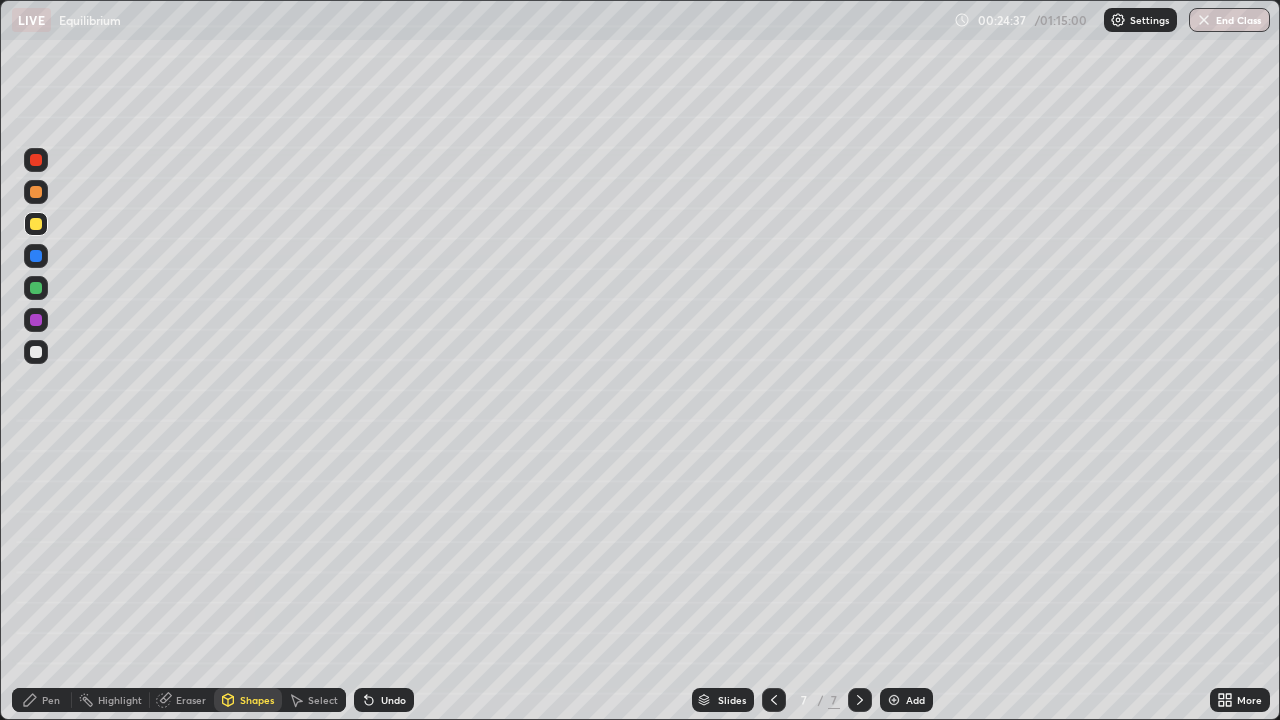 click at bounding box center (36, 352) 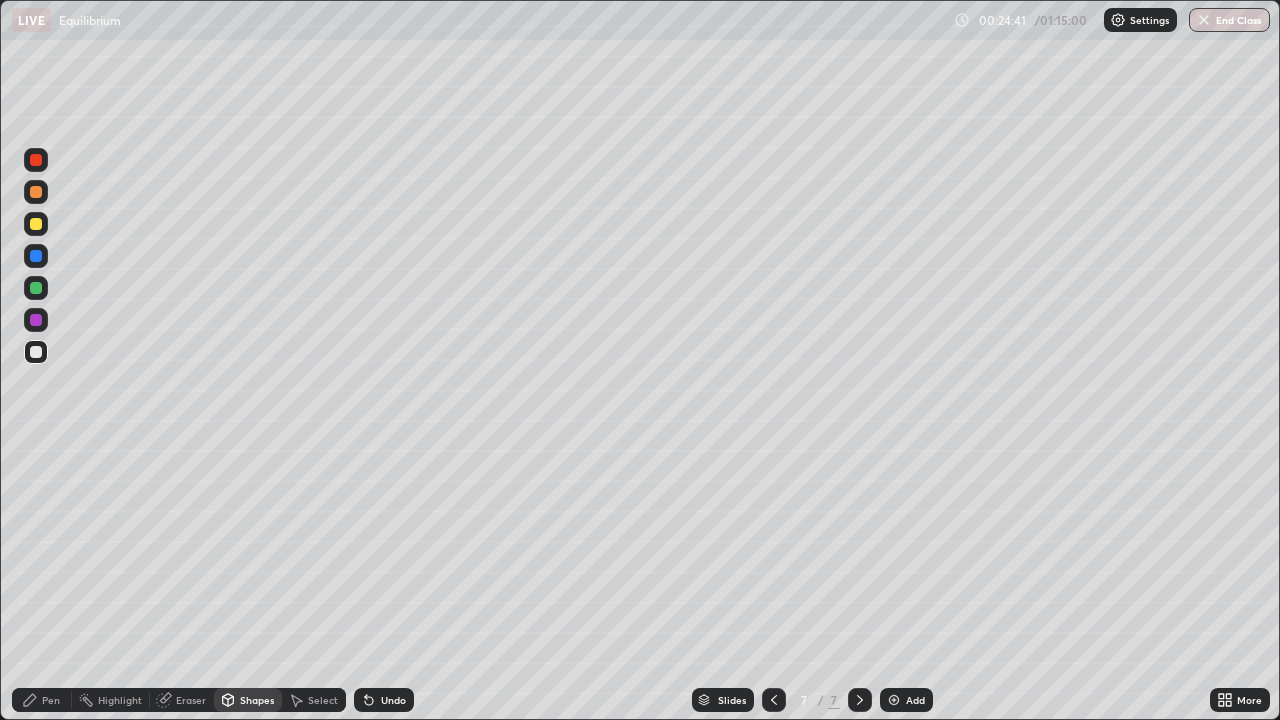 click on "Shapes" at bounding box center (257, 700) 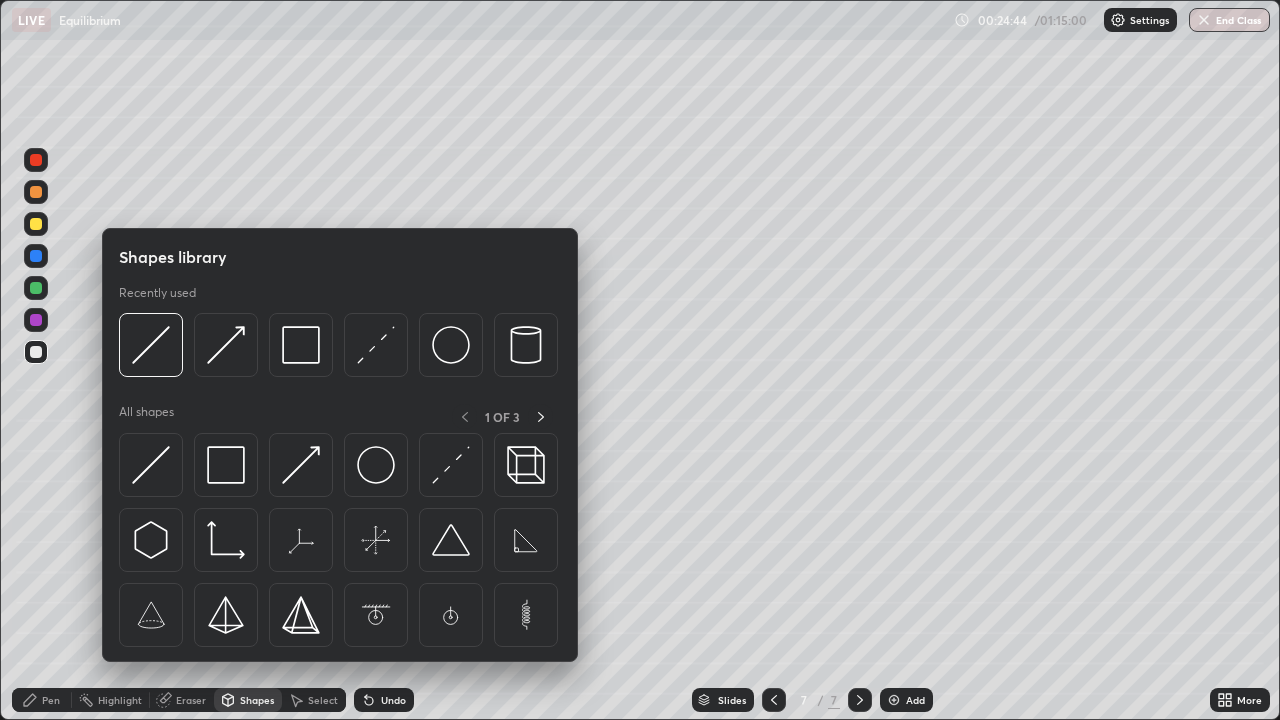 click on "Pen" at bounding box center (51, 700) 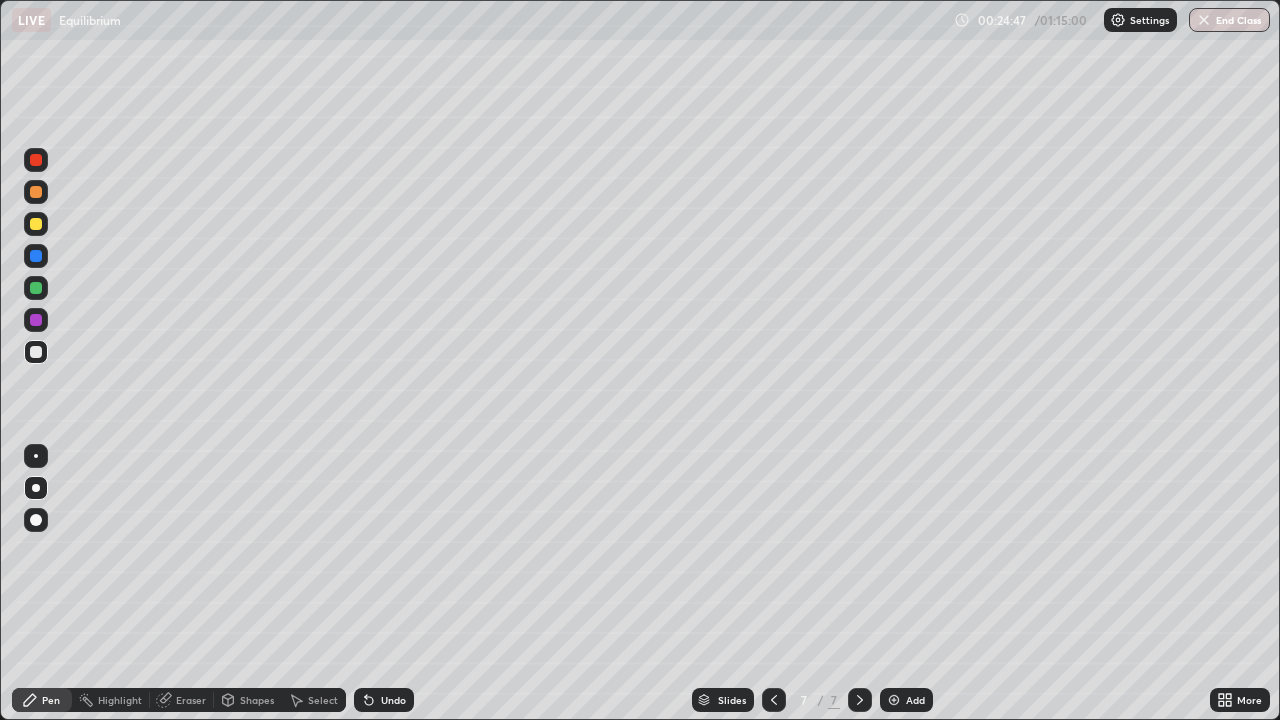 click at bounding box center (36, 224) 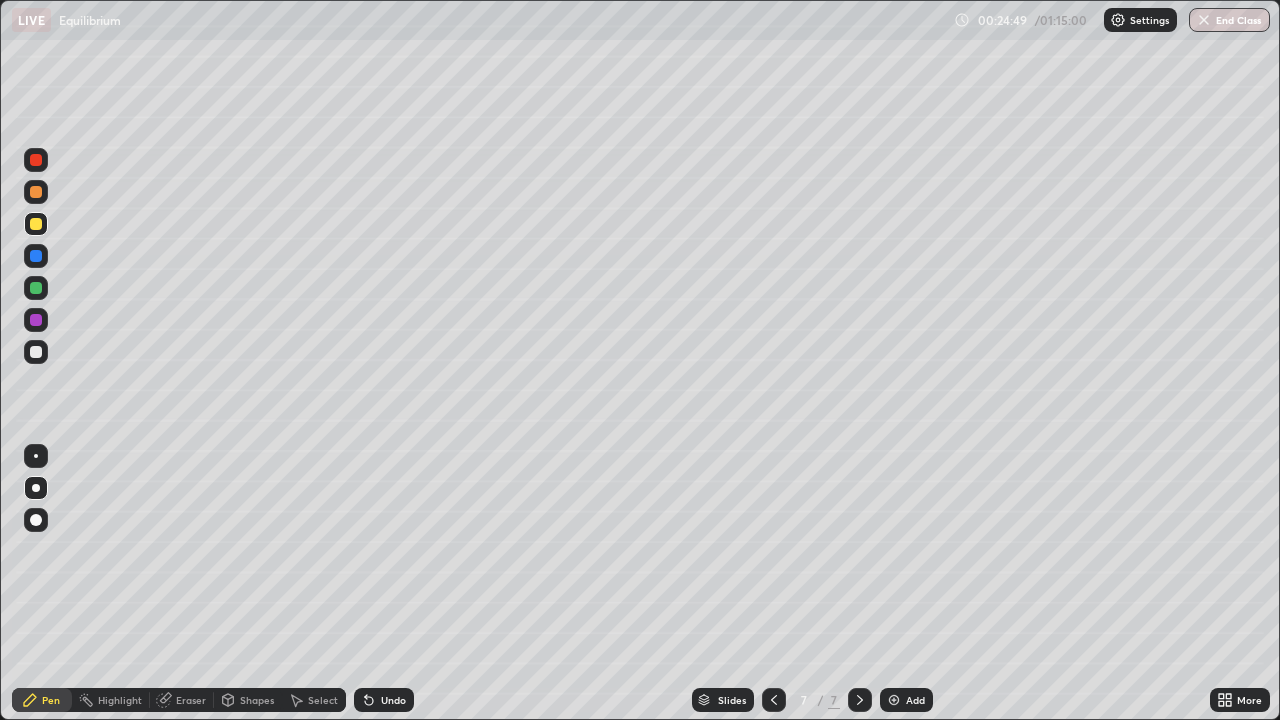 click on "Eraser" at bounding box center [191, 700] 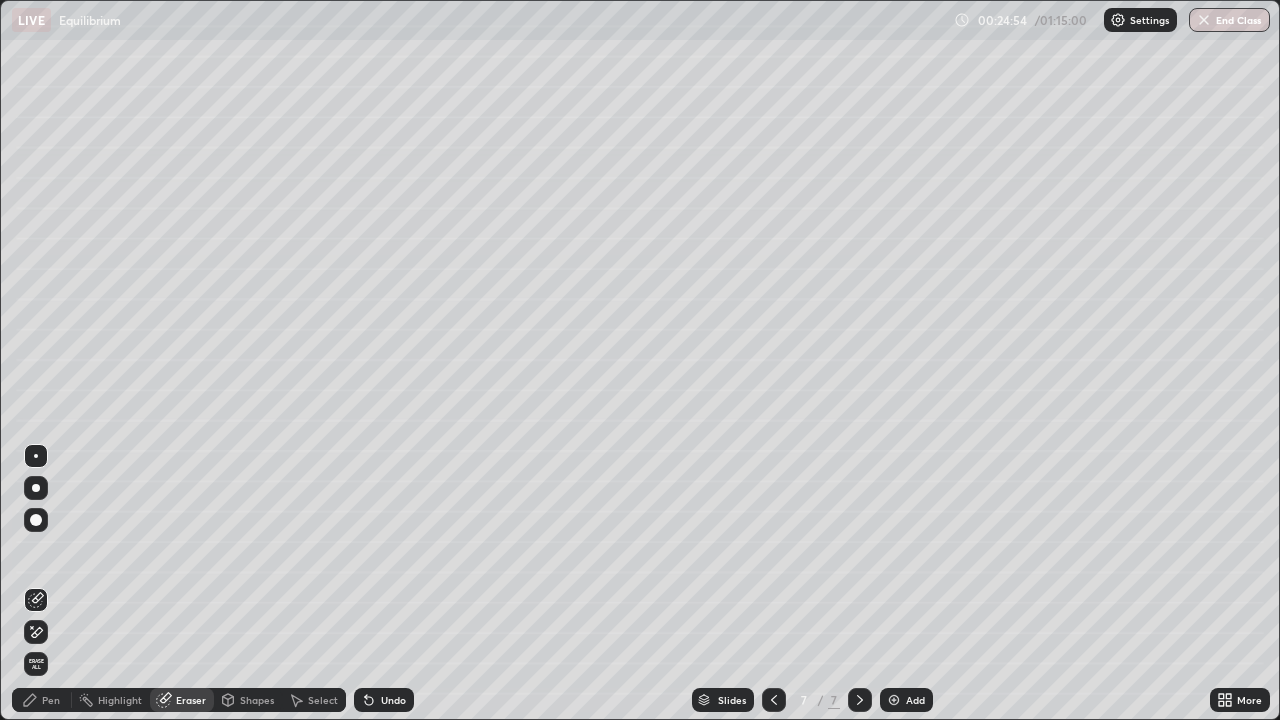 click 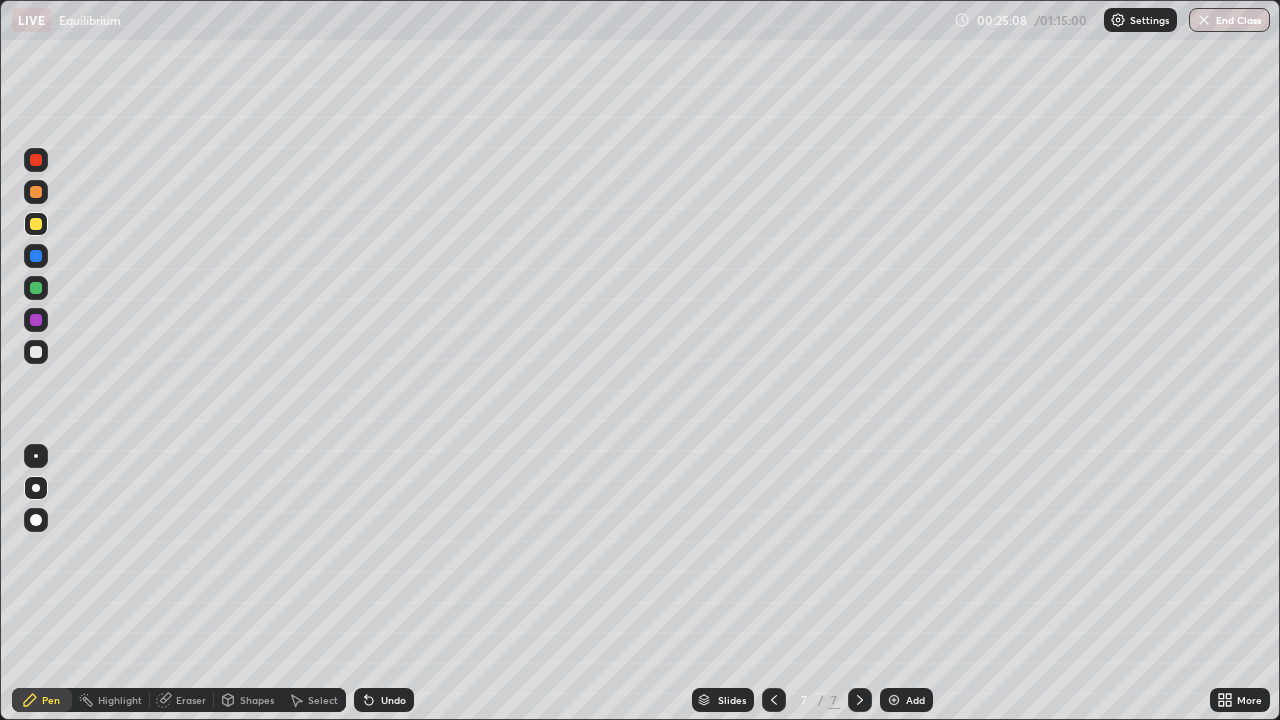 click on "Undo" at bounding box center [393, 700] 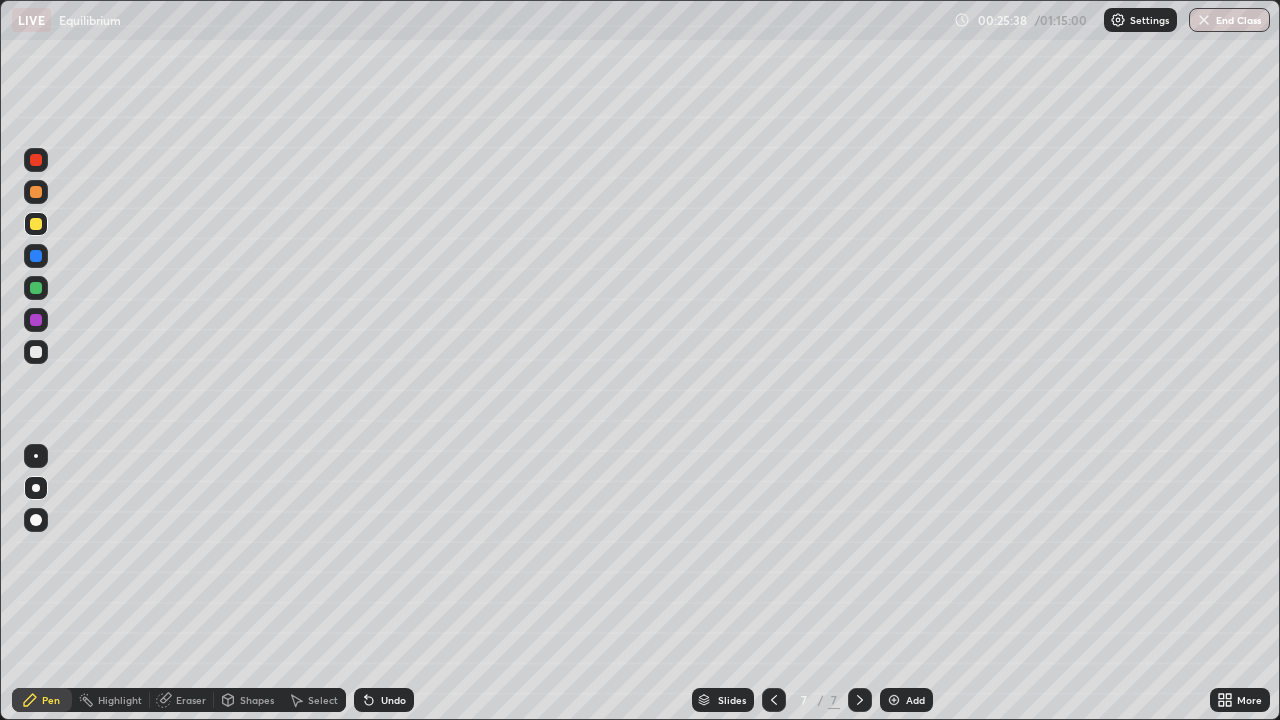 click on "Undo" at bounding box center (393, 700) 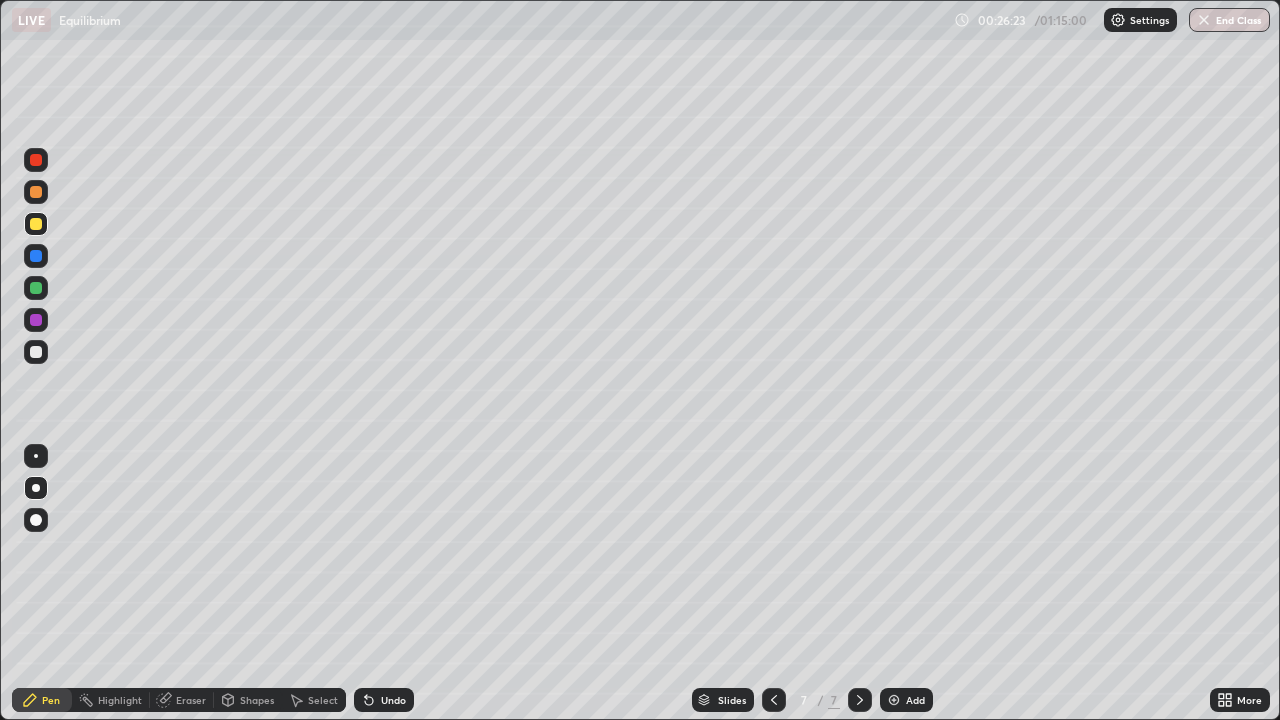 click on "Add" at bounding box center (915, 700) 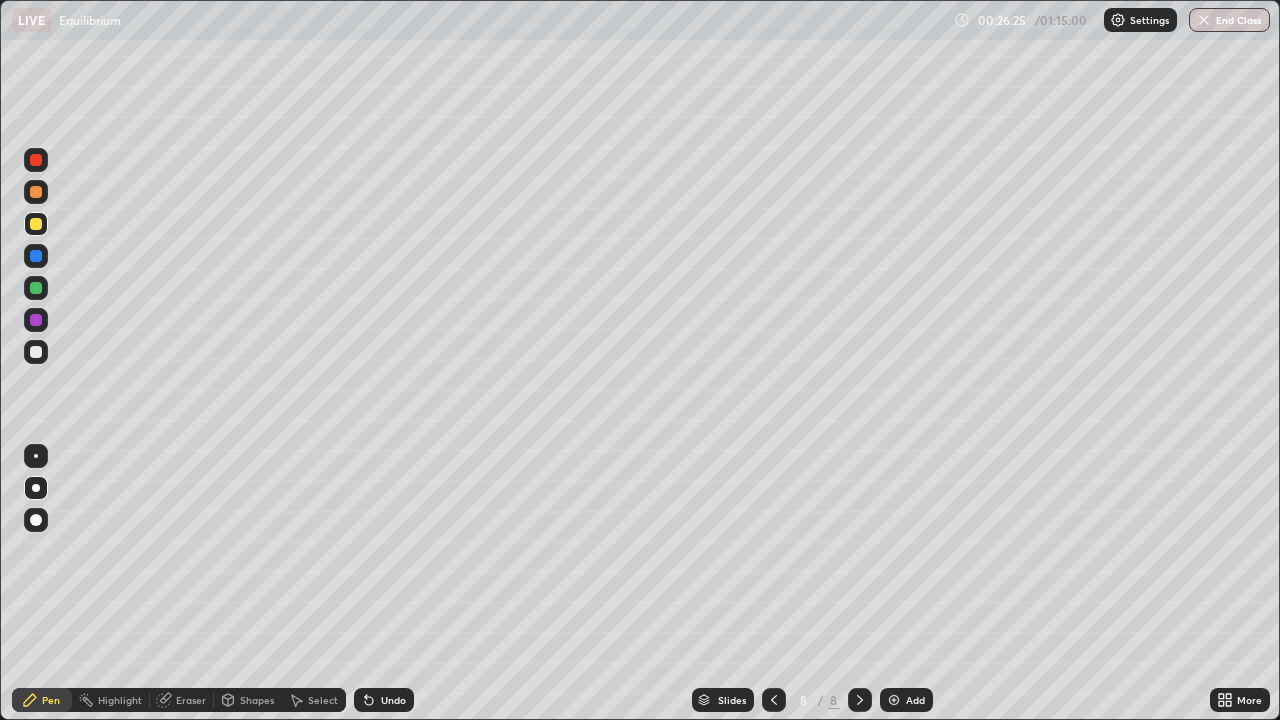 click on "Shapes" at bounding box center [257, 700] 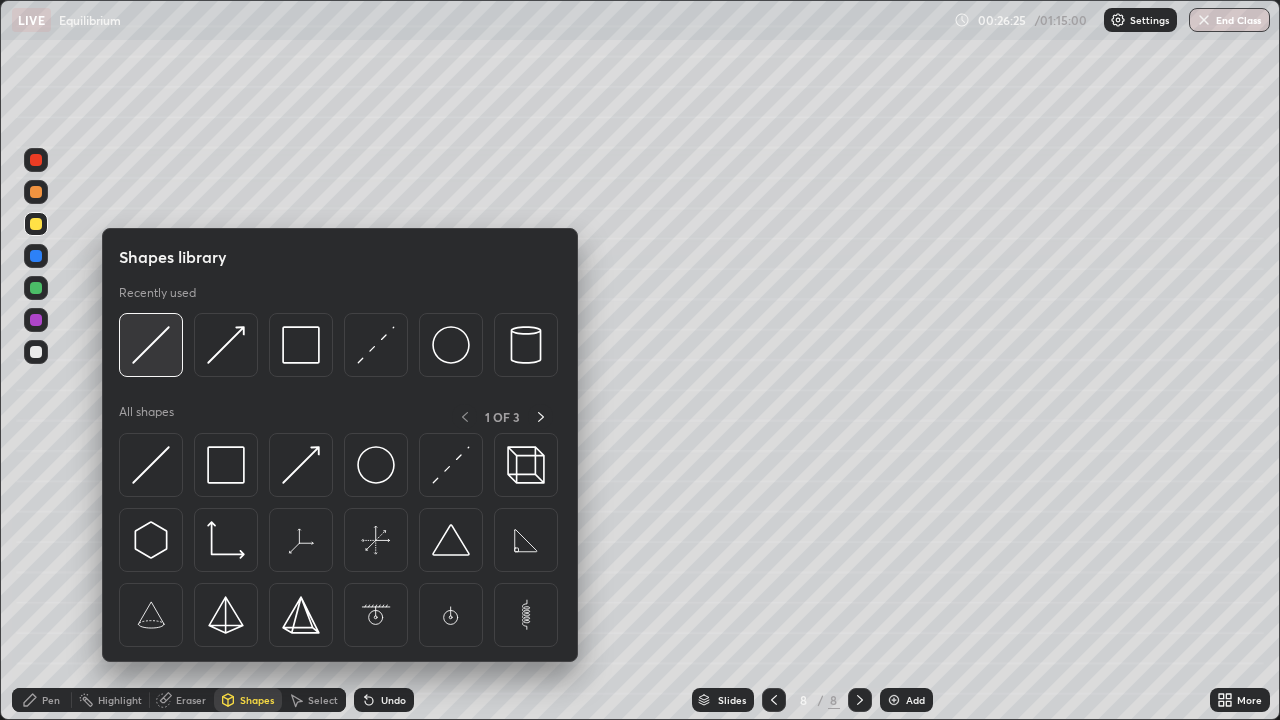 click at bounding box center [151, 345] 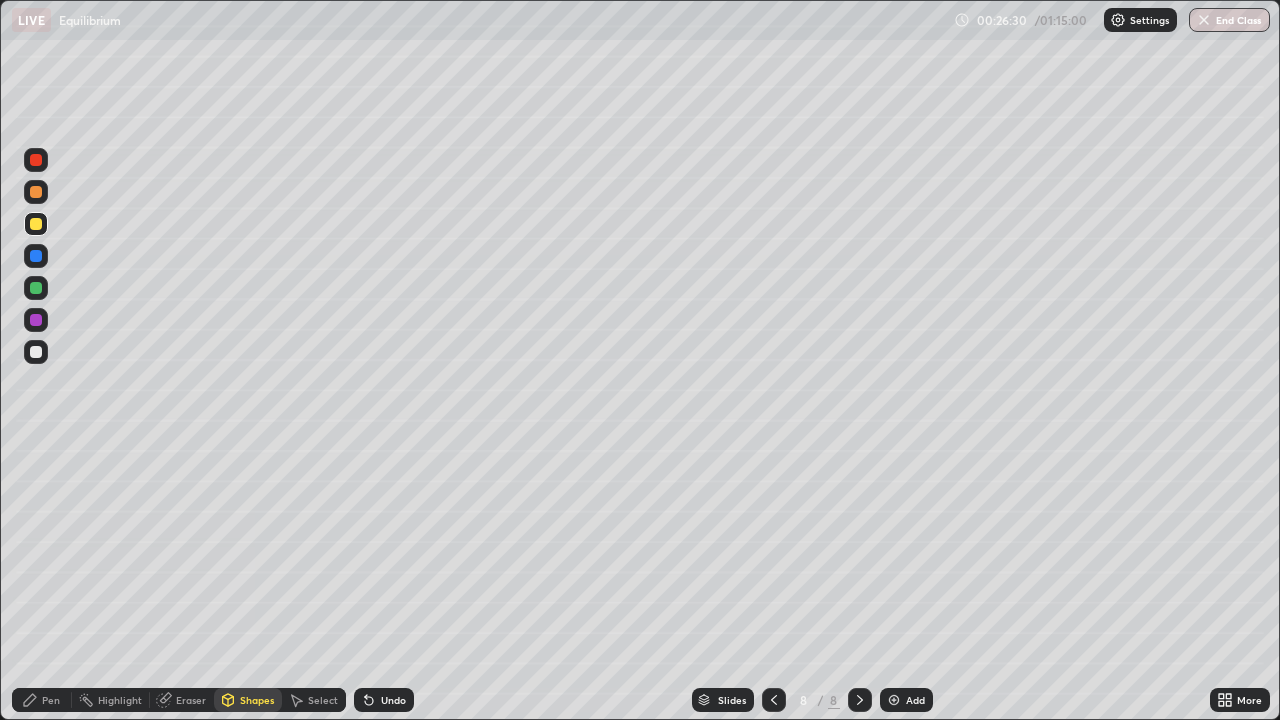 click on "Shapes" at bounding box center (248, 700) 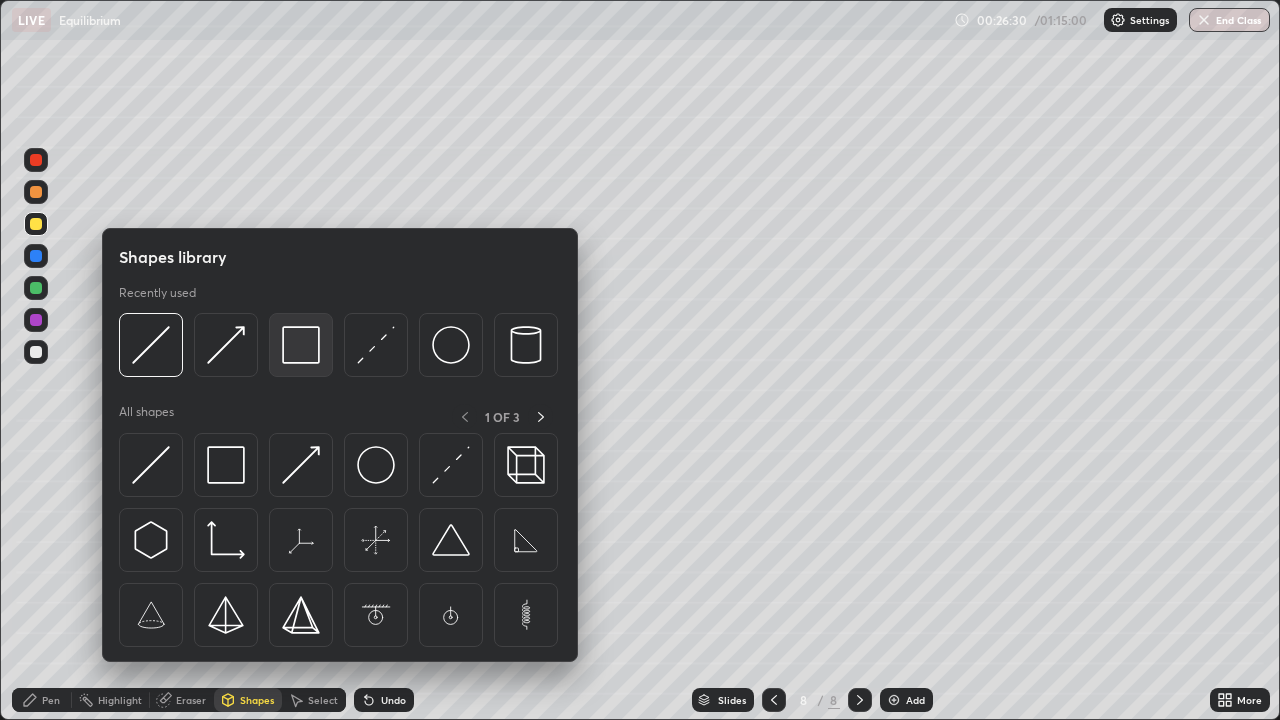 click at bounding box center [301, 345] 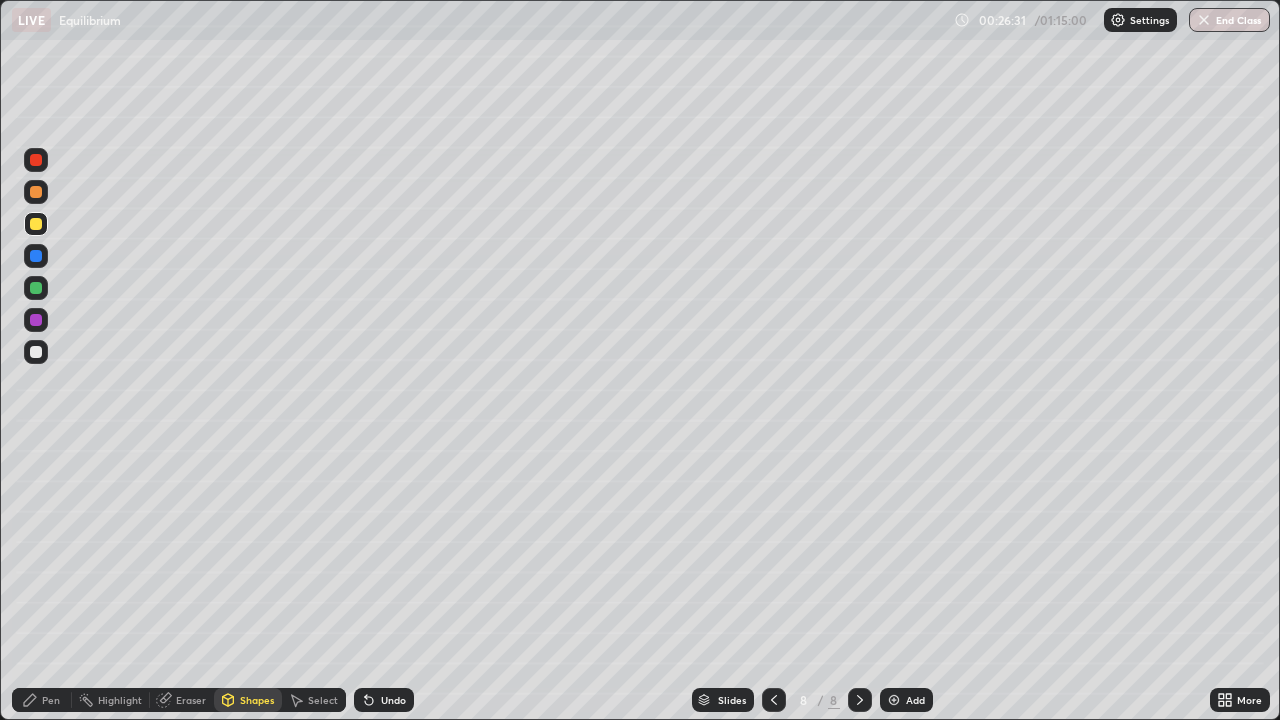 click at bounding box center (36, 256) 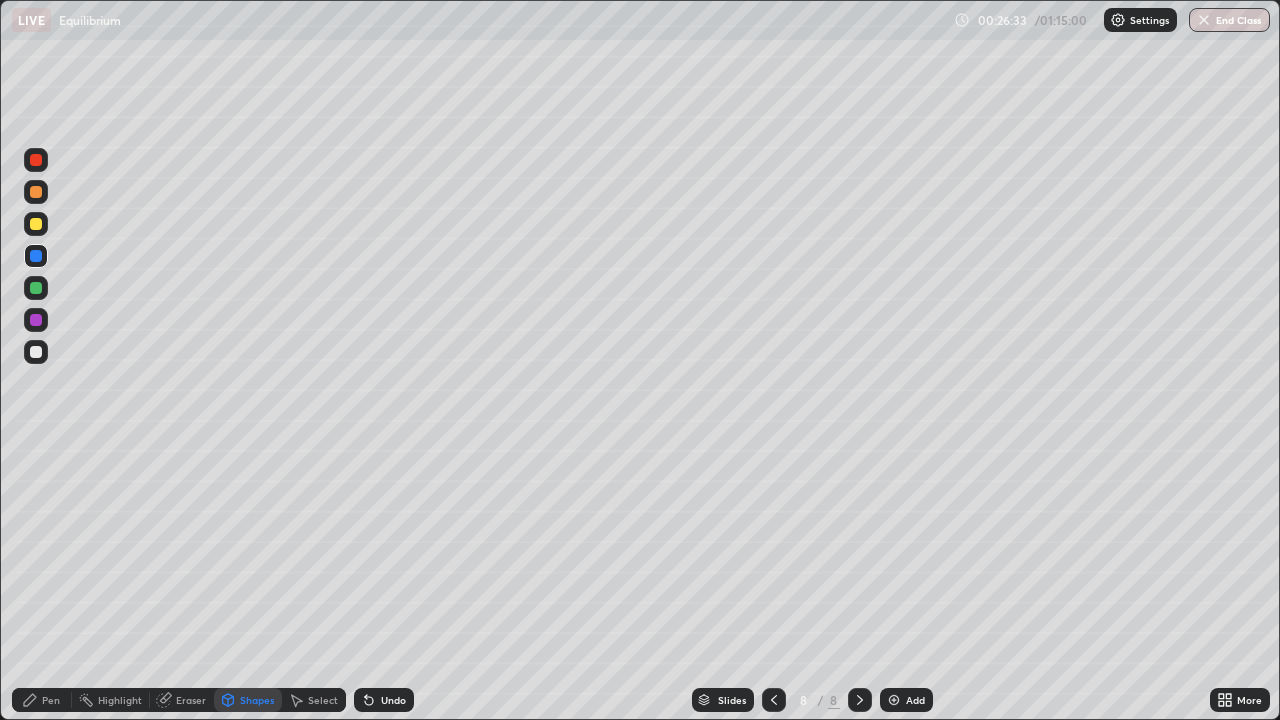 click on "Pen" at bounding box center [51, 700] 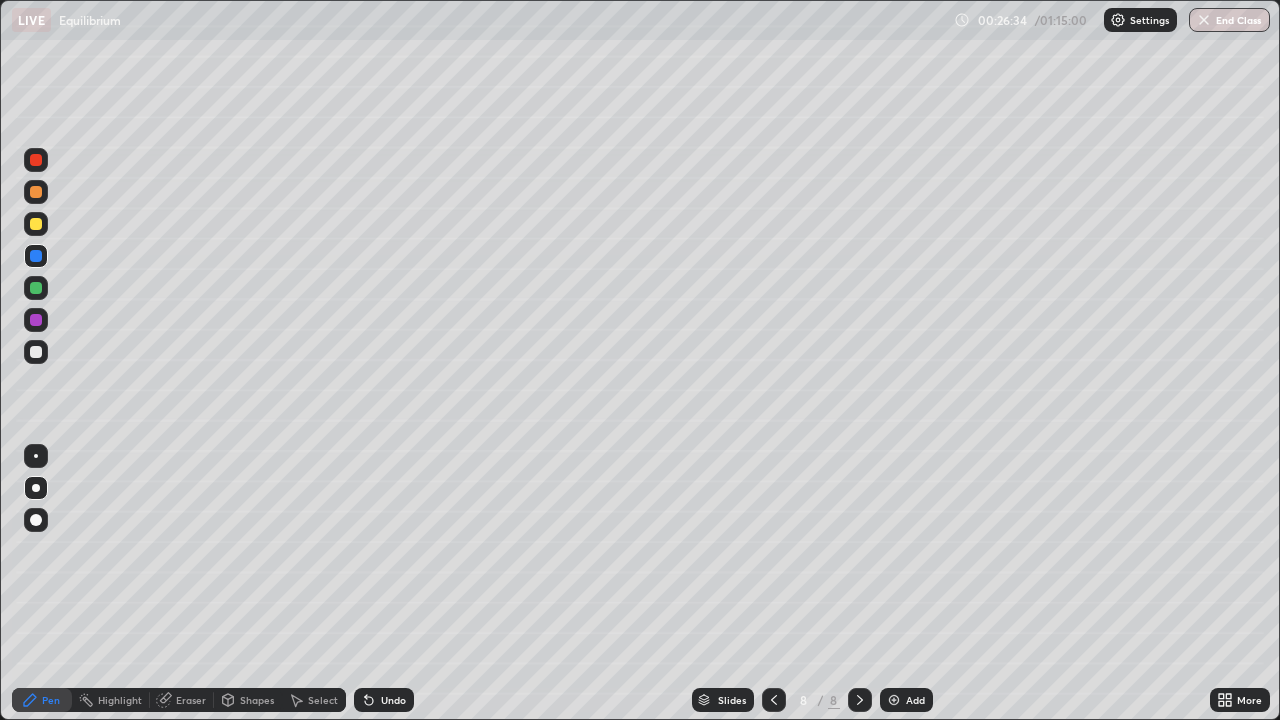 click at bounding box center (36, 352) 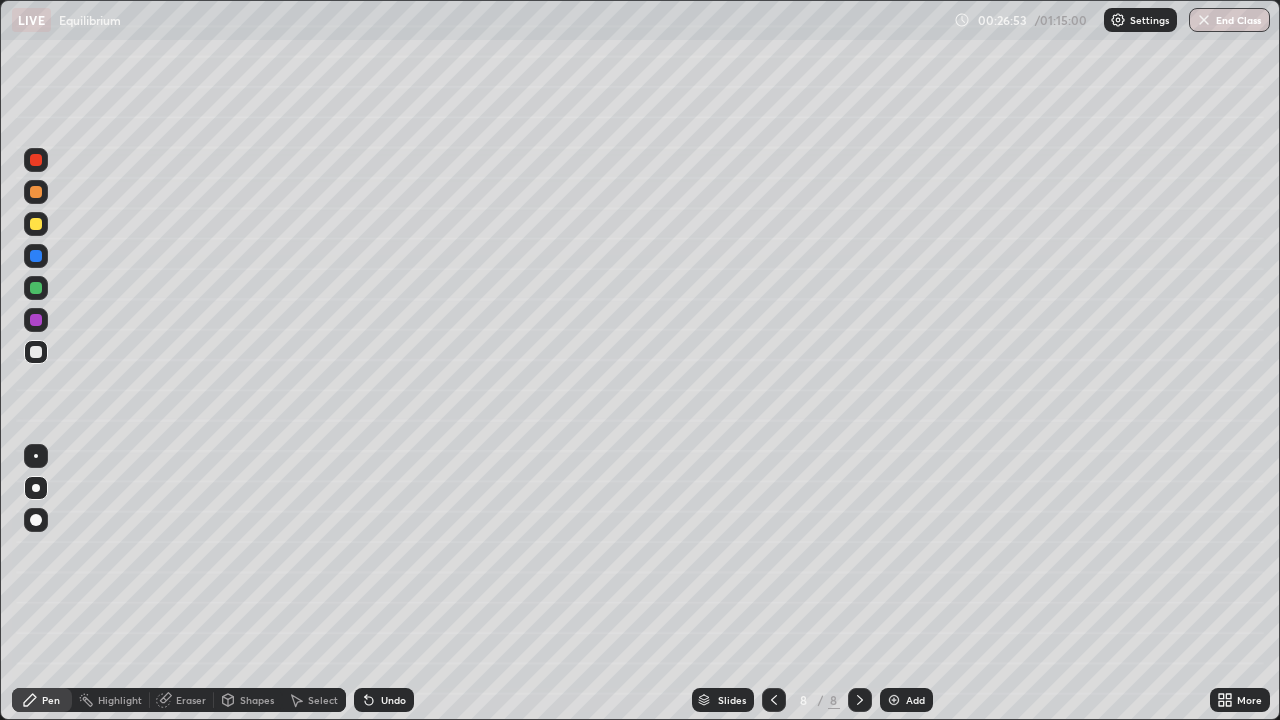 click on "Shapes" at bounding box center (257, 700) 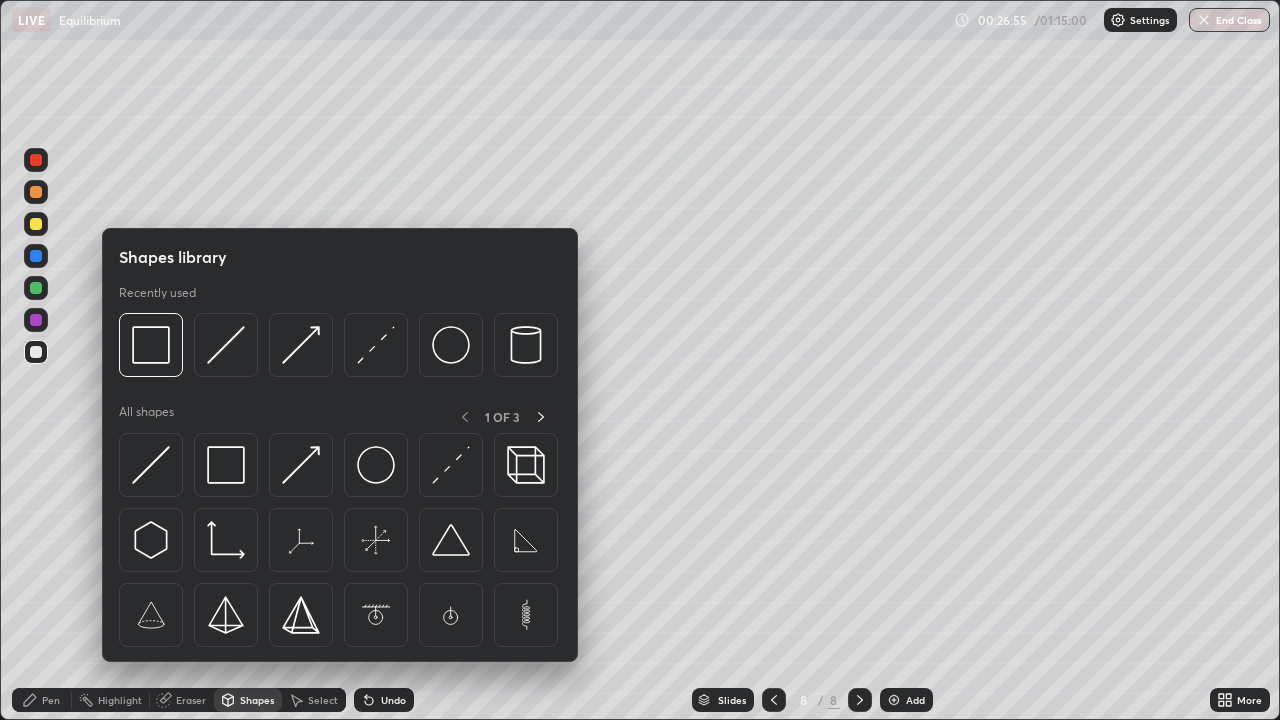 click on "Pen" at bounding box center (51, 700) 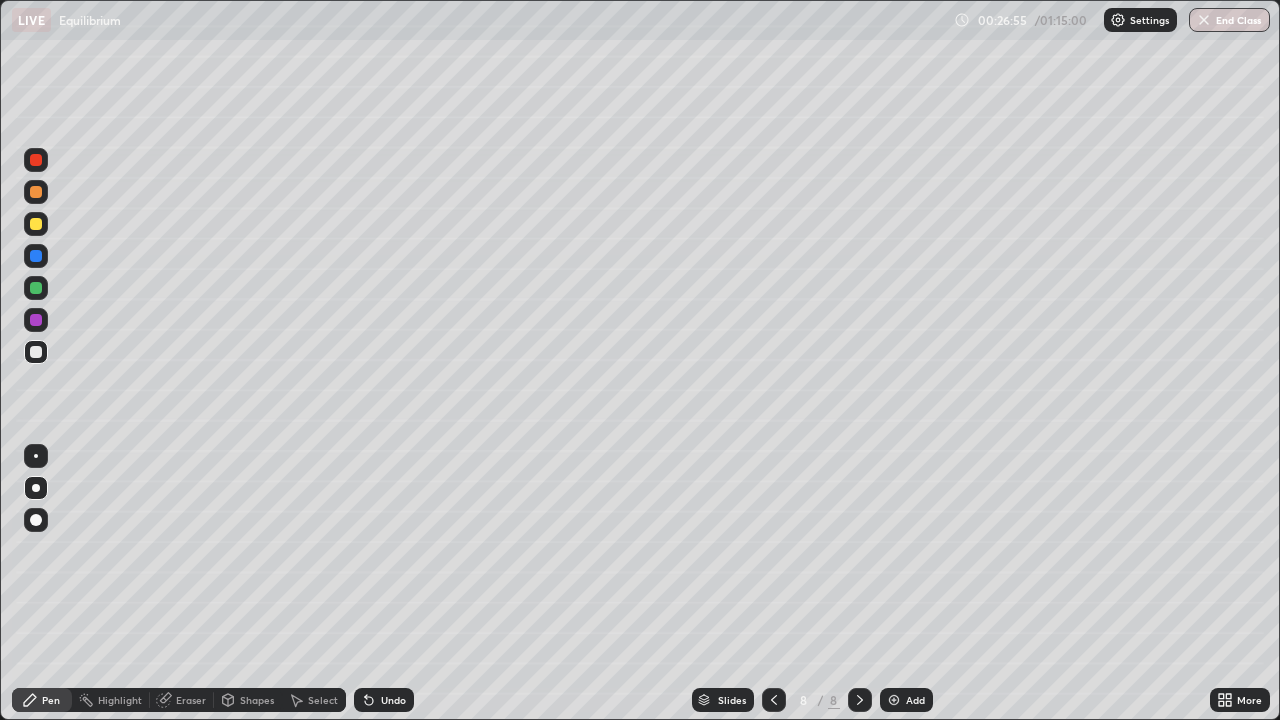 click at bounding box center [36, 224] 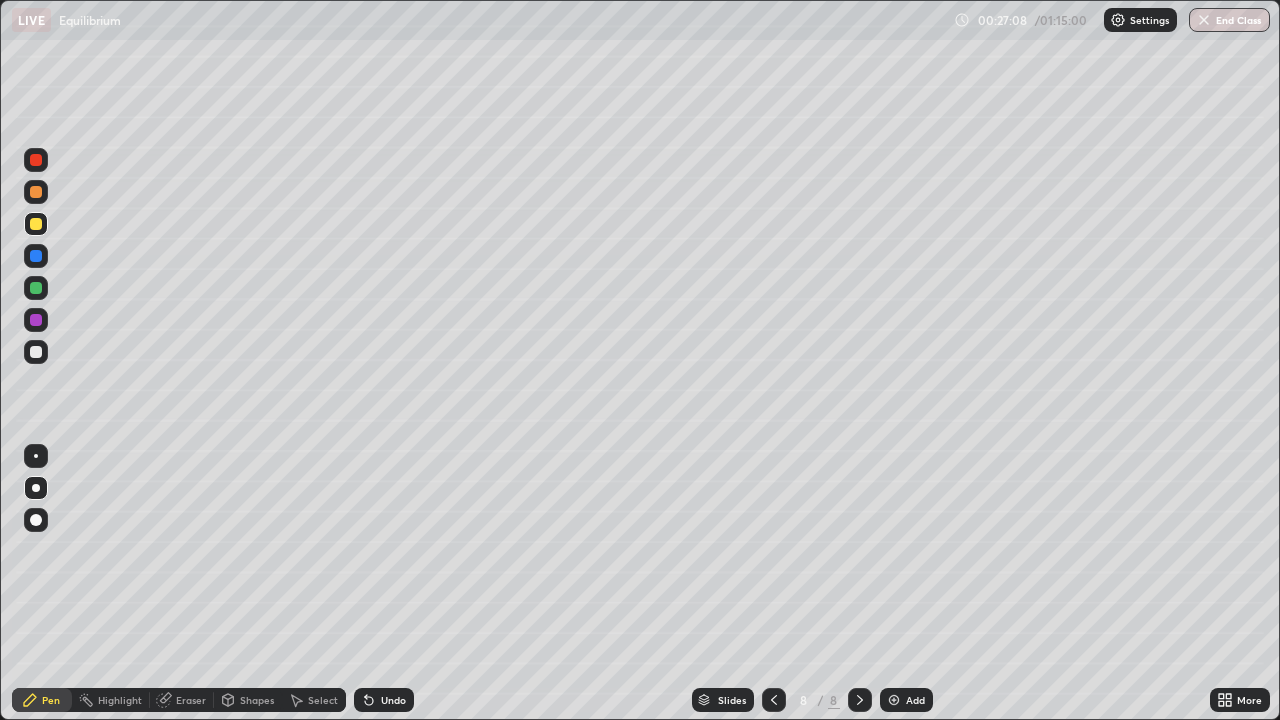click on "Shapes" at bounding box center (257, 700) 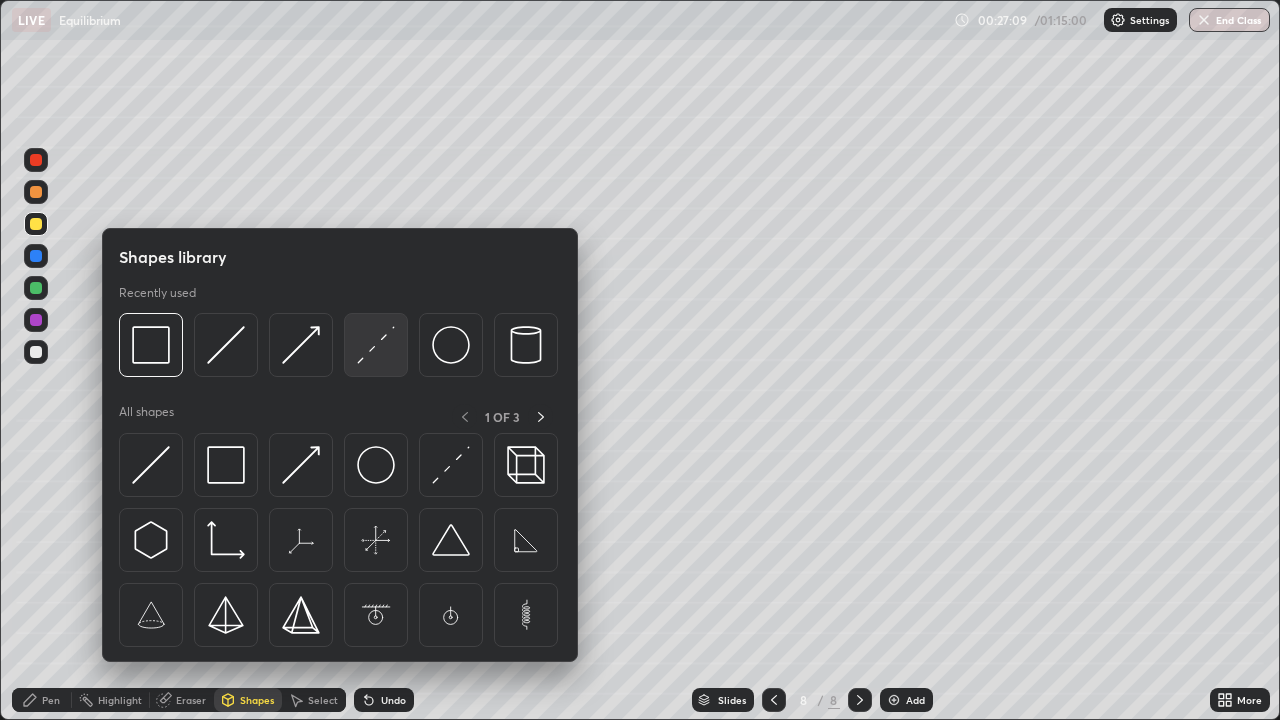 click at bounding box center [376, 345] 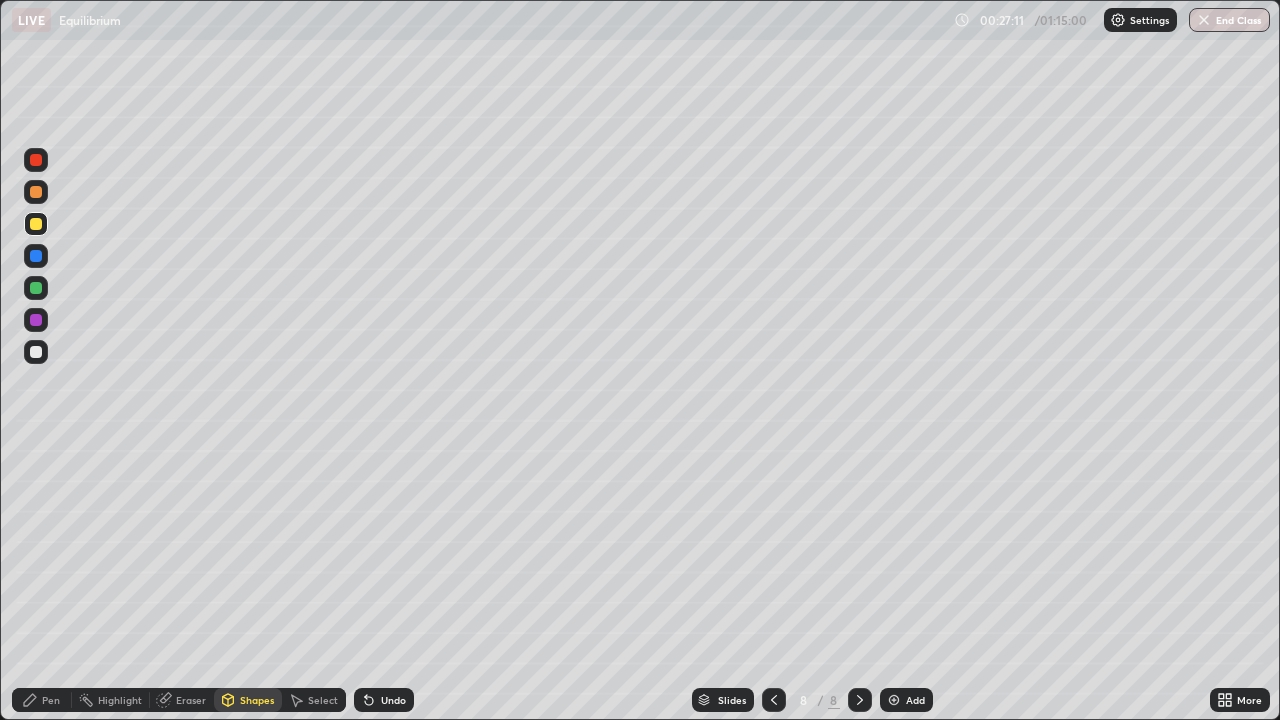 click at bounding box center [36, 352] 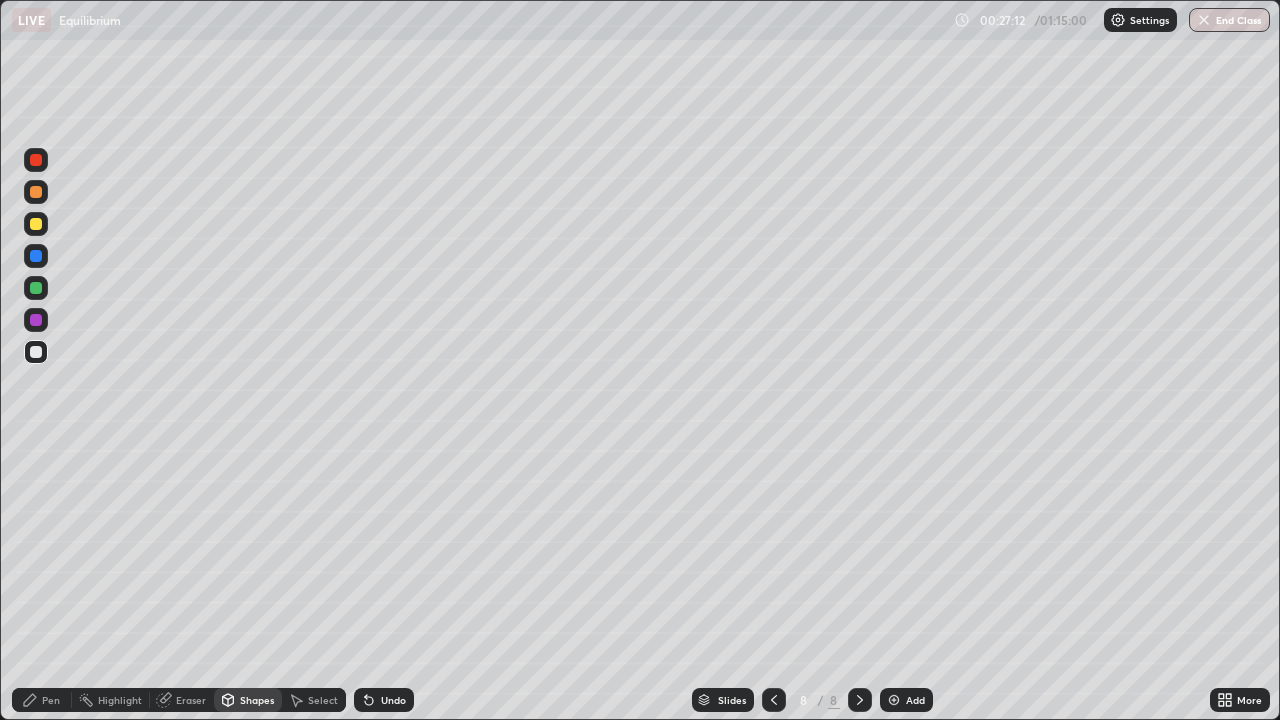 click on "Shapes" at bounding box center [257, 700] 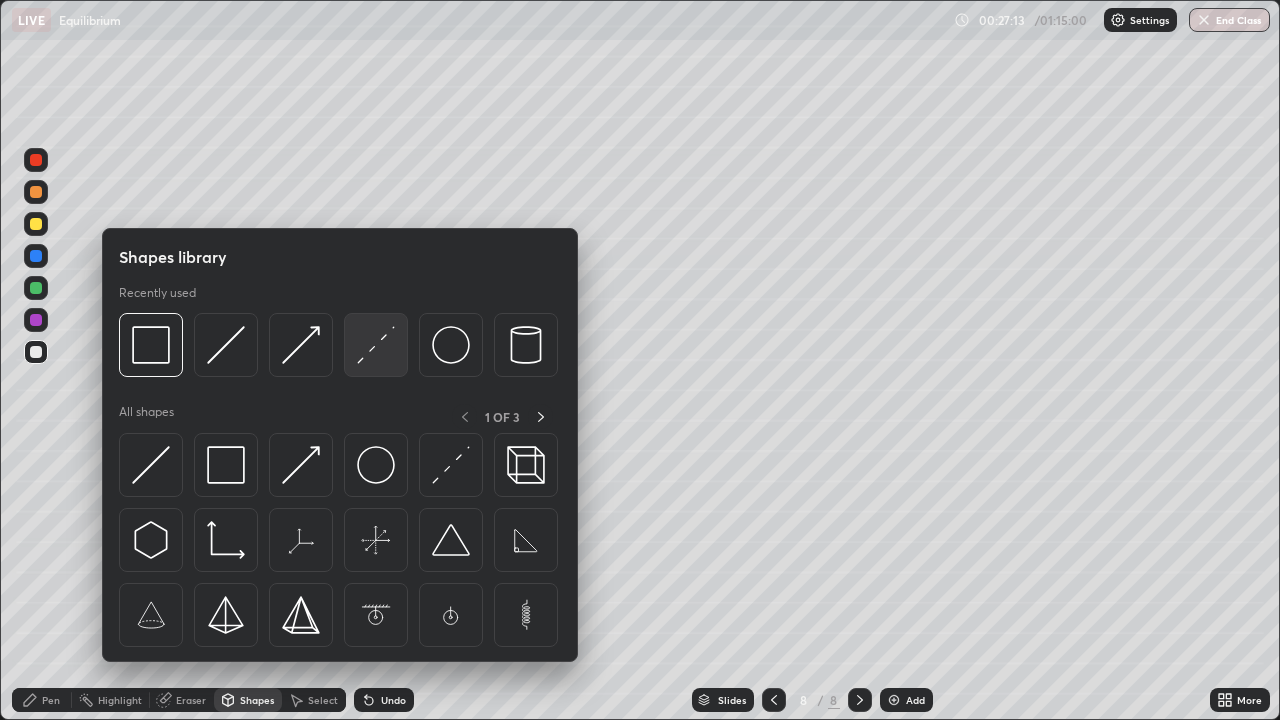 click at bounding box center [376, 345] 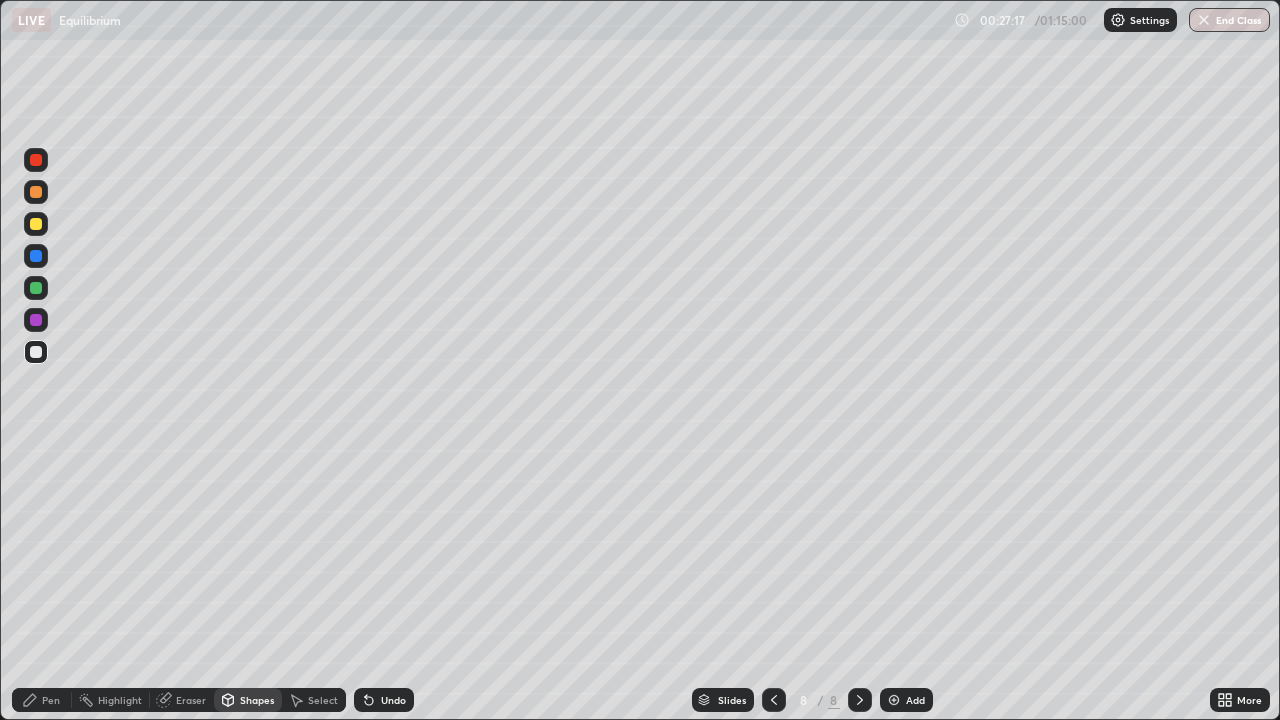 click on "Pen" at bounding box center [42, 700] 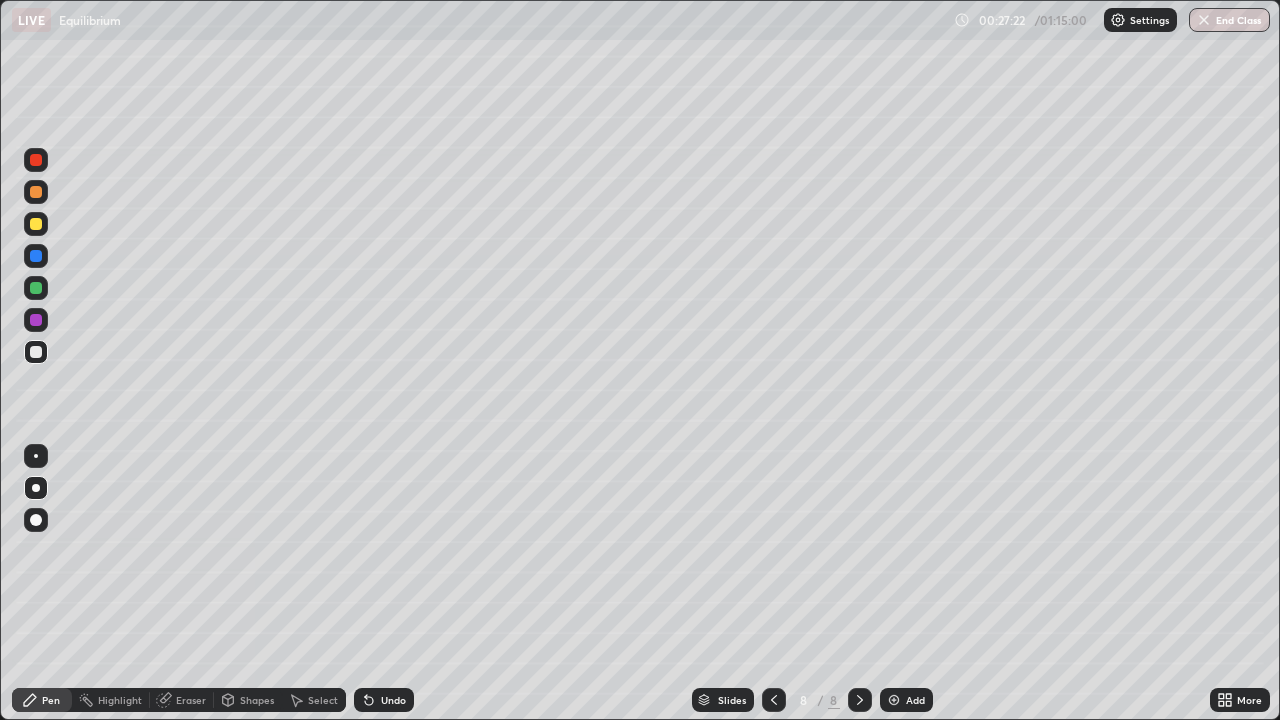 click on "Shapes" at bounding box center (257, 700) 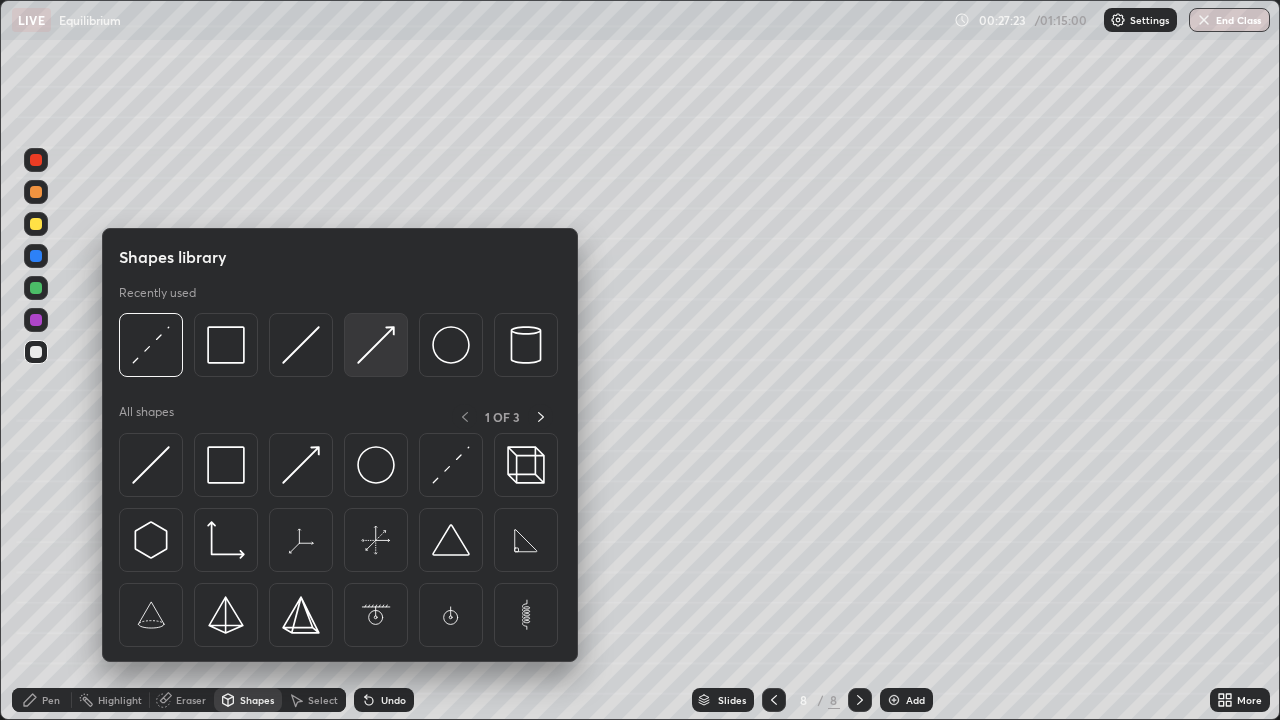 click at bounding box center (376, 345) 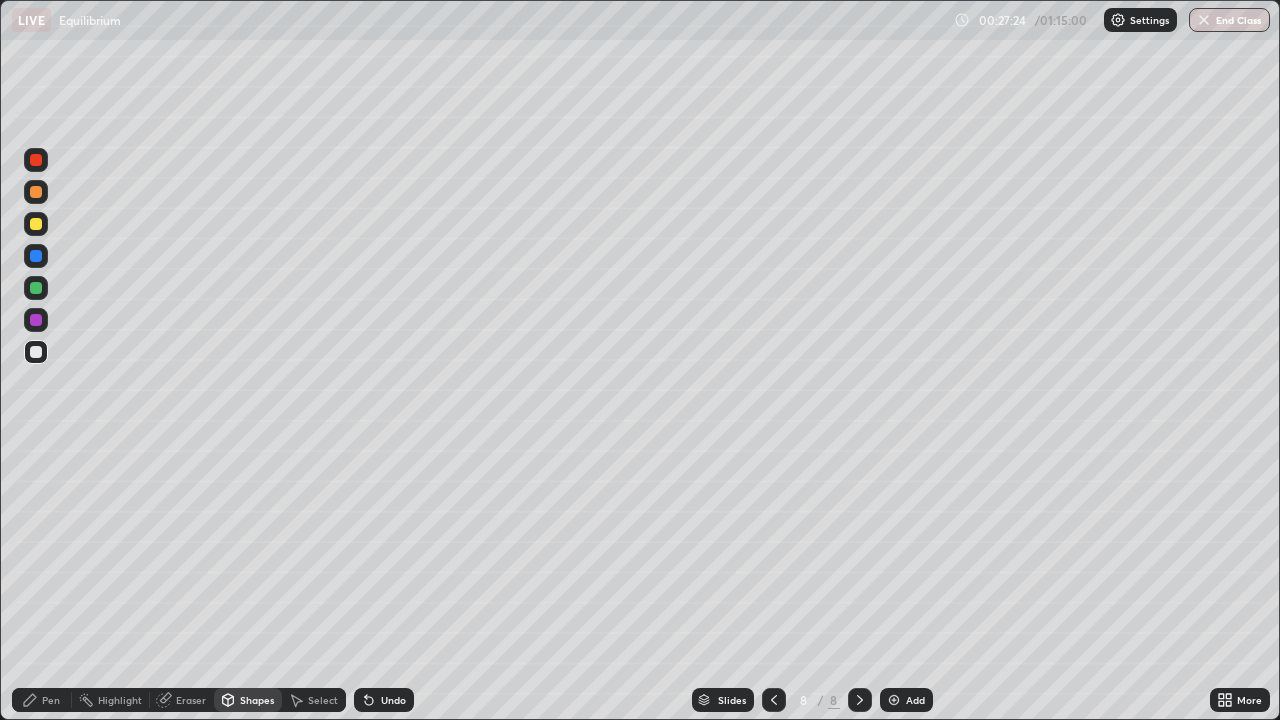 click at bounding box center [36, 256] 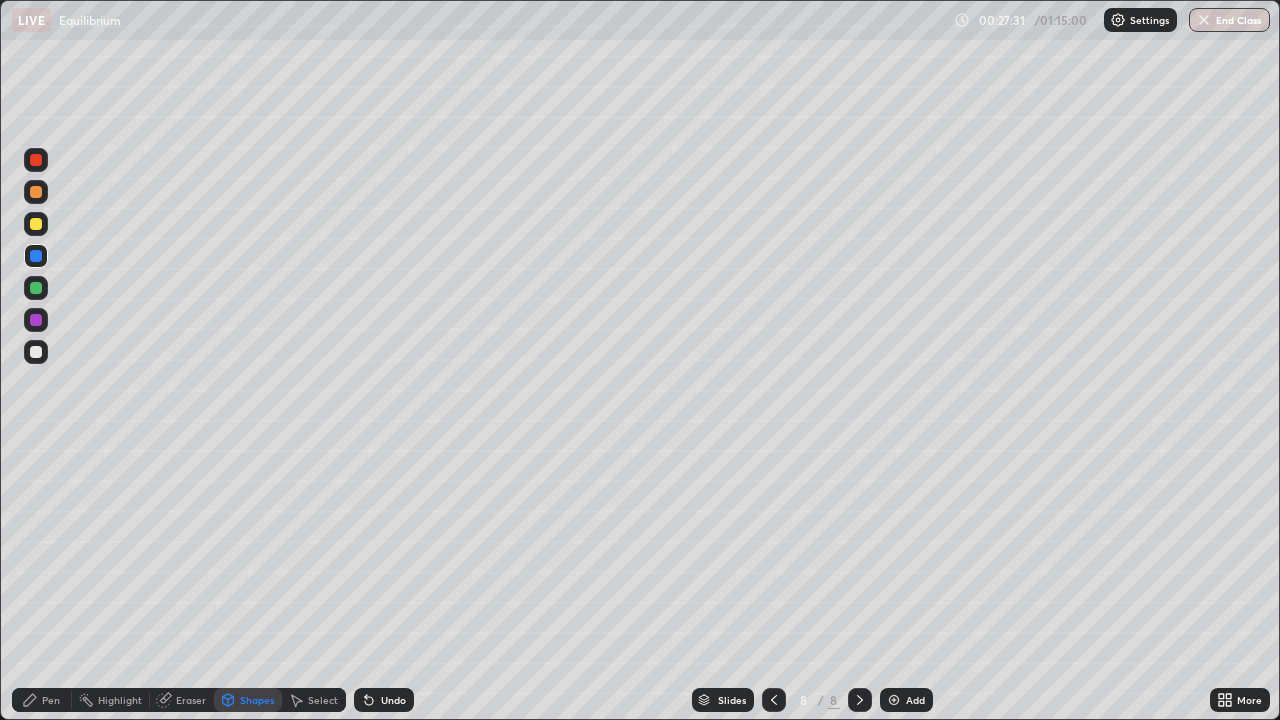 click on "Pen" at bounding box center (51, 700) 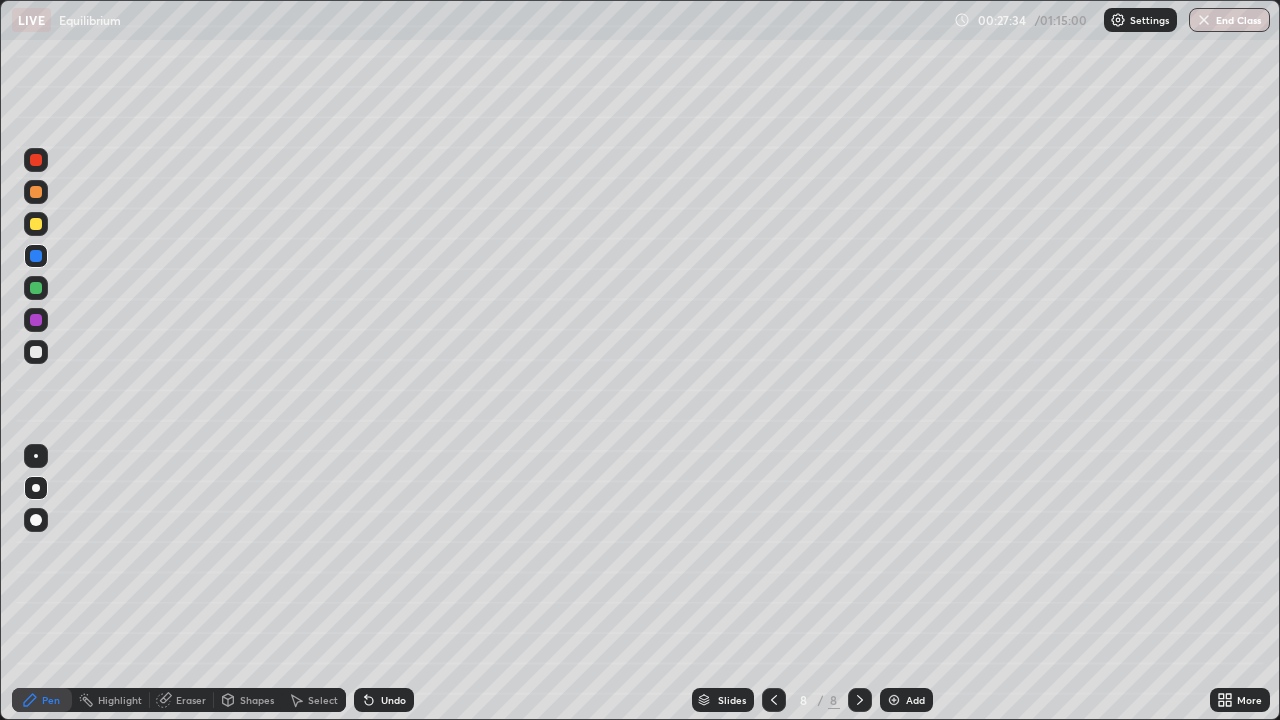 click on "Undo" at bounding box center [393, 700] 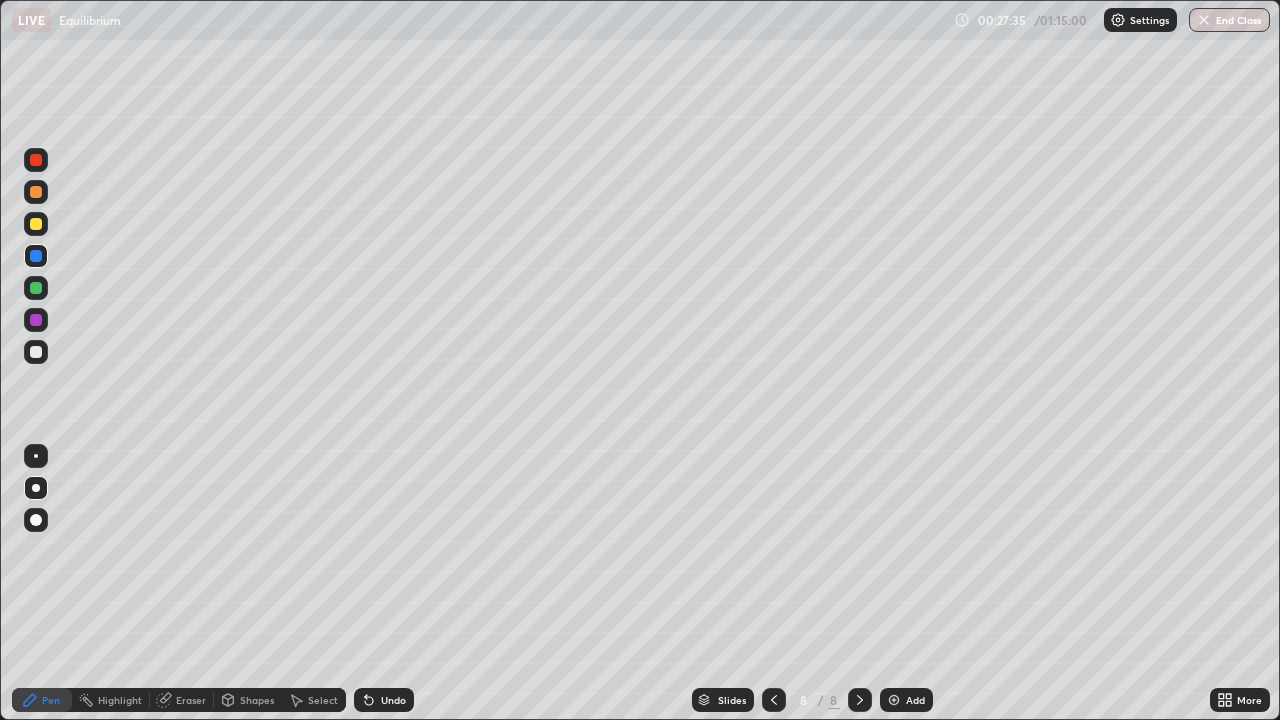 click on "Shapes" at bounding box center [257, 700] 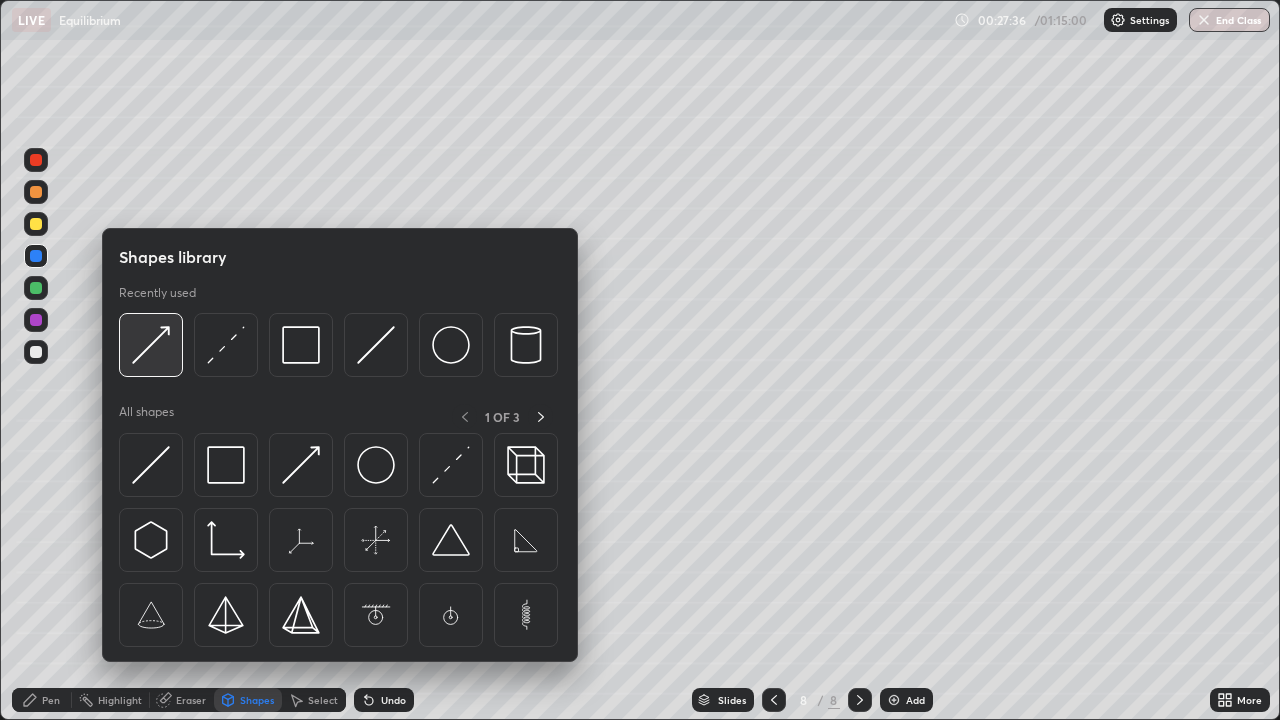 click at bounding box center (151, 345) 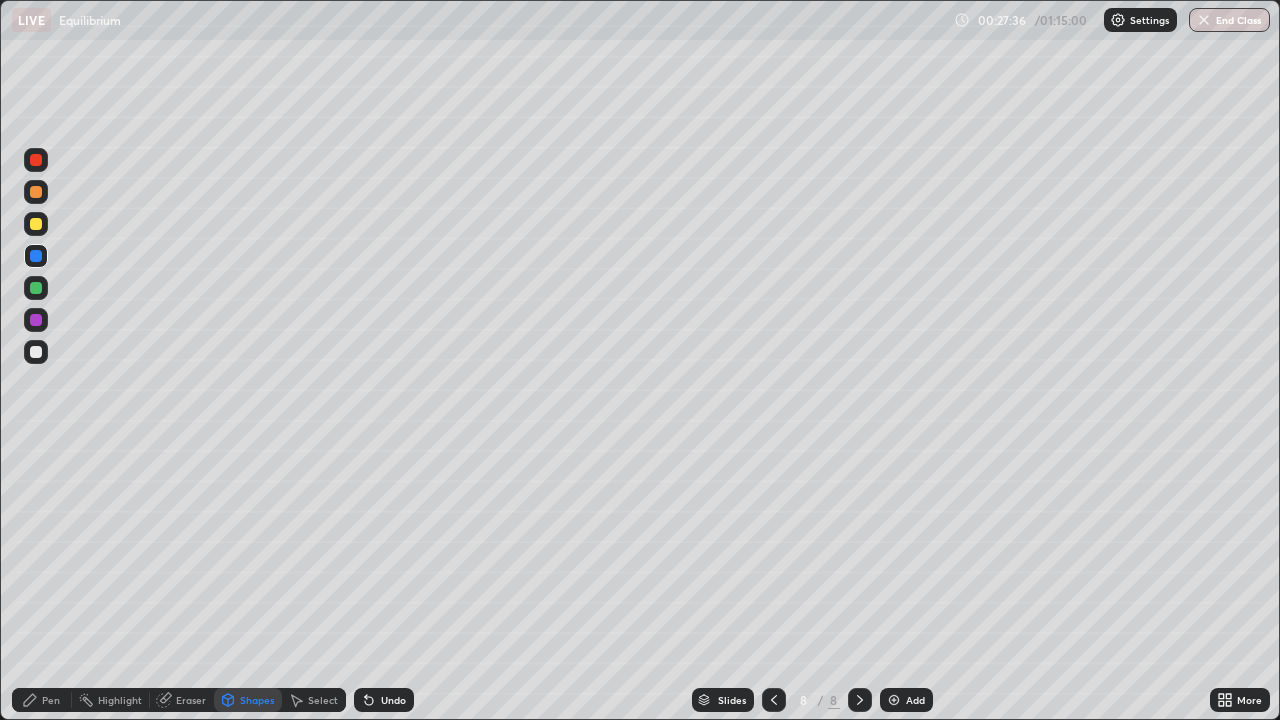 click at bounding box center (36, 288) 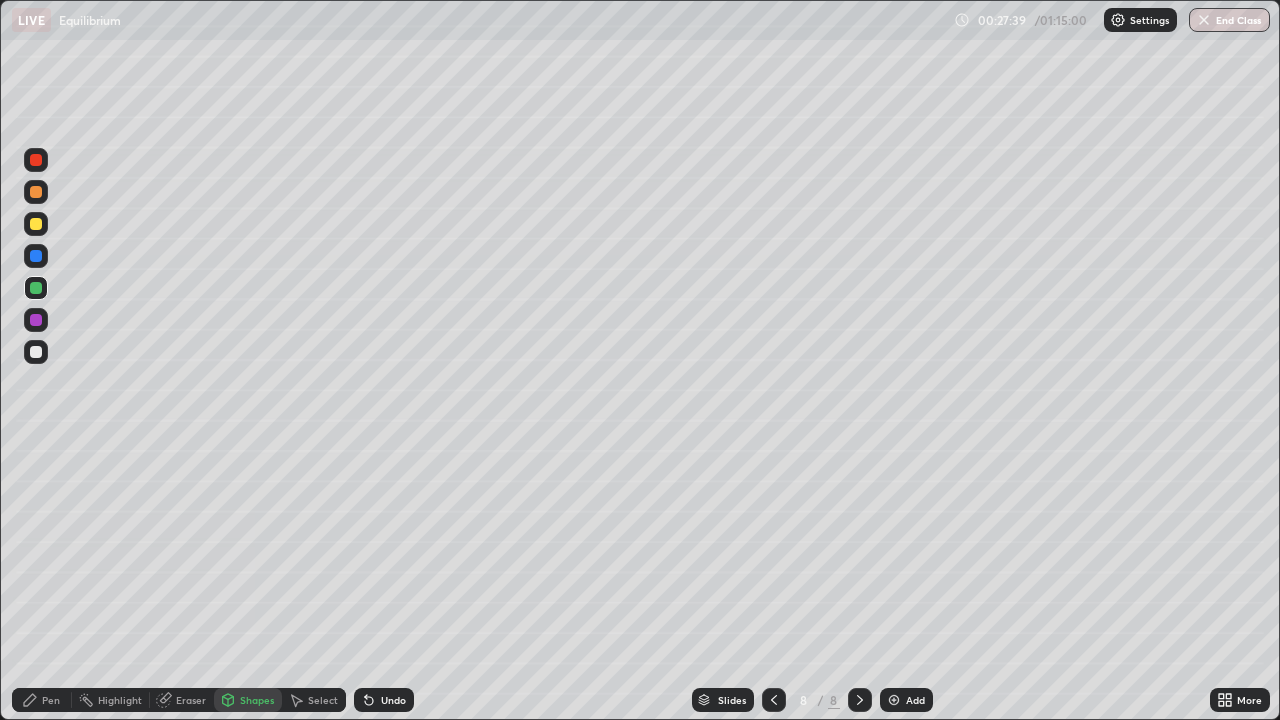 click on "Pen" at bounding box center (51, 700) 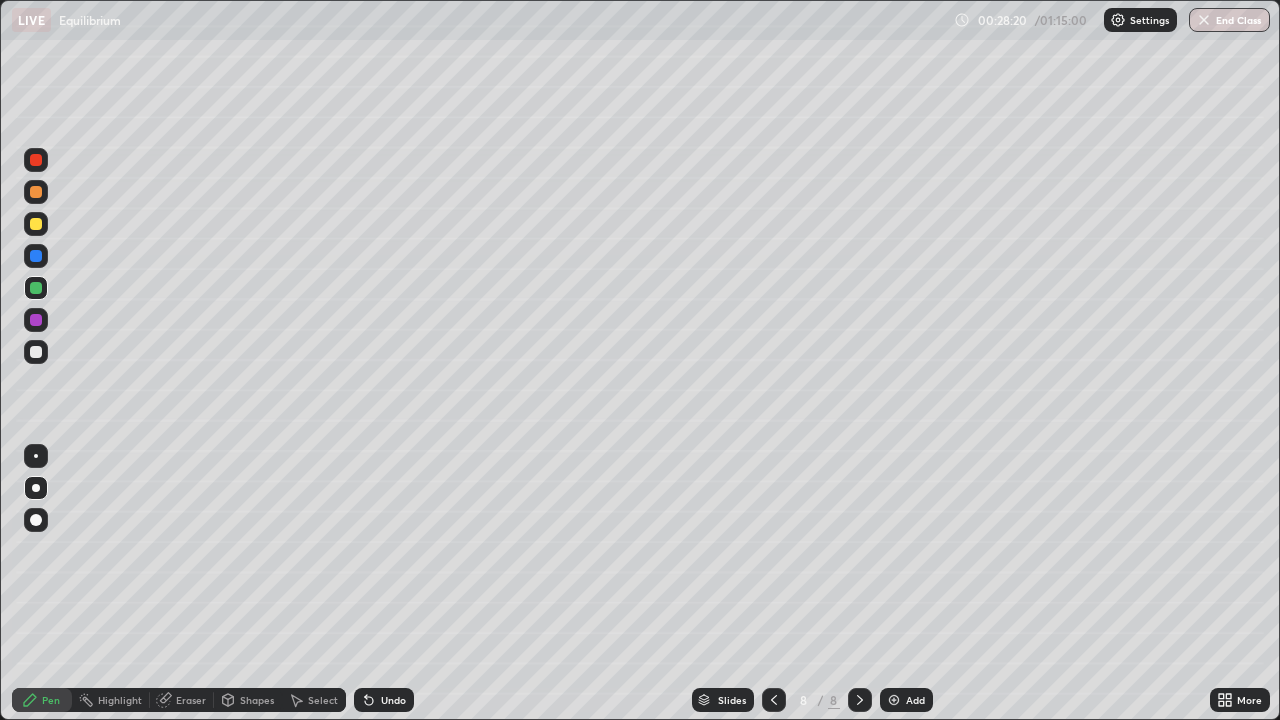 click on "Undo" at bounding box center (393, 700) 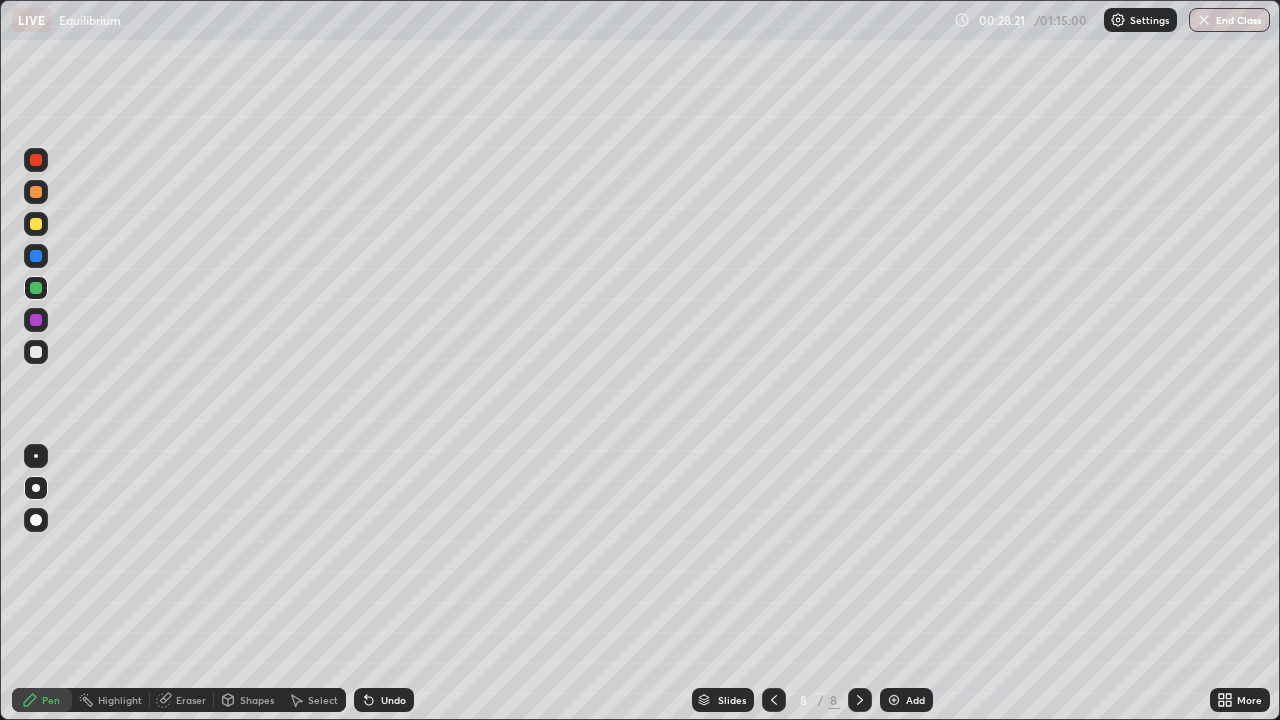click on "Undo" at bounding box center (393, 700) 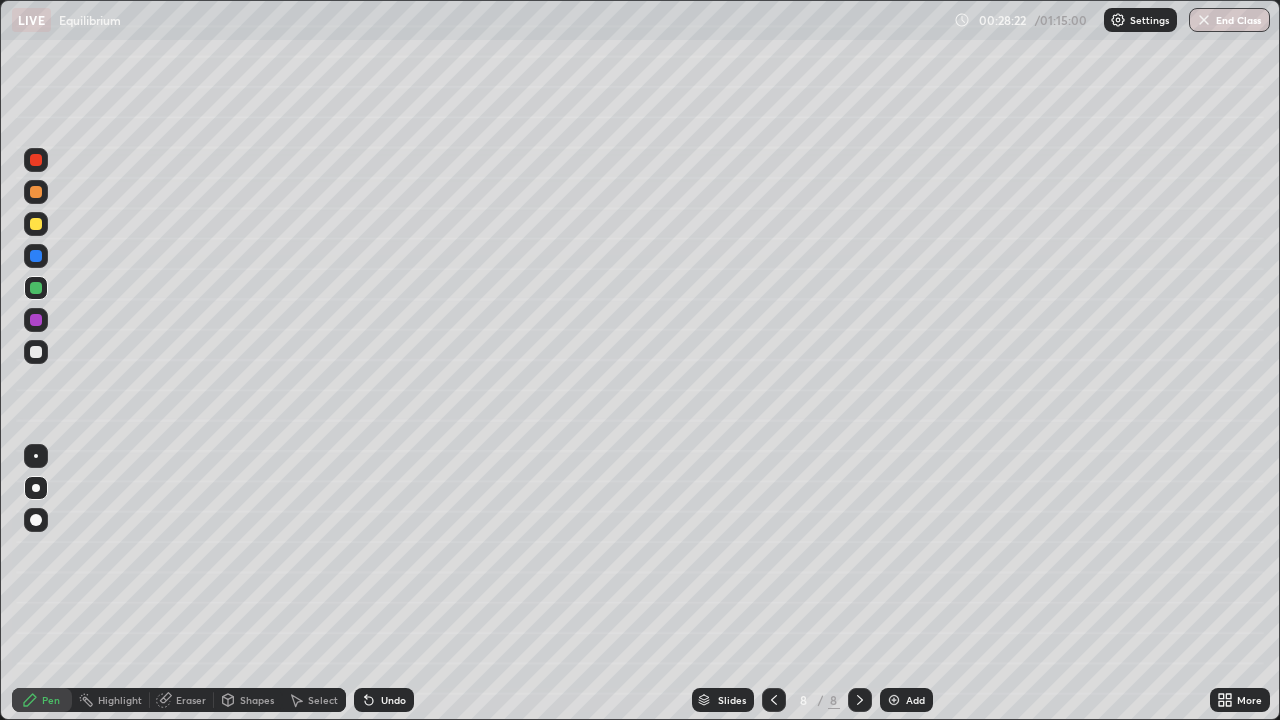 click 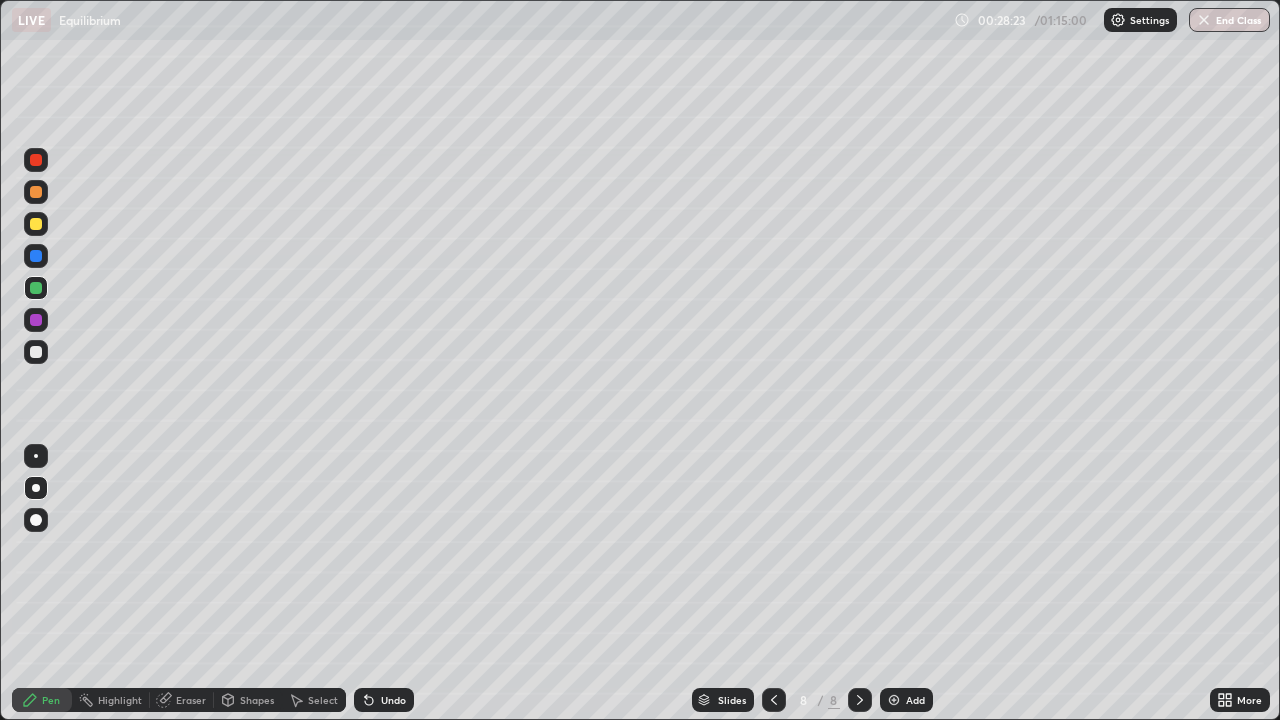 click on "Undo" at bounding box center [393, 700] 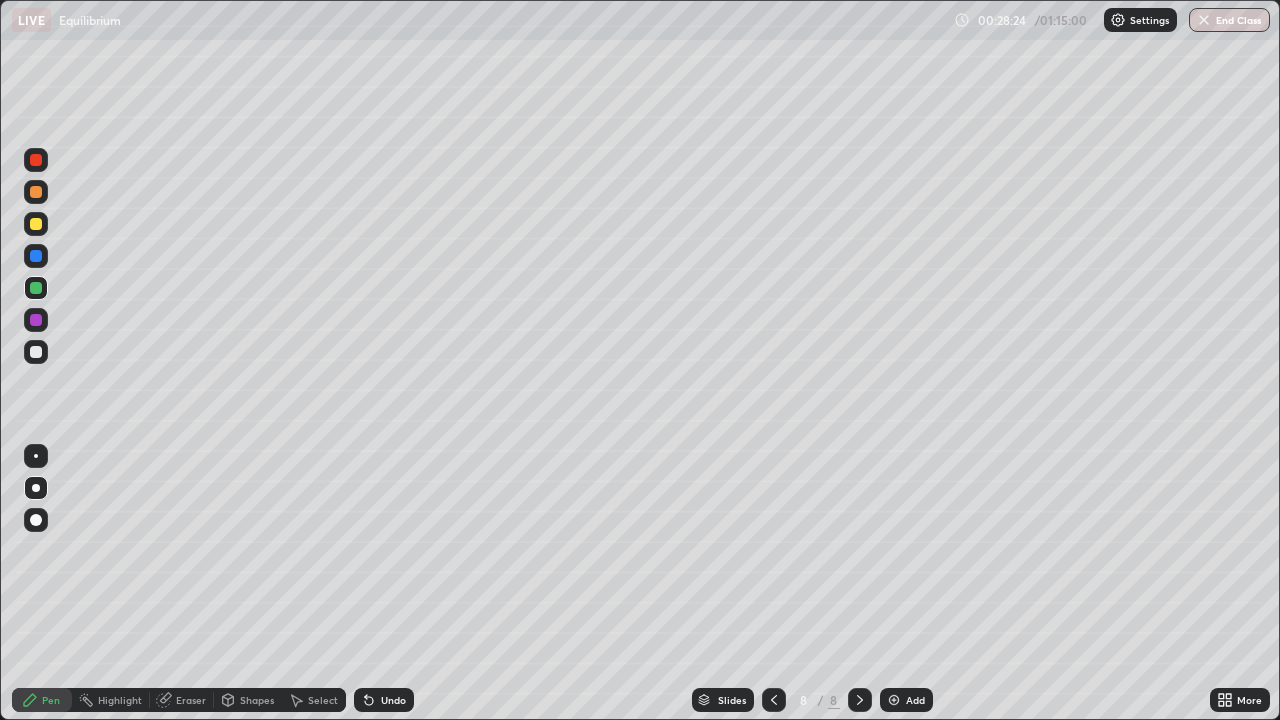 click on "Undo" at bounding box center [393, 700] 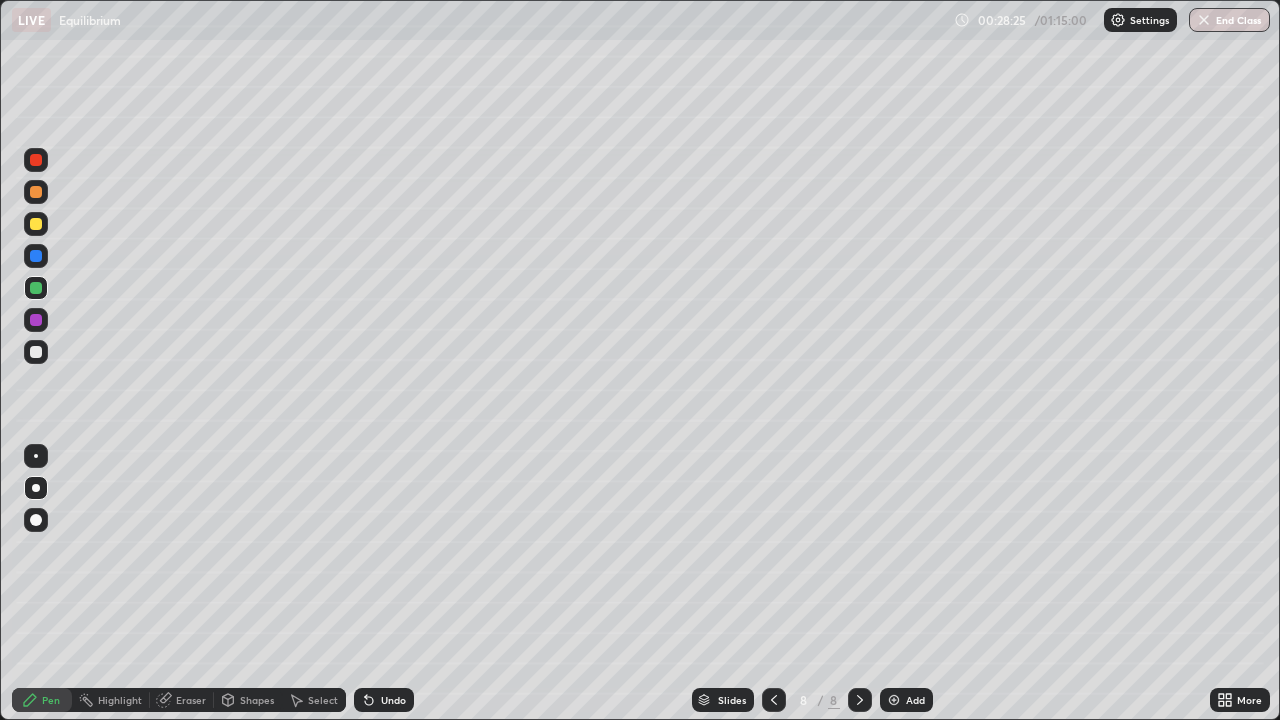 click on "Pen" at bounding box center (51, 700) 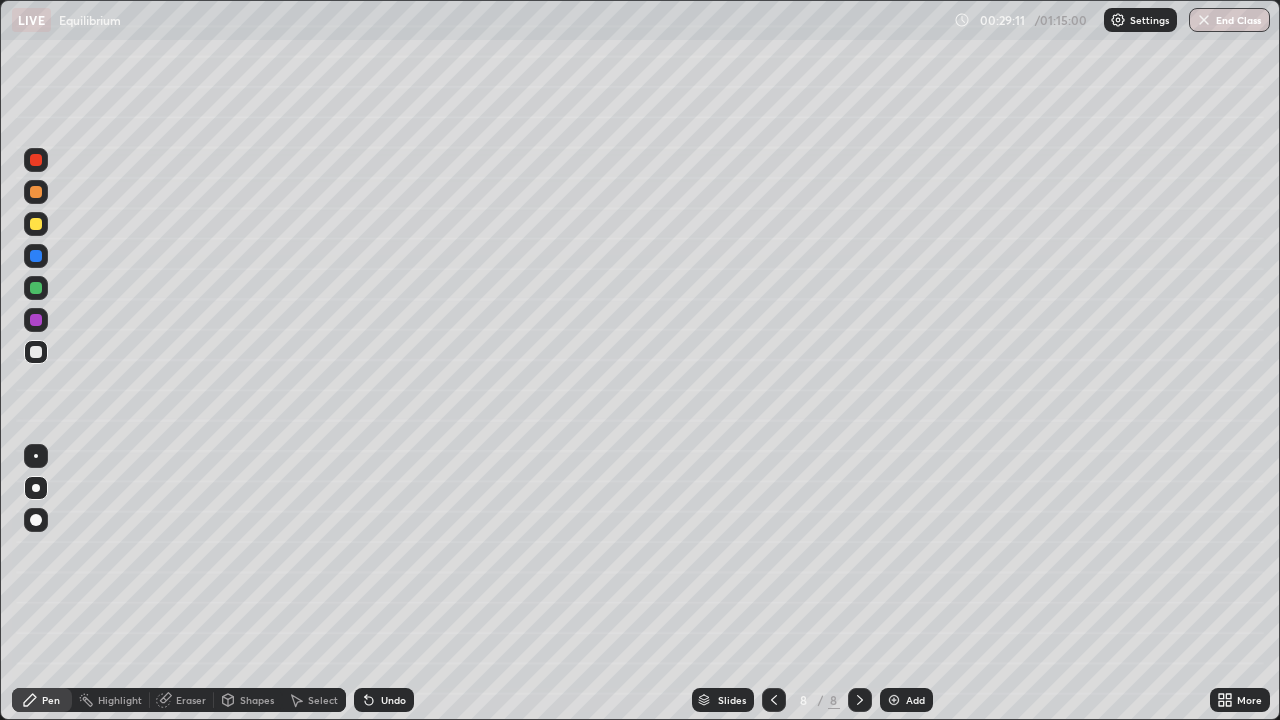 click on "Eraser" at bounding box center (191, 700) 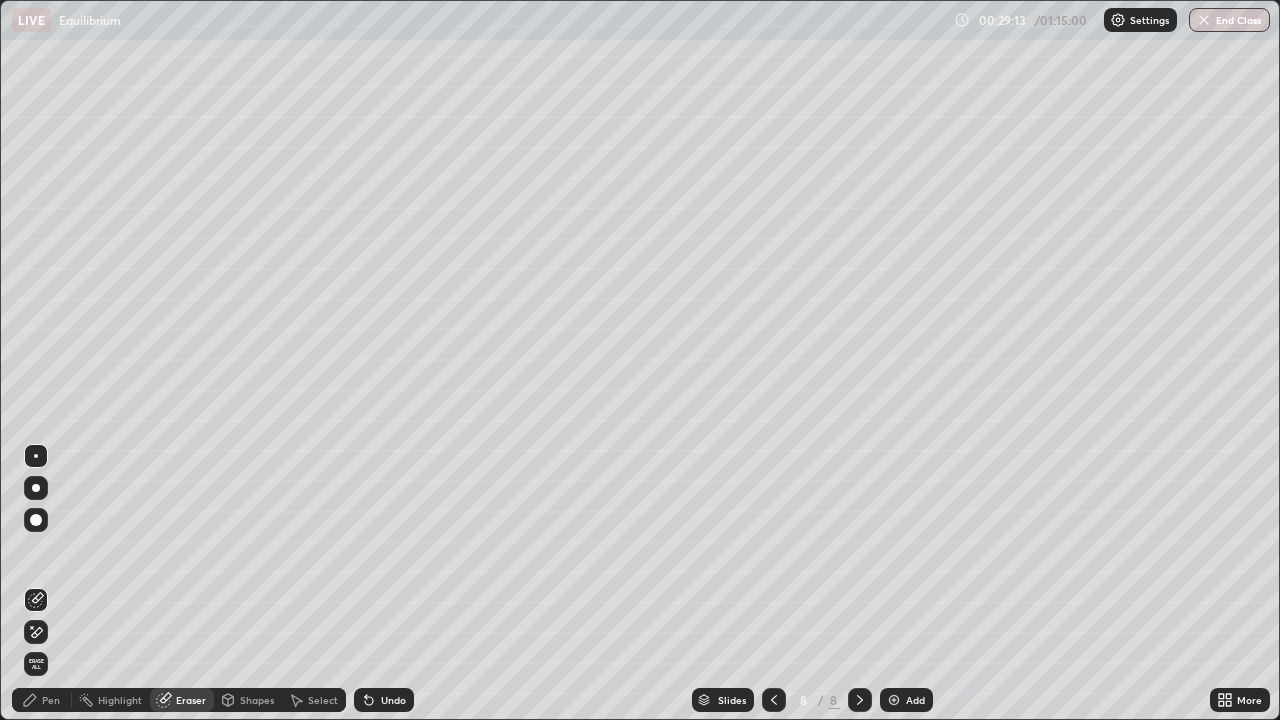 click on "Pen" at bounding box center [51, 700] 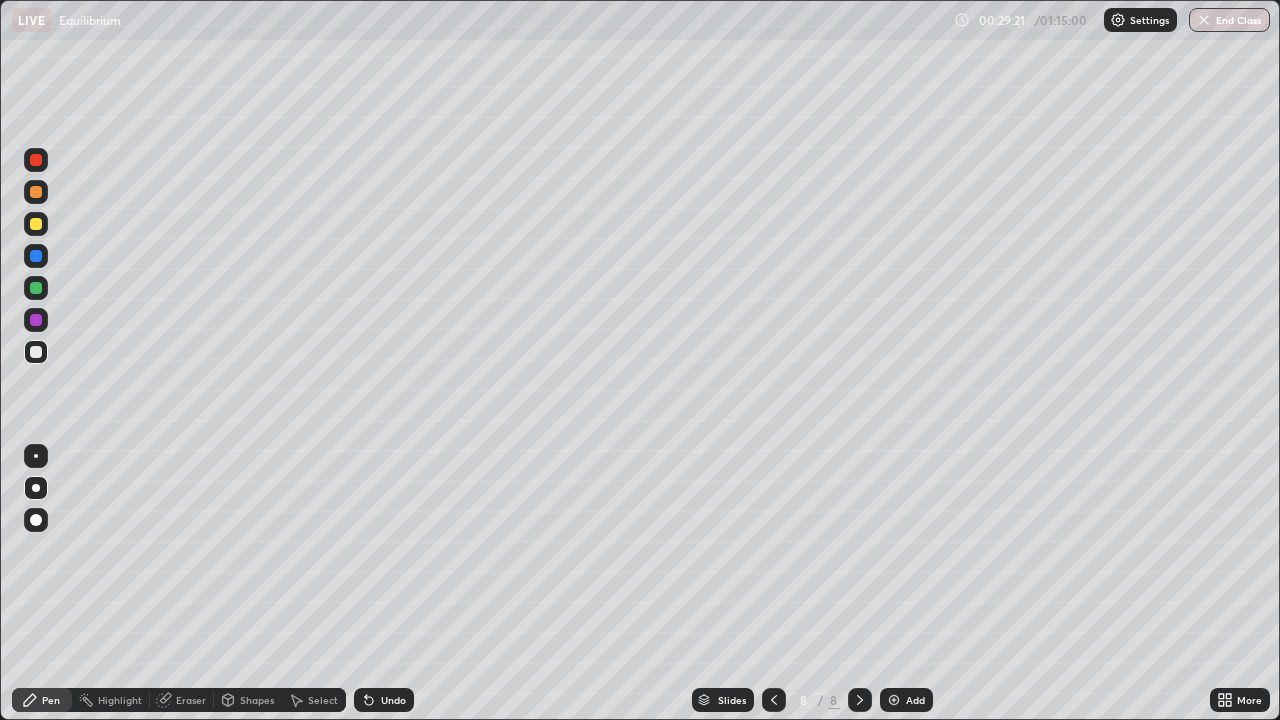 click on "Shapes" at bounding box center (257, 700) 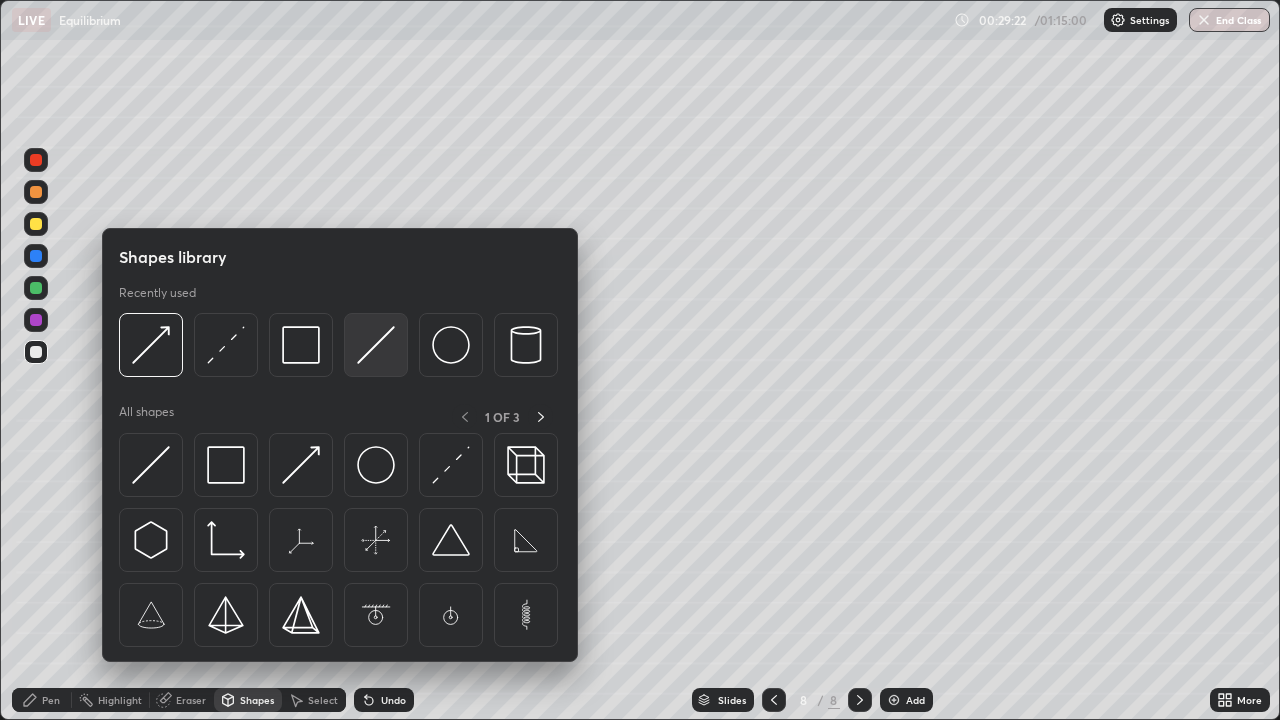 click at bounding box center (376, 345) 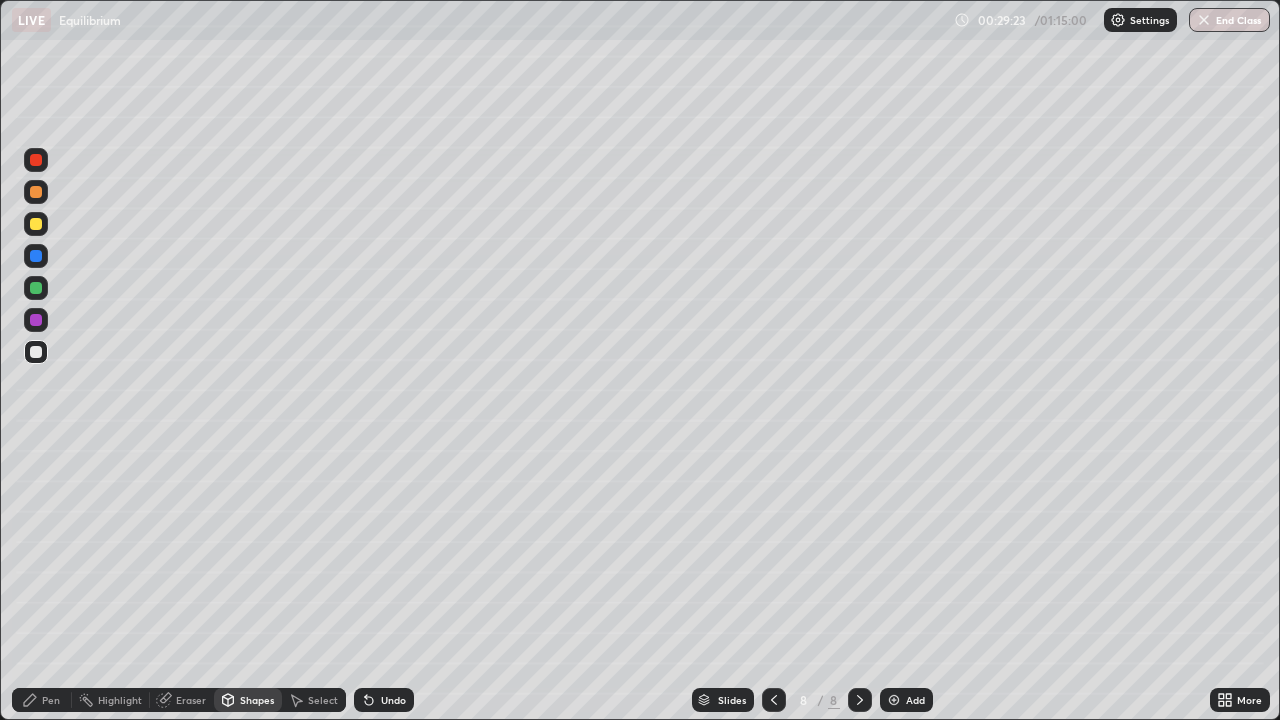 click at bounding box center [36, 224] 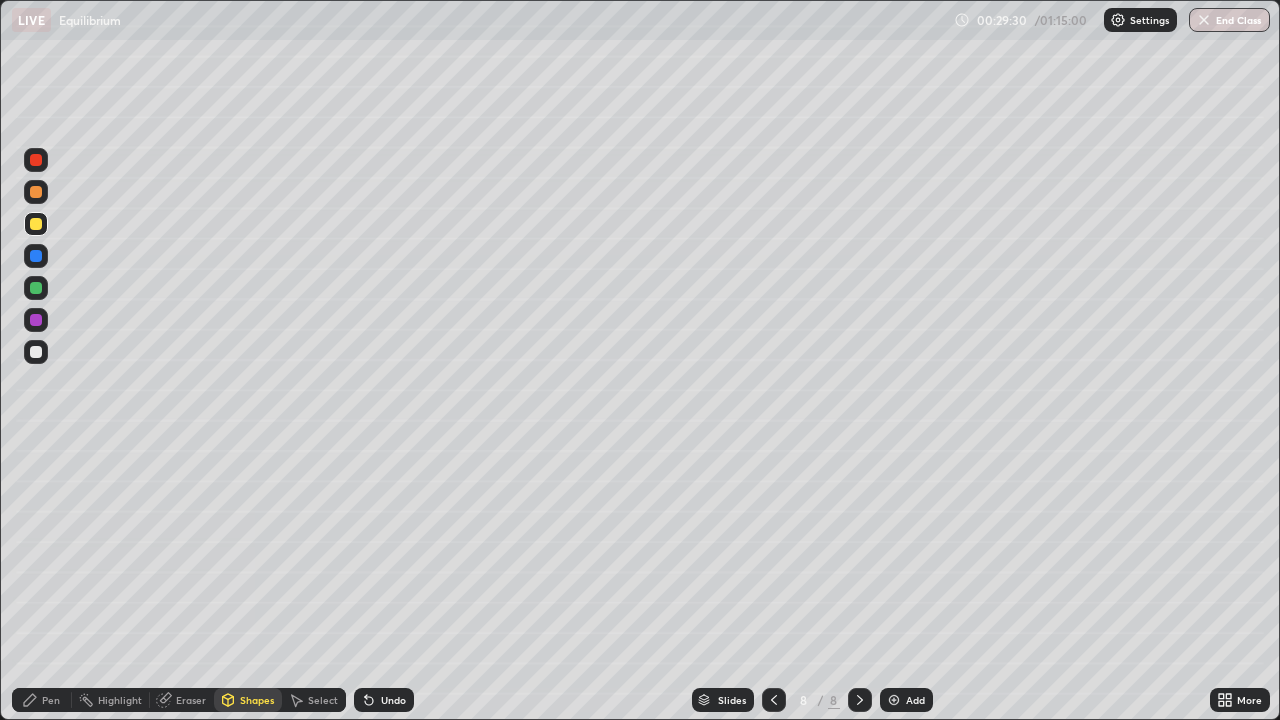 click at bounding box center [36, 352] 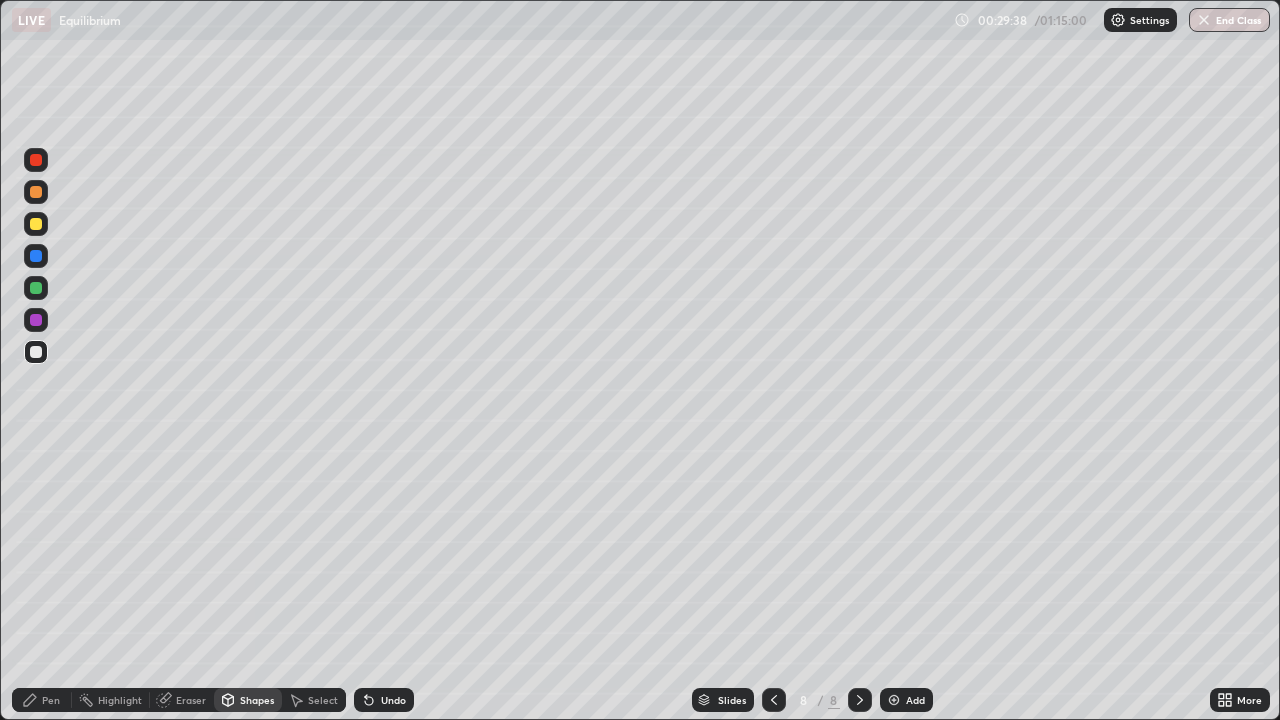 click at bounding box center (36, 256) 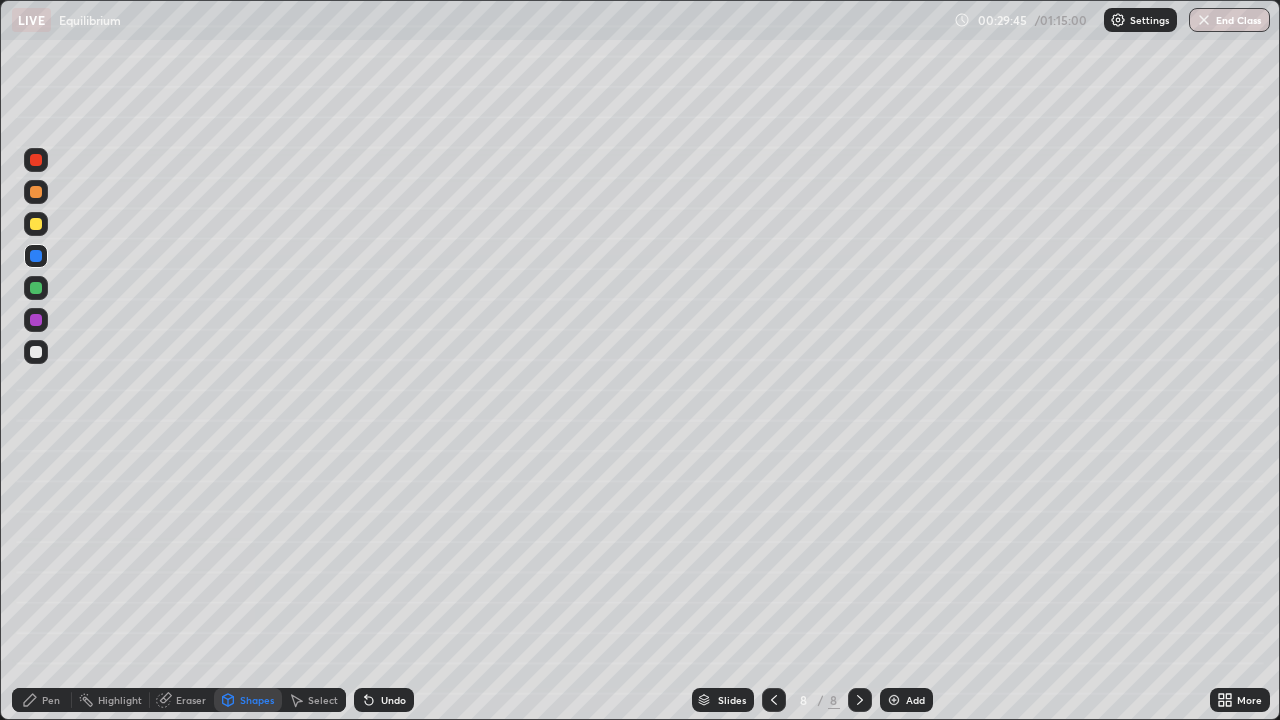 click at bounding box center [36, 352] 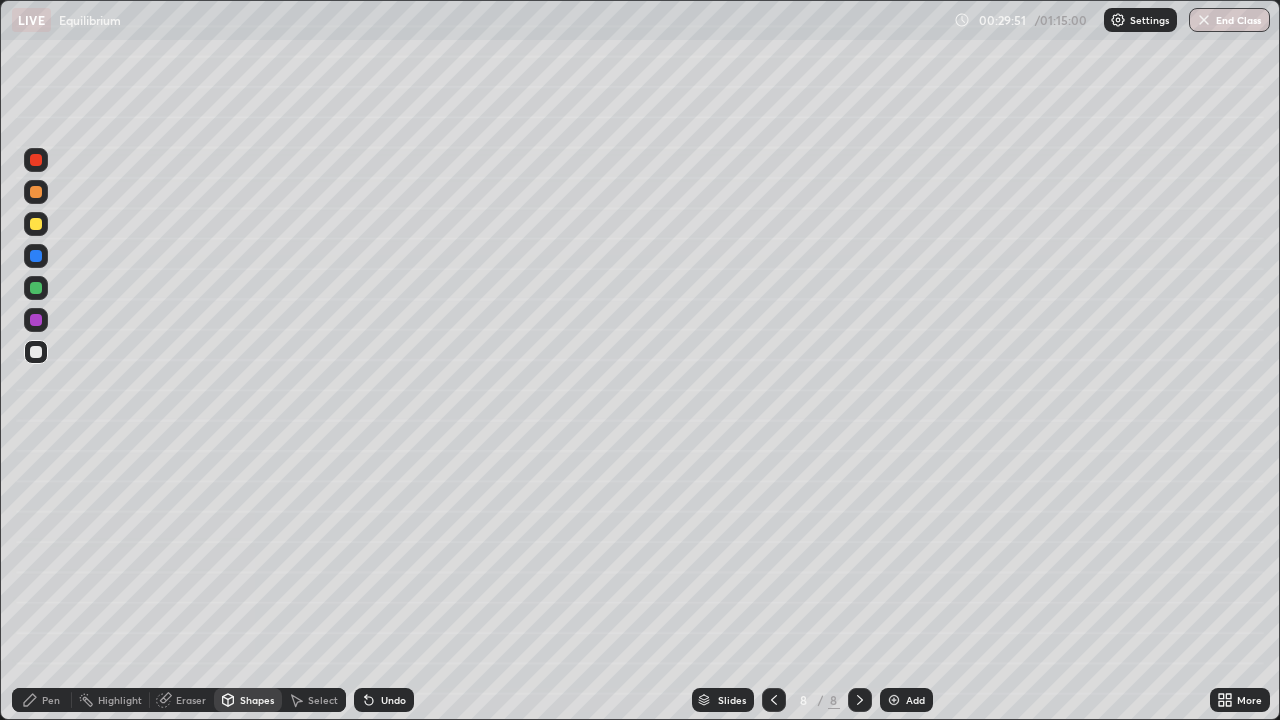 click on "Pen" at bounding box center [51, 700] 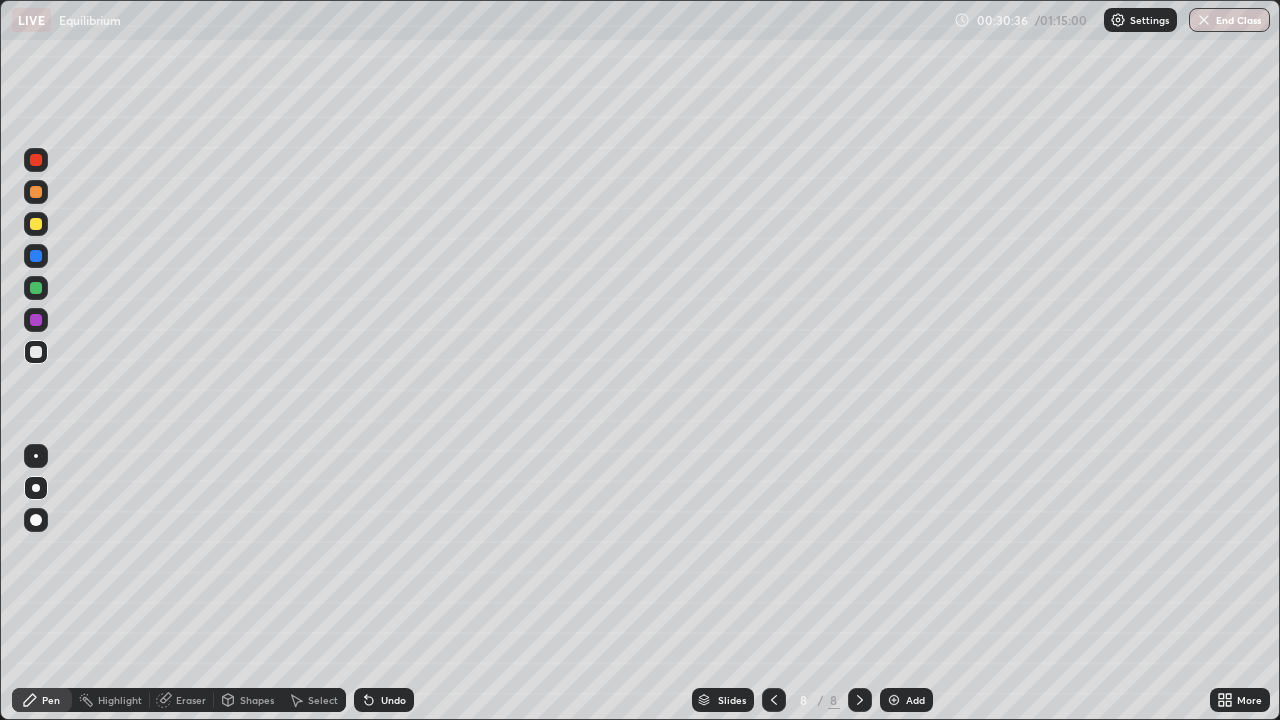 click at bounding box center [36, 160] 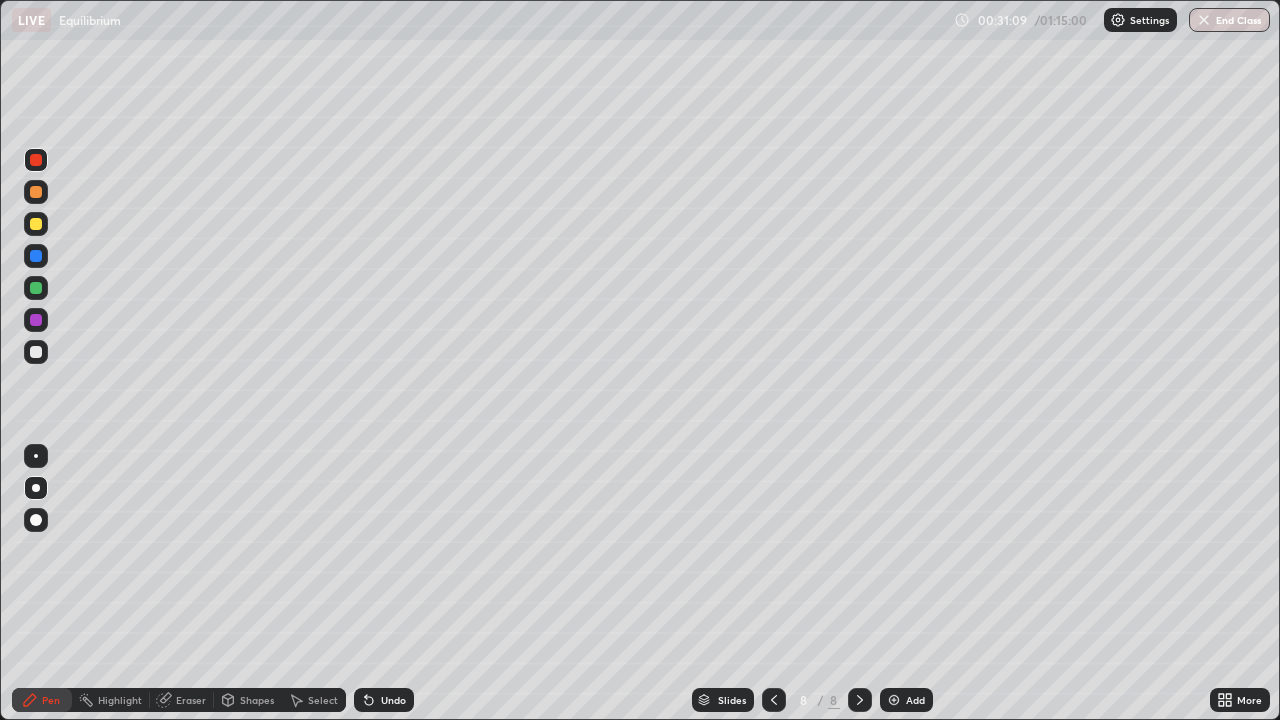 click at bounding box center [36, 256] 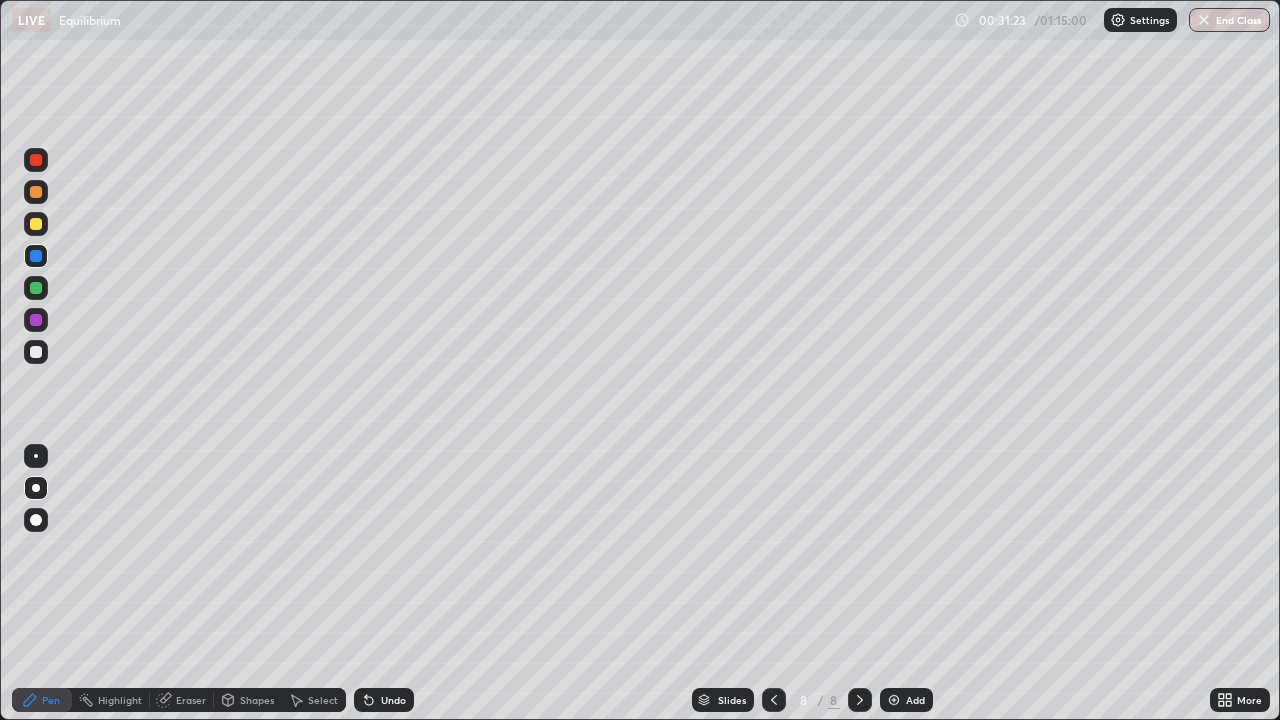click at bounding box center (36, 320) 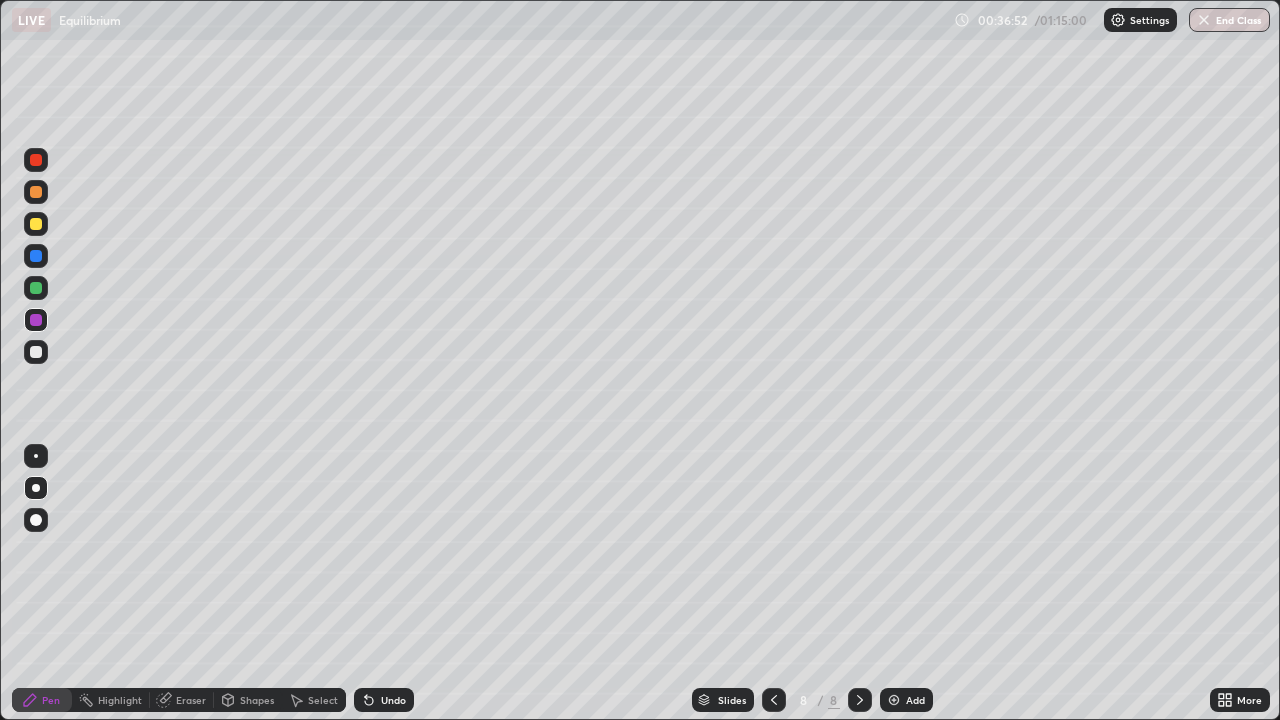 click on "Select" at bounding box center (323, 700) 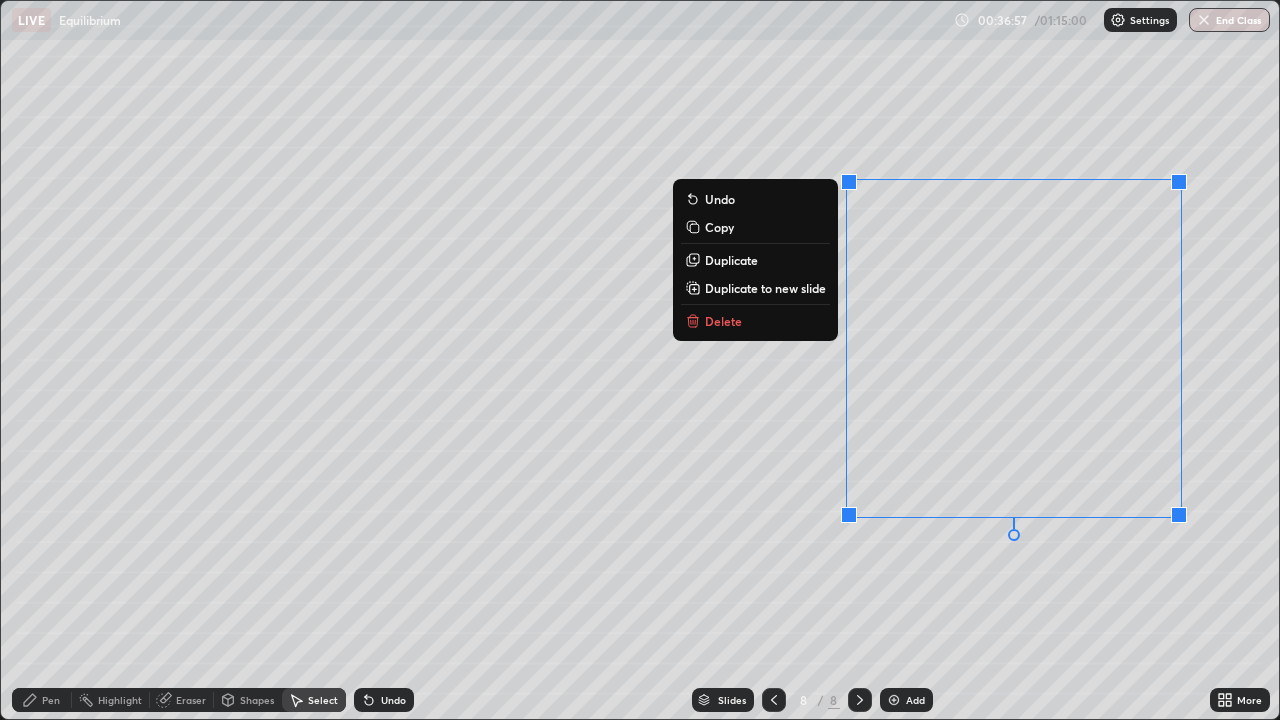click on "Duplicate to new slide" at bounding box center (765, 288) 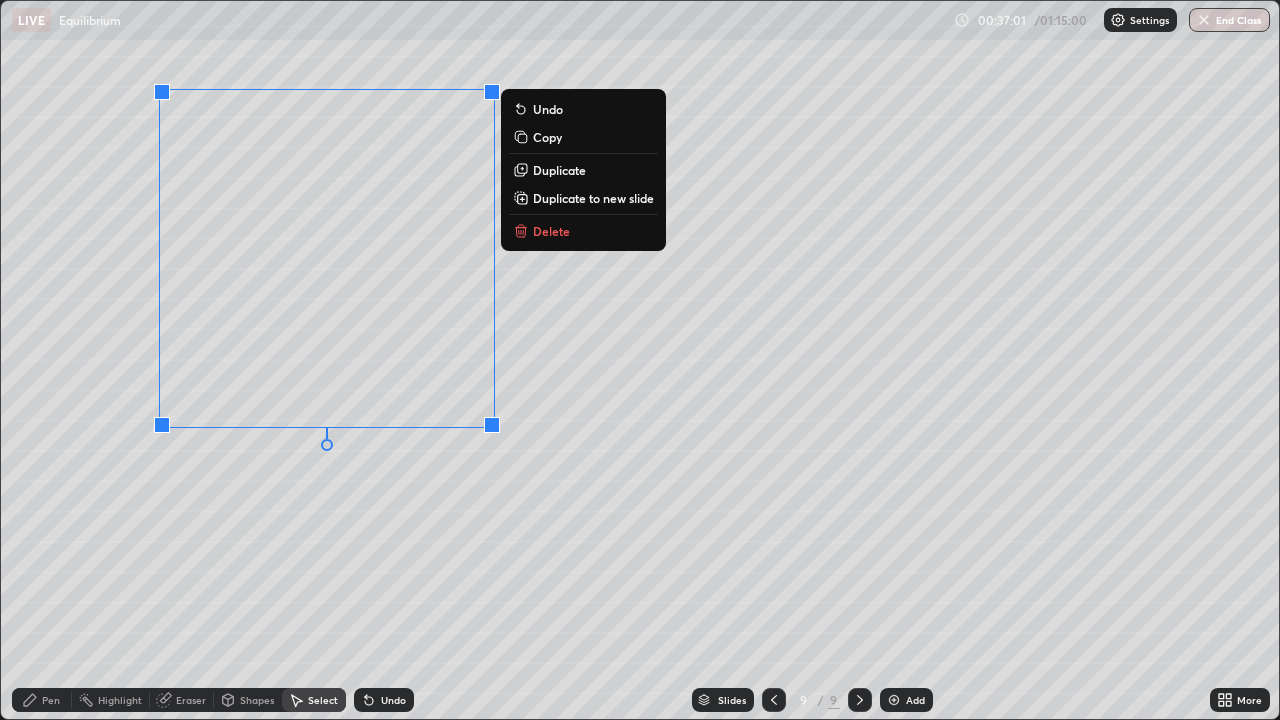 click on "0 ° Undo Copy Duplicate Duplicate to new slide Delete" at bounding box center (640, 360) 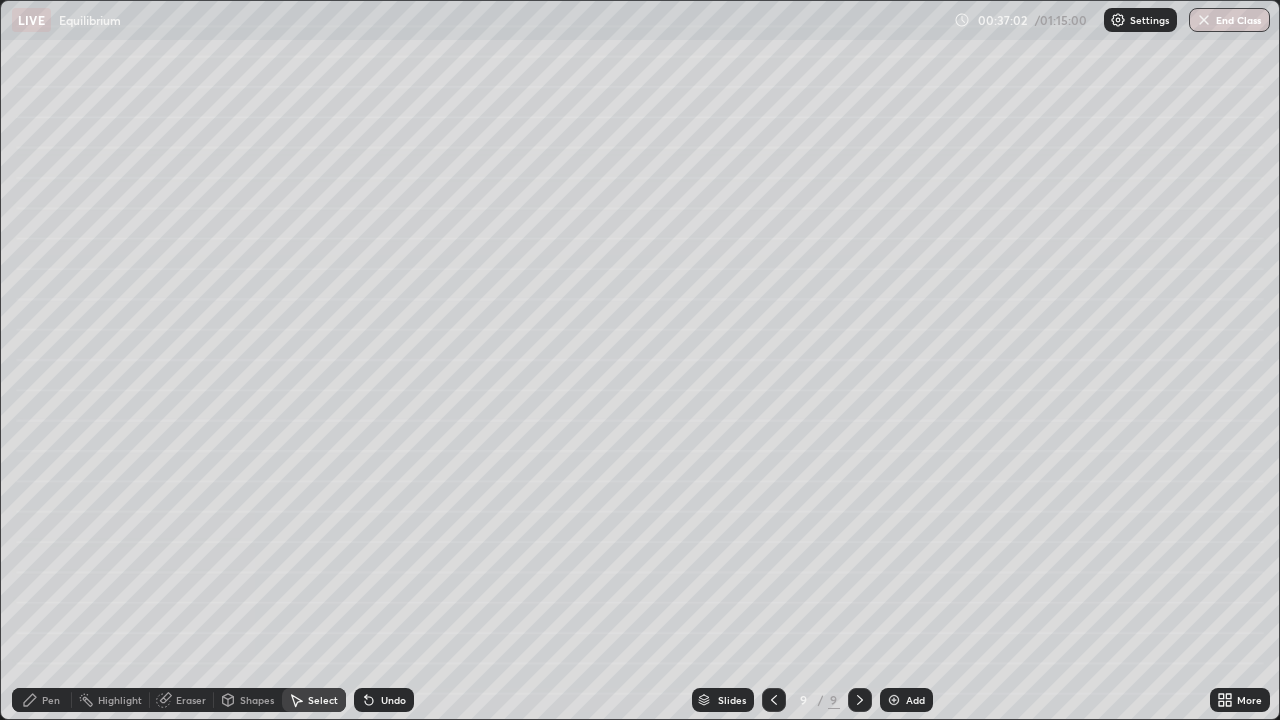 click on "More" at bounding box center [1249, 700] 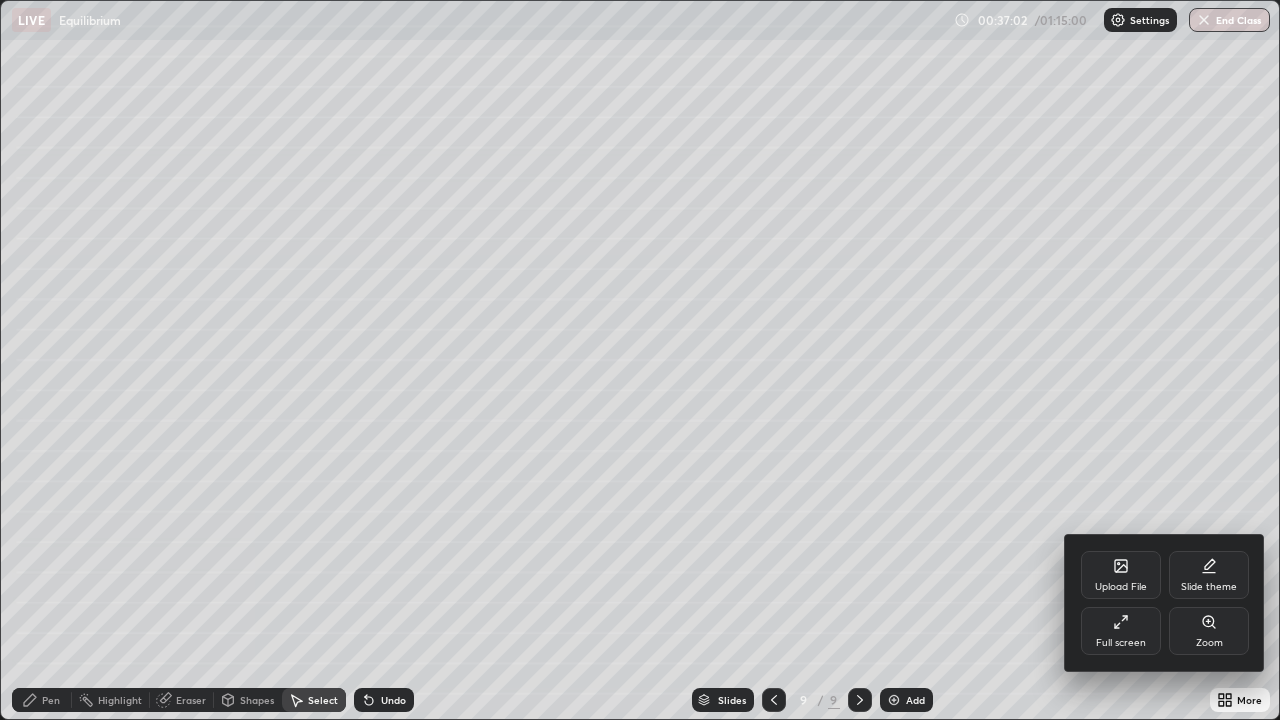 click on "Slide theme" at bounding box center (1209, 587) 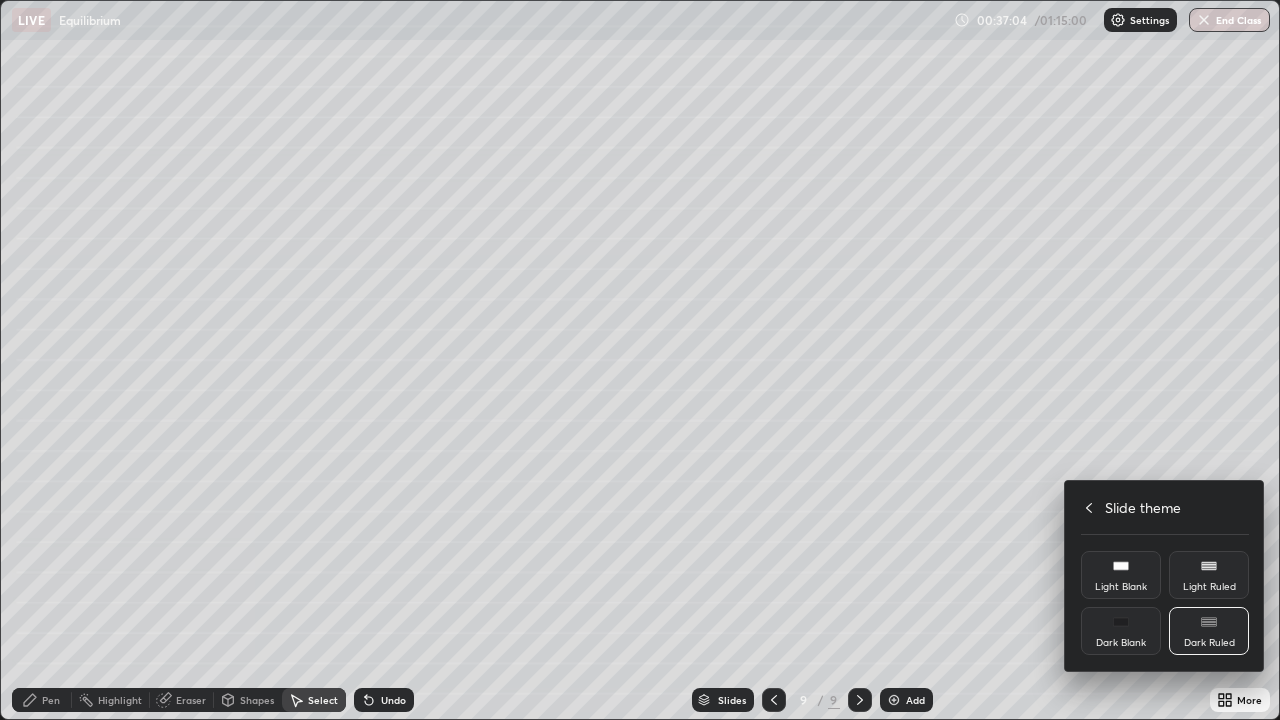 click on "Slide theme" at bounding box center (1165, 507) 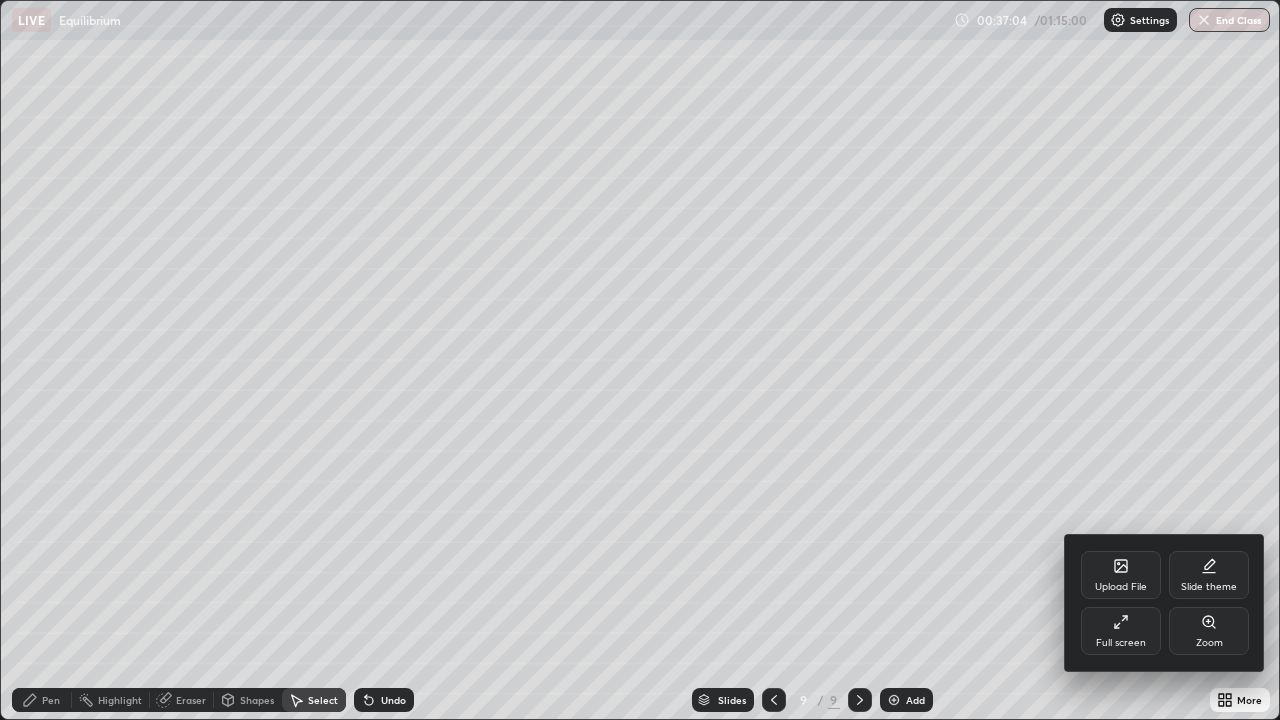click on "Full screen" at bounding box center [1121, 631] 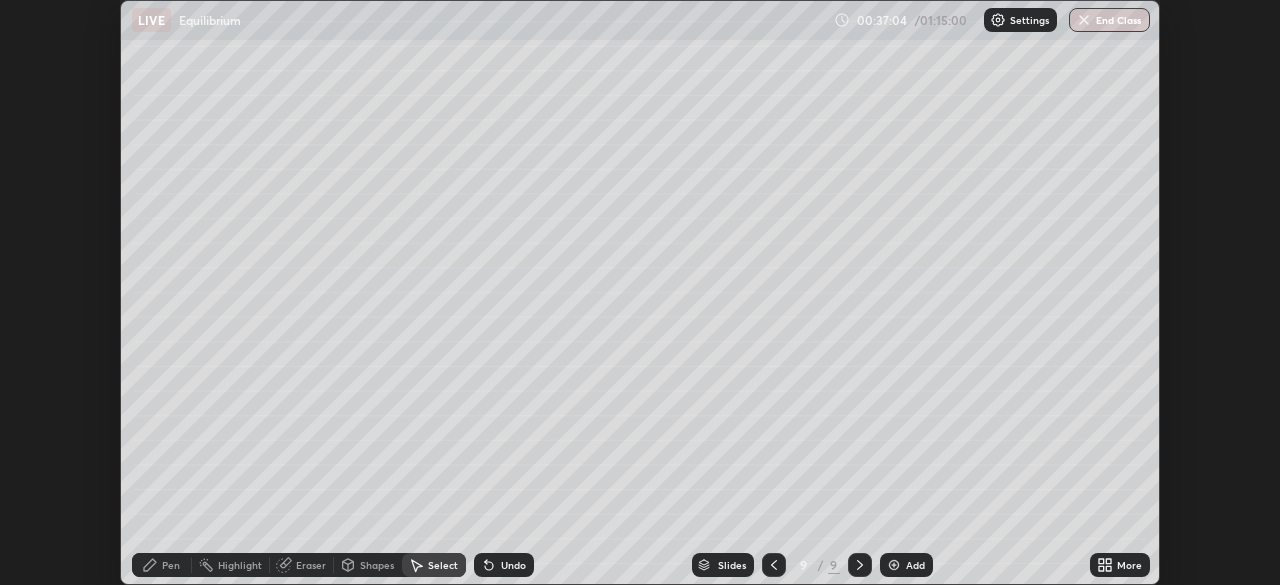 scroll, scrollTop: 585, scrollLeft: 1280, axis: both 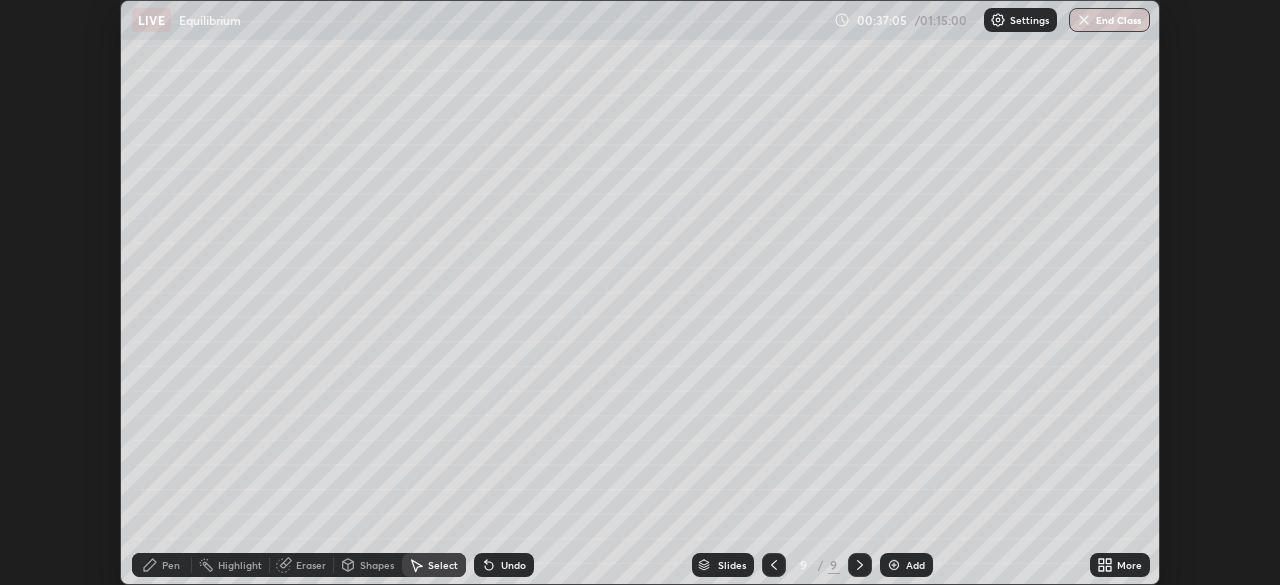 click on "More" at bounding box center [1129, 565] 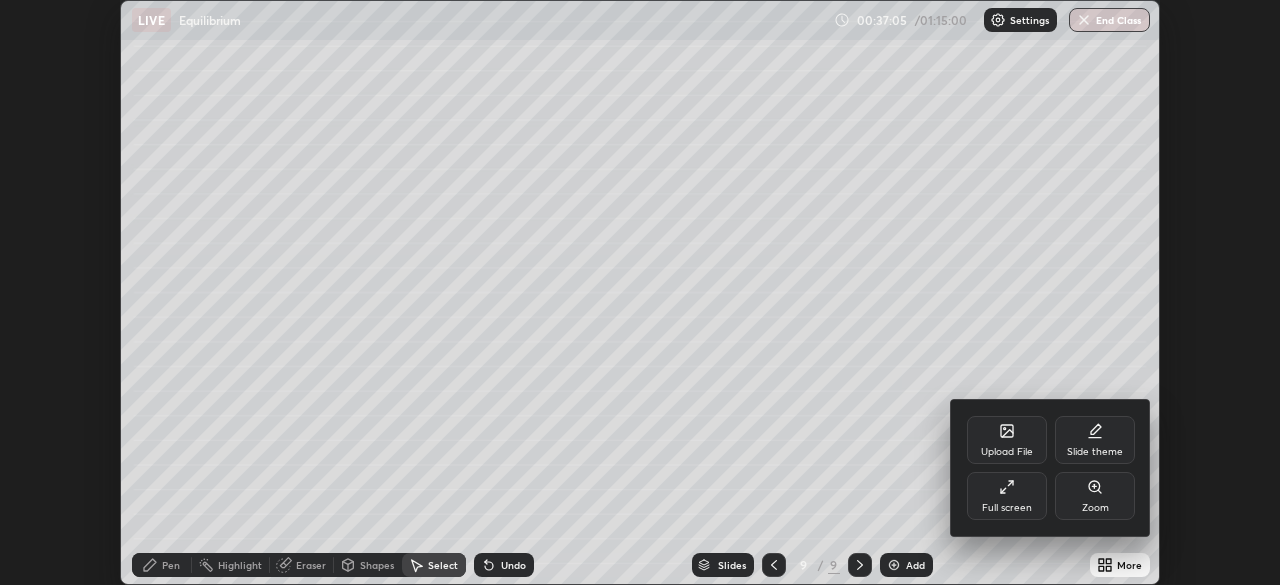click on "Full screen" at bounding box center (1007, 496) 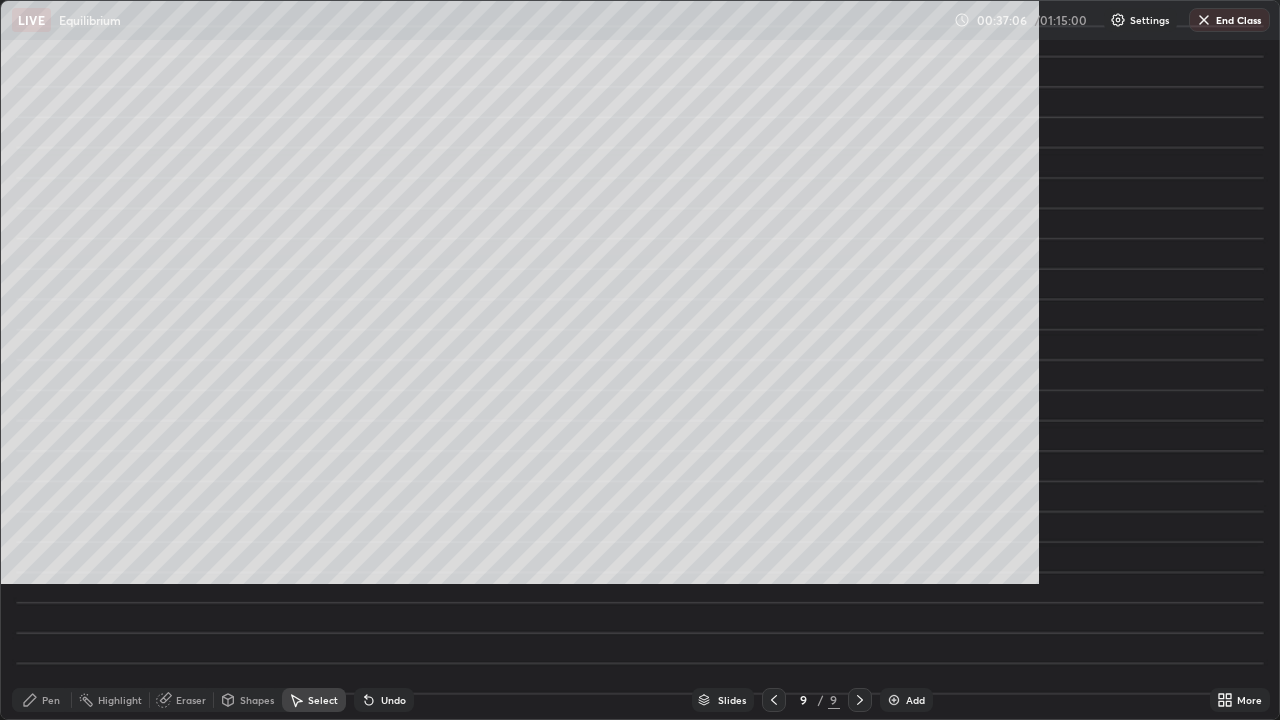 scroll, scrollTop: 99280, scrollLeft: 98720, axis: both 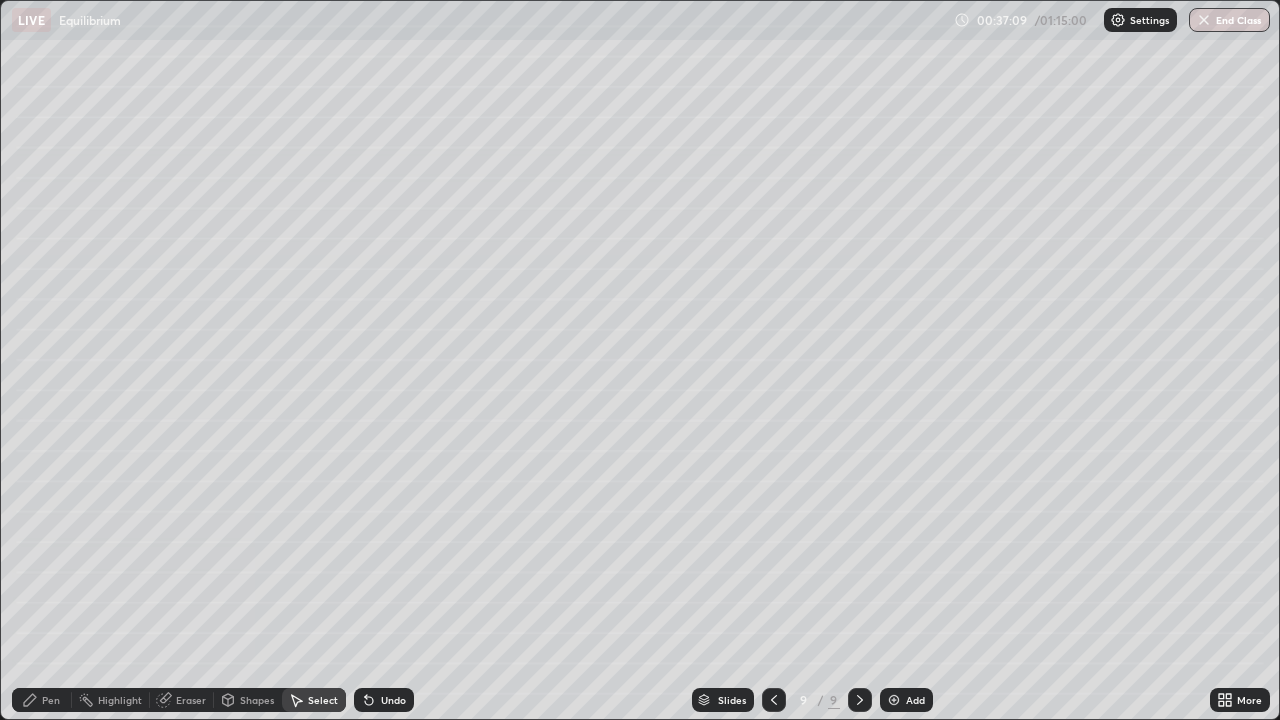 click on "Pen" at bounding box center (51, 700) 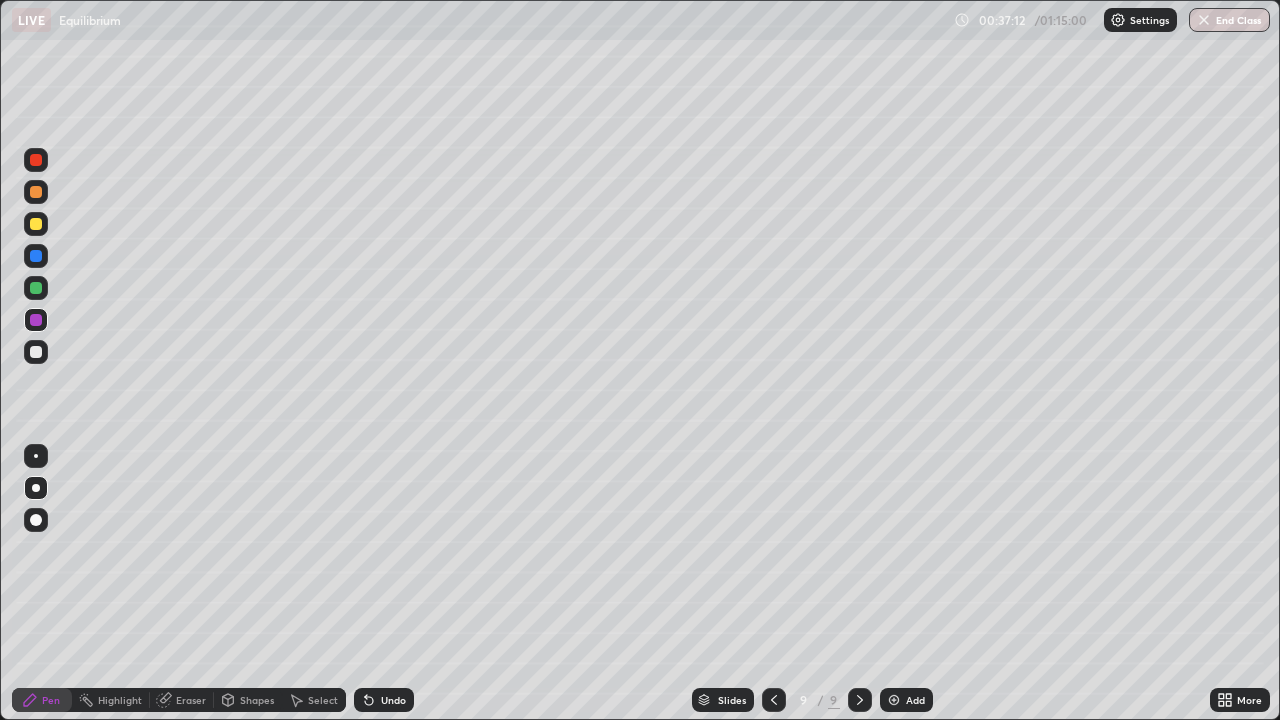 click on "Shapes" at bounding box center [257, 700] 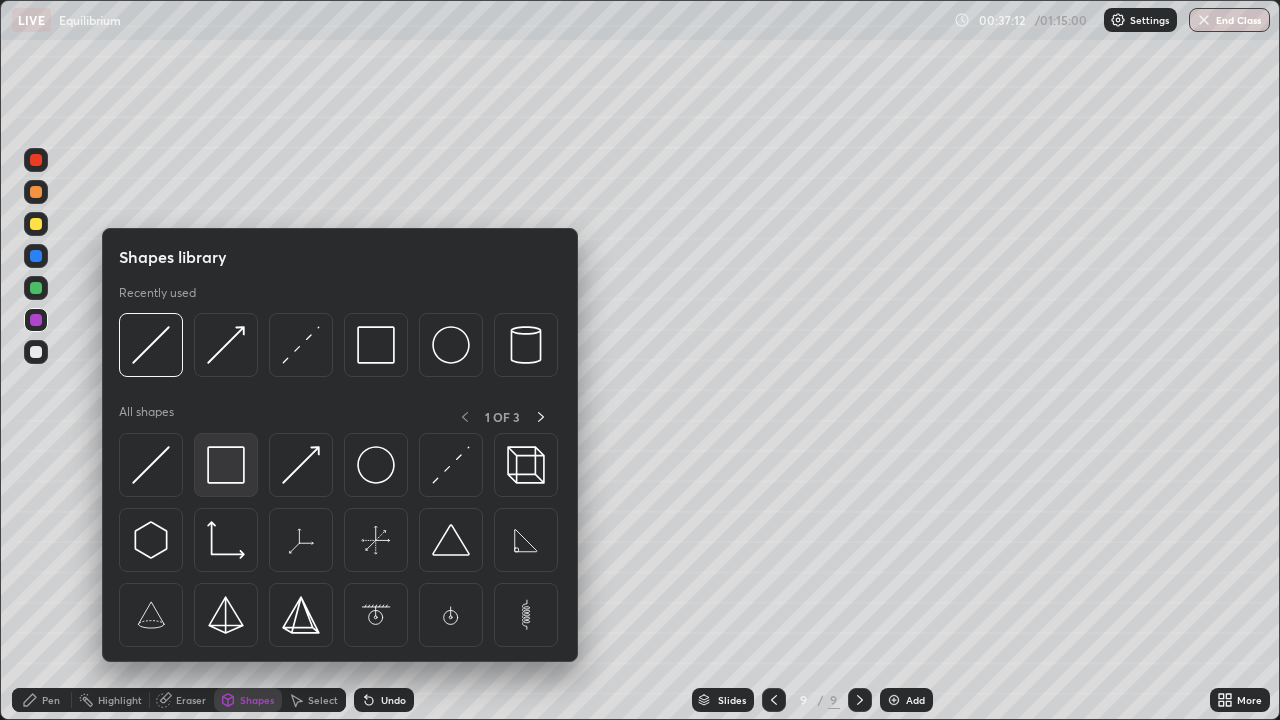 click at bounding box center (226, 465) 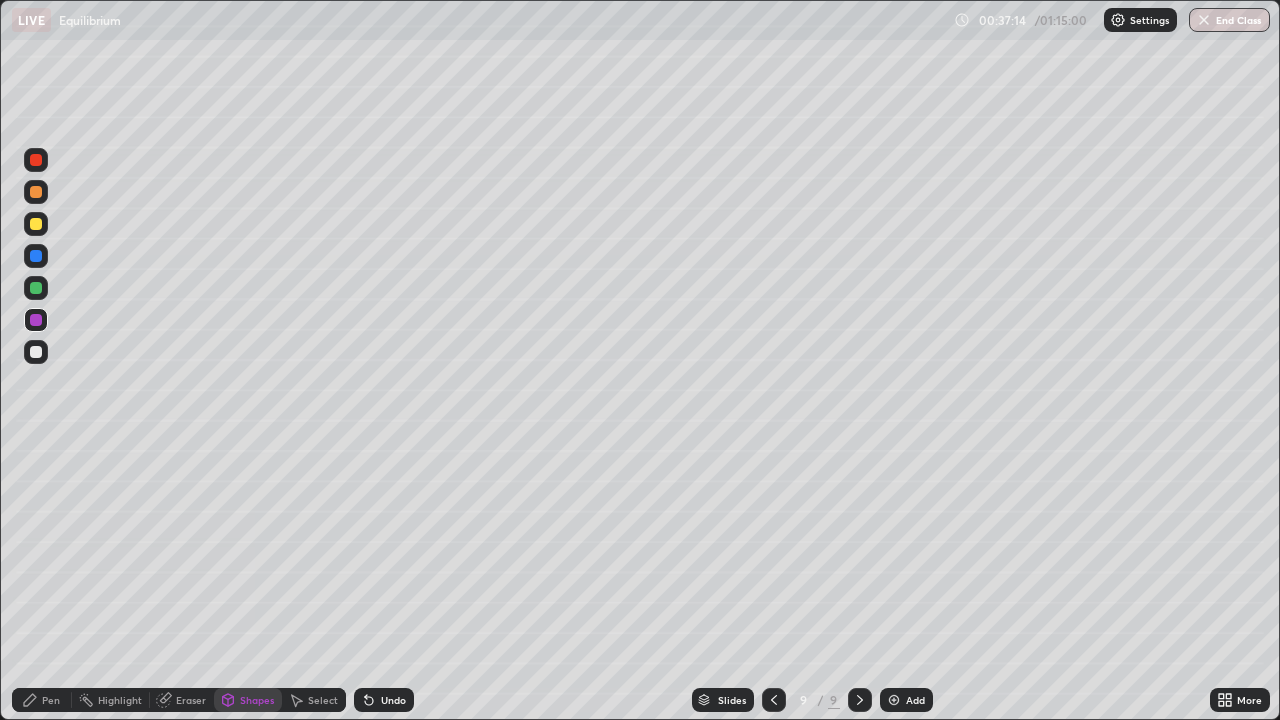 click at bounding box center [36, 256] 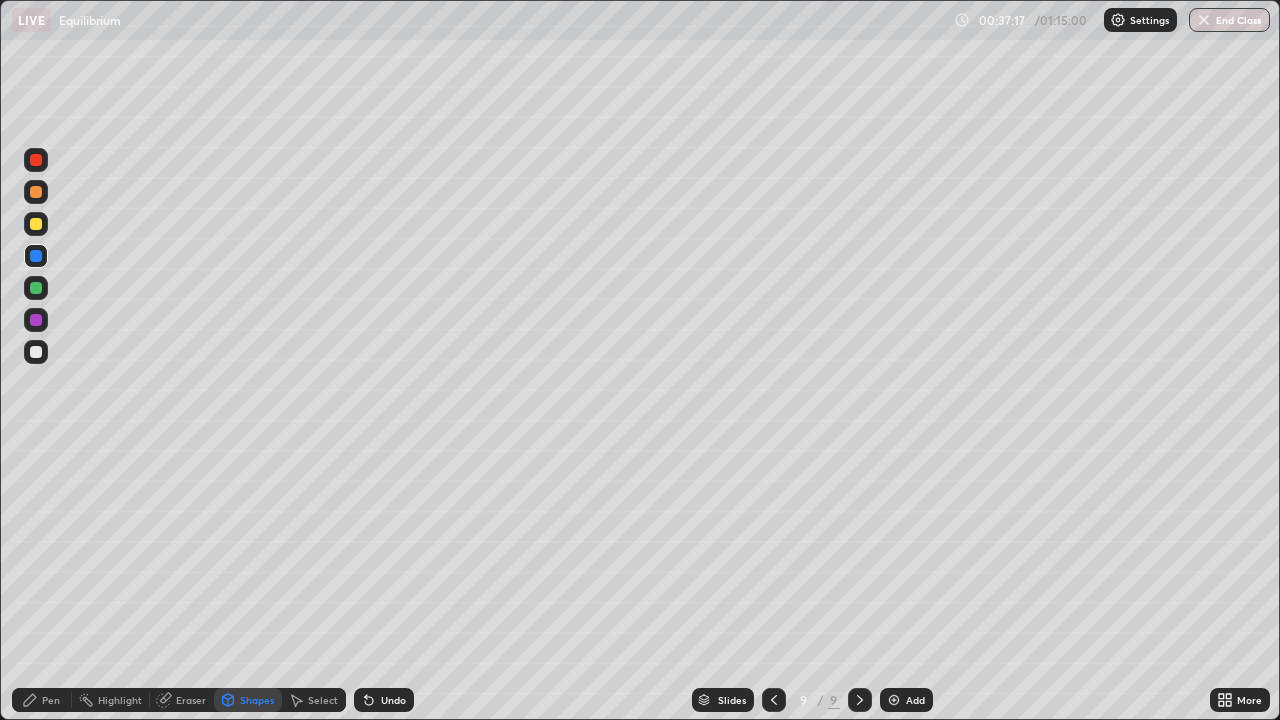 click at bounding box center [36, 352] 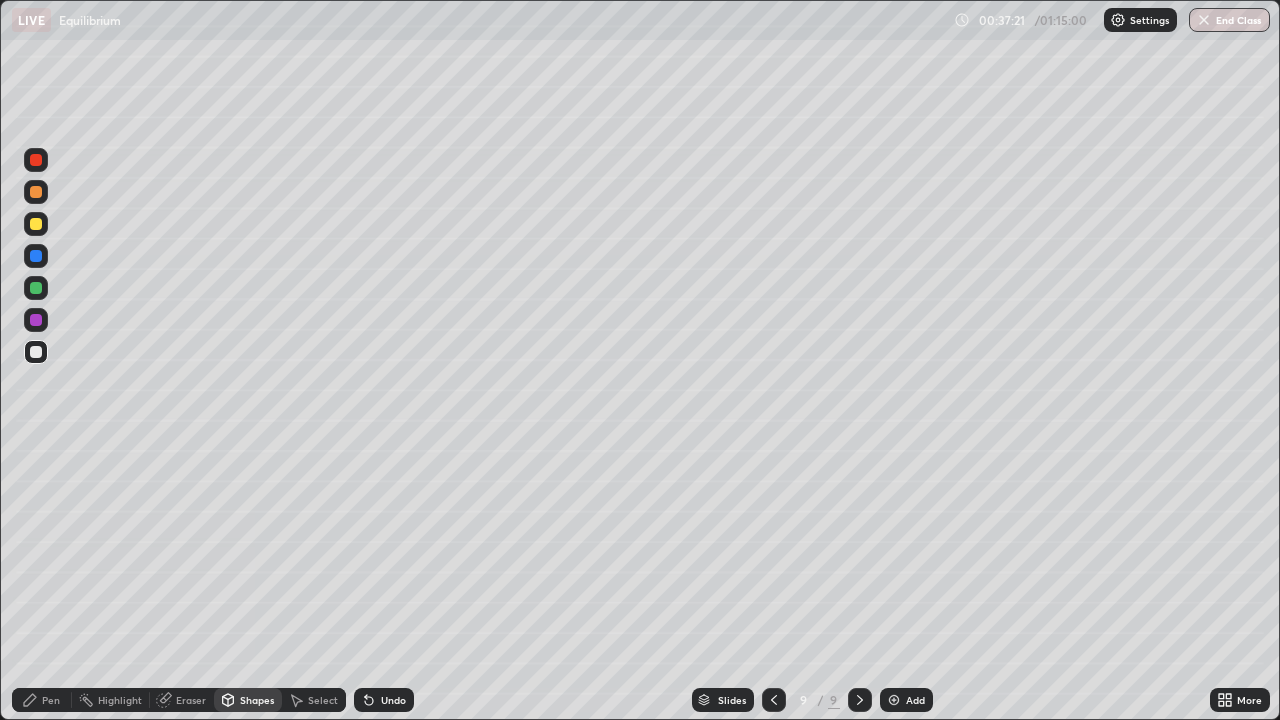 click at bounding box center (36, 224) 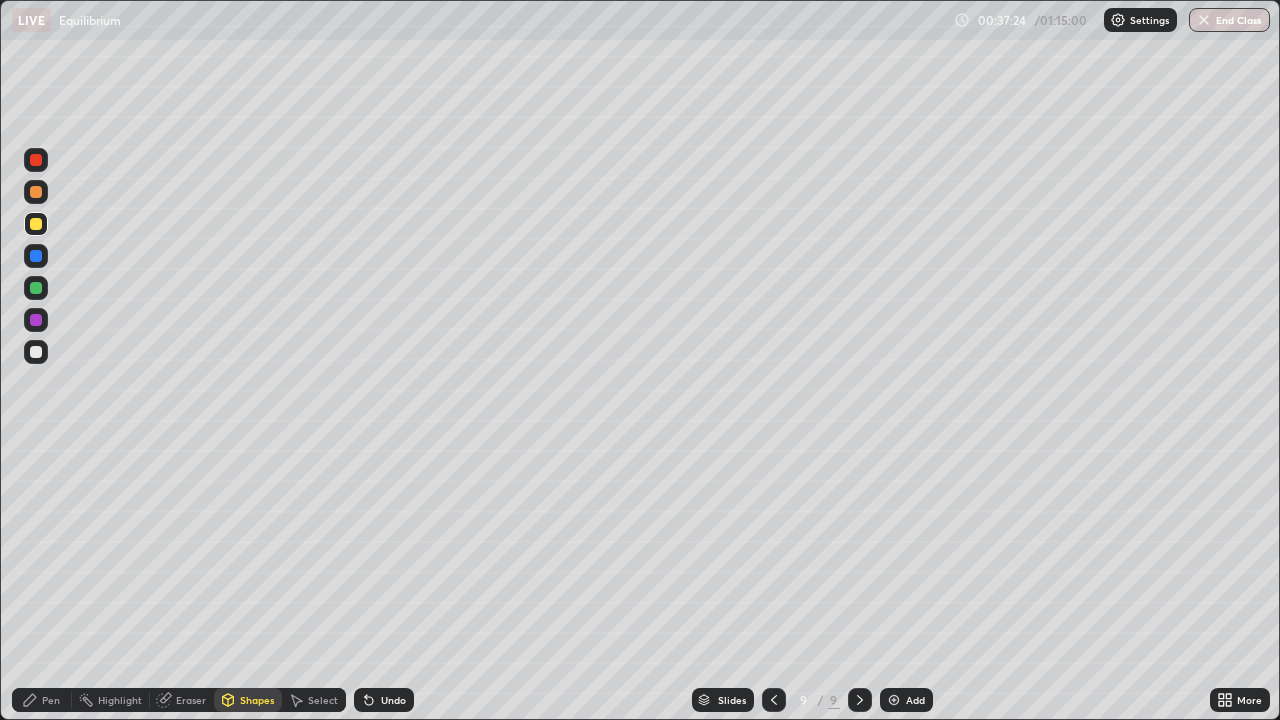 click on "Pen" at bounding box center [42, 700] 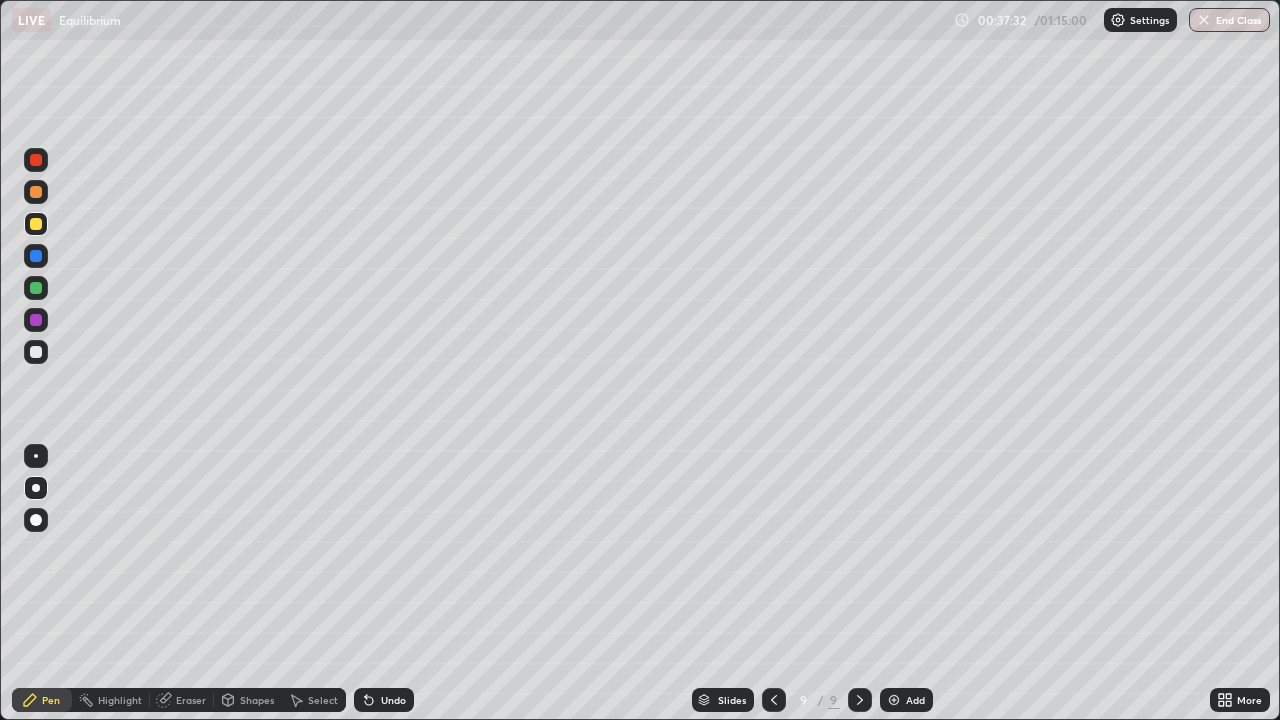 click on "Shapes" at bounding box center [257, 700] 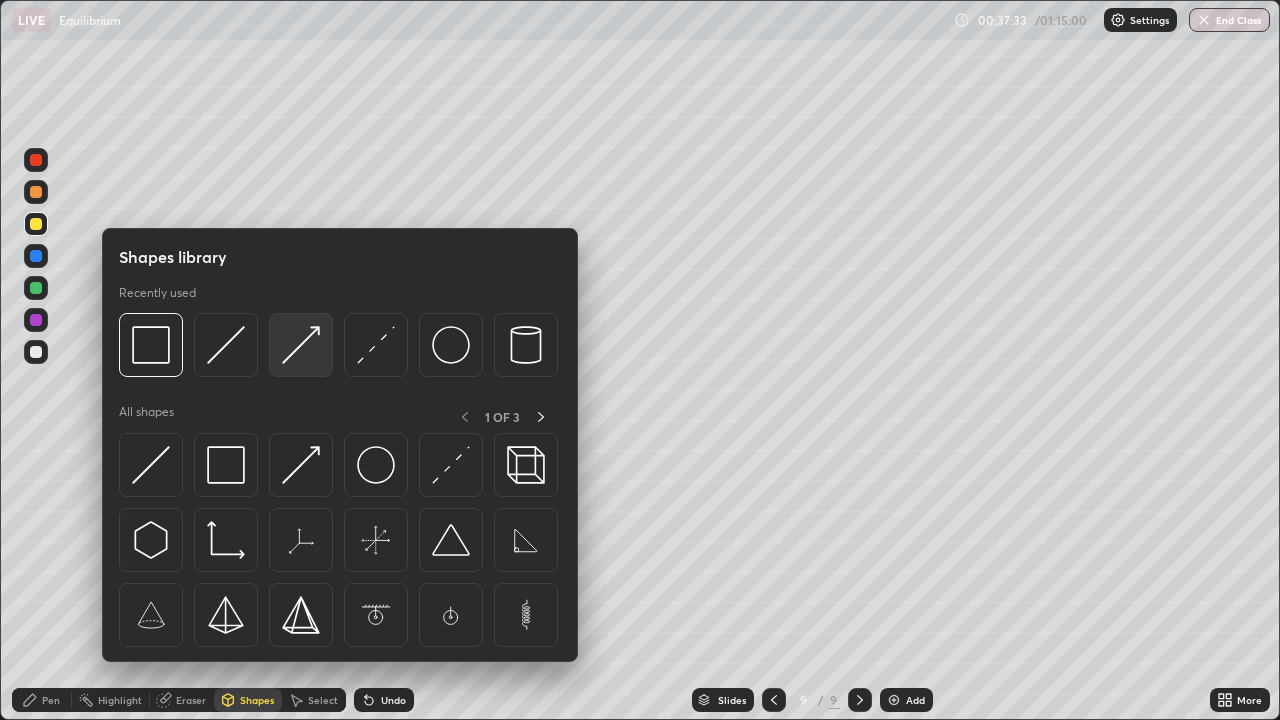 click at bounding box center [301, 345] 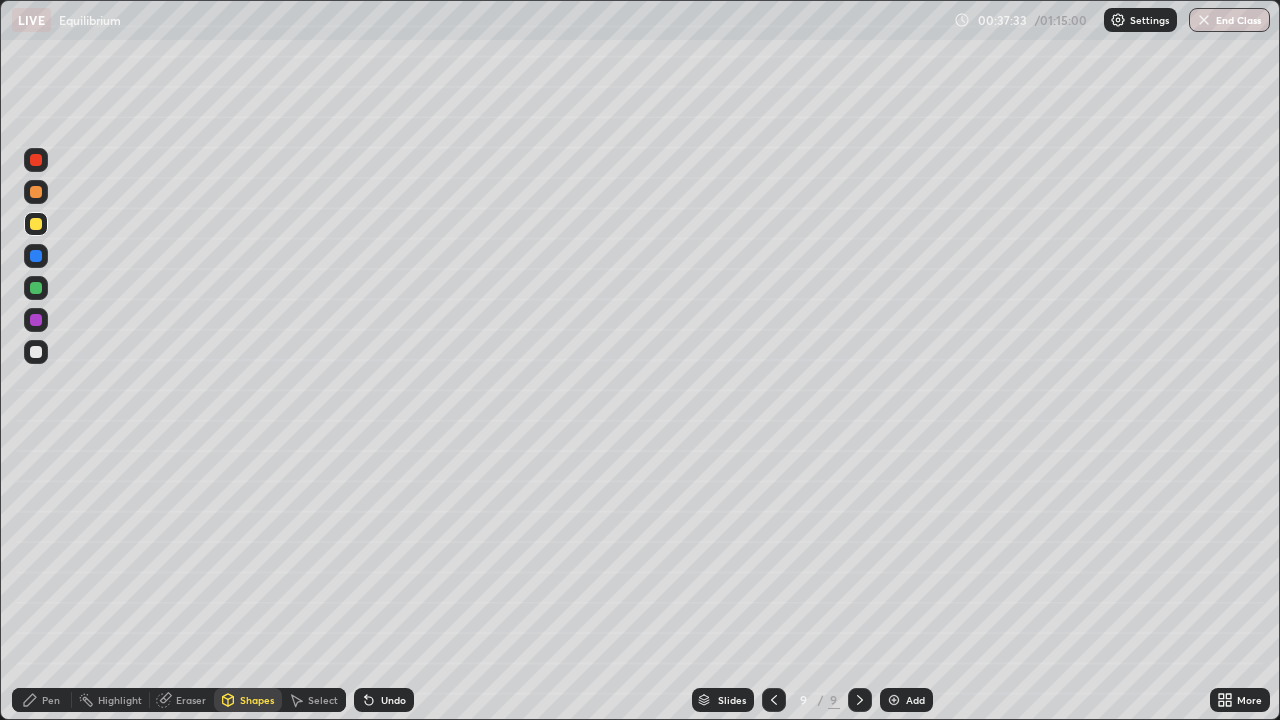 click at bounding box center [36, 192] 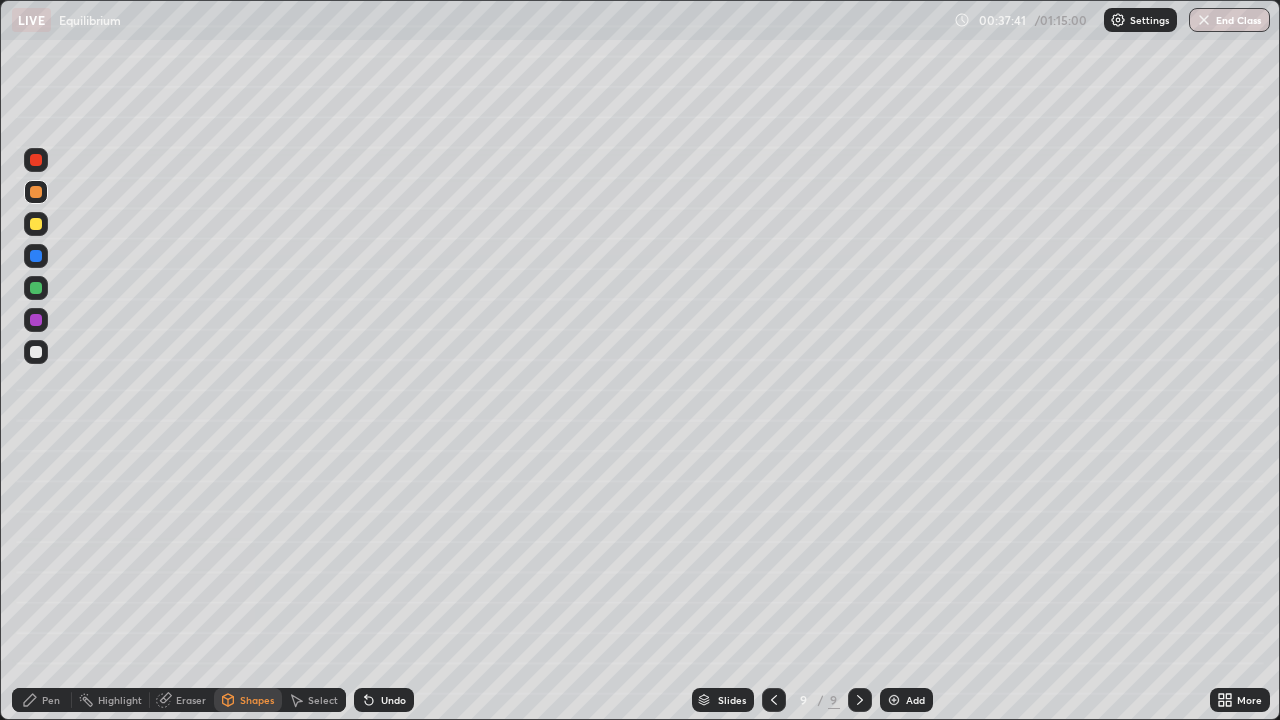 click on "Pen" at bounding box center [42, 700] 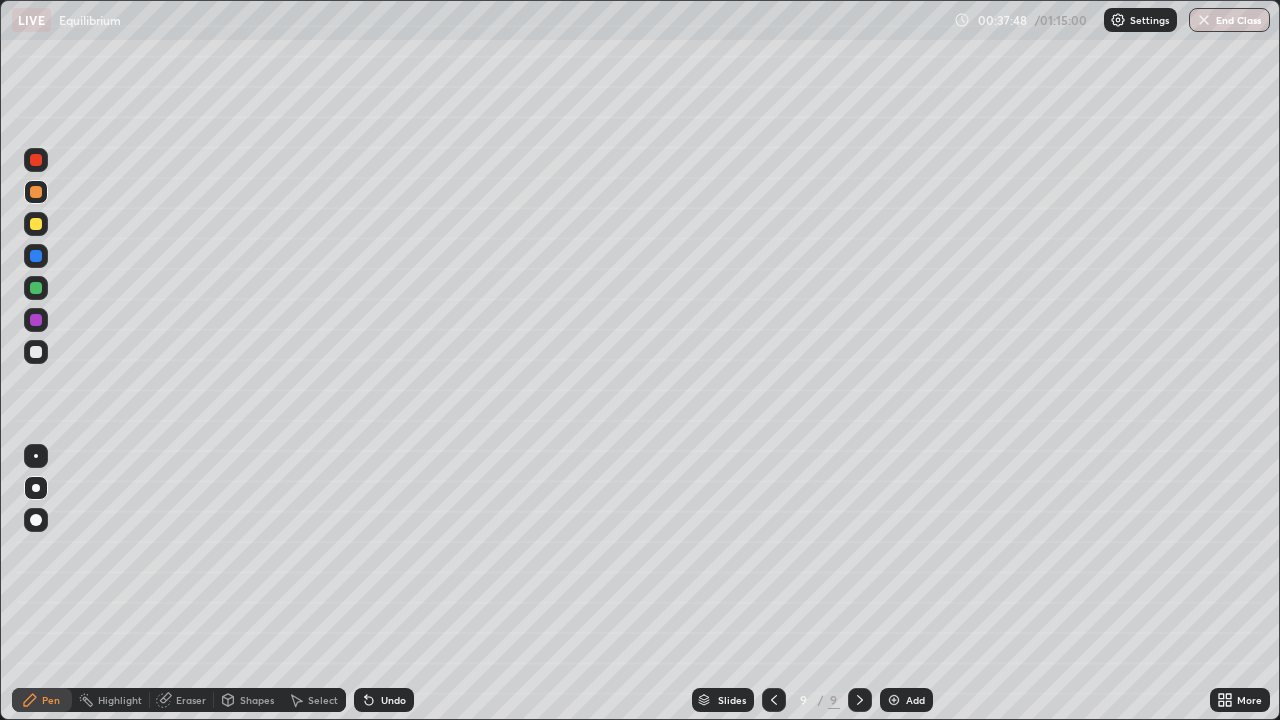 click on "Shapes" at bounding box center [257, 700] 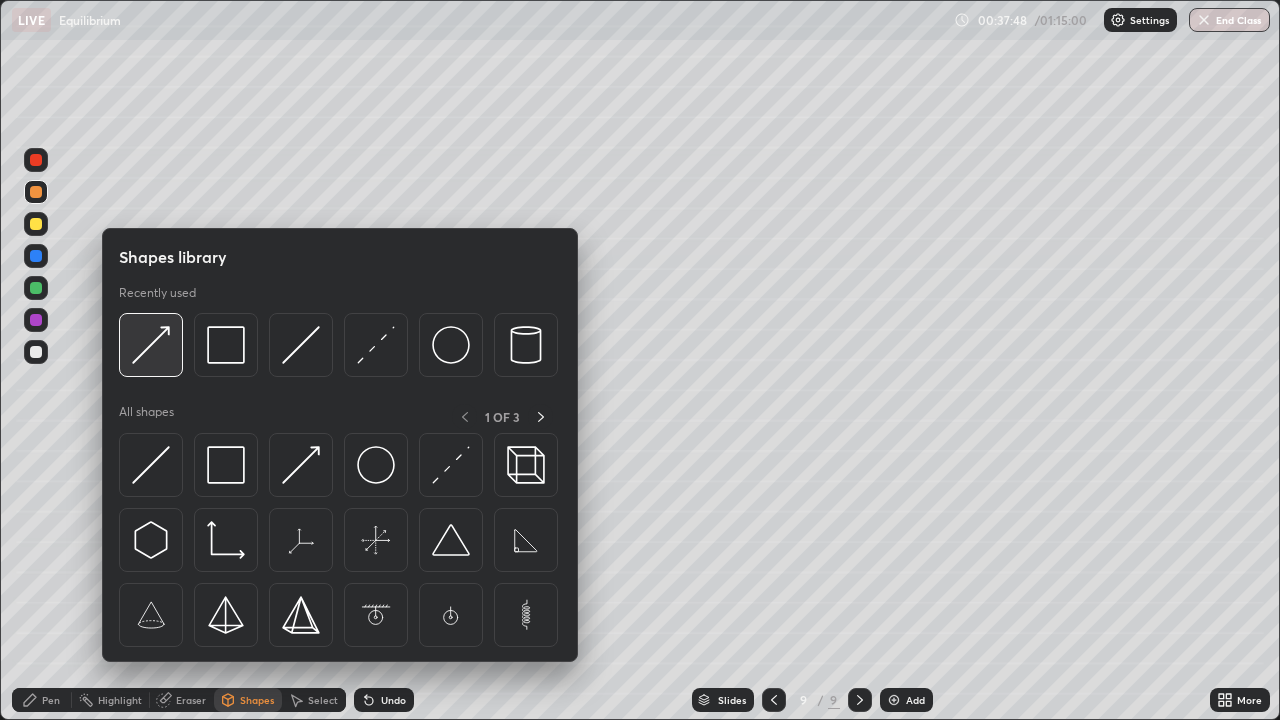 click at bounding box center (151, 345) 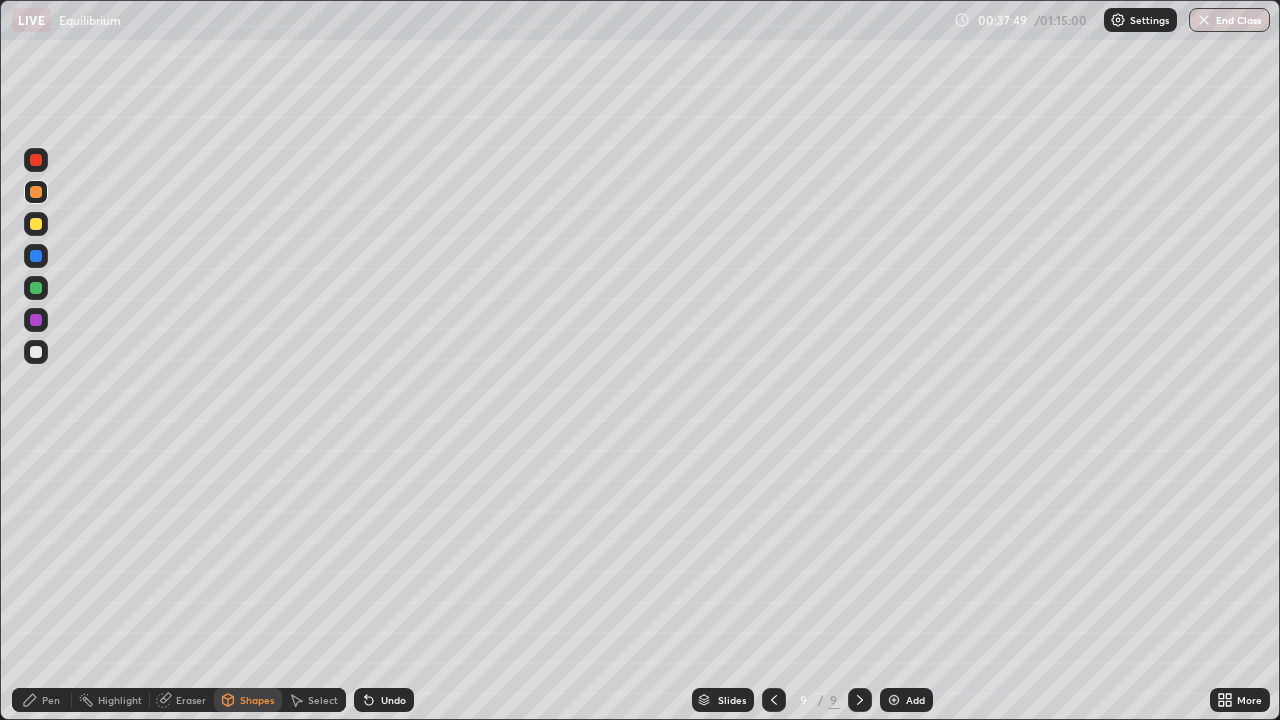 click at bounding box center (36, 224) 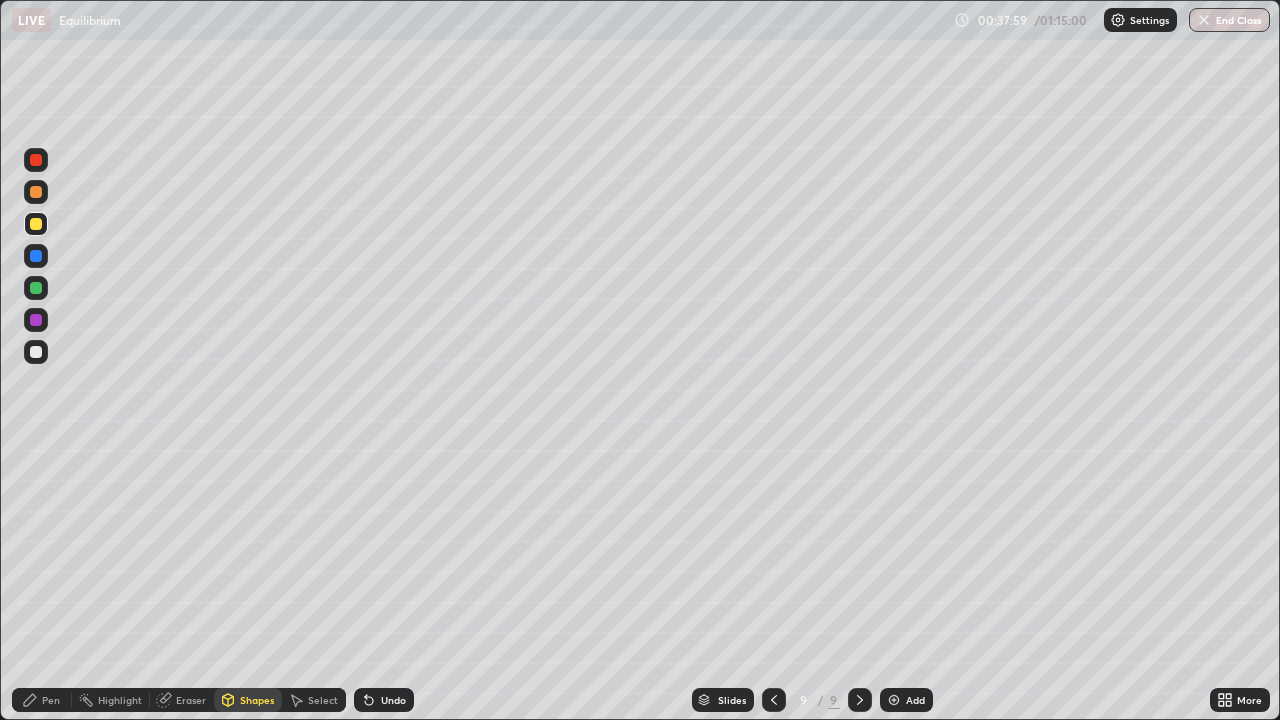 click on "Pen" at bounding box center [51, 700] 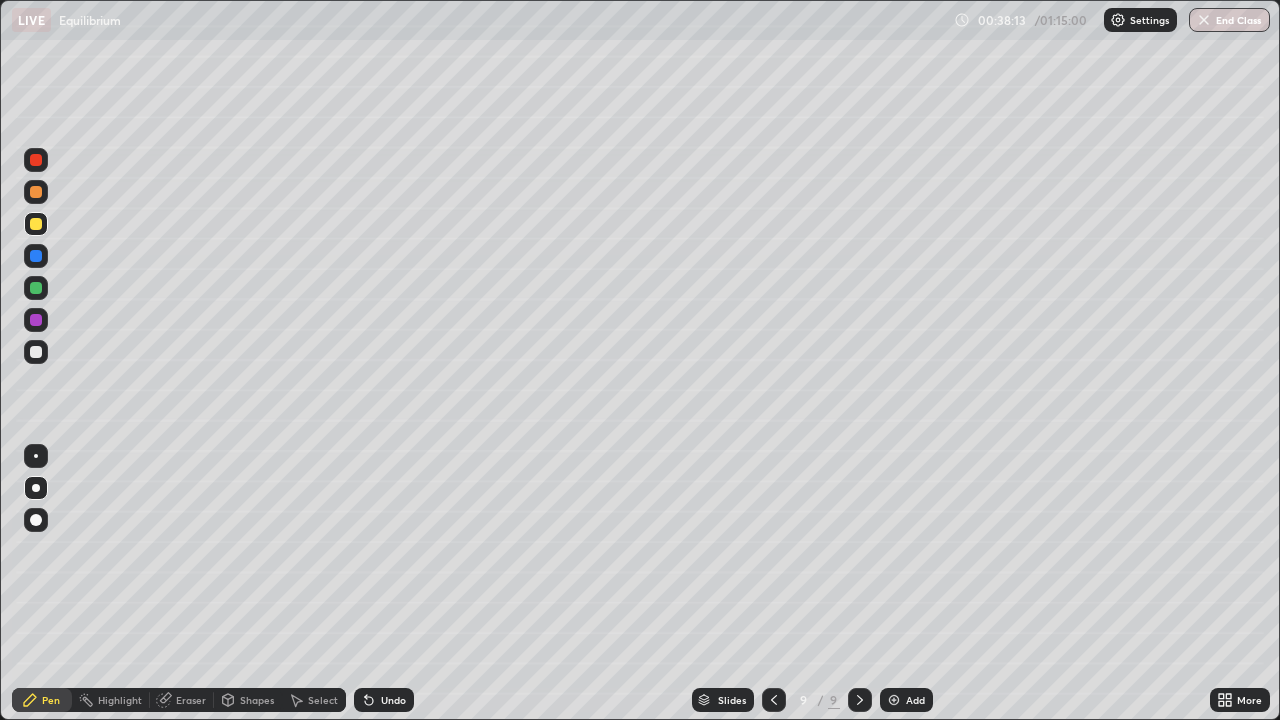 click at bounding box center [36, 352] 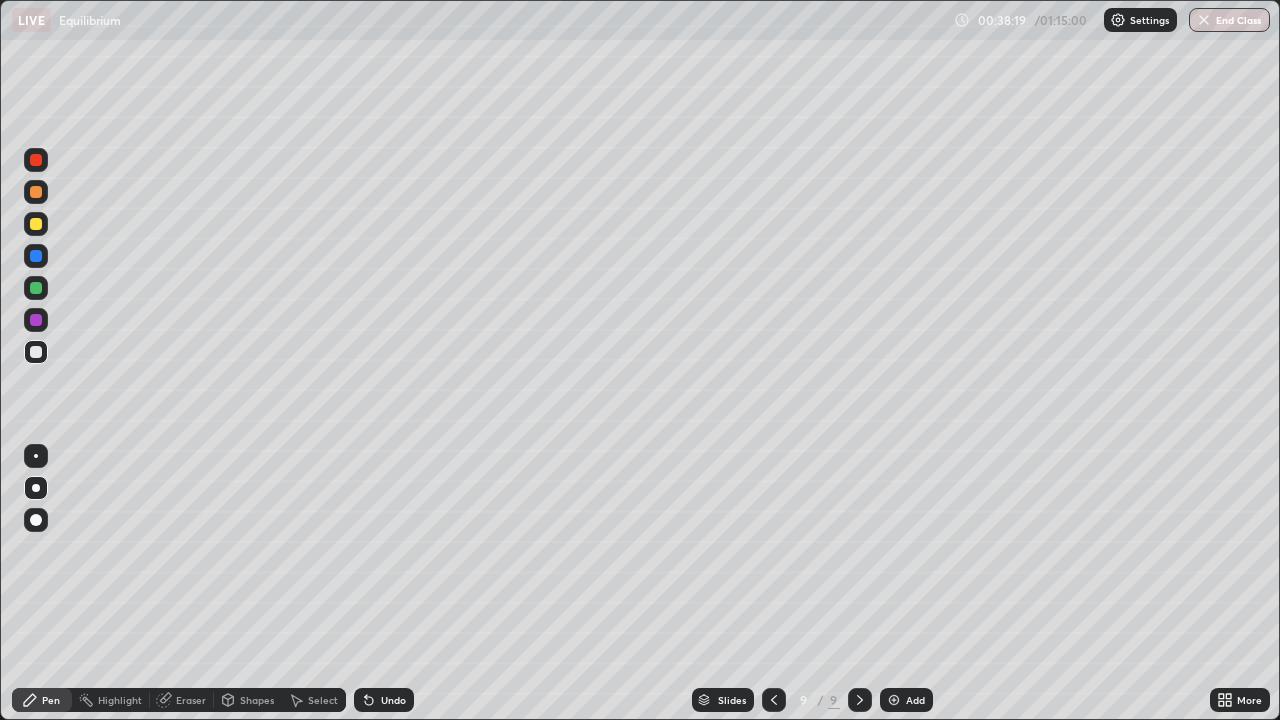 click on "Shapes" at bounding box center [257, 700] 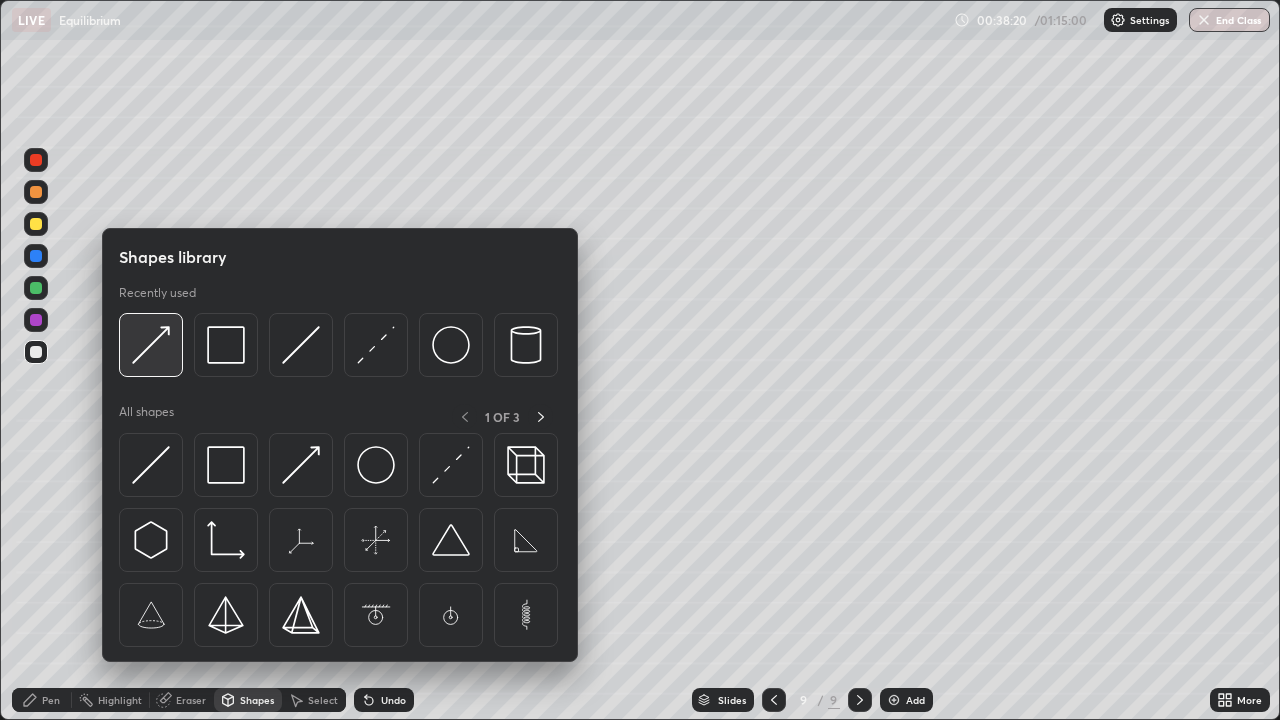 click at bounding box center (151, 345) 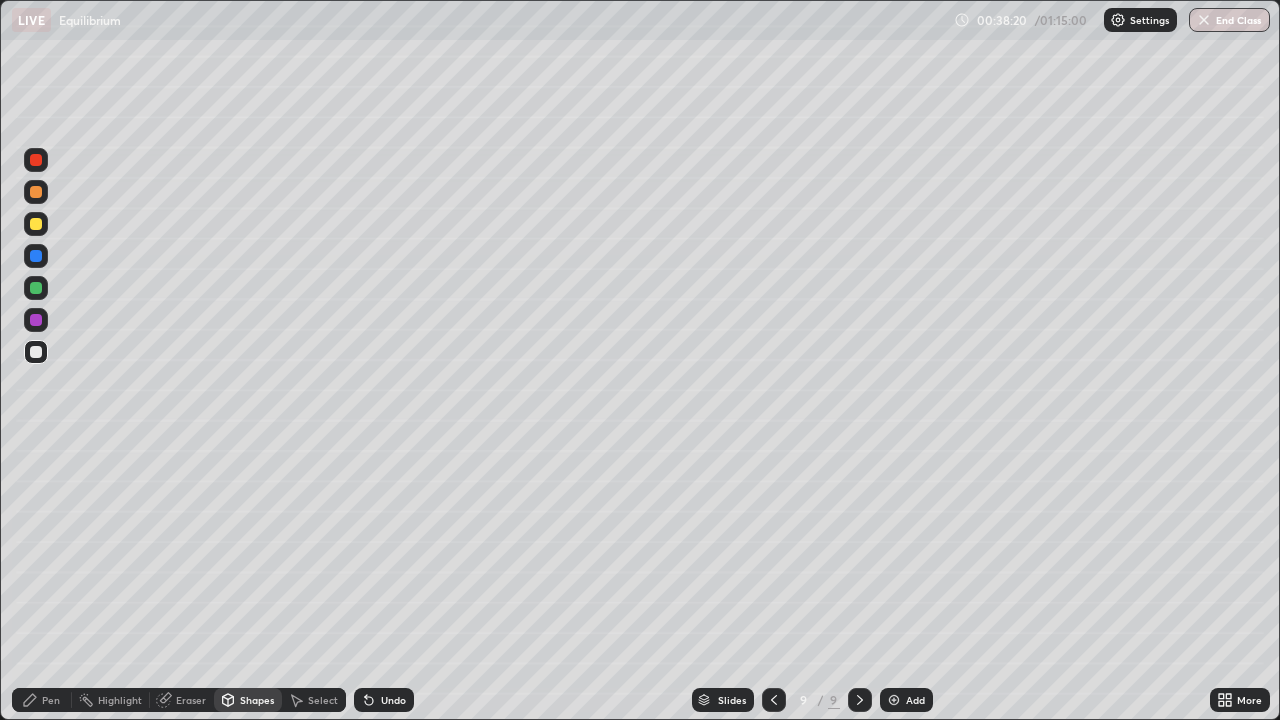 click at bounding box center (36, 256) 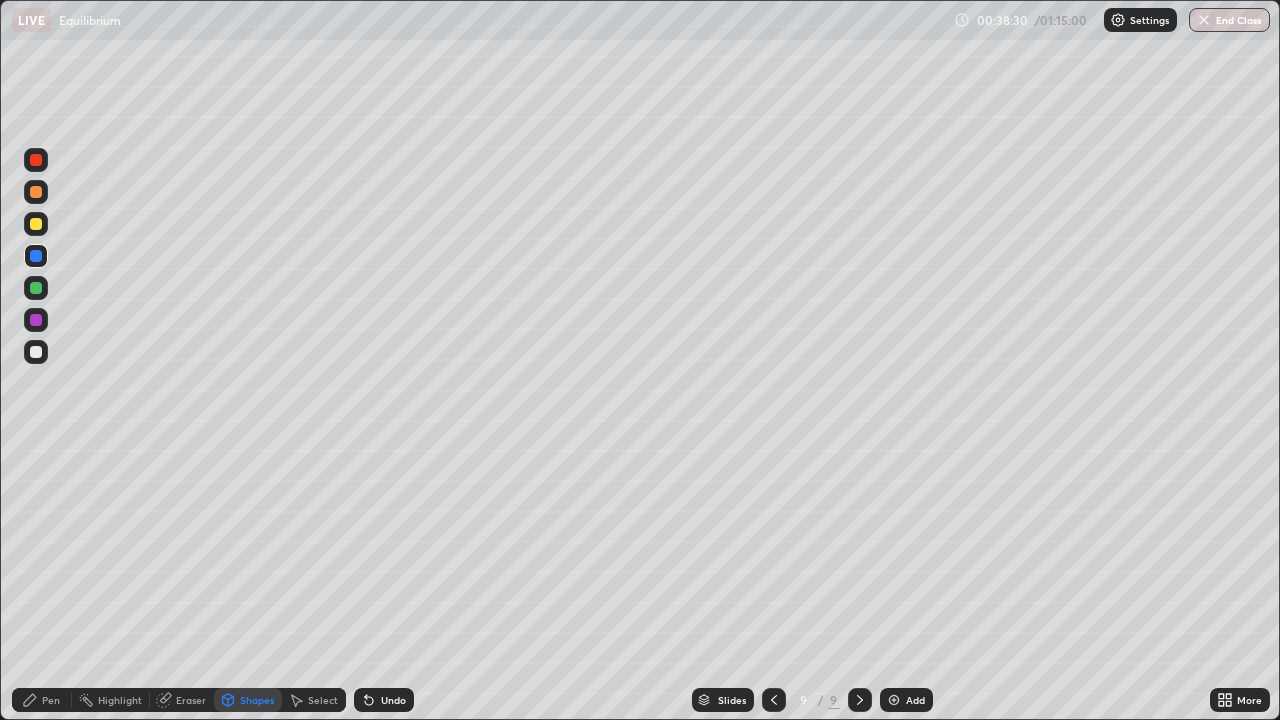 click on "Pen" at bounding box center (42, 700) 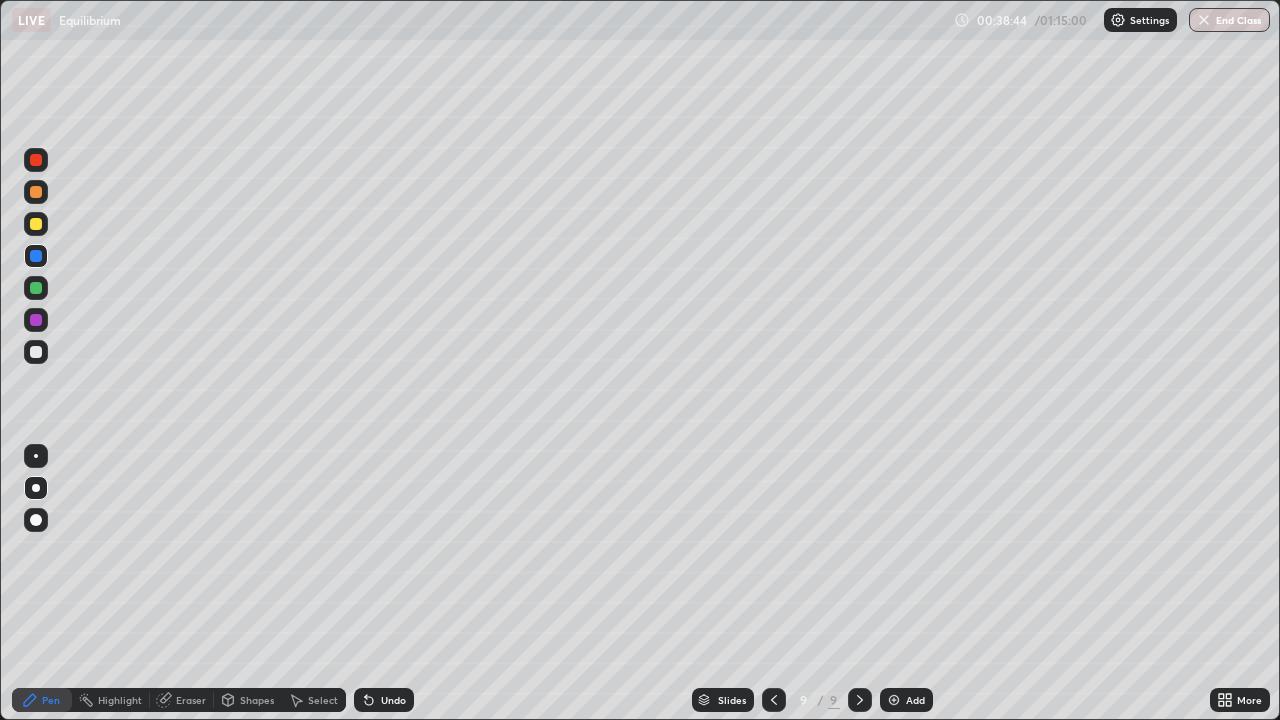 click on "Shapes" at bounding box center [248, 700] 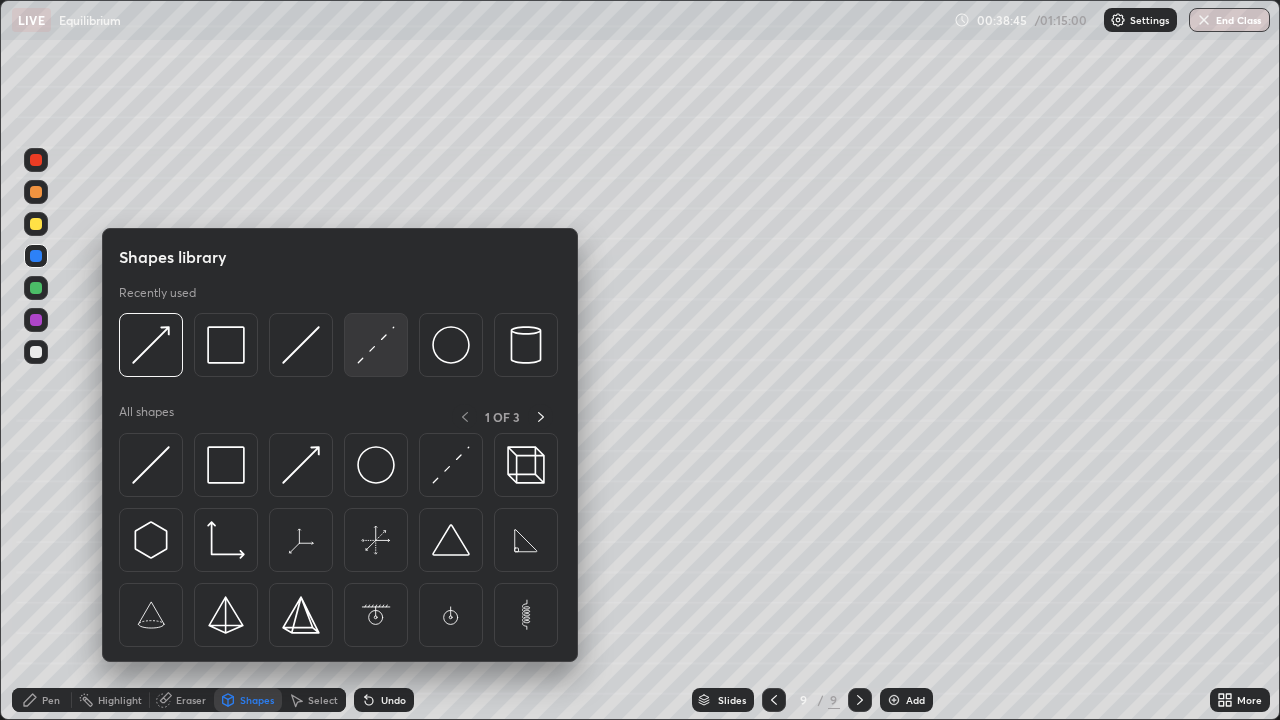 click at bounding box center [376, 345] 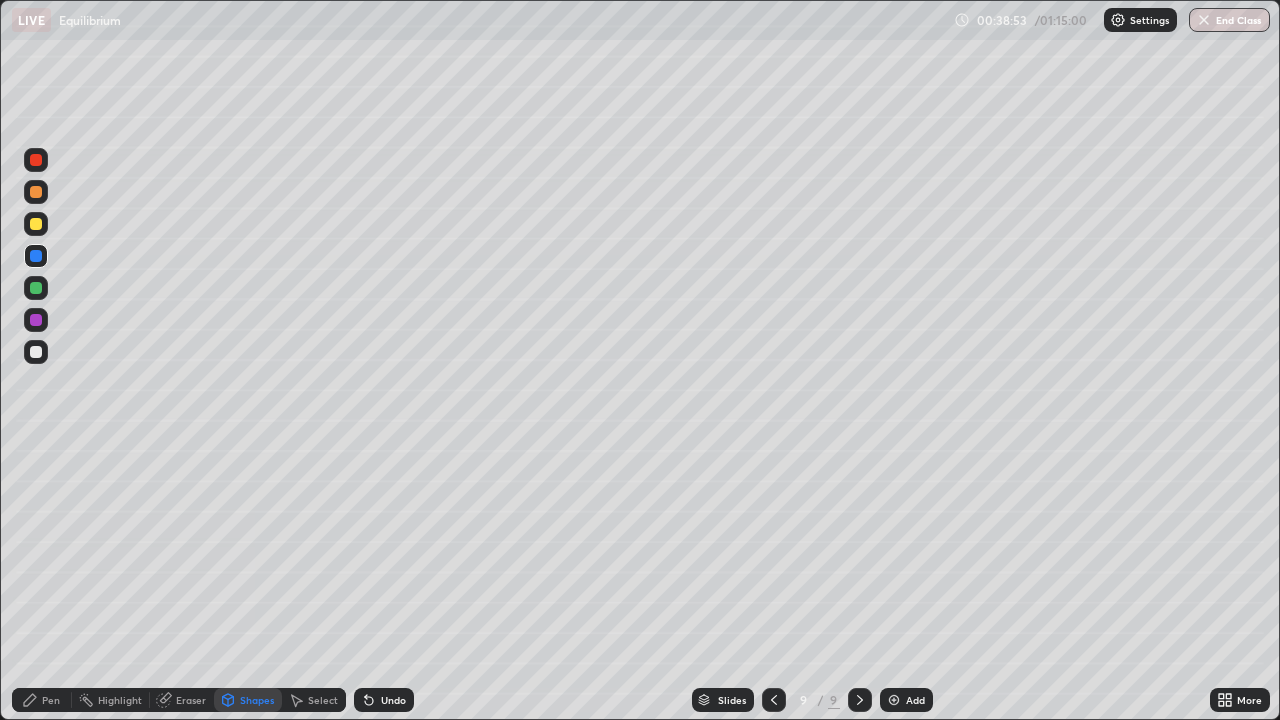 click 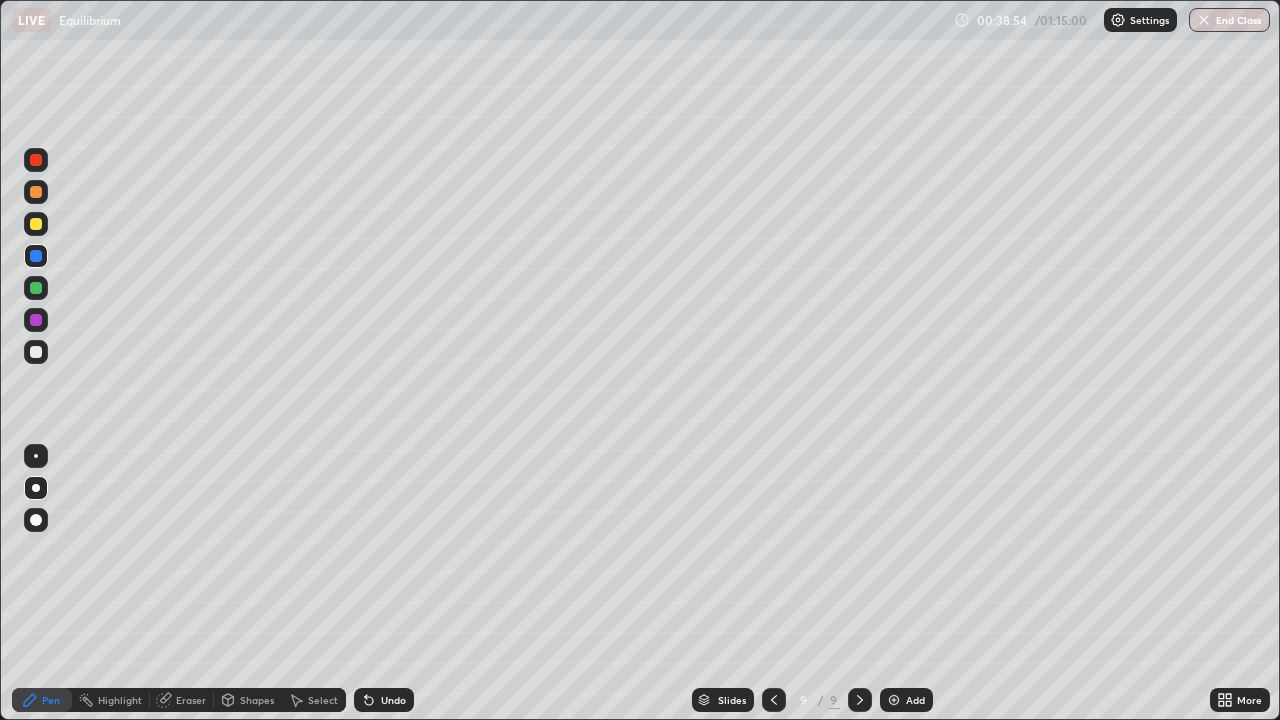 click at bounding box center [36, 352] 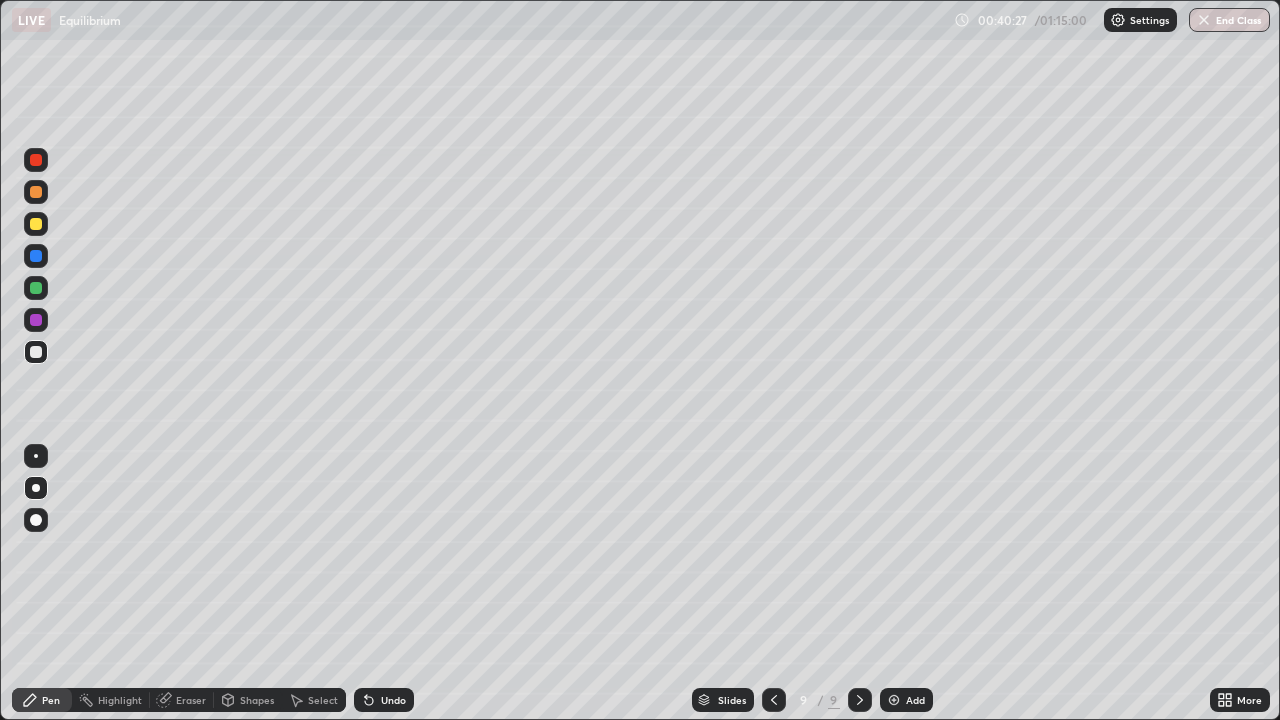click on "Select" at bounding box center [323, 700] 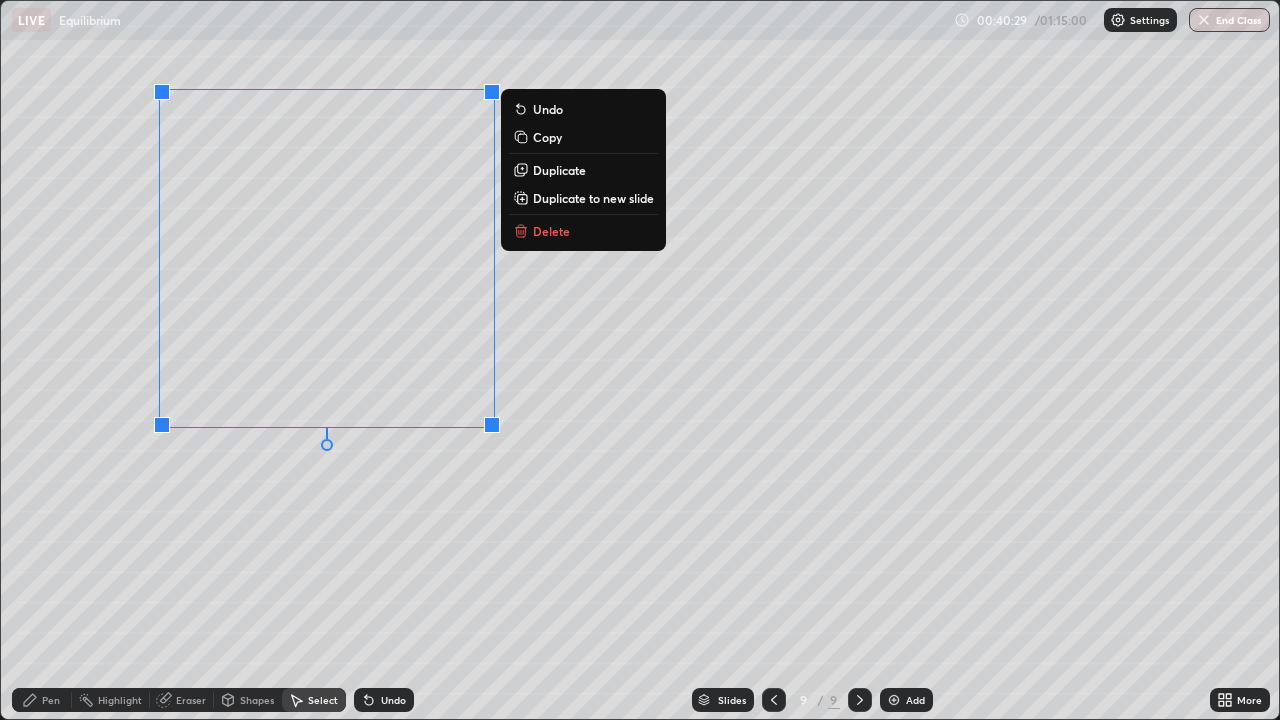 click on "Duplicate to new slide" at bounding box center (593, 198) 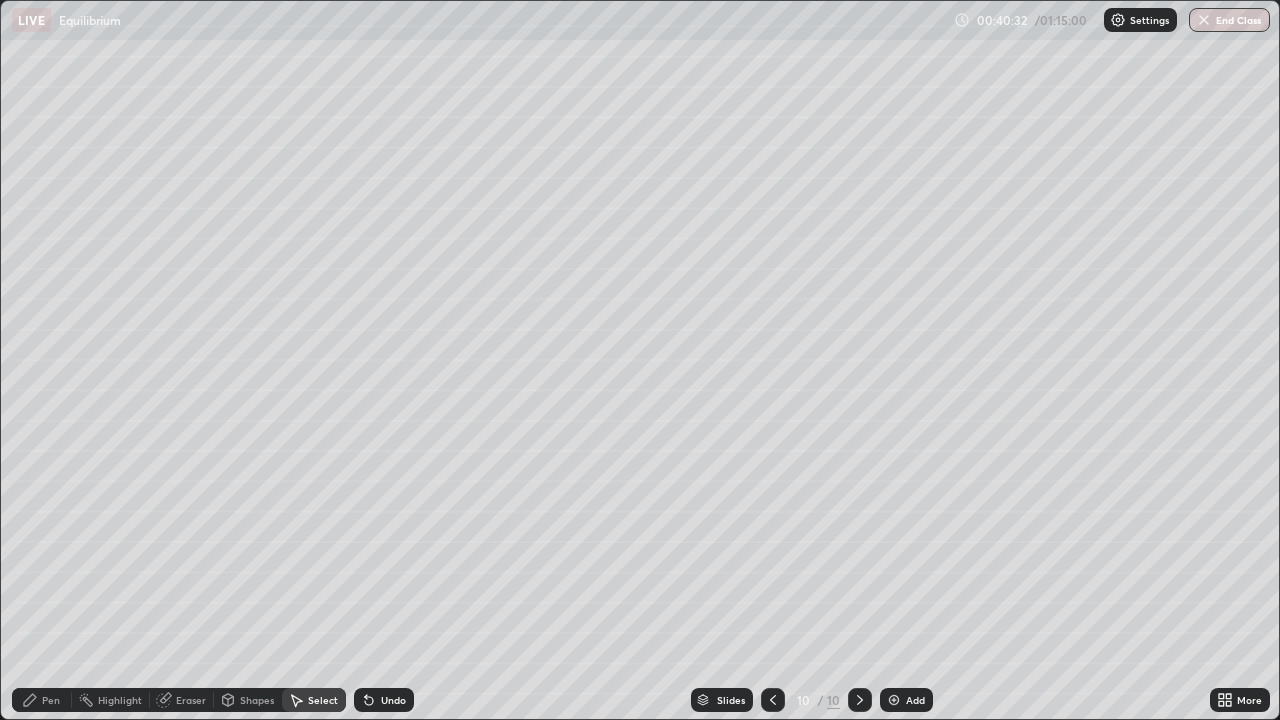 click on "More" at bounding box center (1249, 700) 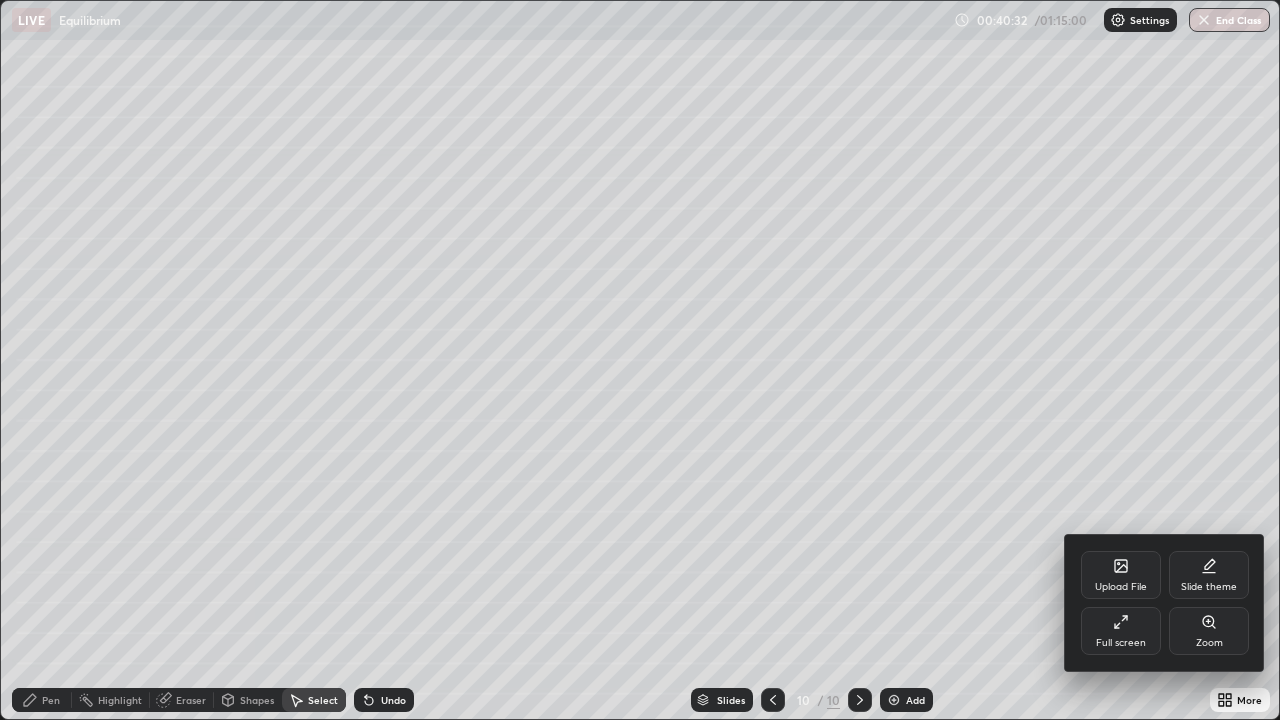 click on "Full screen" at bounding box center (1121, 631) 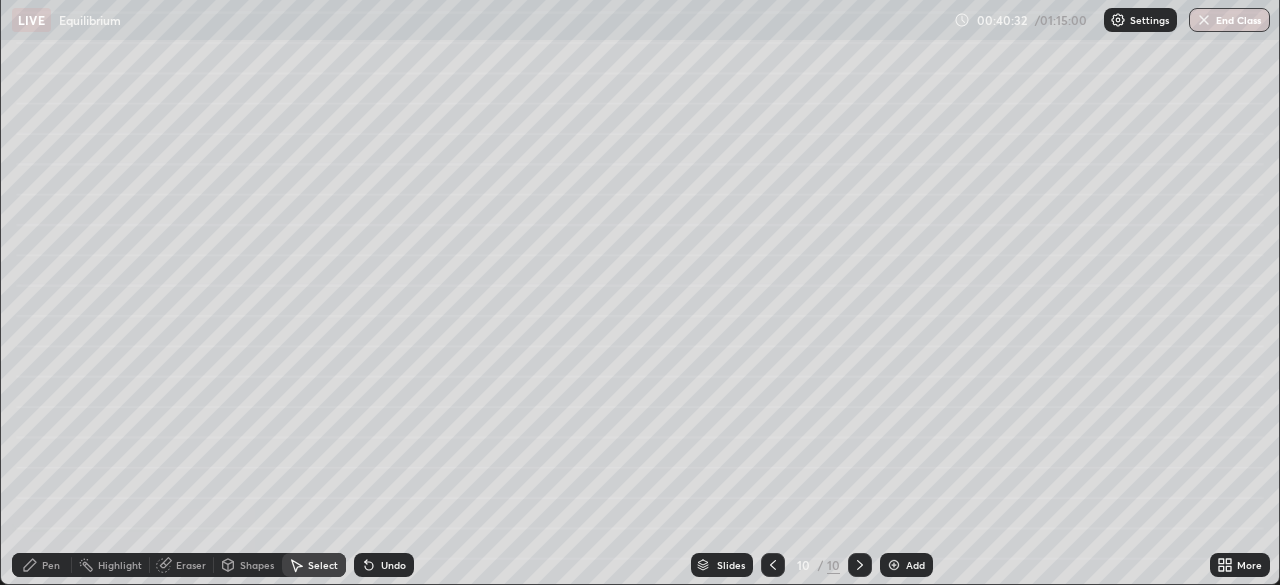 scroll, scrollTop: 585, scrollLeft: 1280, axis: both 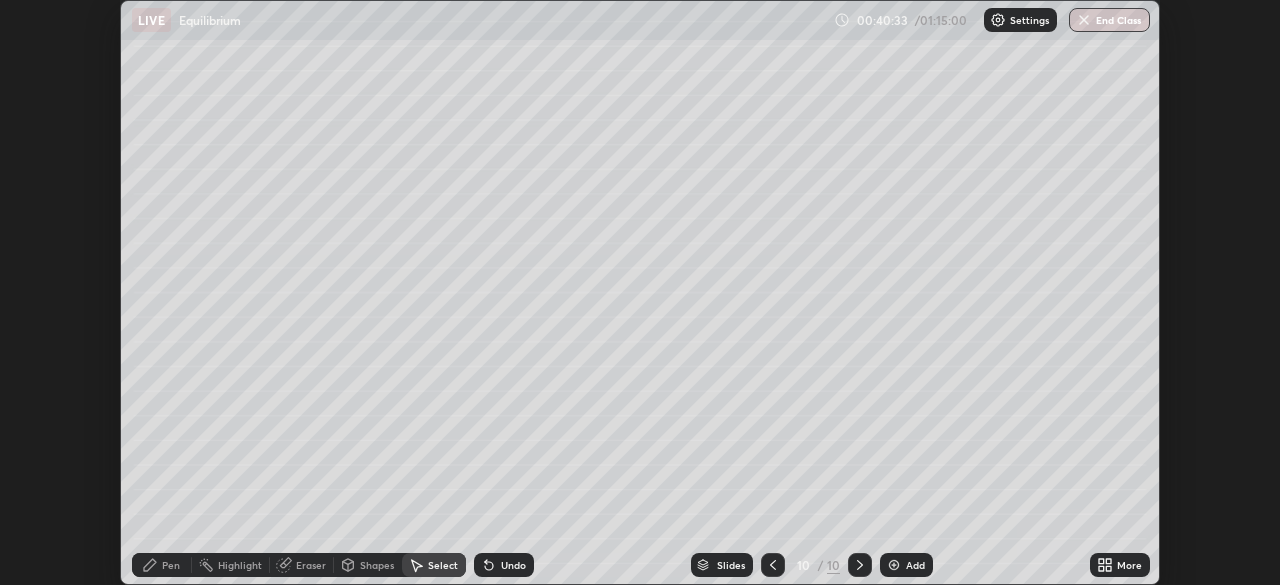 click on "More" at bounding box center [1120, 565] 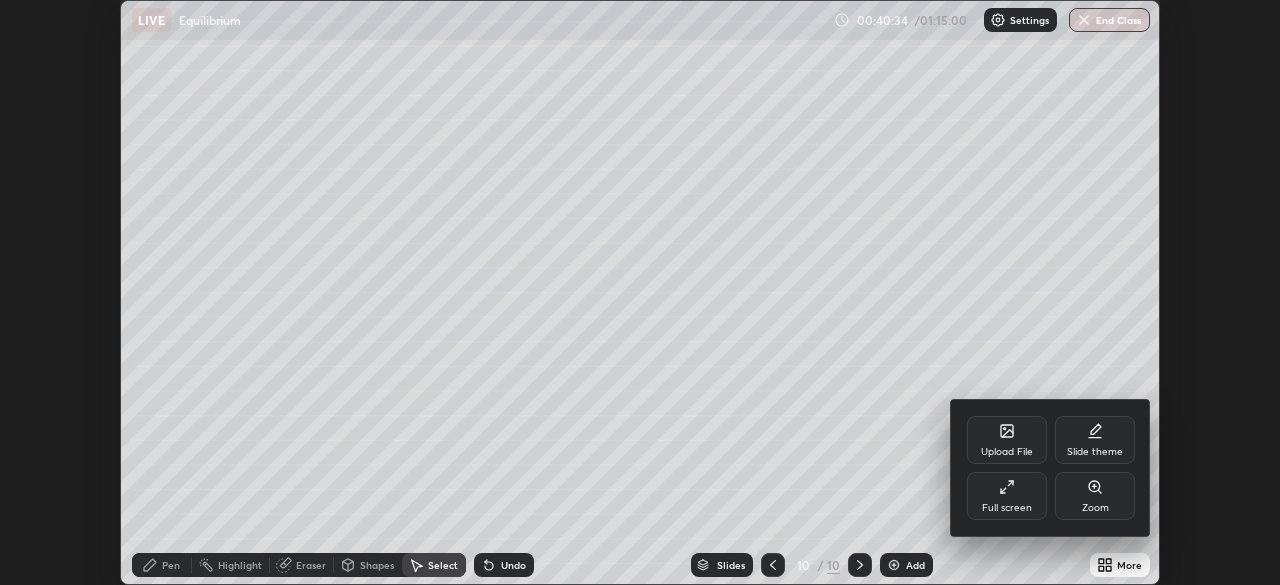 click 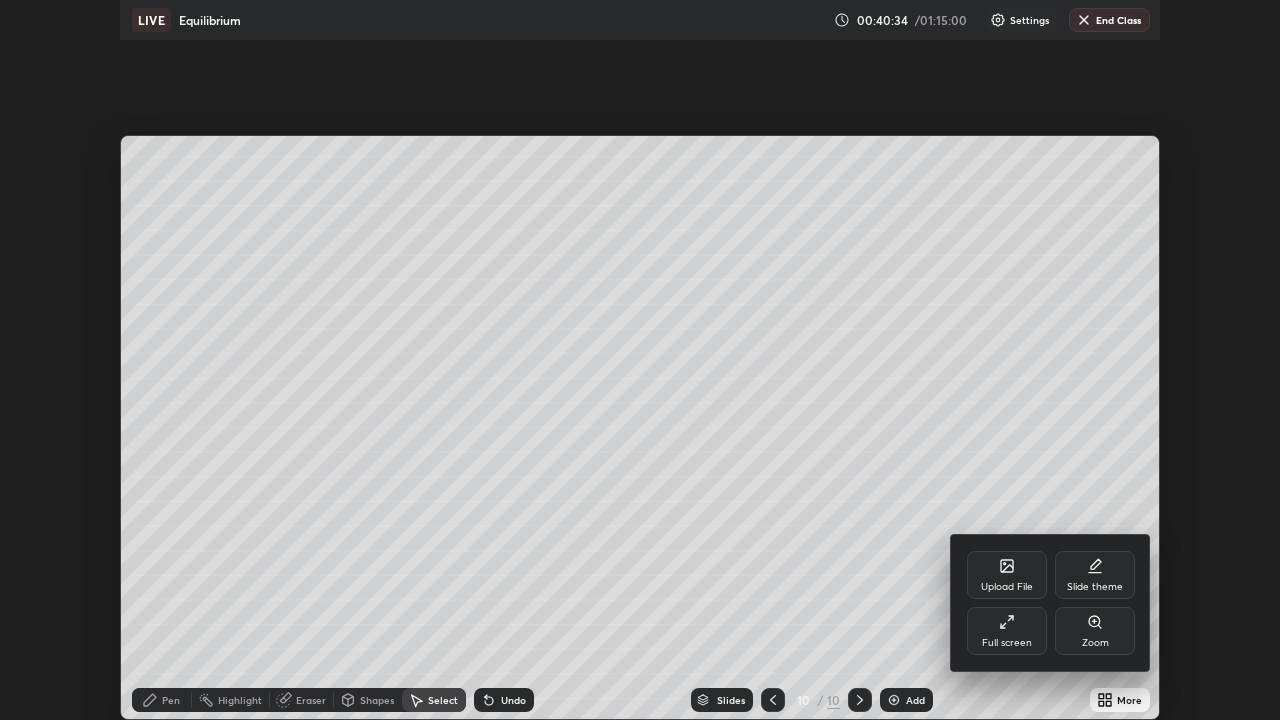 scroll, scrollTop: 99280, scrollLeft: 98720, axis: both 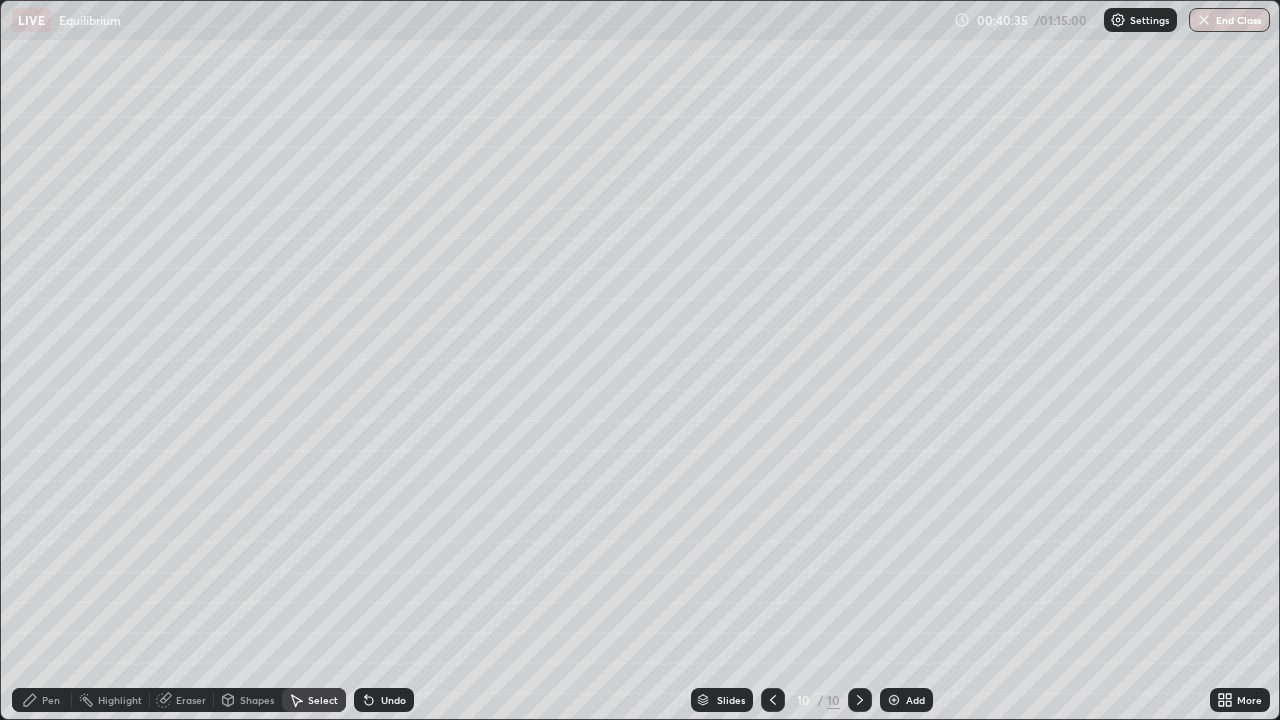 click 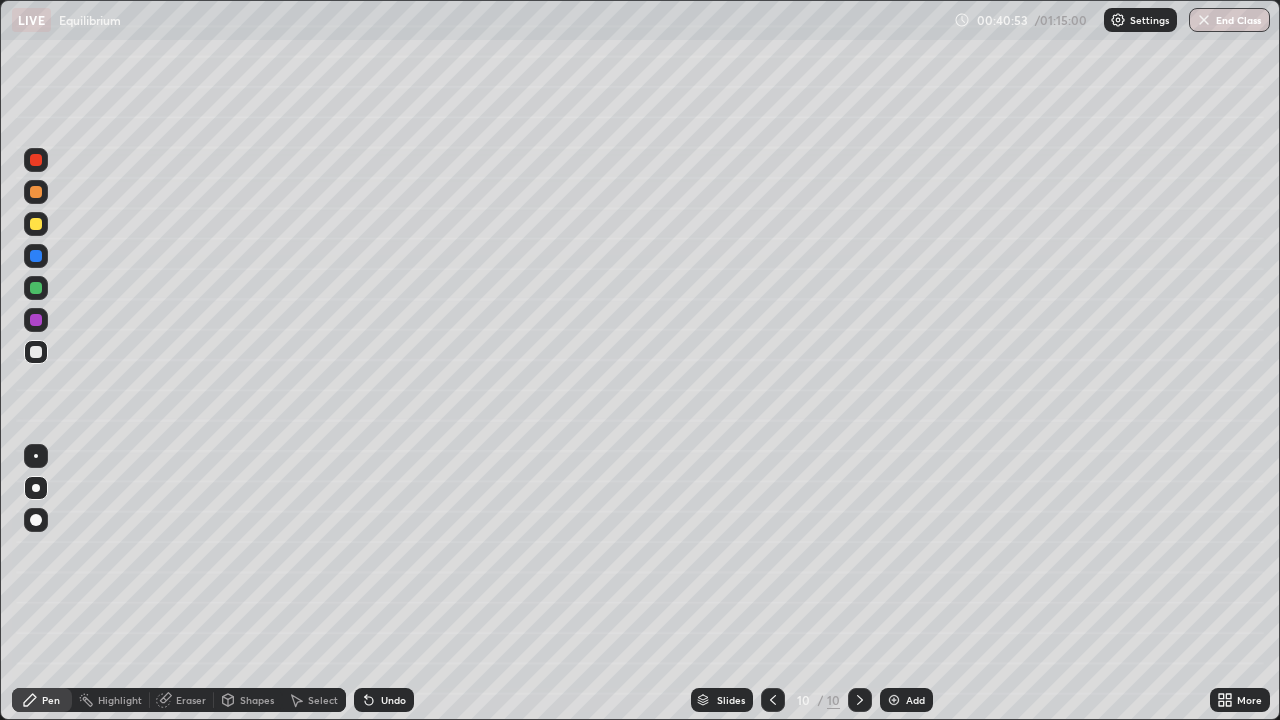 click on "Shapes" at bounding box center (248, 700) 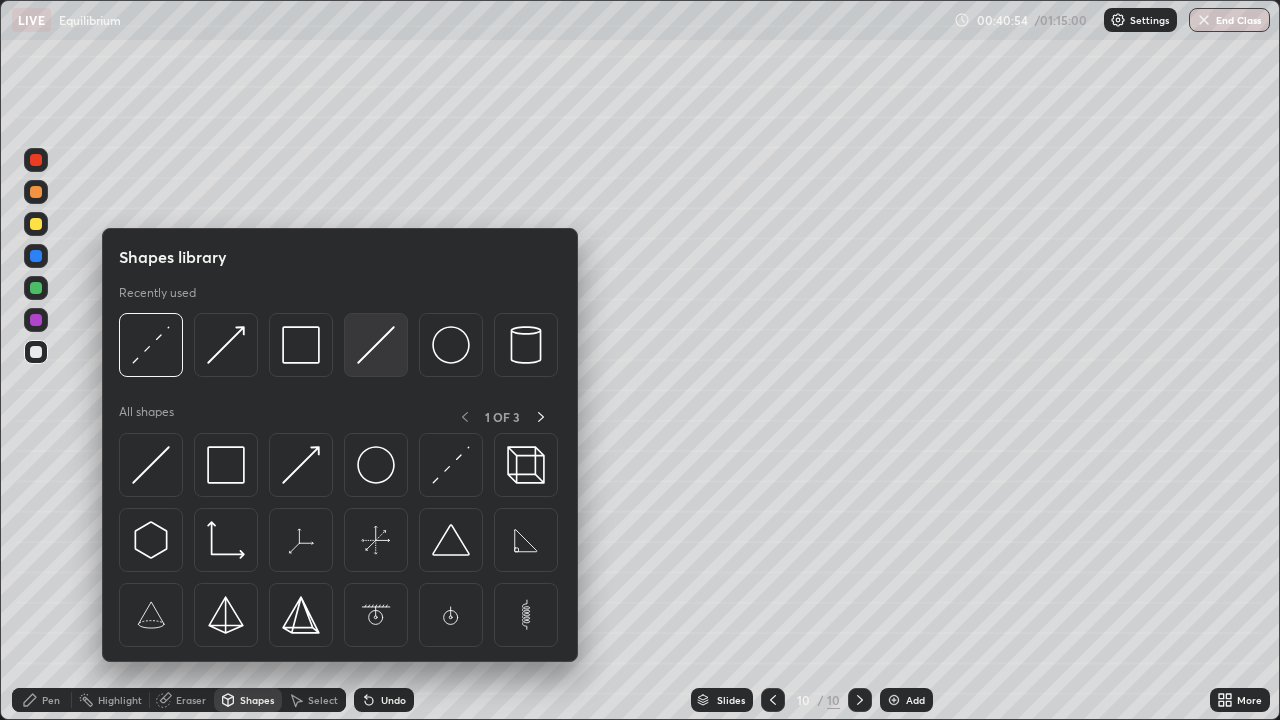 click at bounding box center [376, 345] 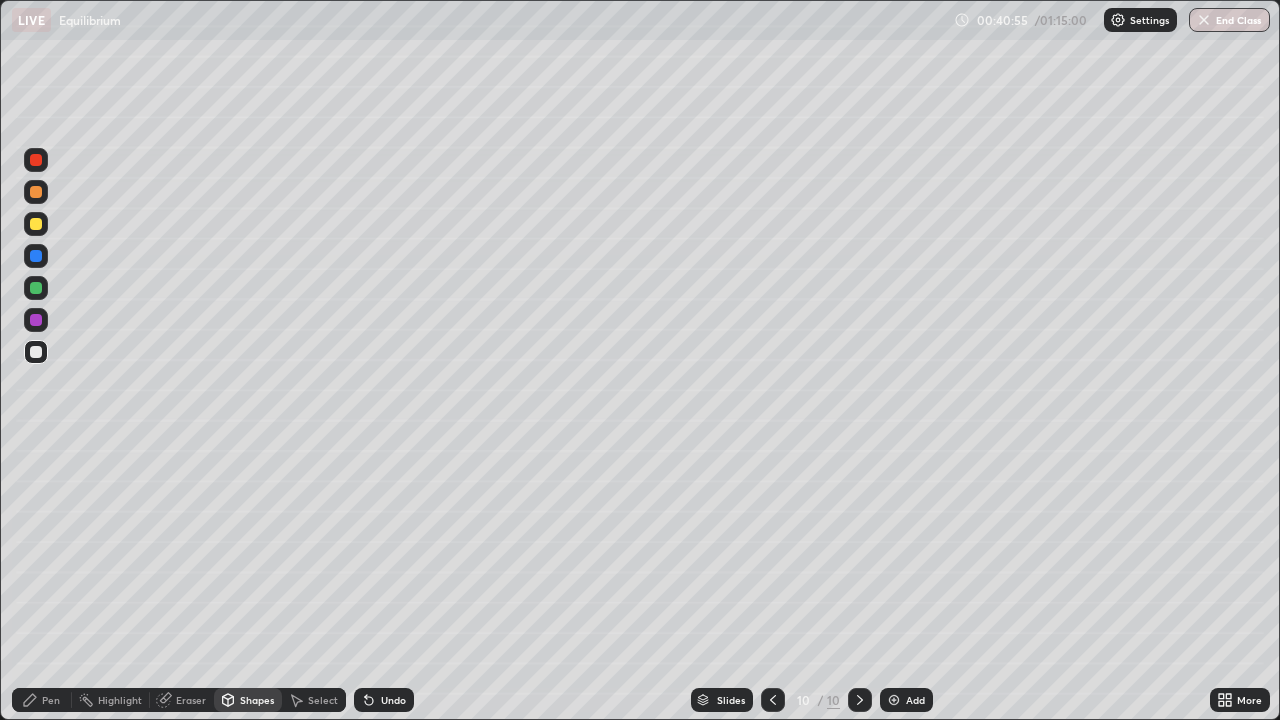 click at bounding box center (36, 288) 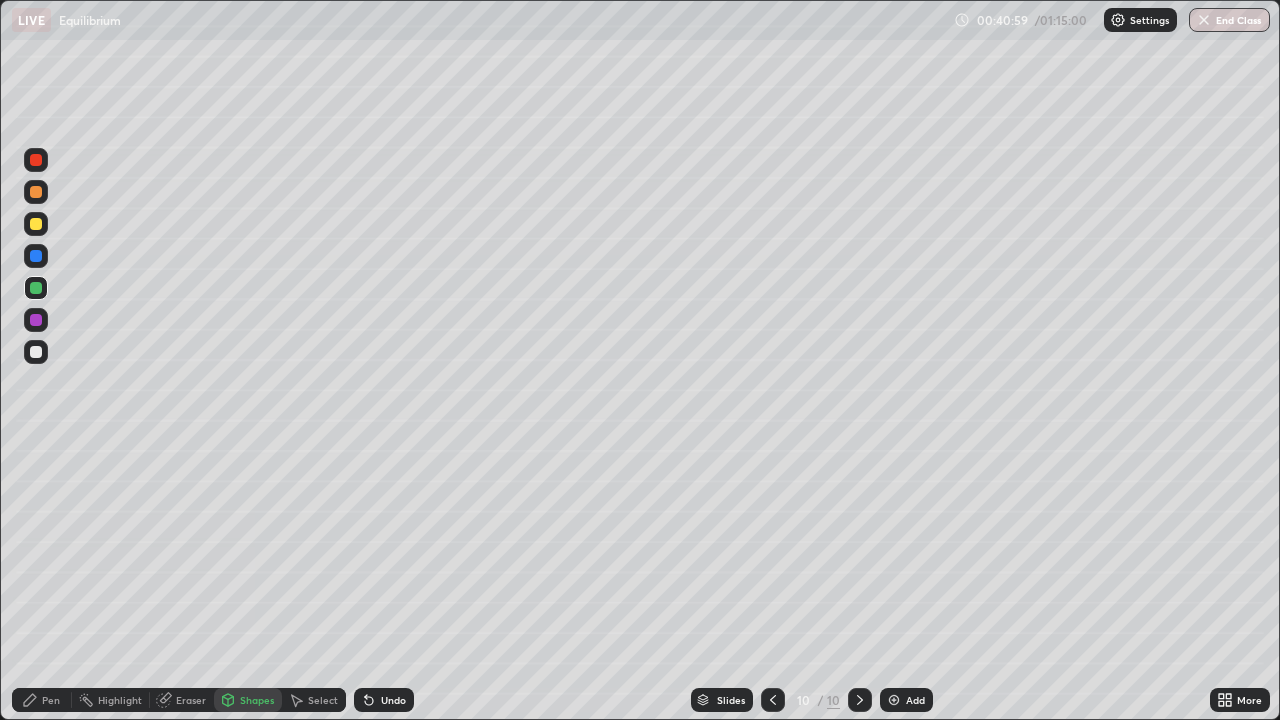 click on "Shapes" at bounding box center [257, 700] 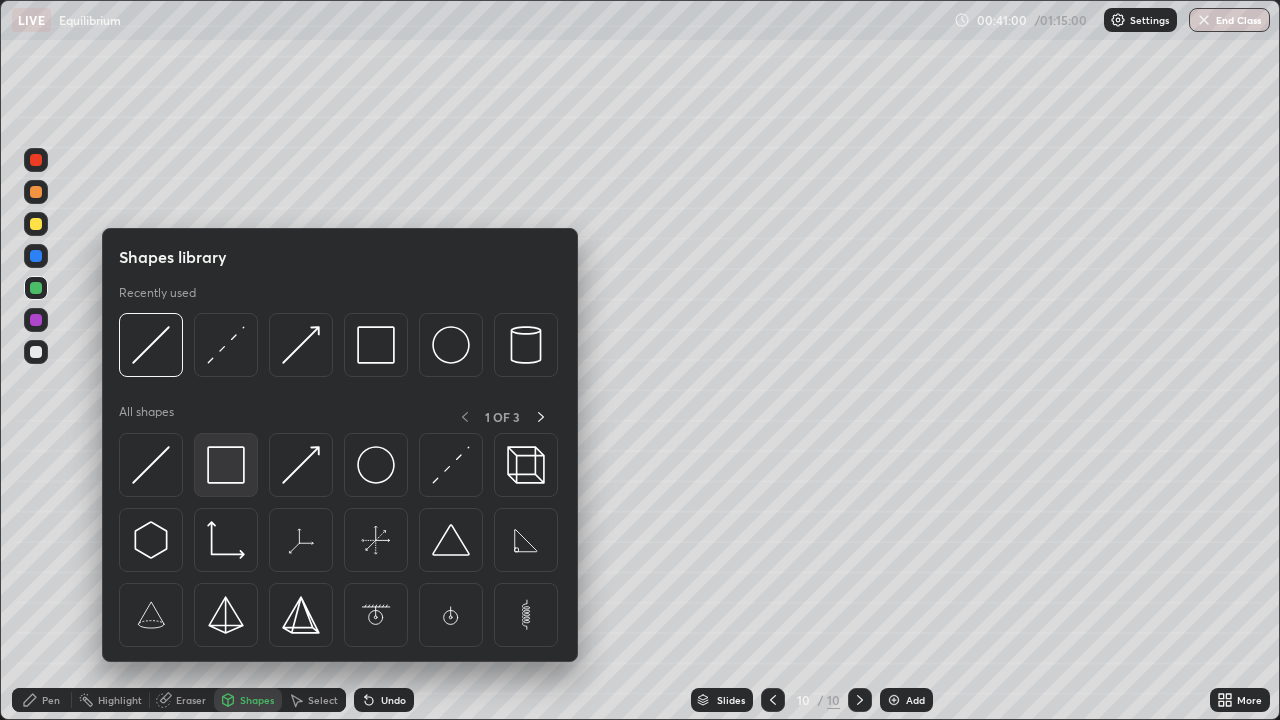 click at bounding box center (226, 465) 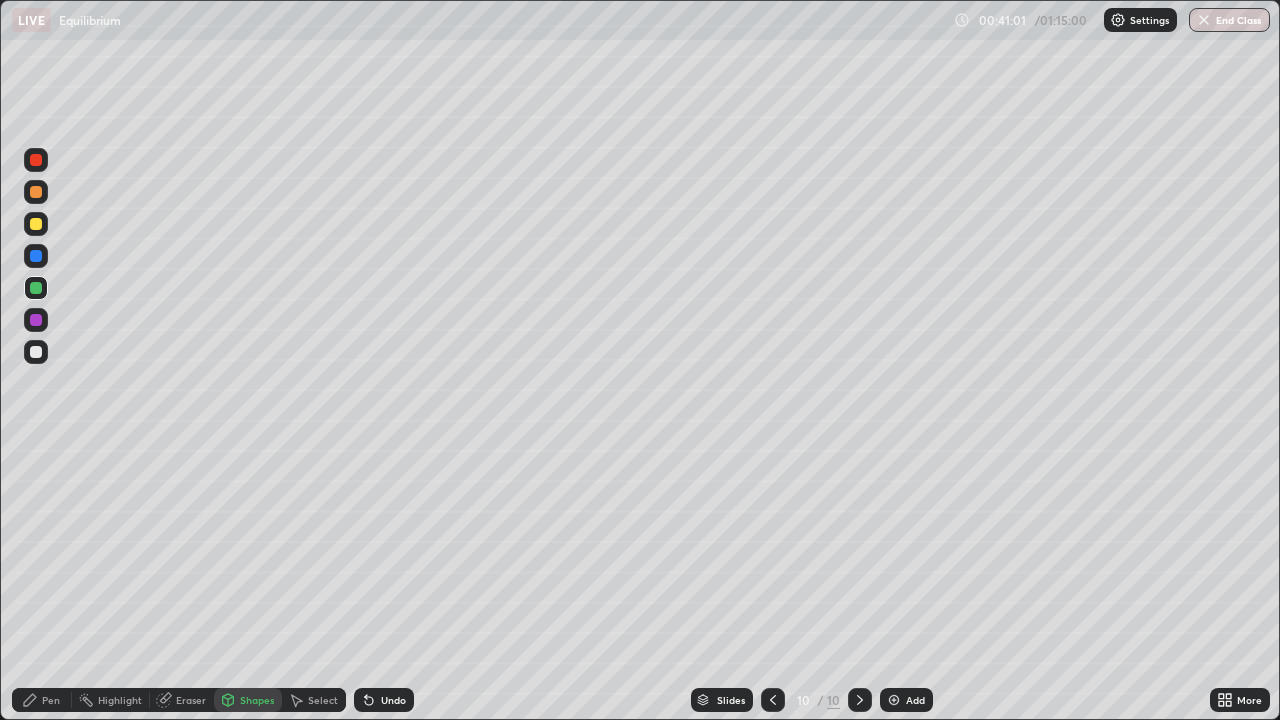 click at bounding box center (36, 352) 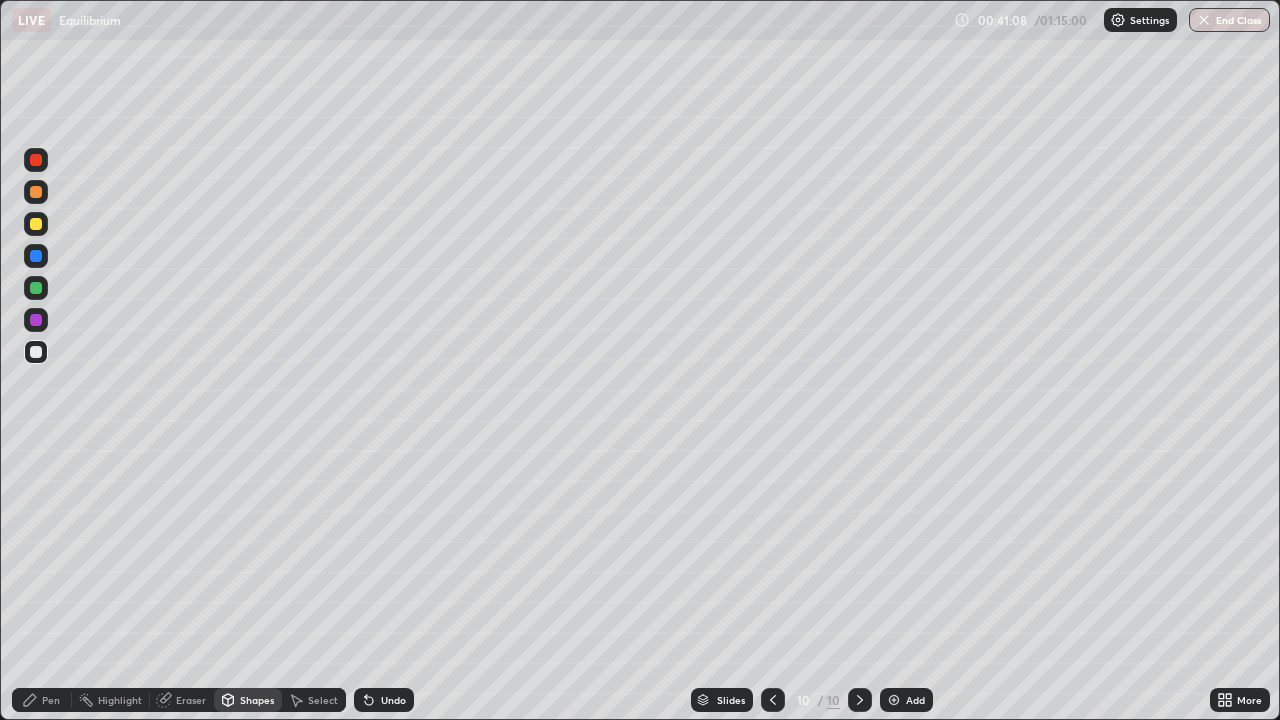 click on "Pen" at bounding box center [51, 700] 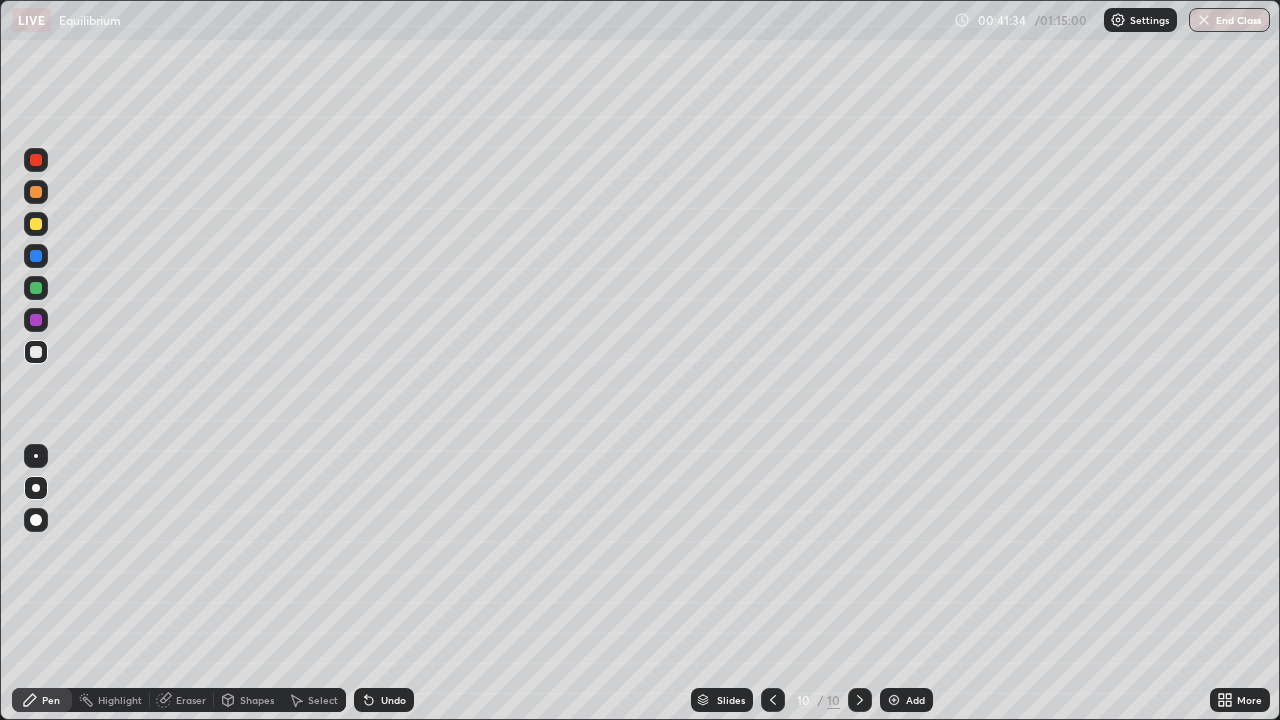 click on "Eraser" at bounding box center (191, 700) 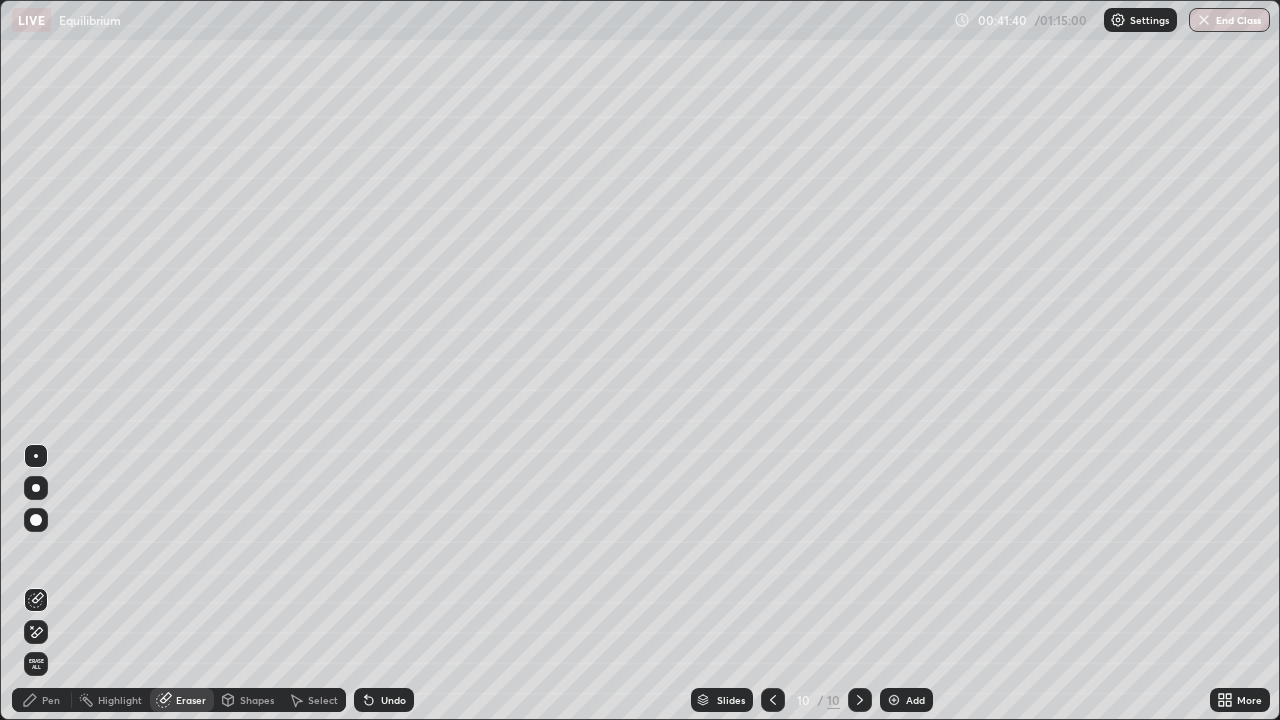 click on "Pen" at bounding box center (51, 700) 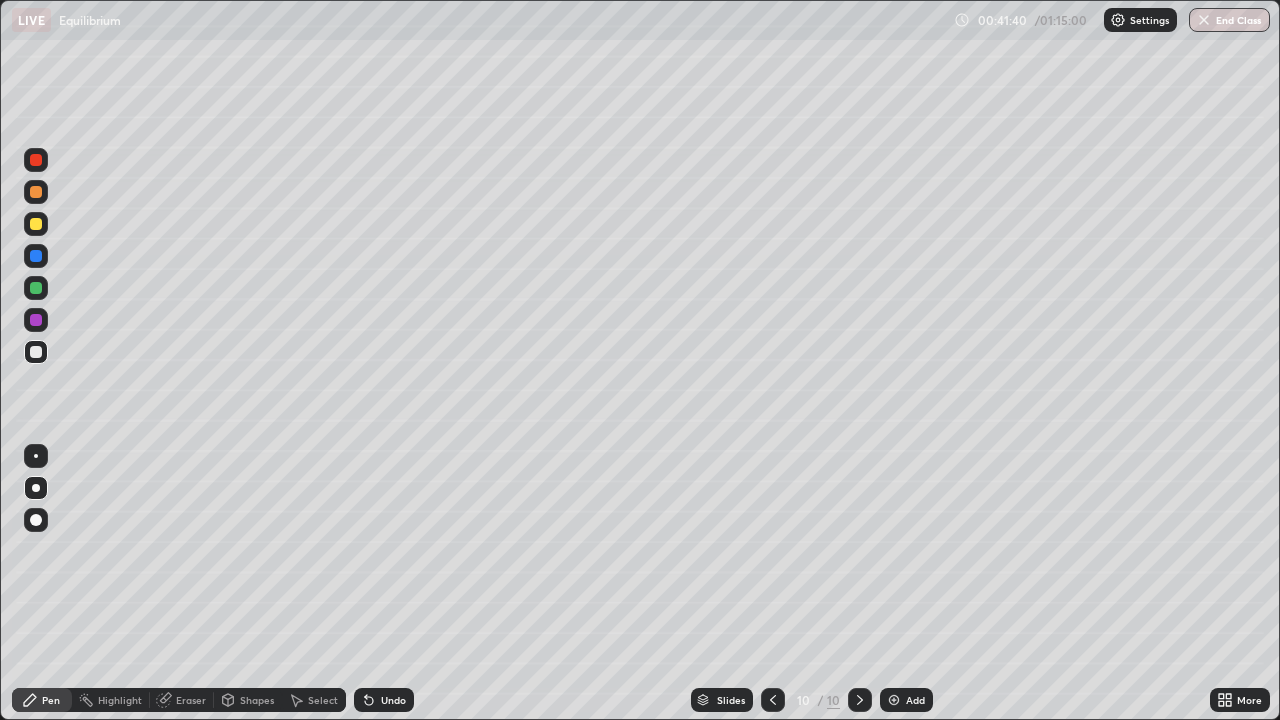 click on "Shapes" at bounding box center [257, 700] 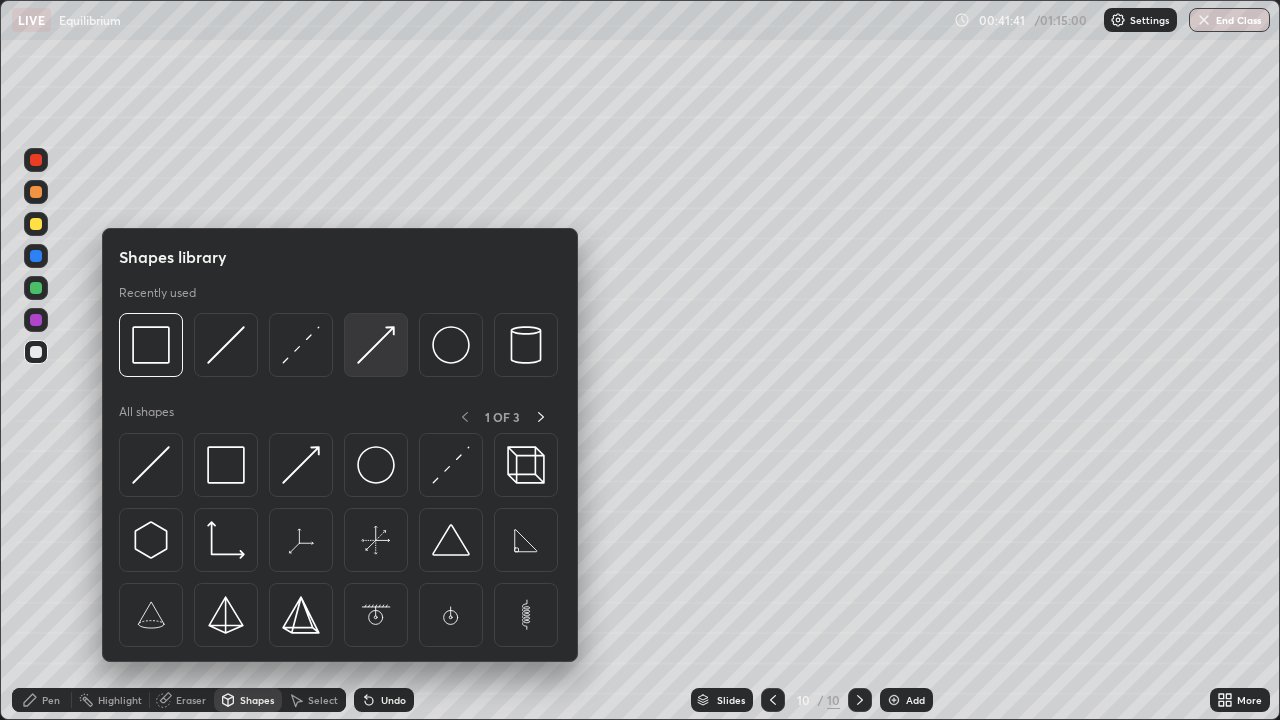 click at bounding box center (376, 345) 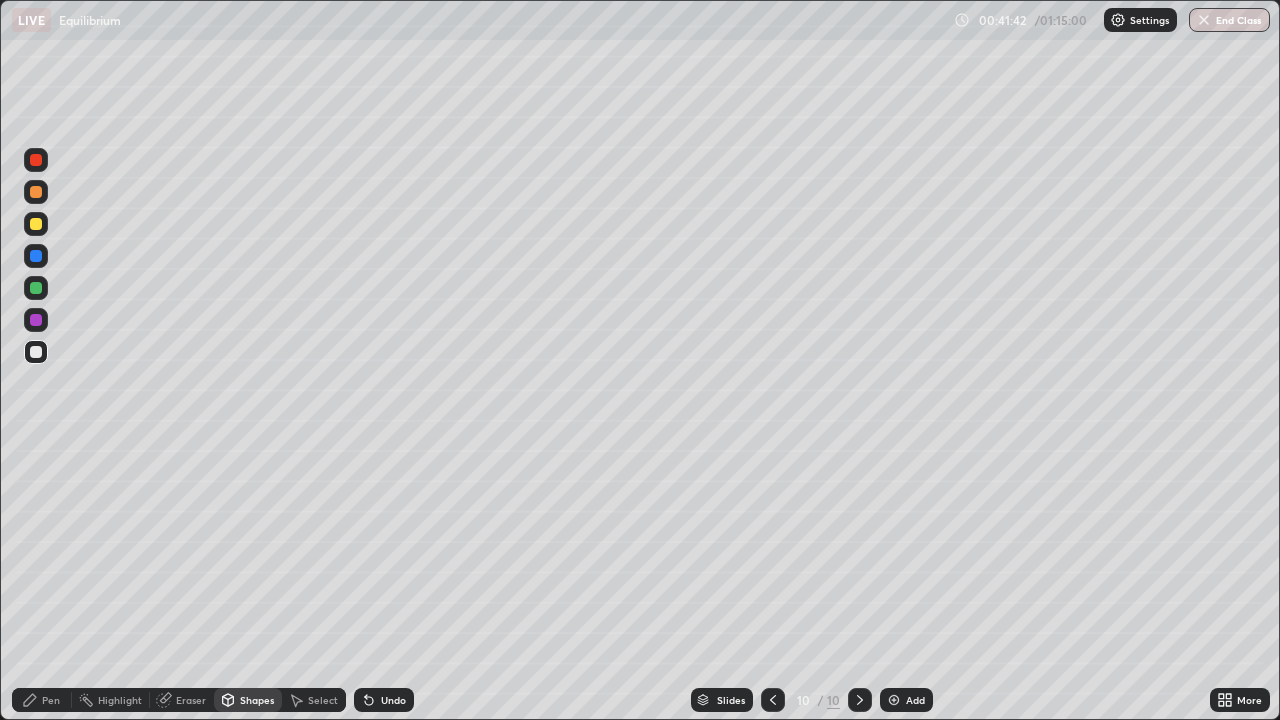 click at bounding box center (36, 256) 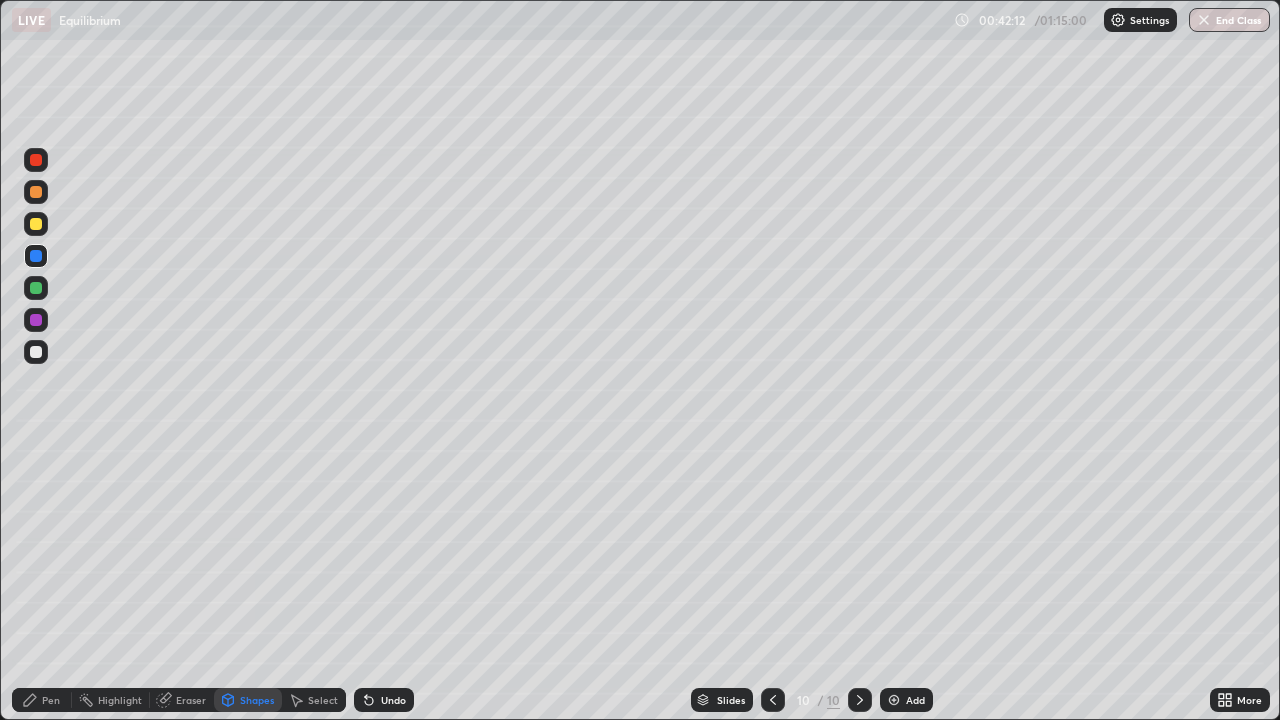 click on "Undo" at bounding box center [393, 700] 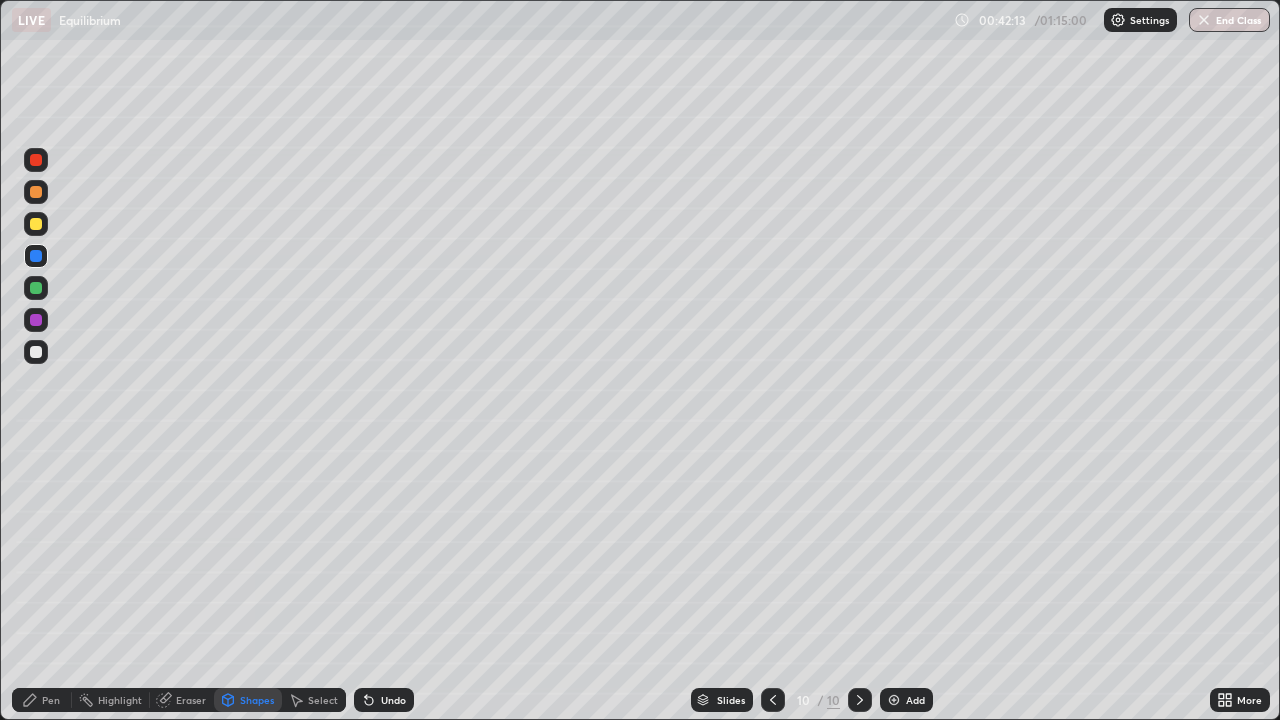 click on "Pen" at bounding box center [51, 700] 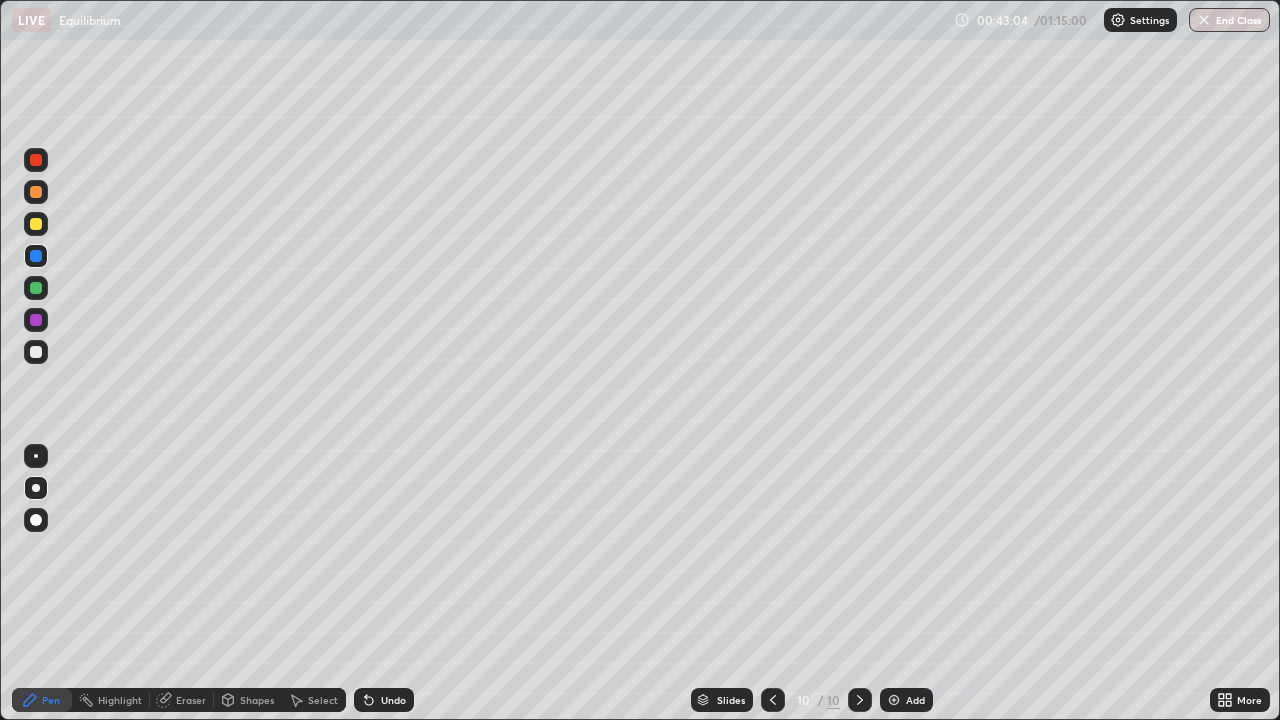 click at bounding box center [36, 288] 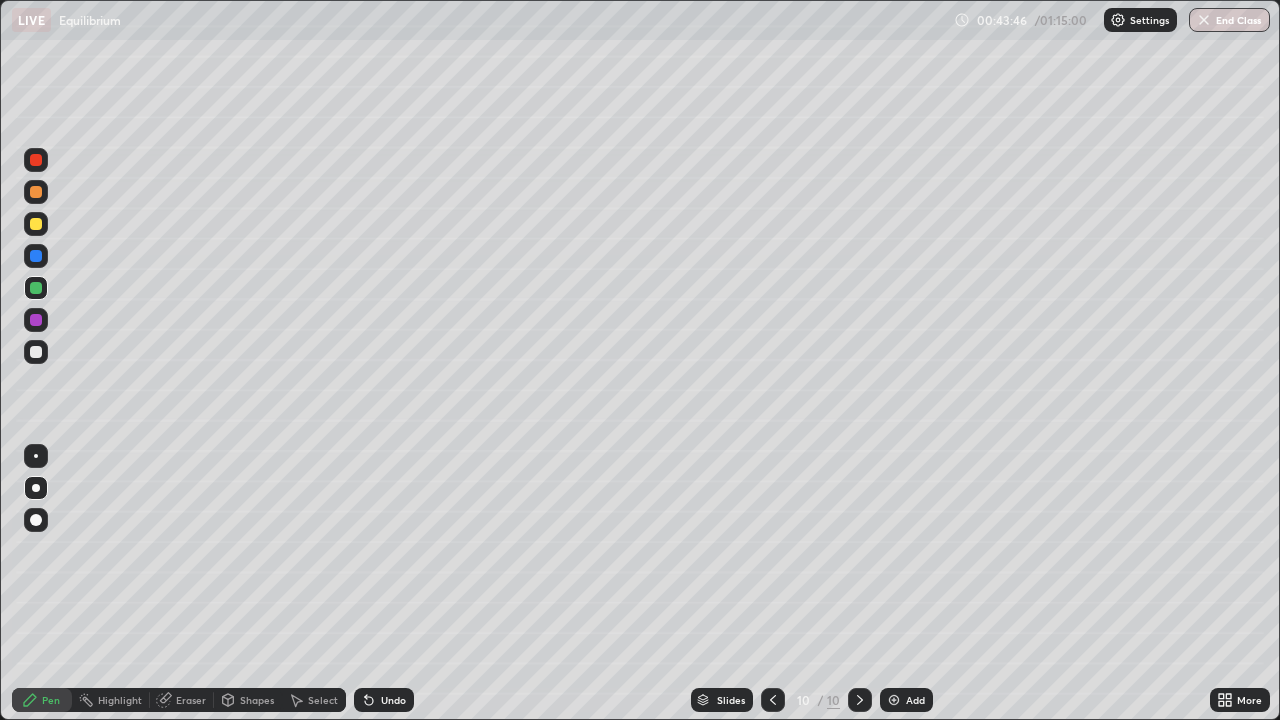 click 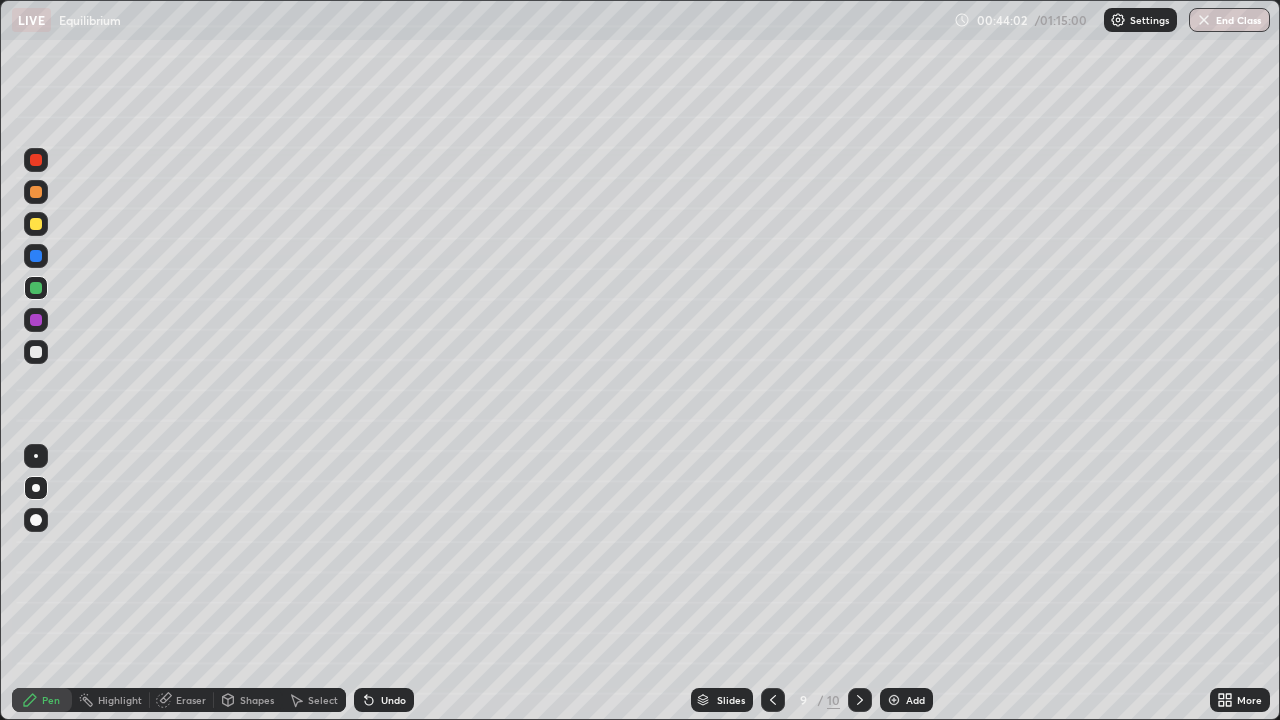 click at bounding box center (860, 700) 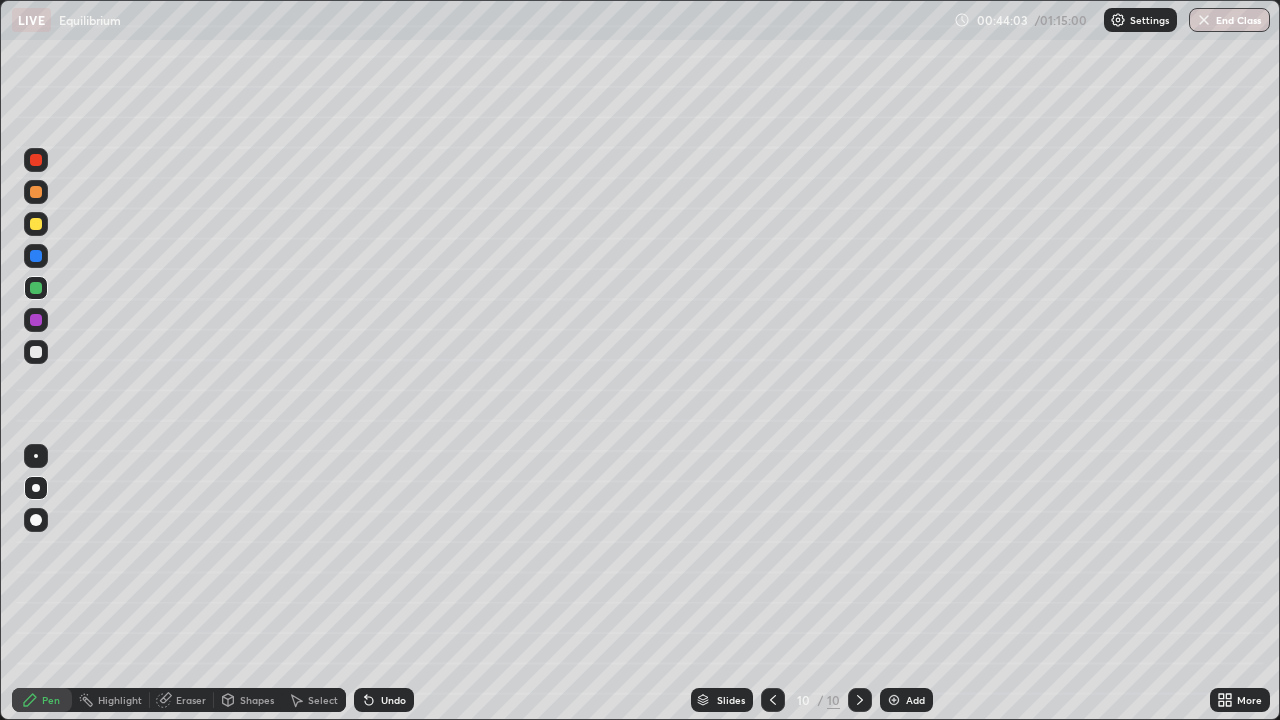 click at bounding box center [860, 700] 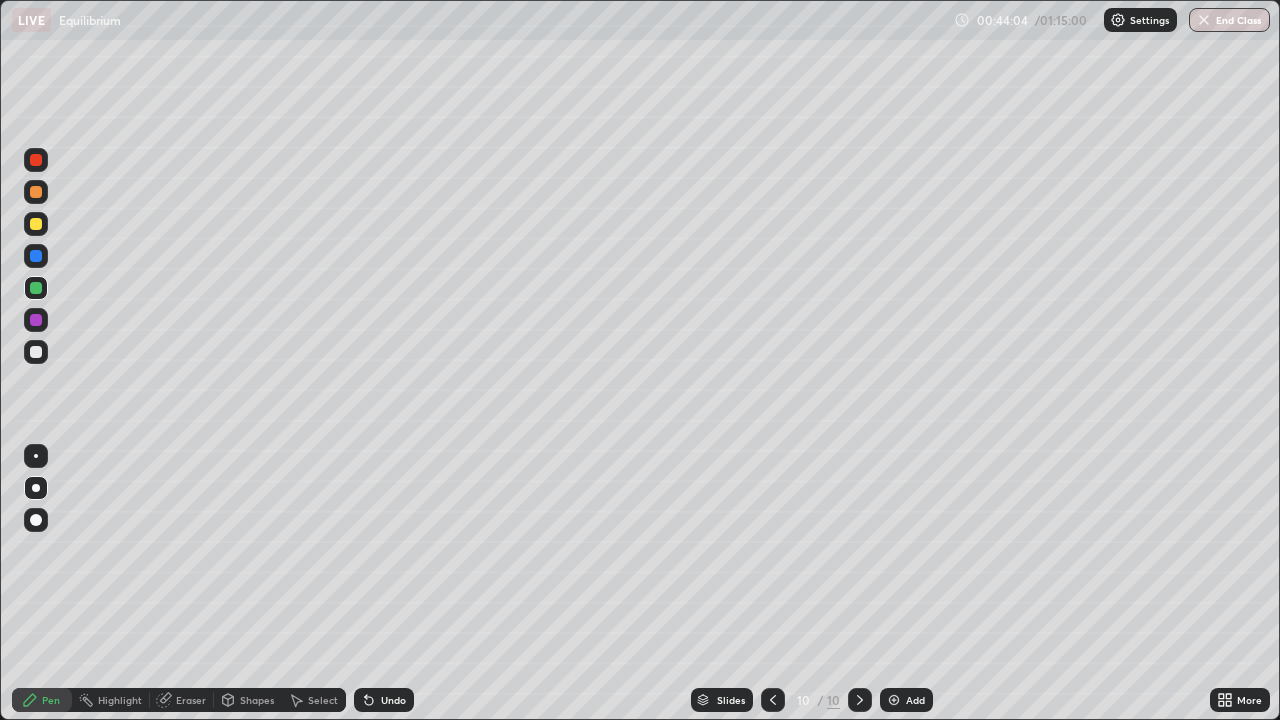 click at bounding box center (894, 700) 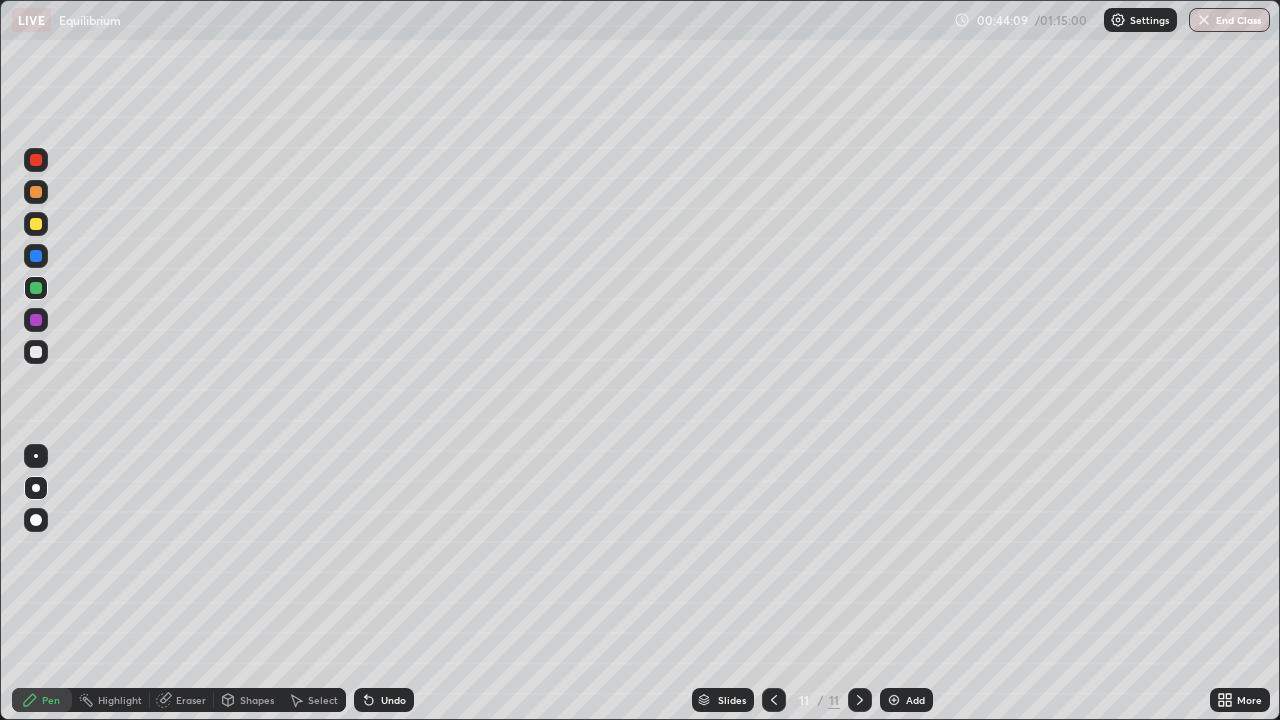 click on "Shapes" at bounding box center [257, 700] 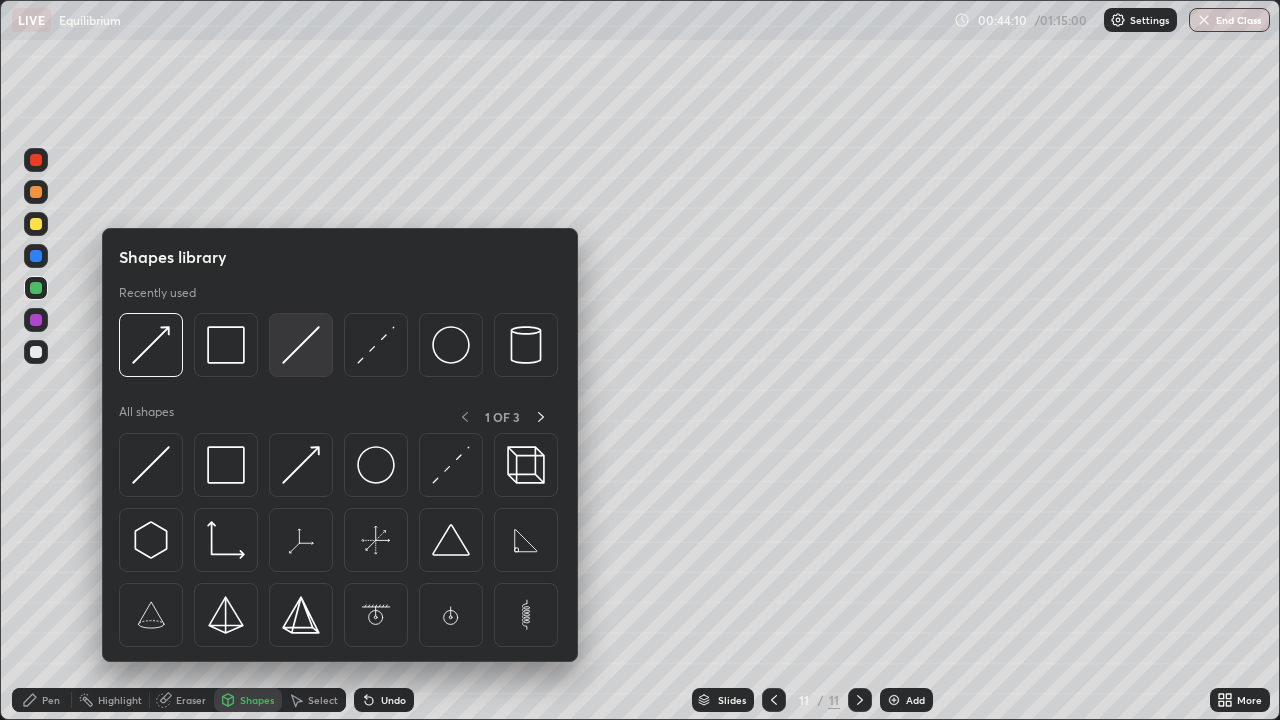 click at bounding box center [301, 345] 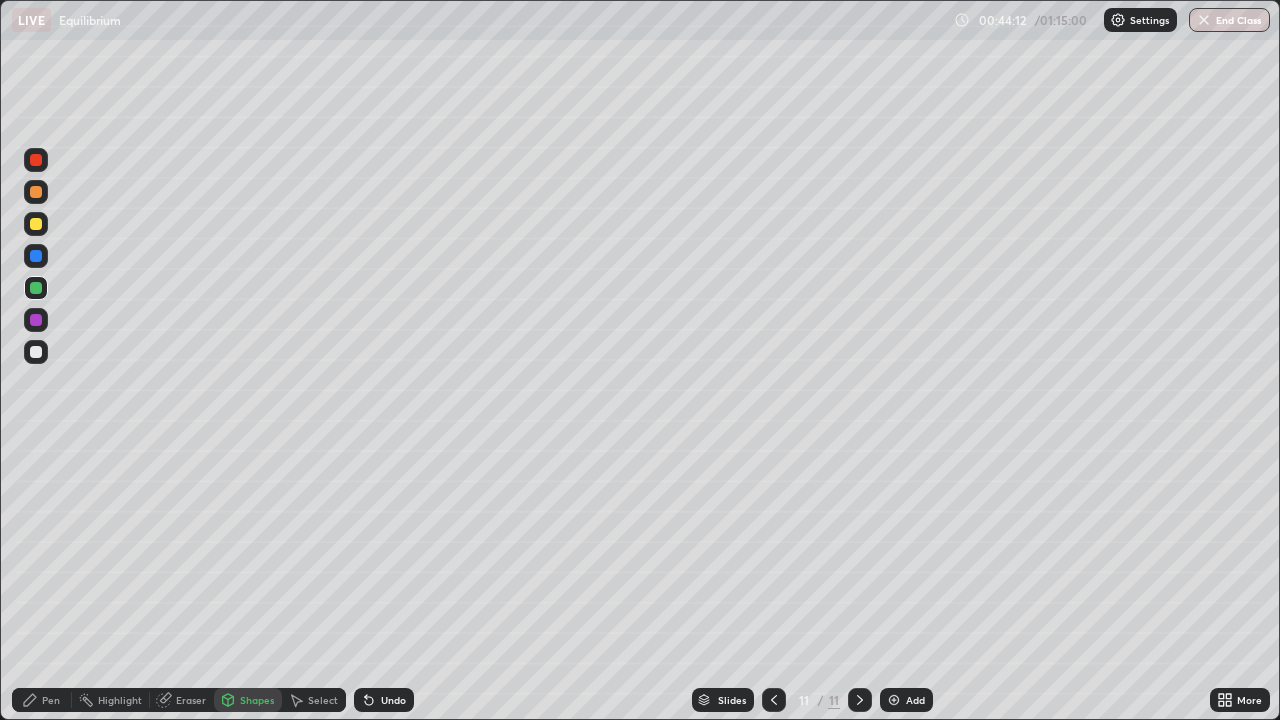 click on "Shapes" at bounding box center [257, 700] 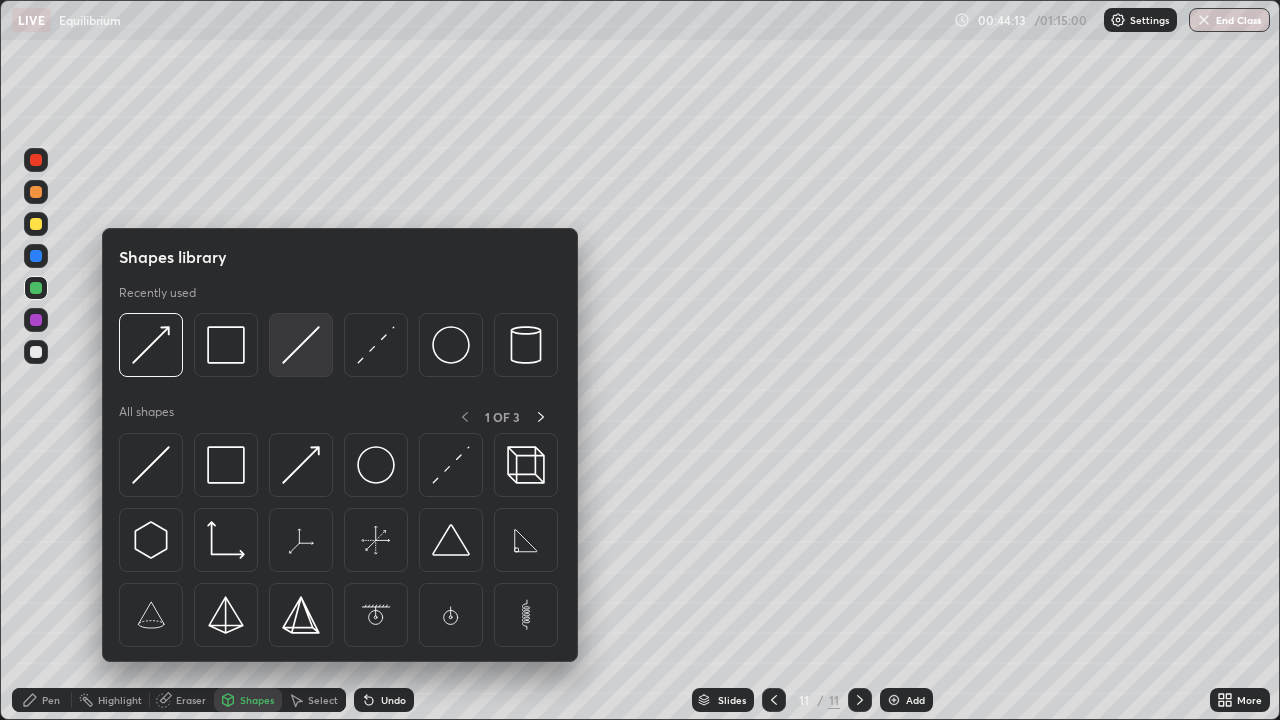 click at bounding box center (301, 345) 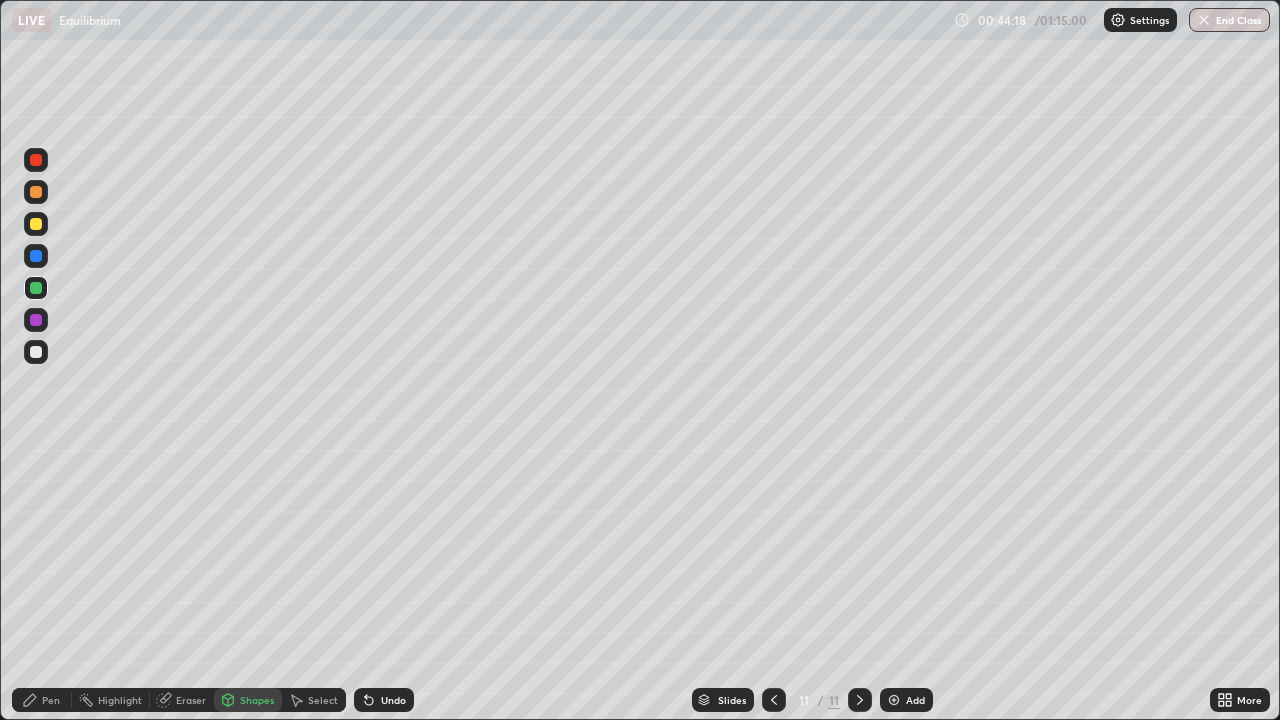 click at bounding box center [774, 700] 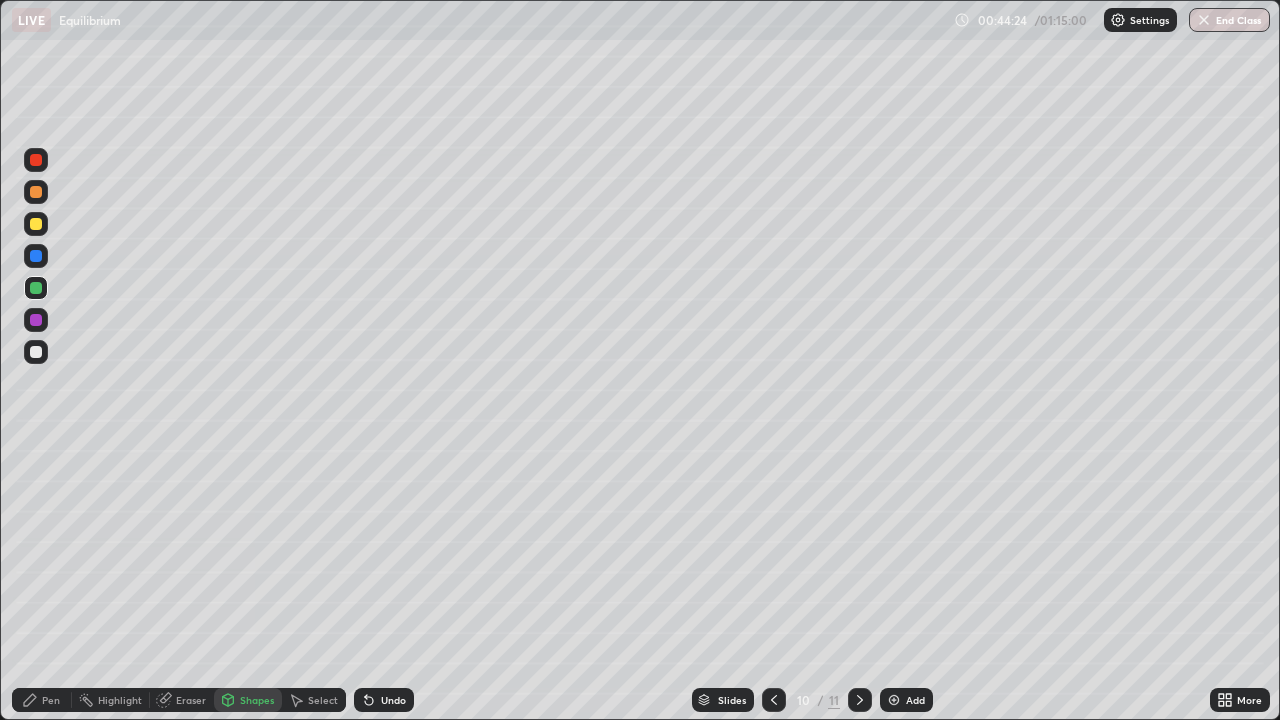 click 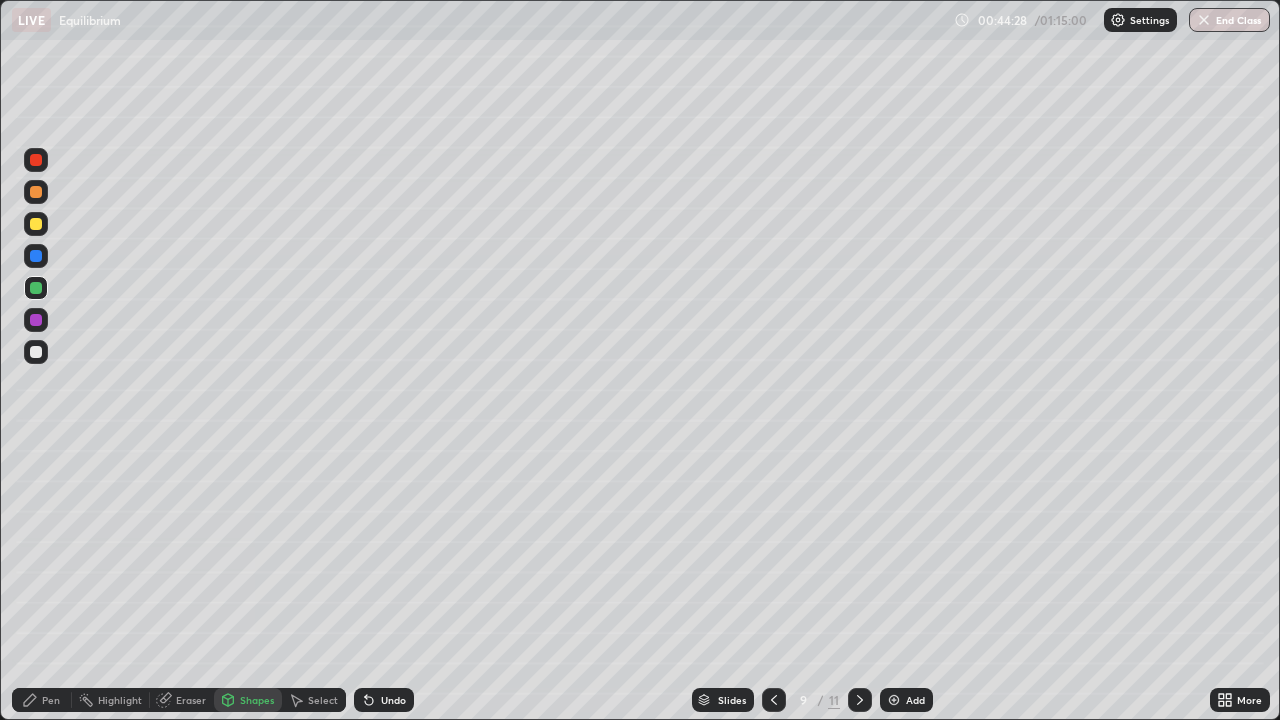 click on "Shapes" at bounding box center [257, 700] 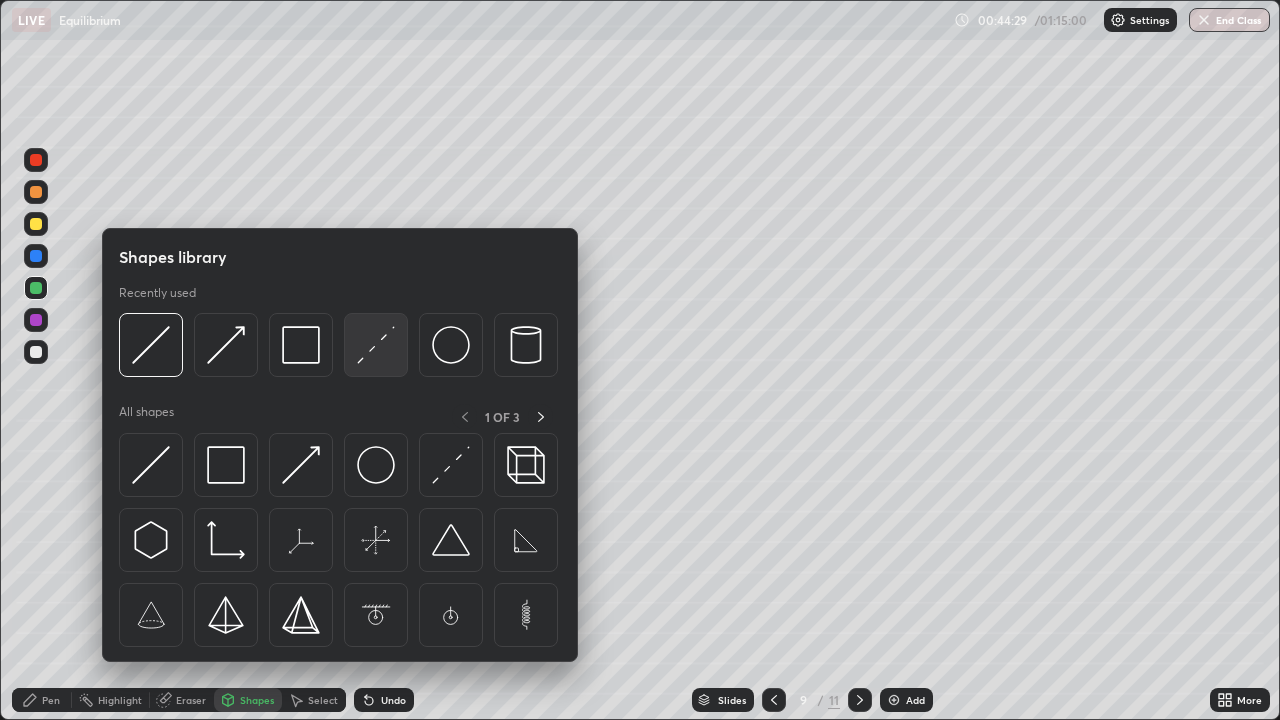 click at bounding box center [376, 345] 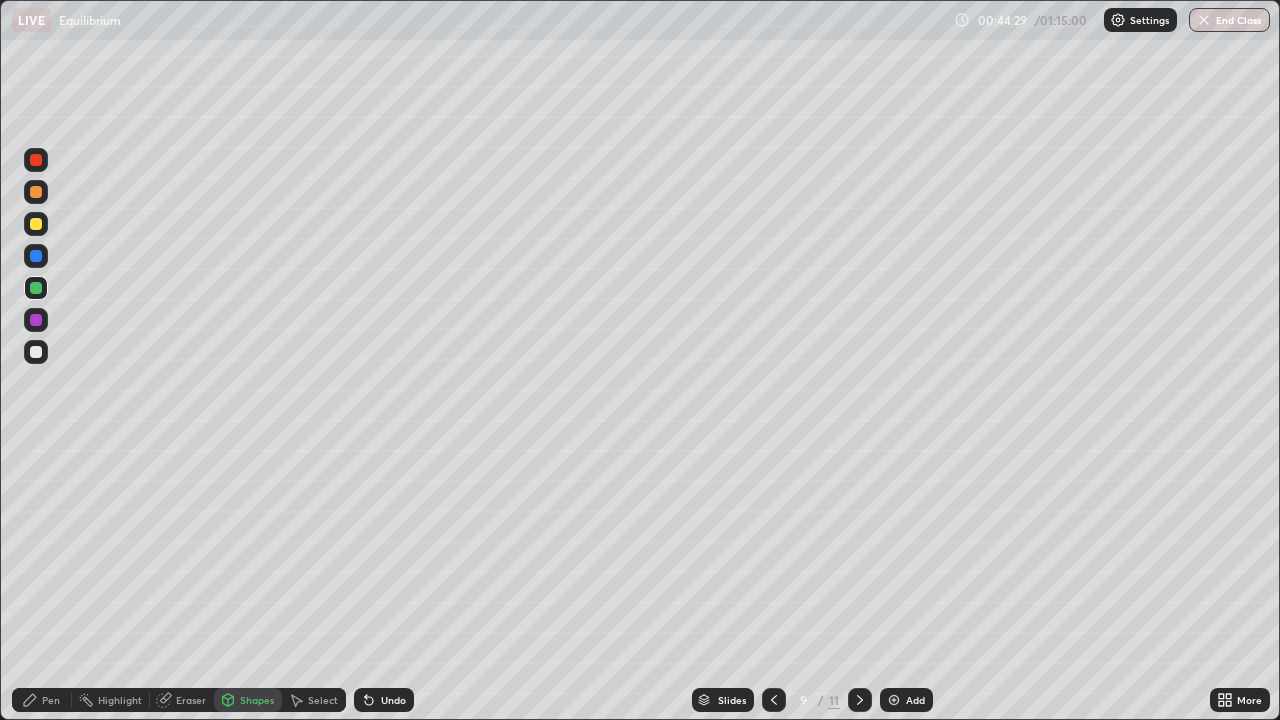 click at bounding box center [36, 256] 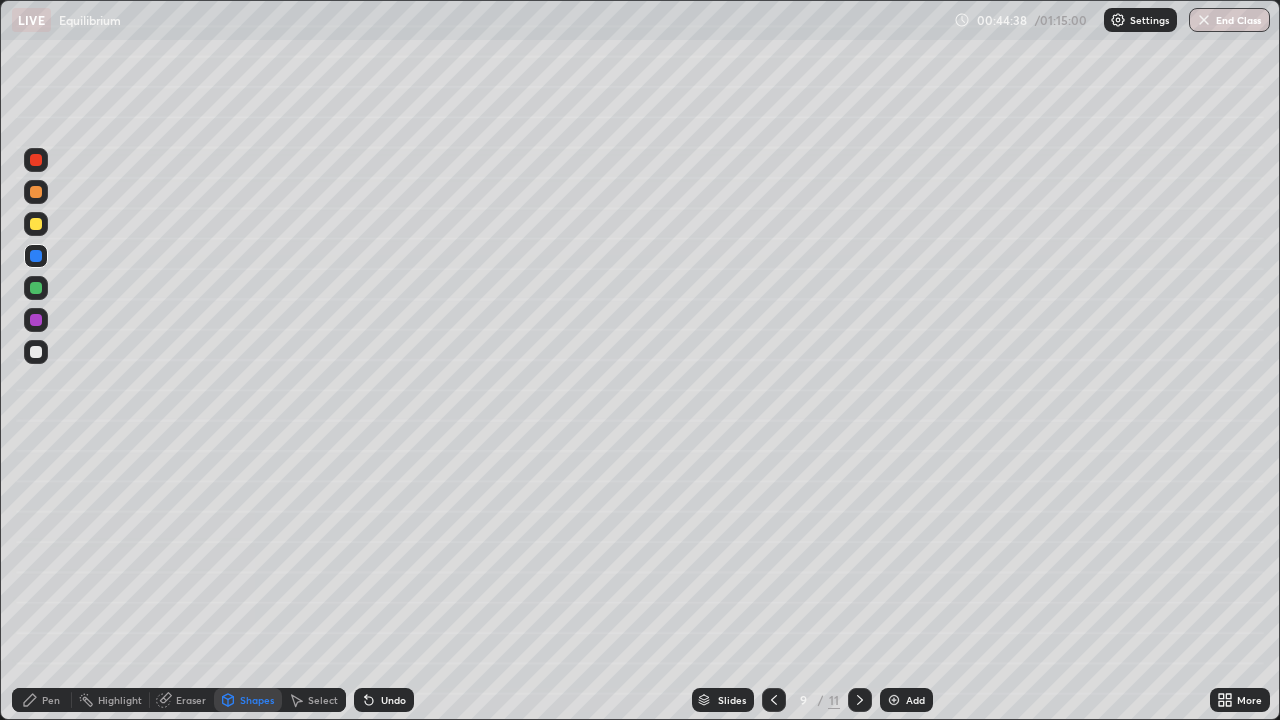 click 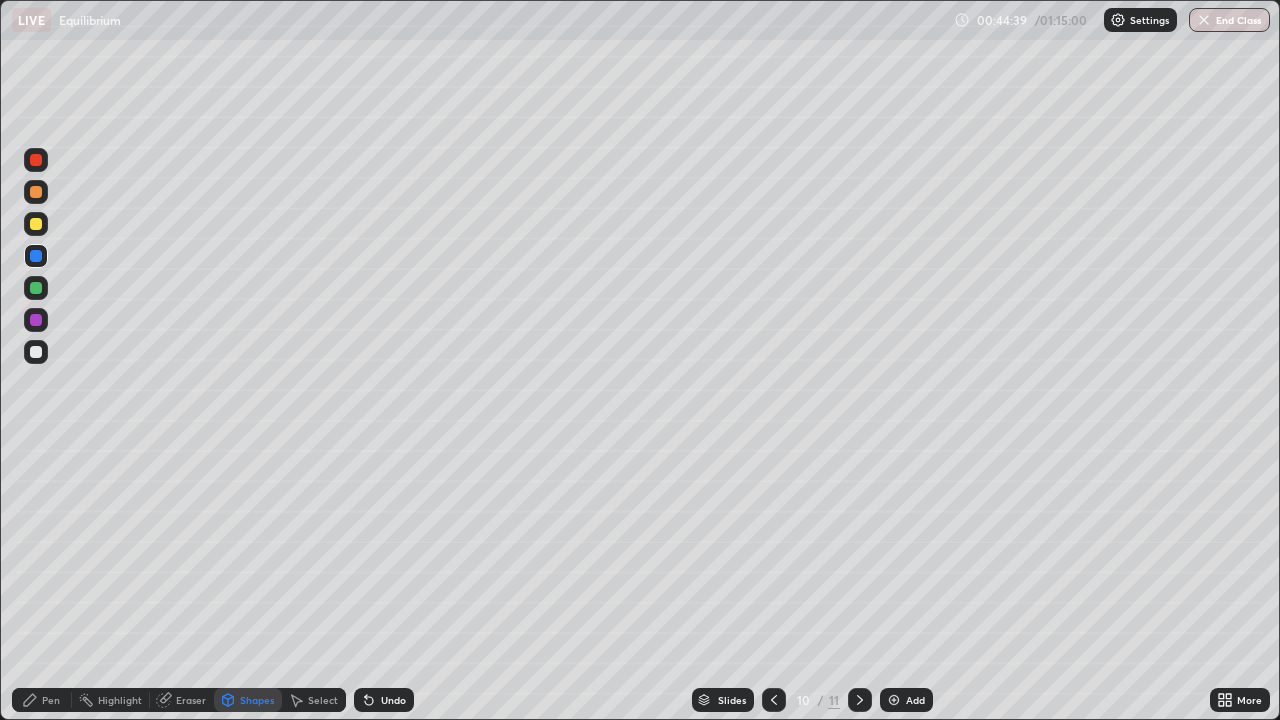 click 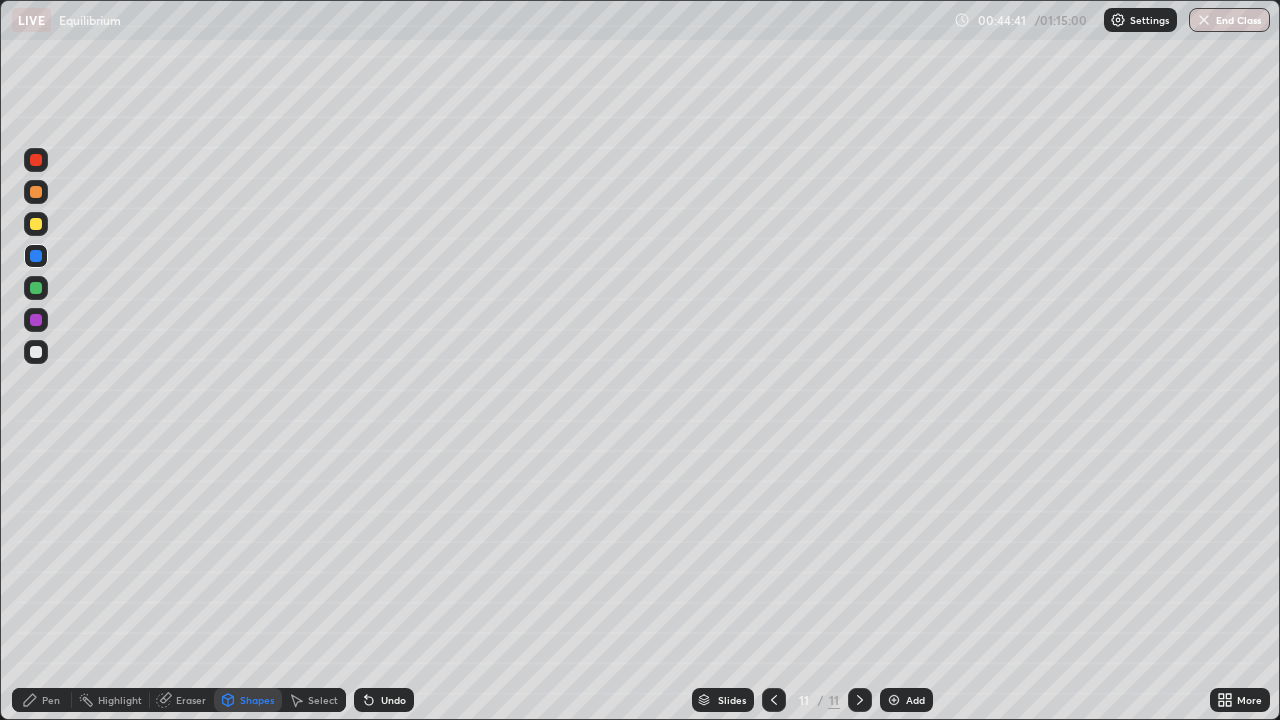 click on "Shapes" at bounding box center [257, 700] 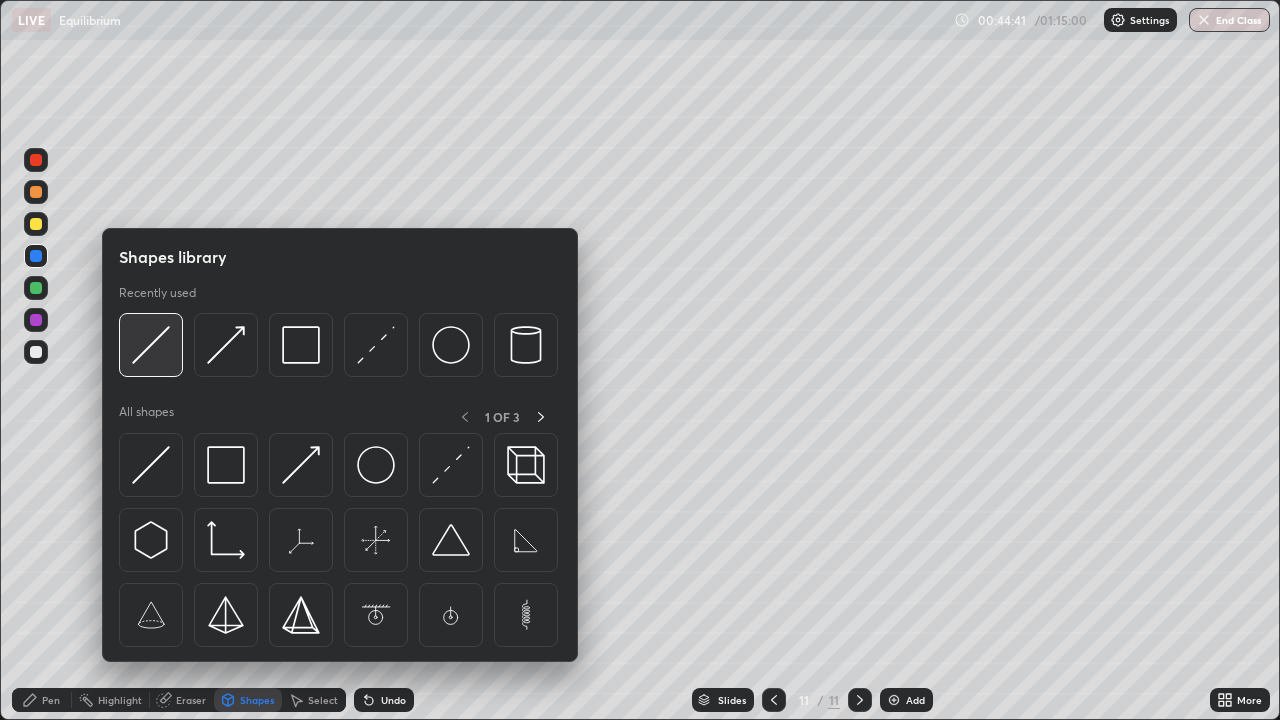 click at bounding box center [151, 345] 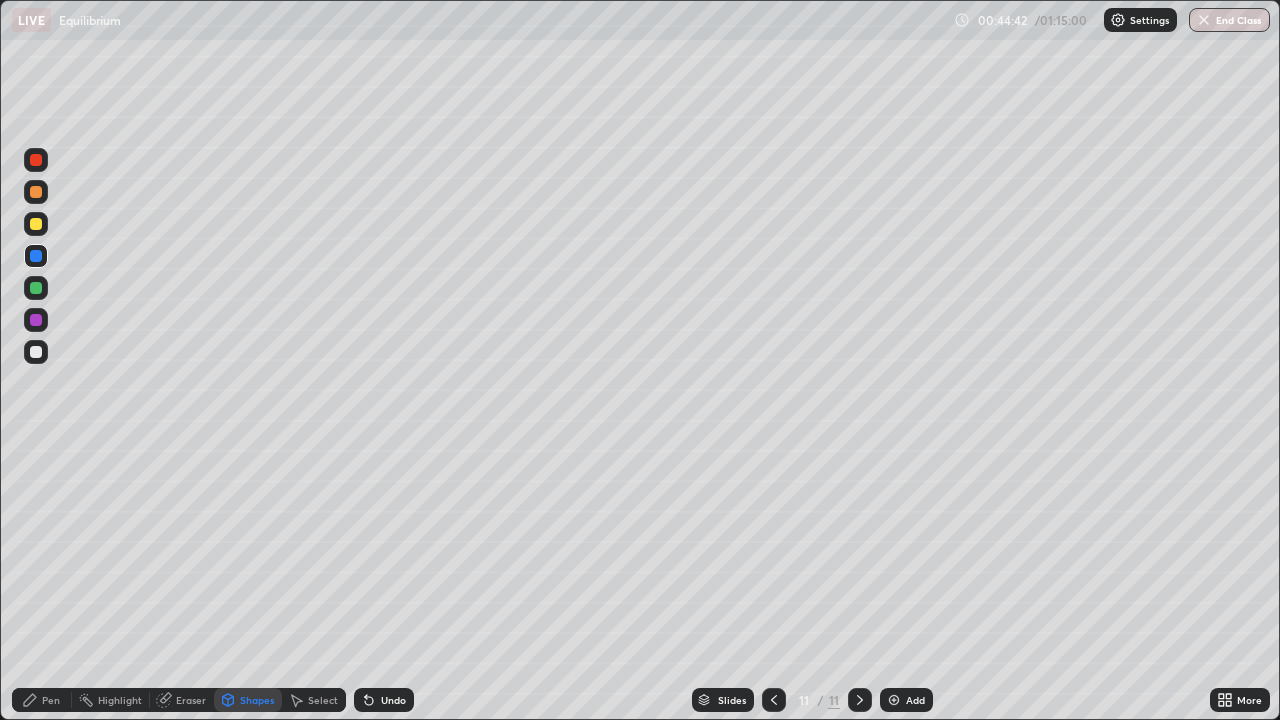 click at bounding box center [36, 224] 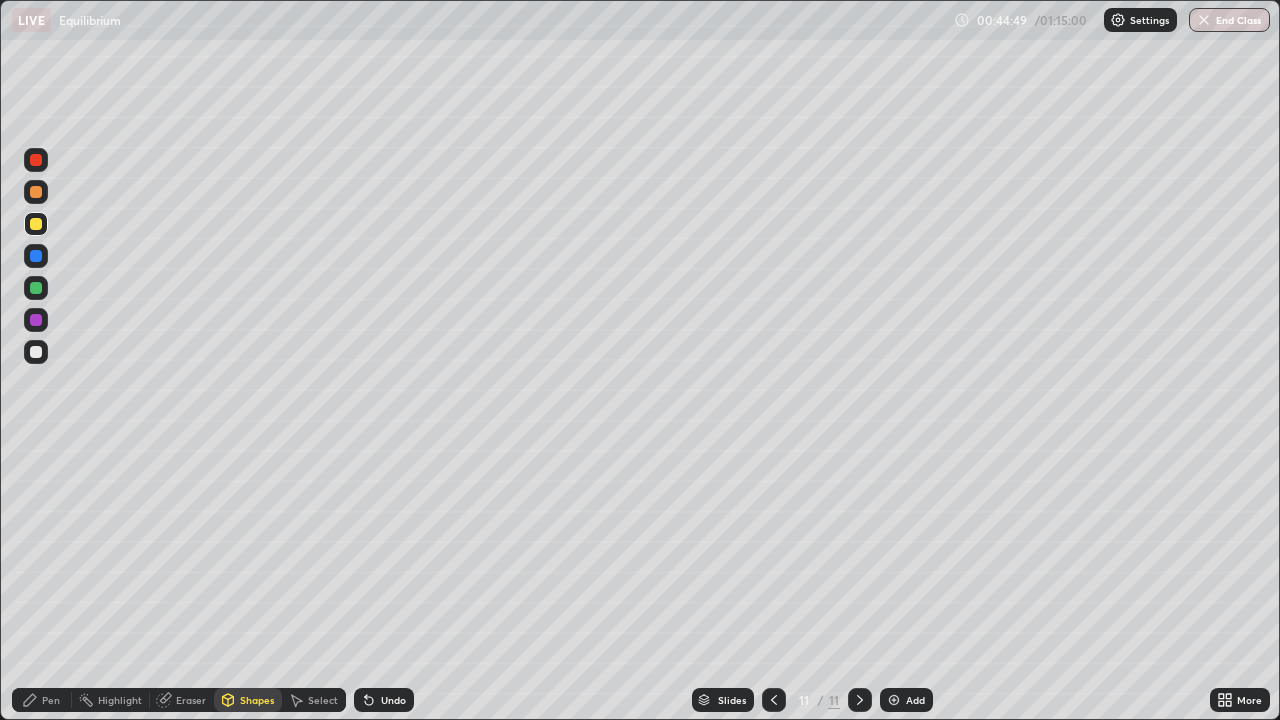 click on "Shapes" at bounding box center (257, 700) 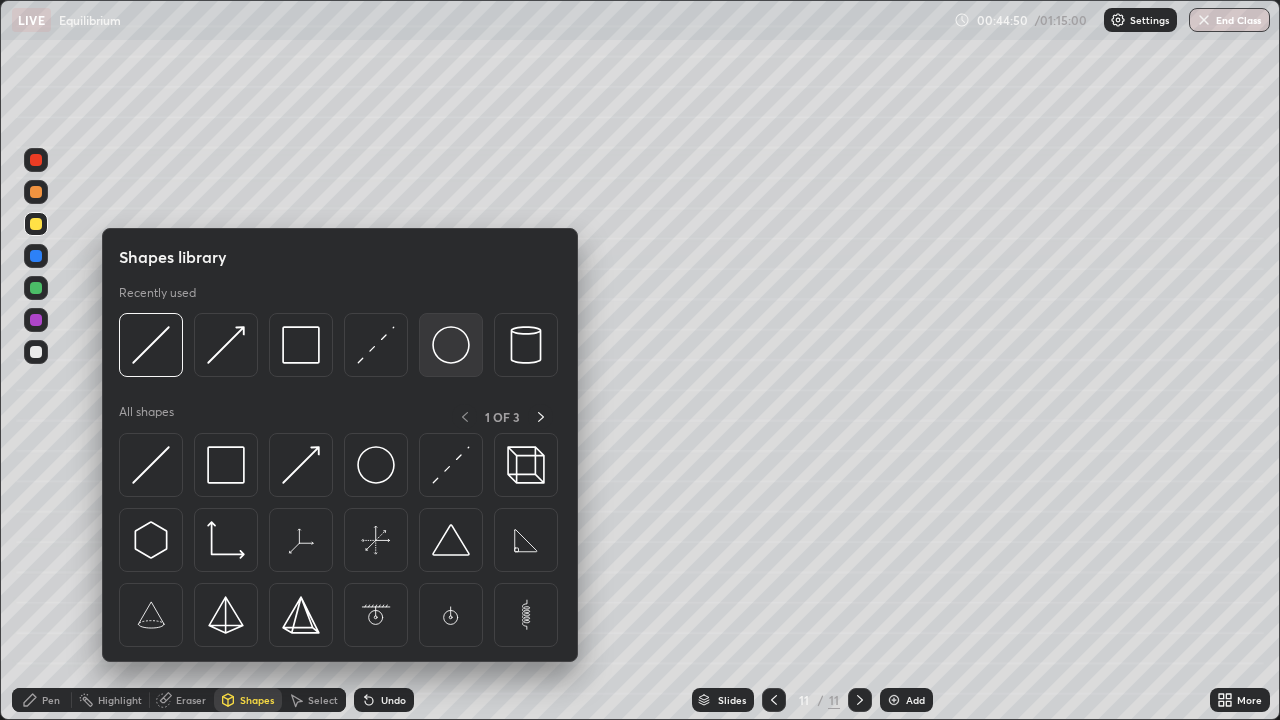 click at bounding box center (451, 345) 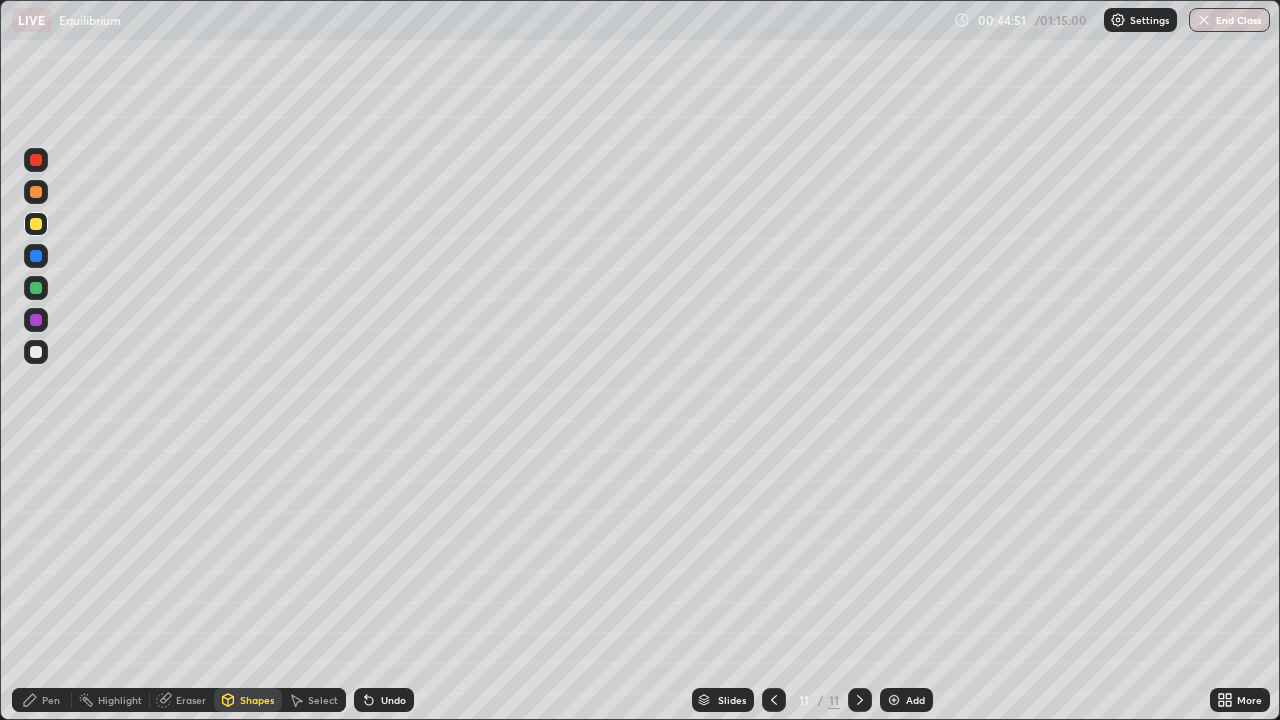 click at bounding box center (36, 160) 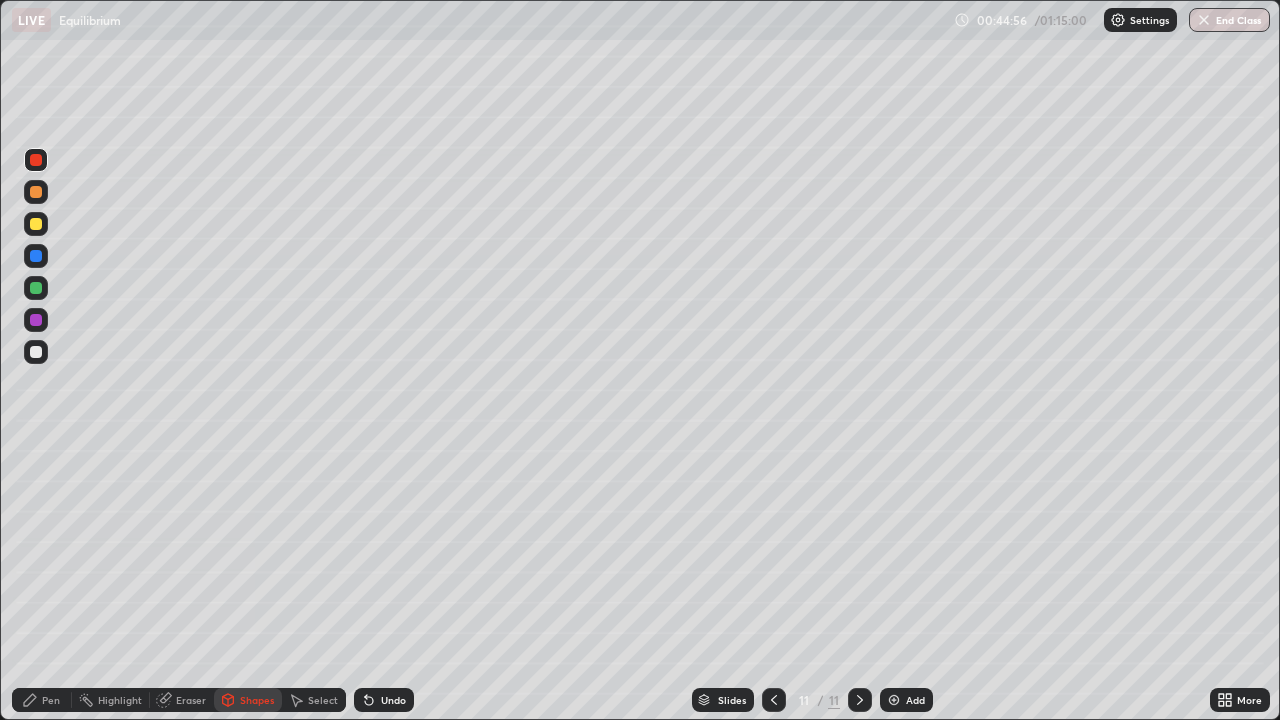 click on "Pen" at bounding box center [51, 700] 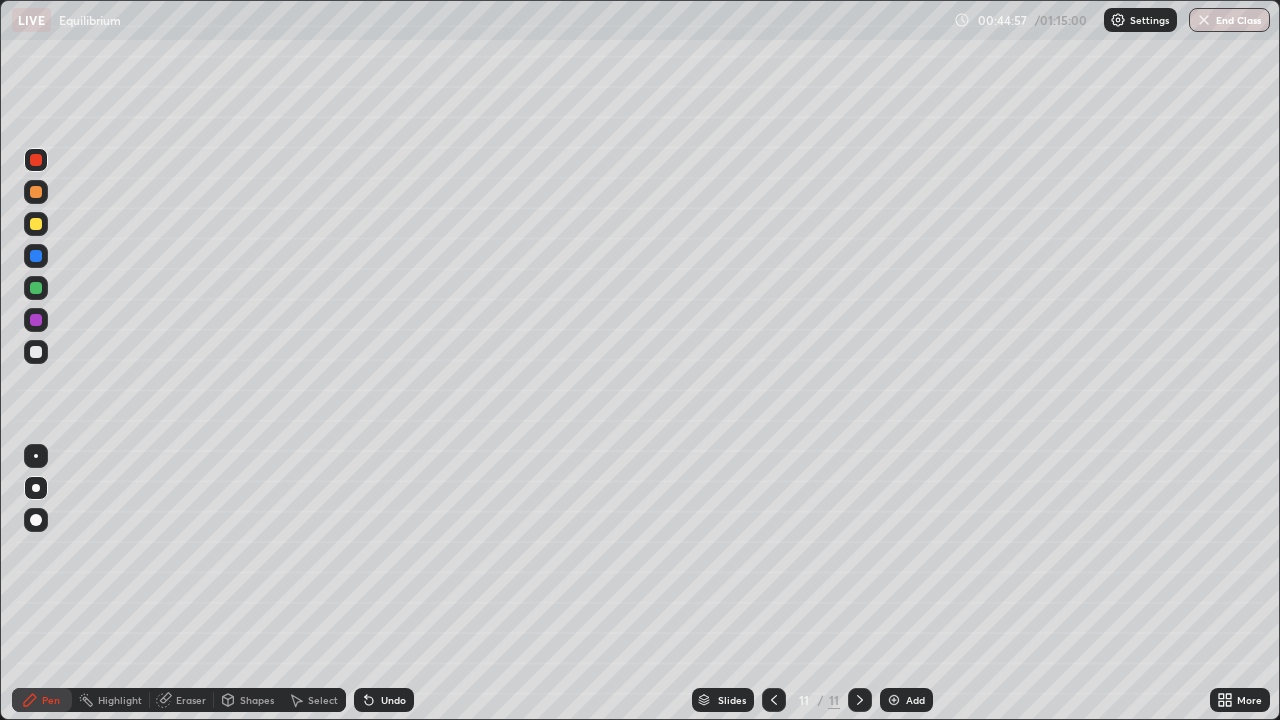 click at bounding box center [36, 320] 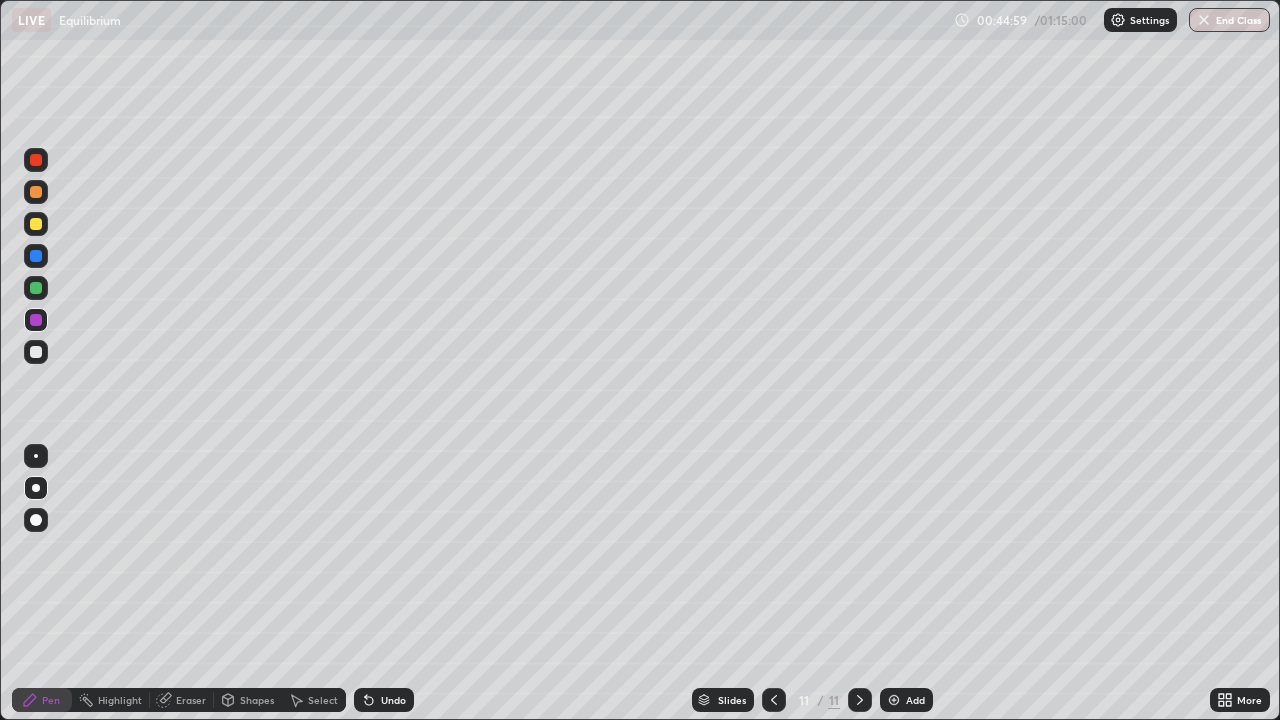 click at bounding box center [36, 352] 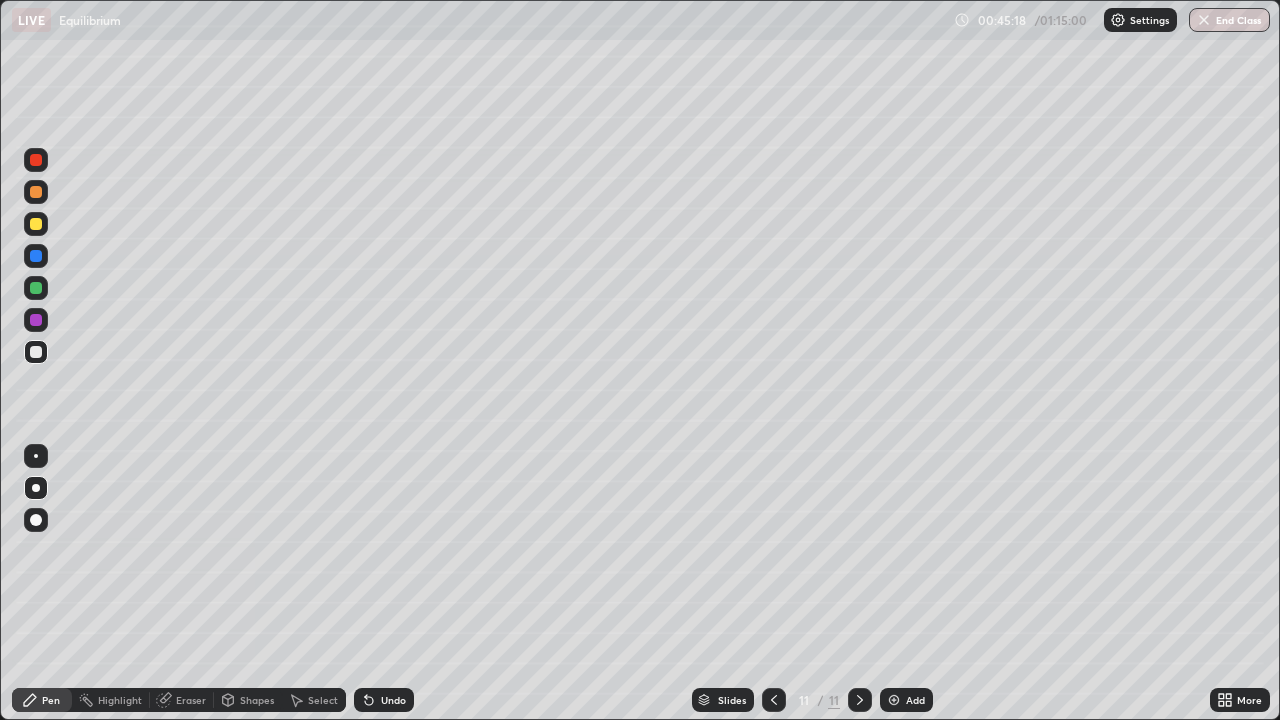 click at bounding box center (36, 224) 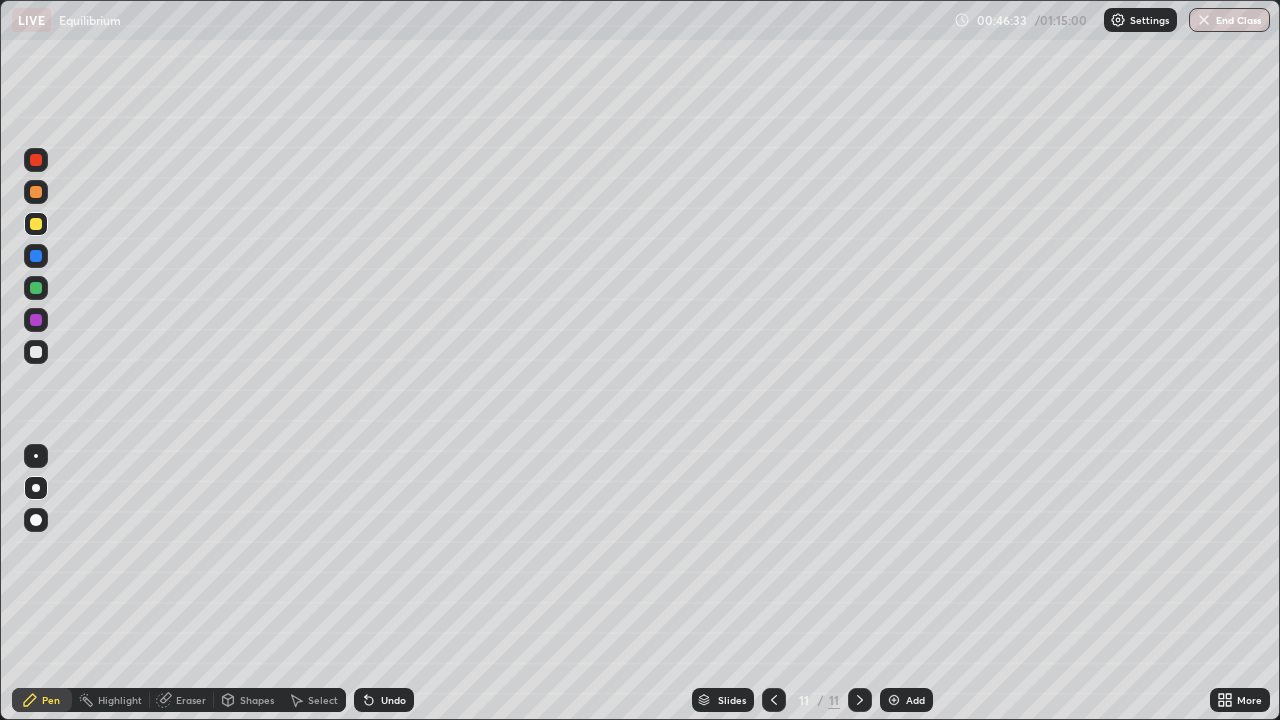 click at bounding box center (36, 256) 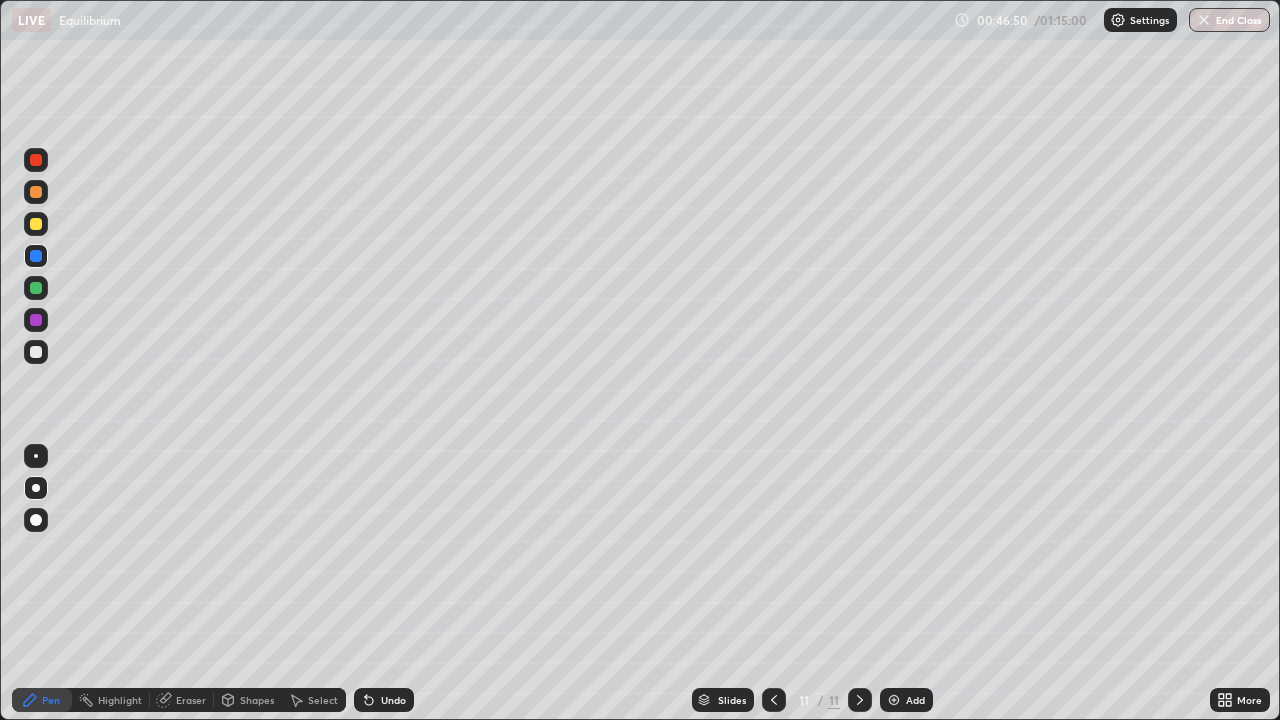 click at bounding box center [36, 352] 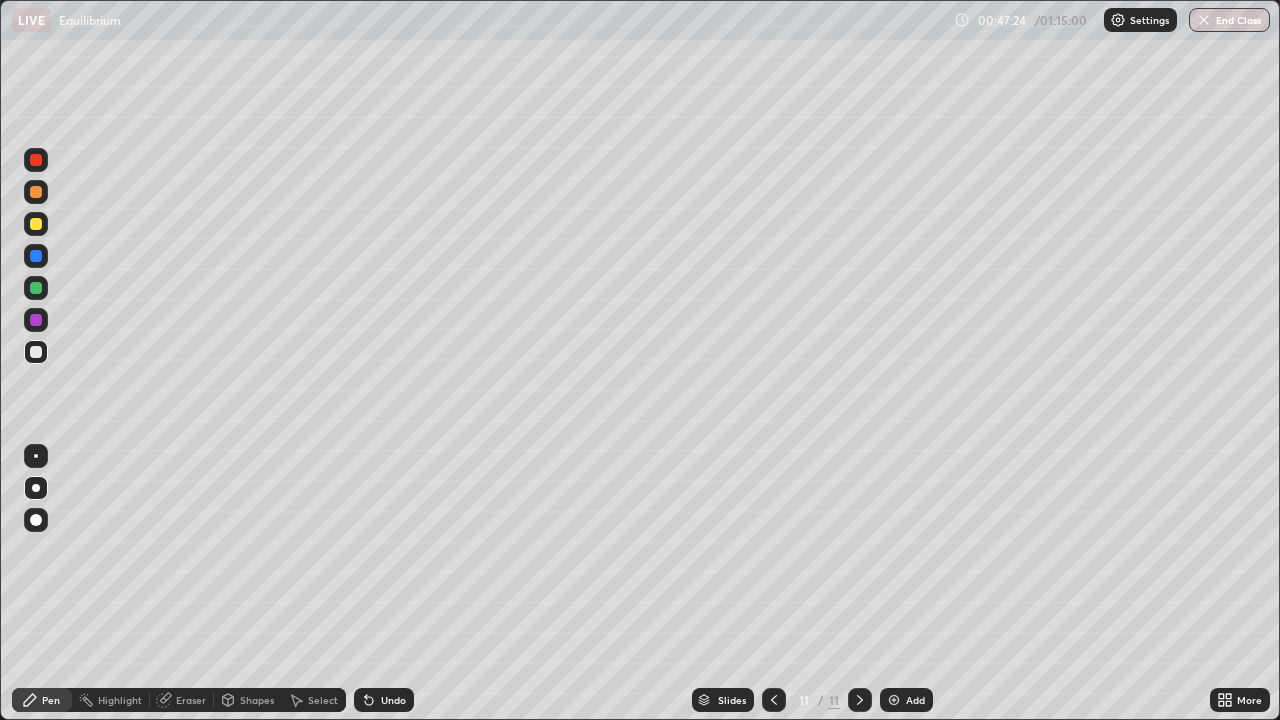 click on "Shapes" at bounding box center (257, 700) 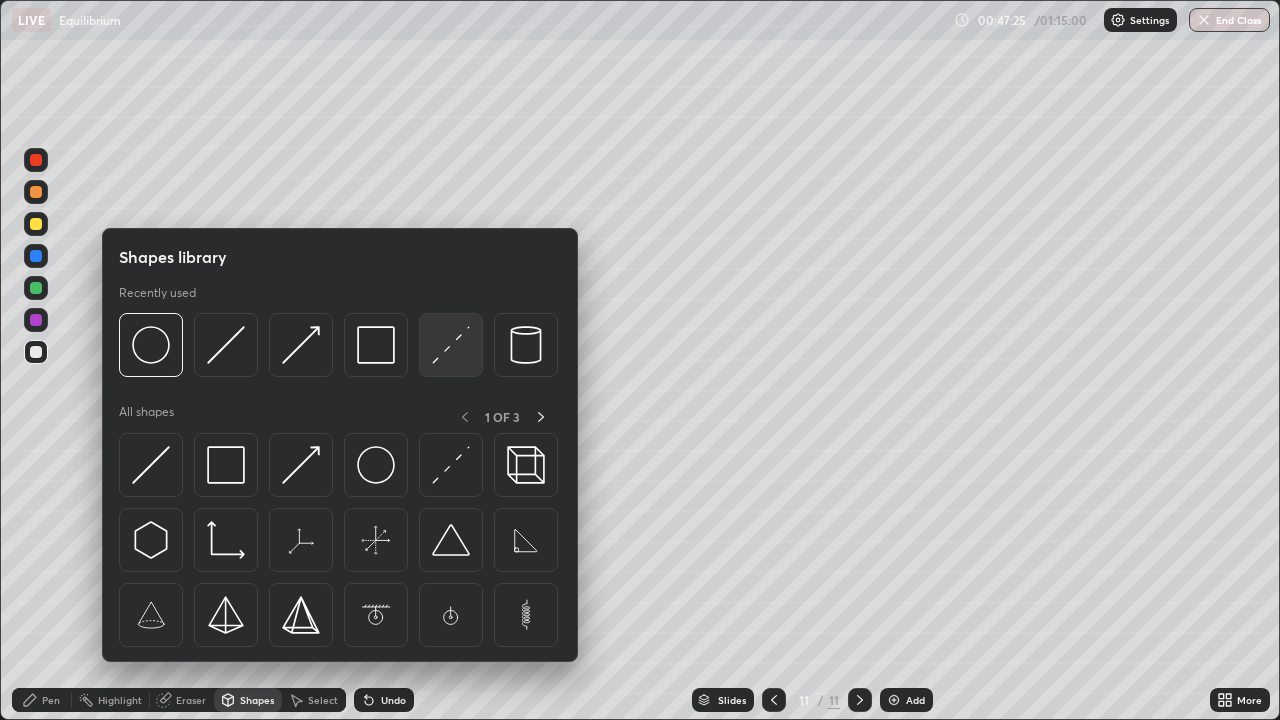 click at bounding box center [451, 345] 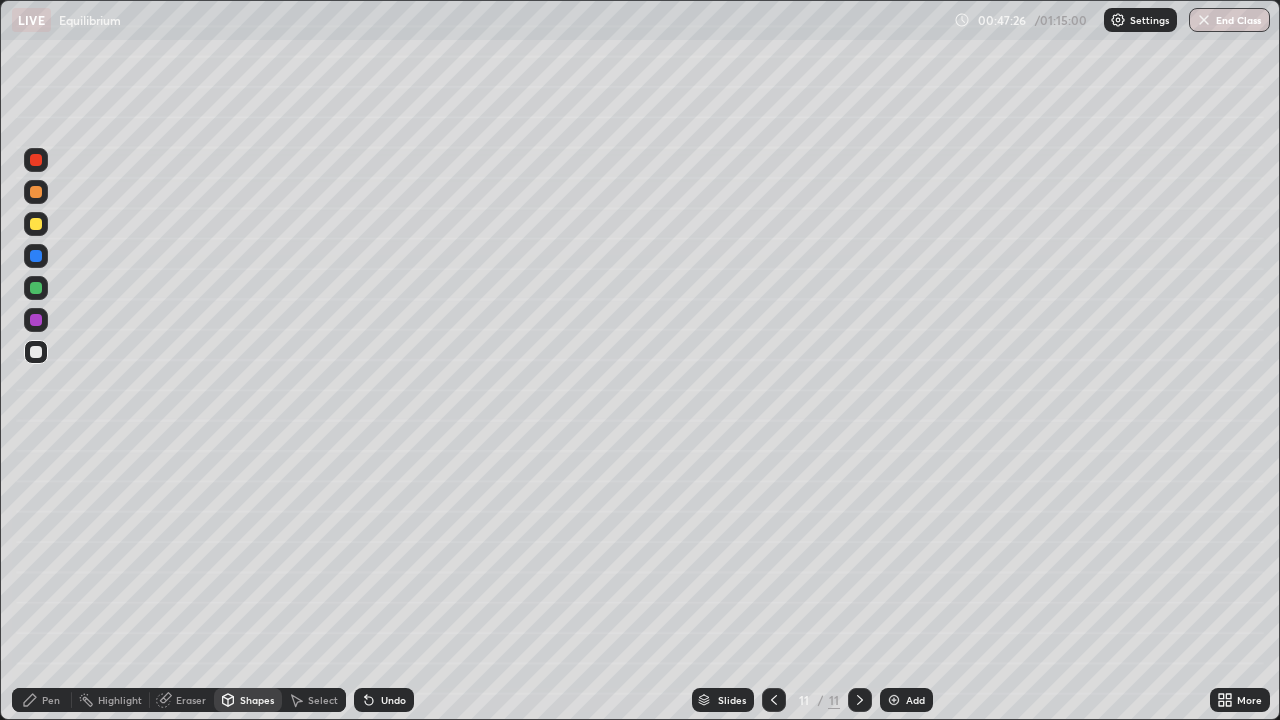 click at bounding box center [36, 224] 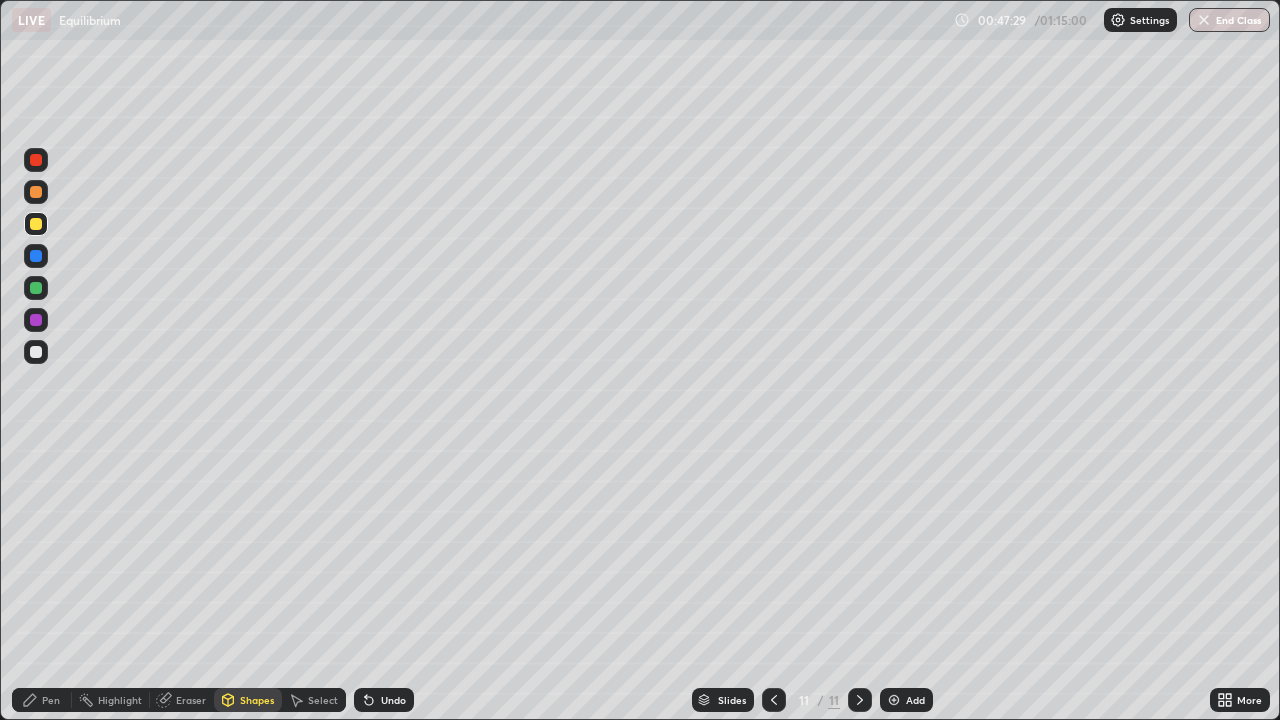 click on "Pen" at bounding box center [42, 700] 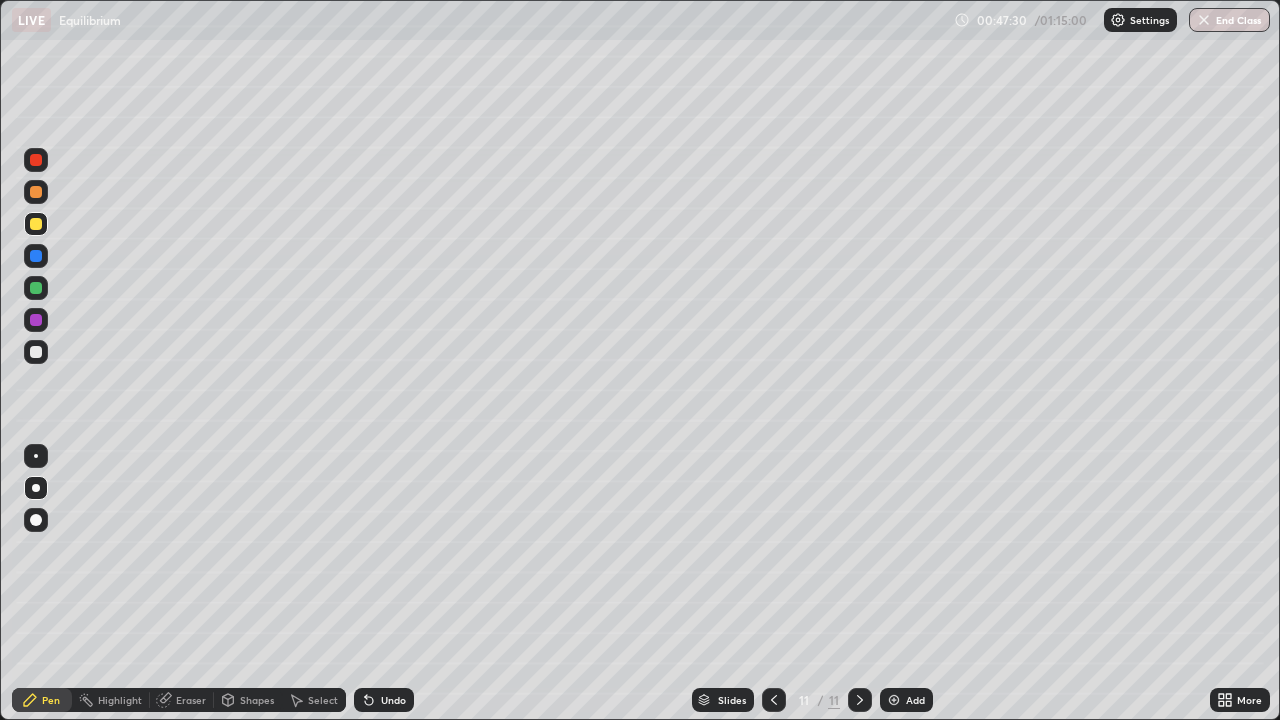 click at bounding box center (36, 352) 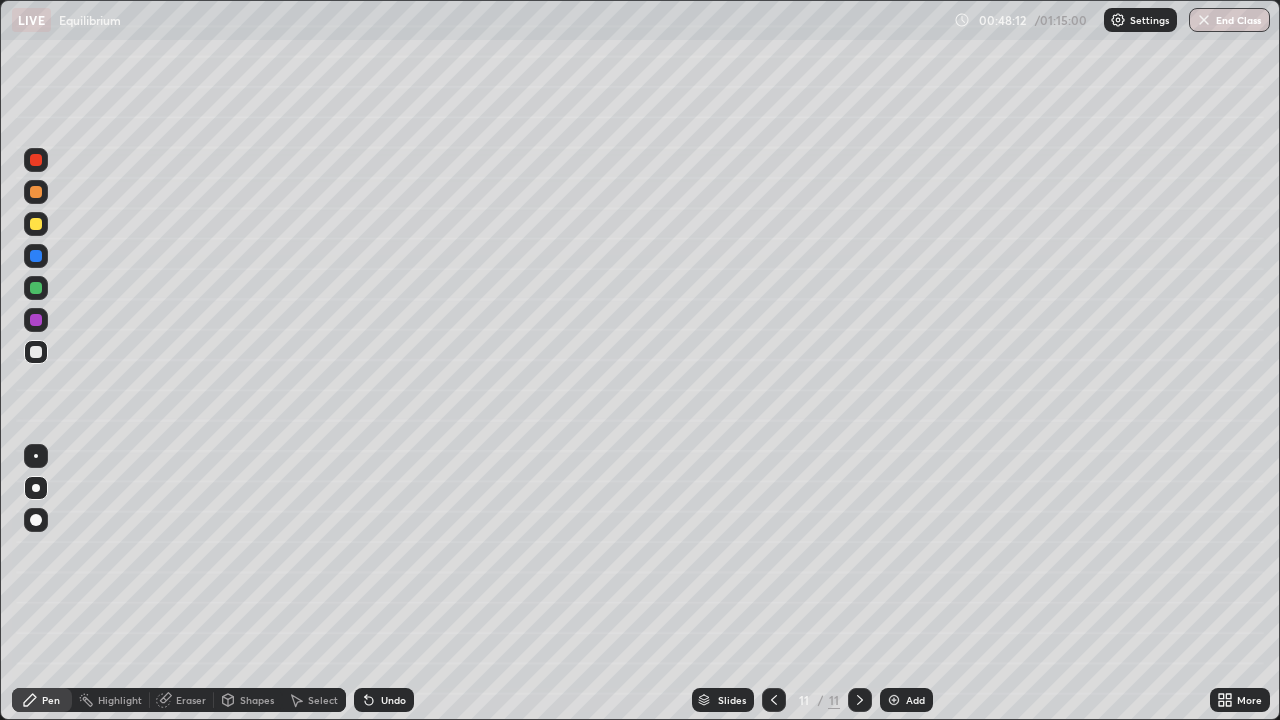 click on "Shapes" at bounding box center (257, 700) 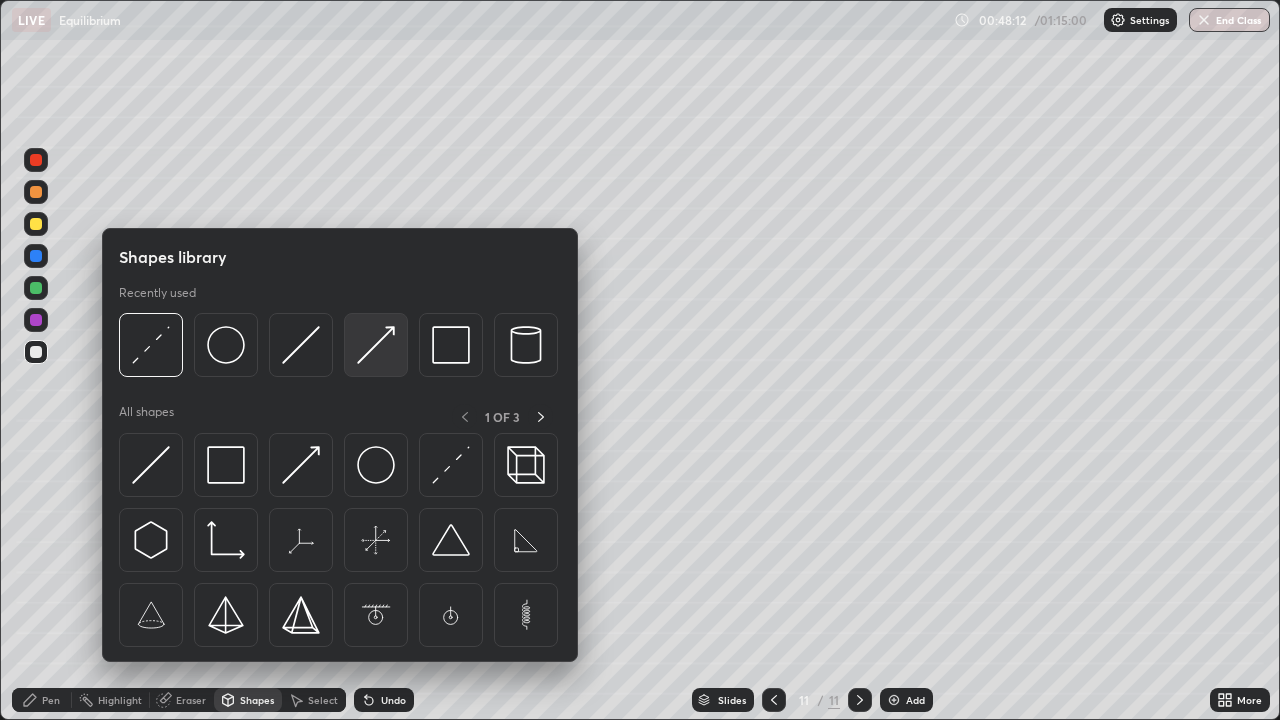 click at bounding box center [376, 345] 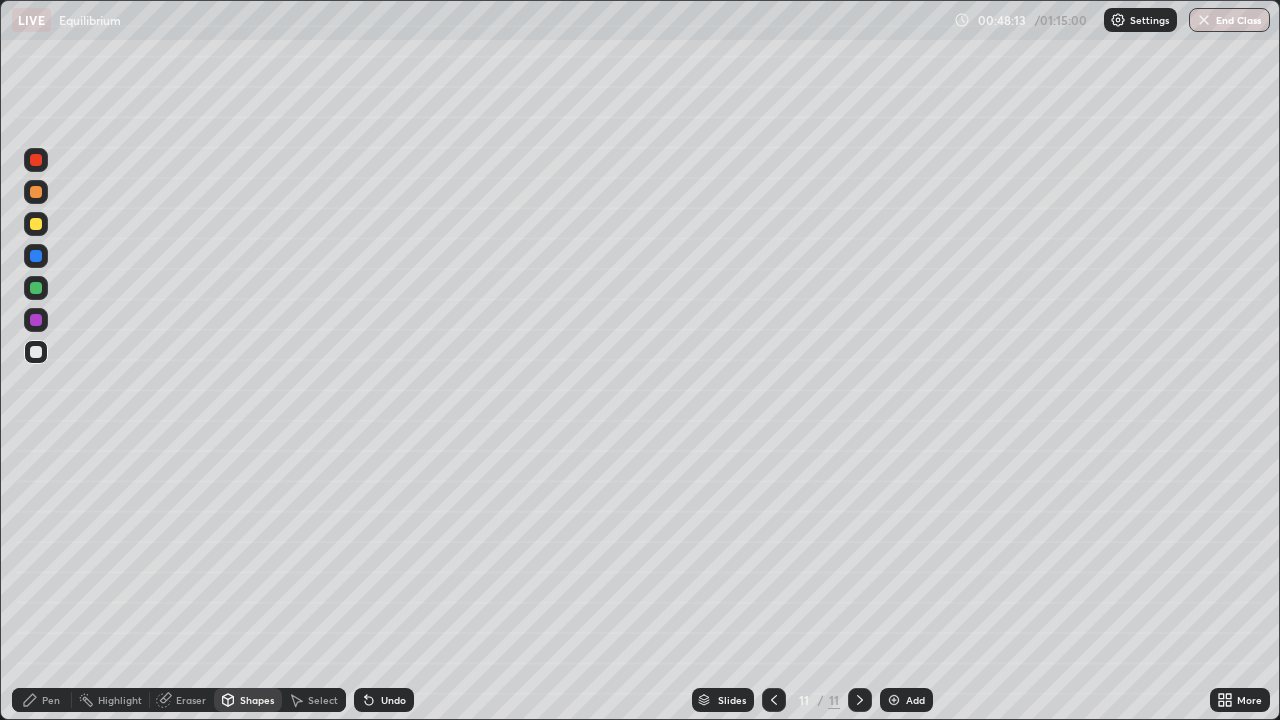 click at bounding box center (36, 192) 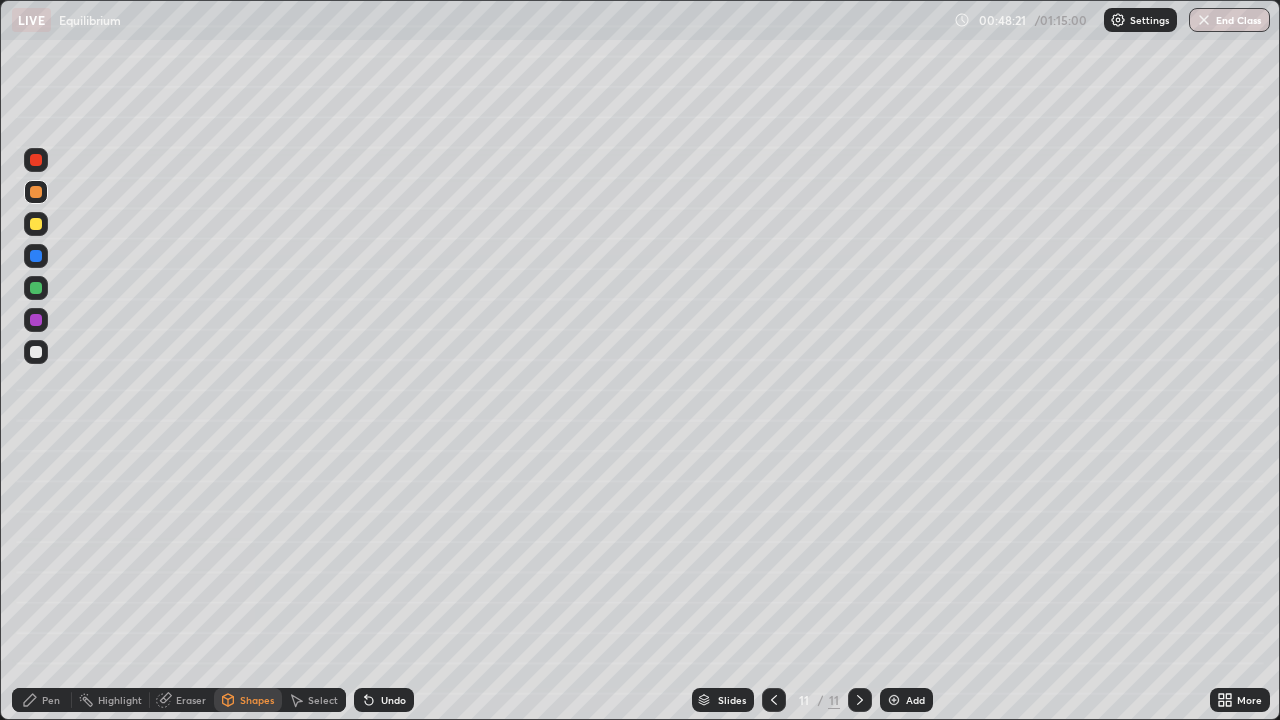 click at bounding box center [36, 256] 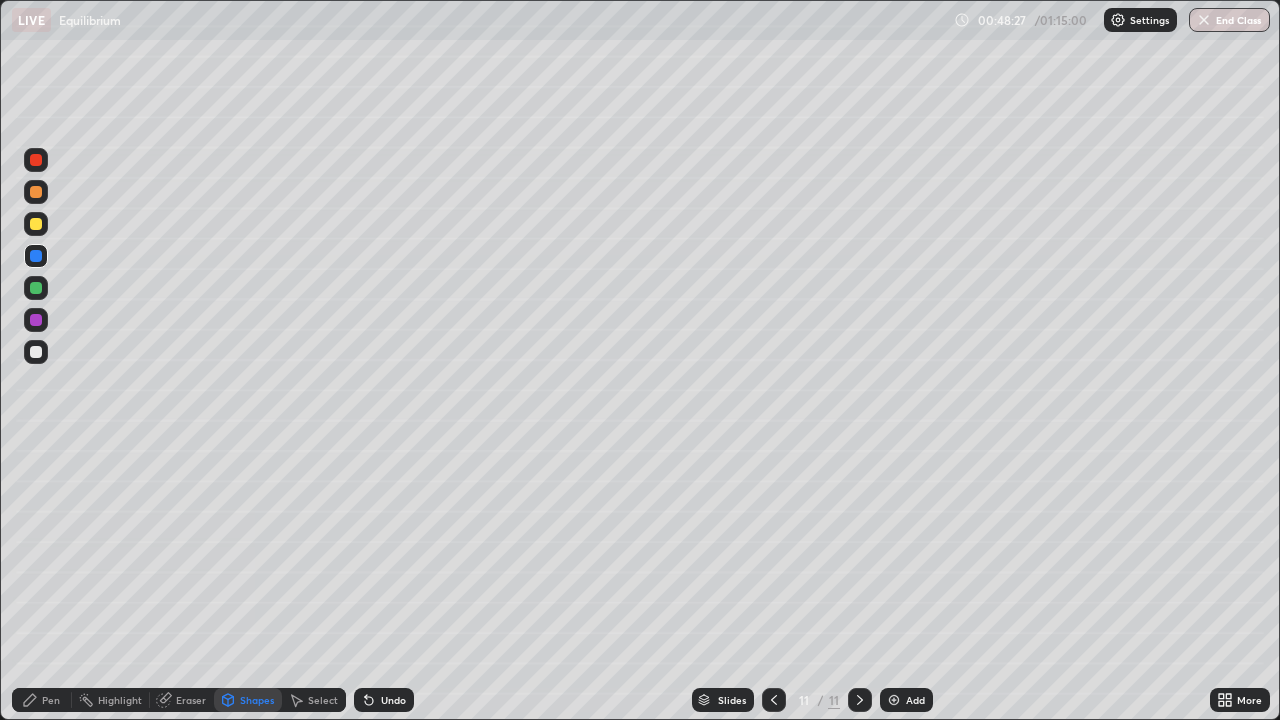 click on "Pen" at bounding box center [42, 700] 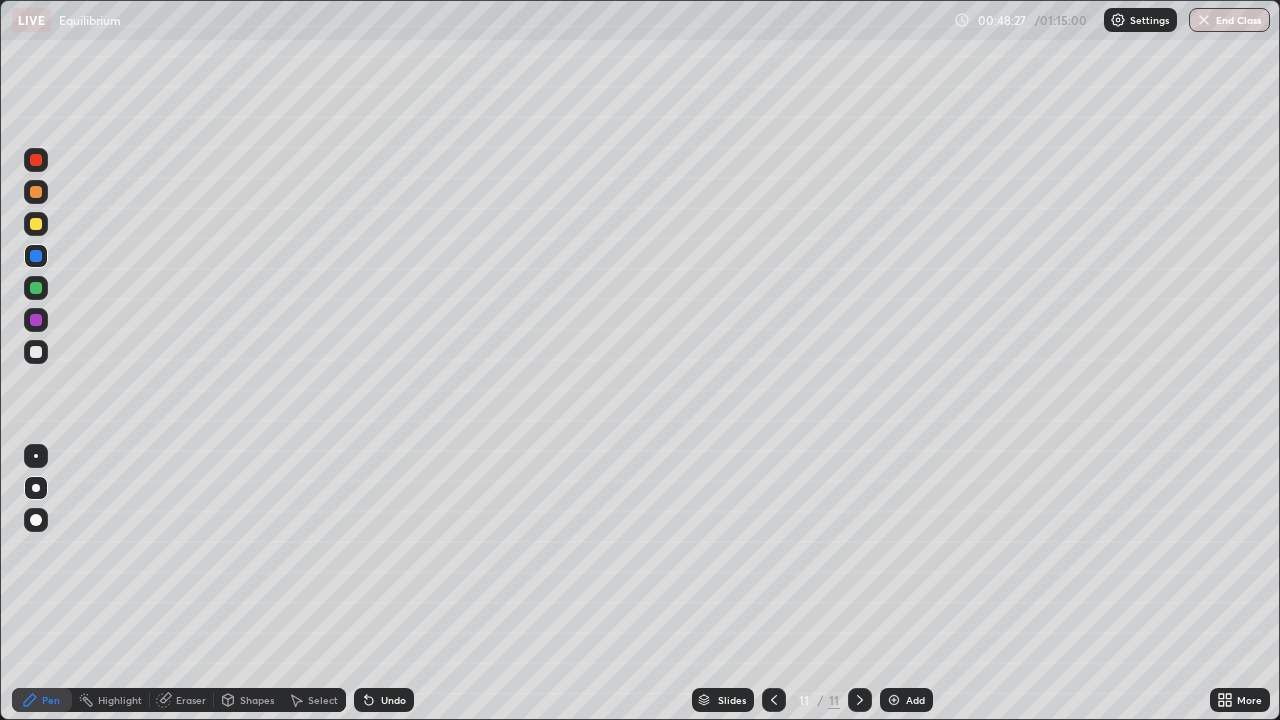 click at bounding box center [36, 320] 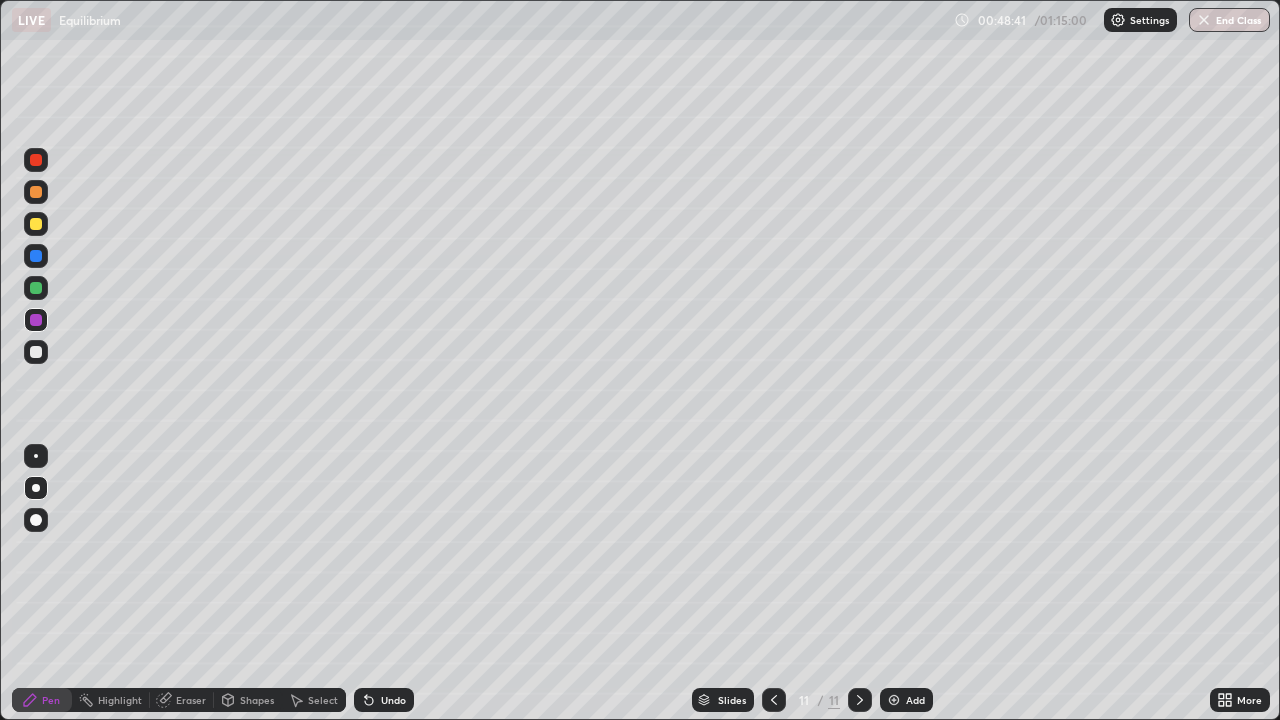 click on "Shapes" at bounding box center (257, 700) 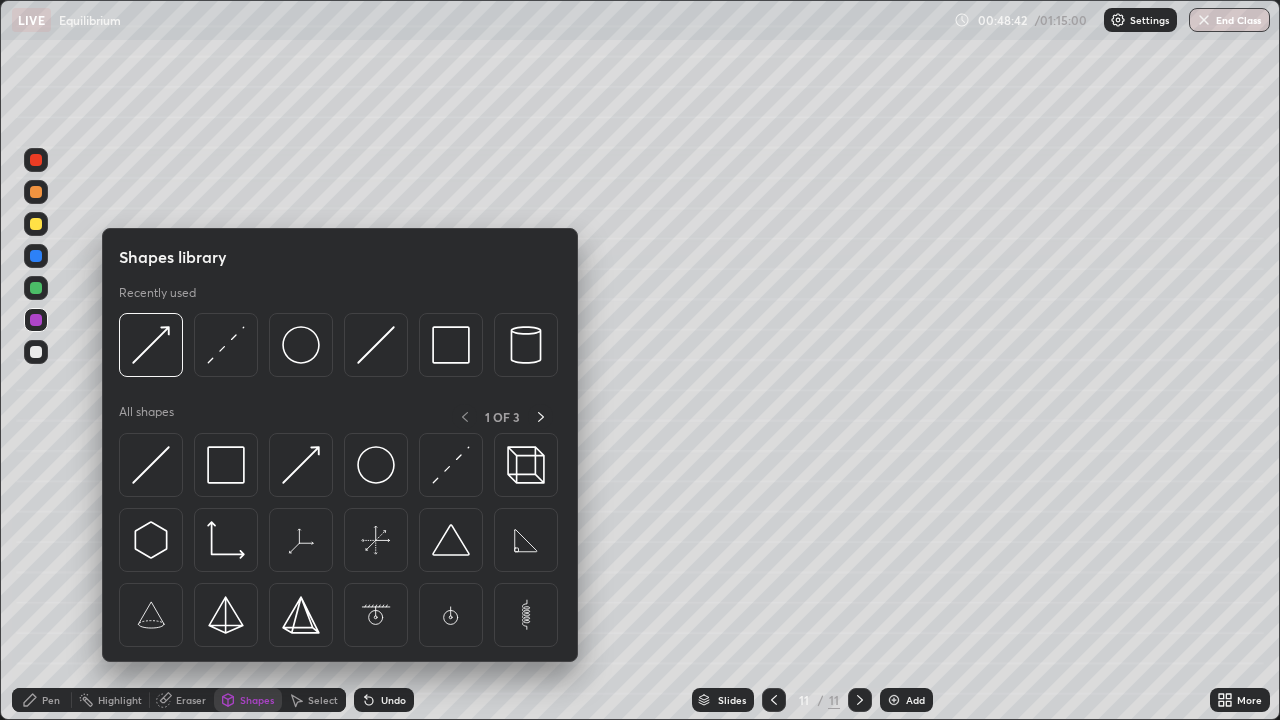 click on "Pen" at bounding box center [51, 700] 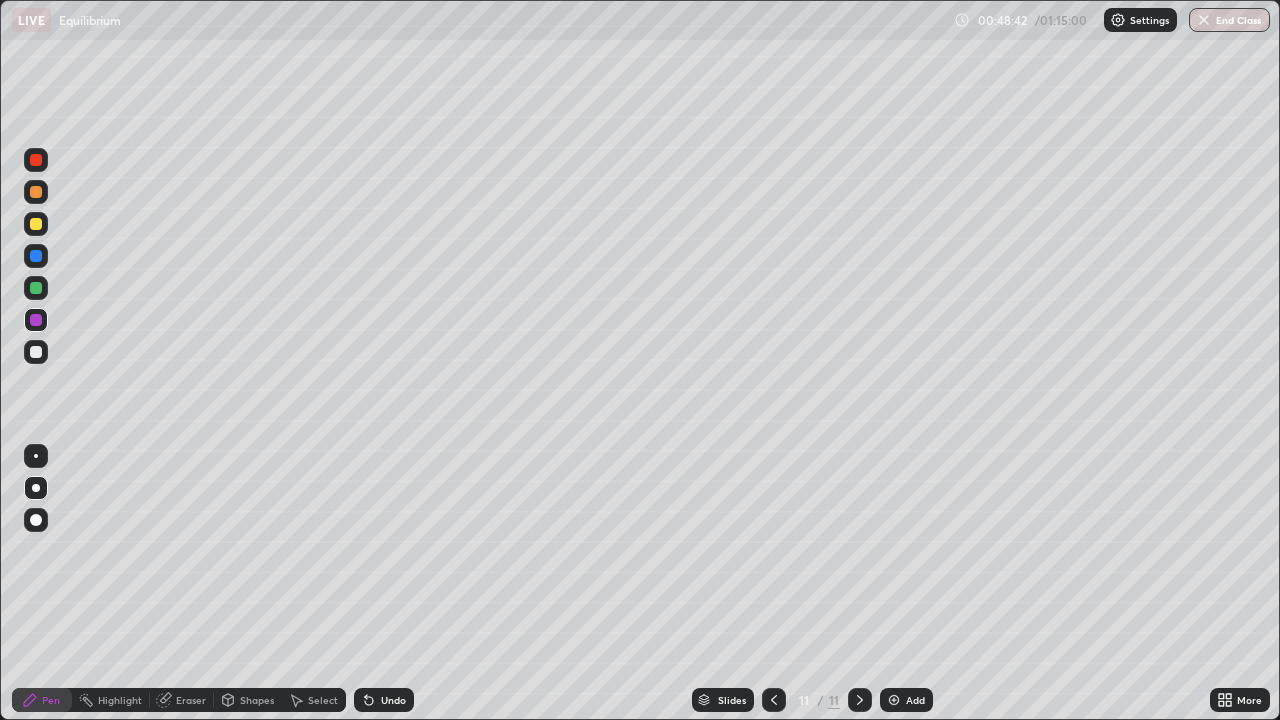 click at bounding box center [36, 456] 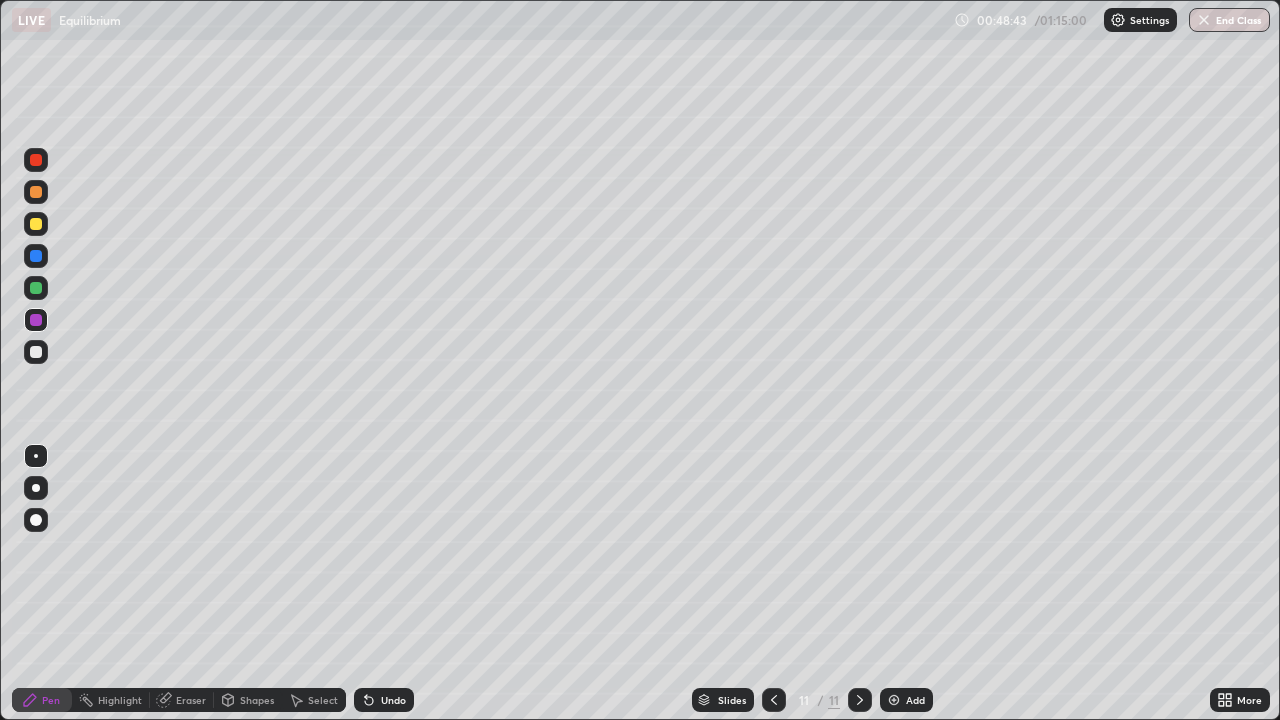 click on "Shapes" at bounding box center (248, 700) 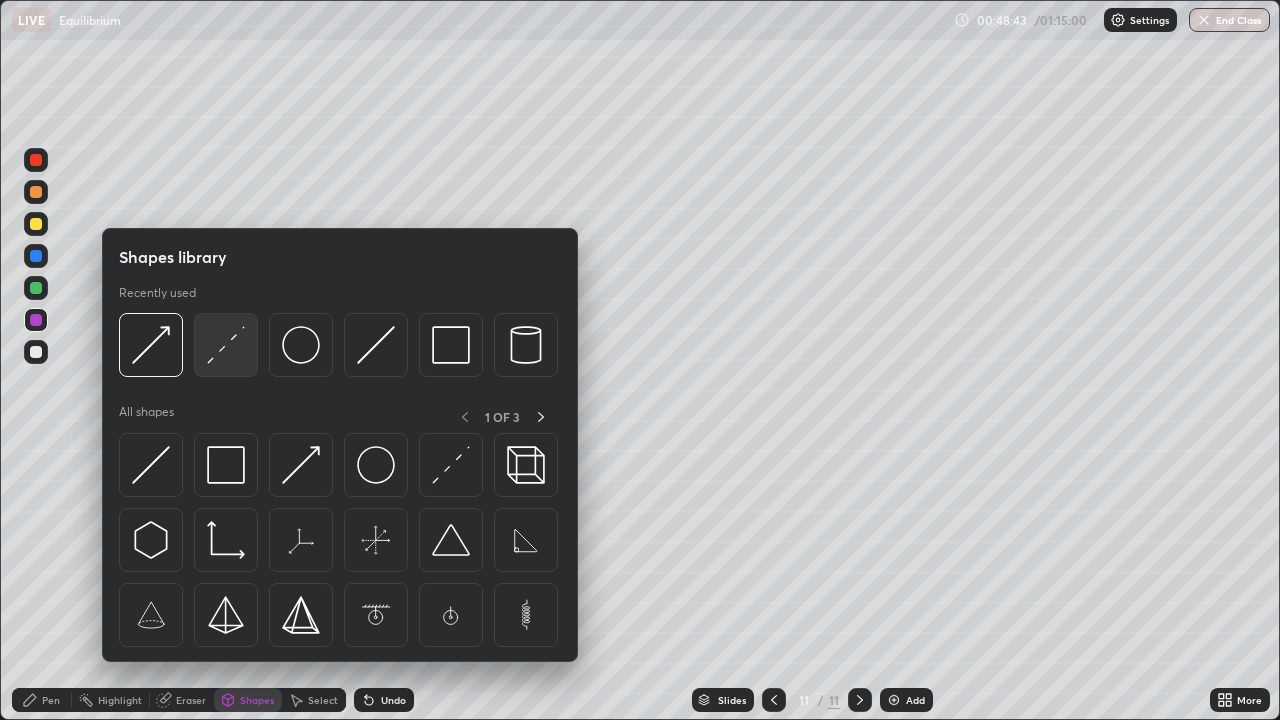 click at bounding box center [226, 345] 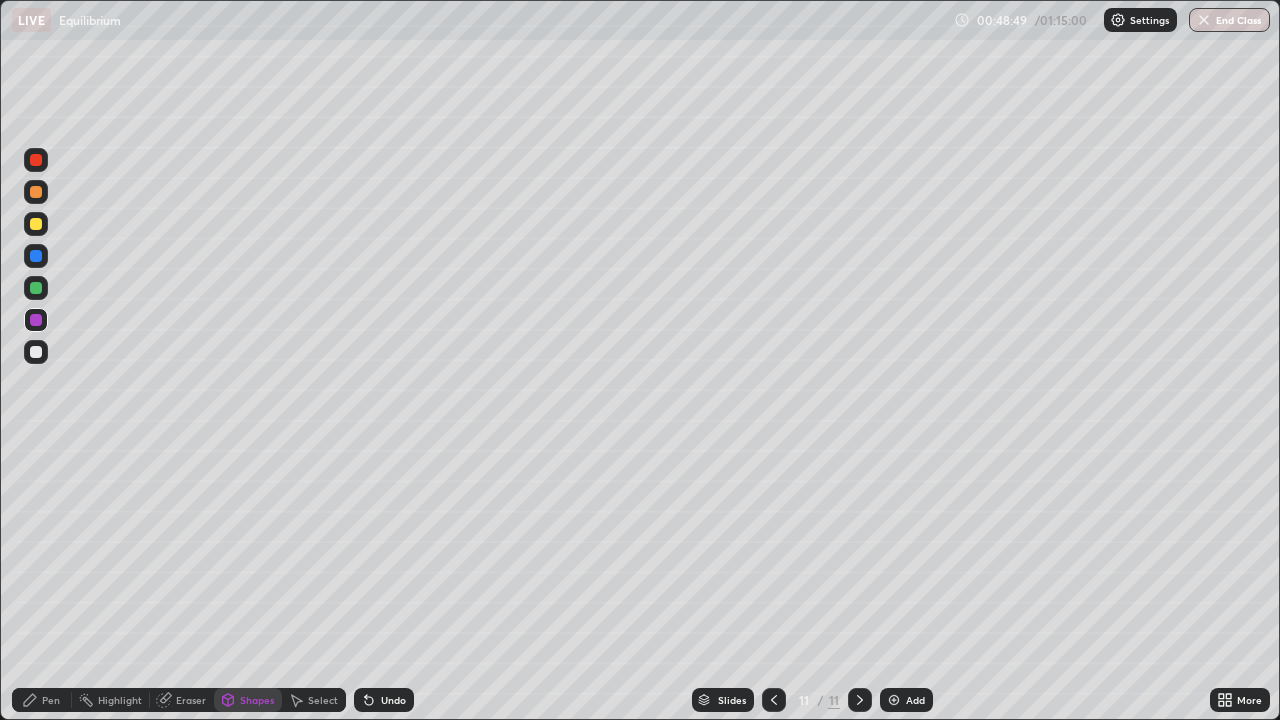 click on "Pen" at bounding box center (51, 700) 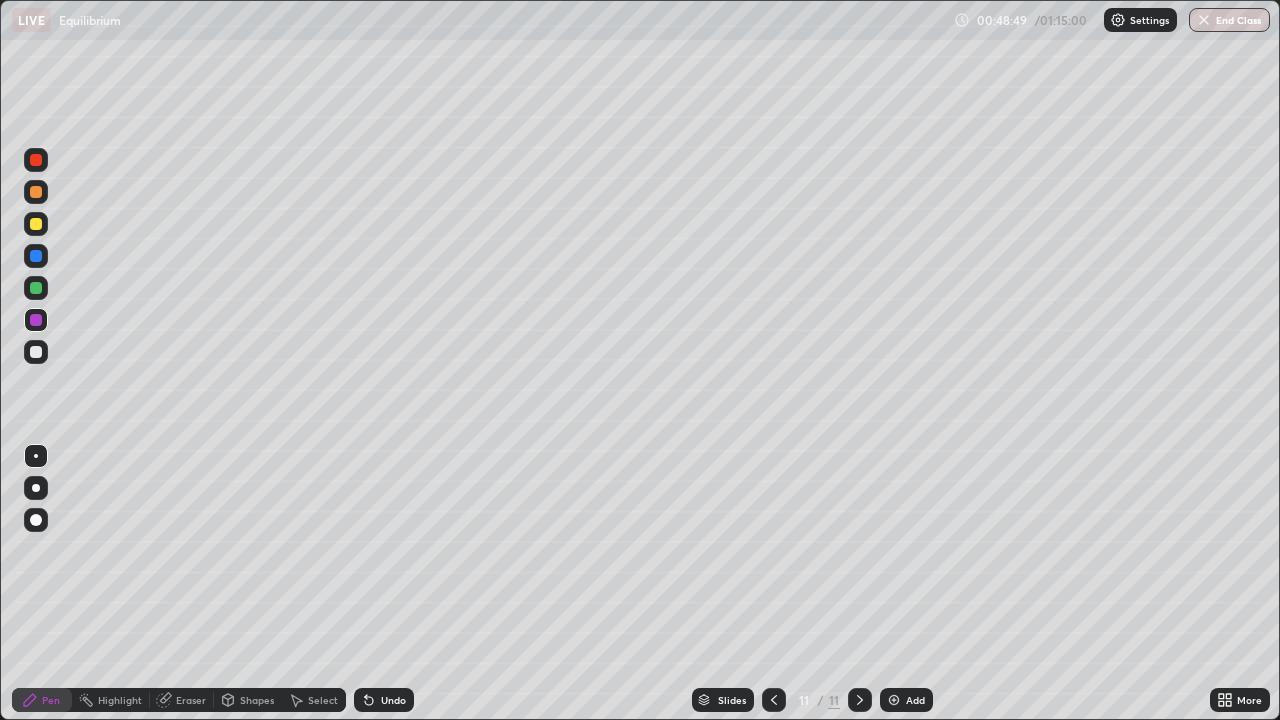 click at bounding box center [36, 288] 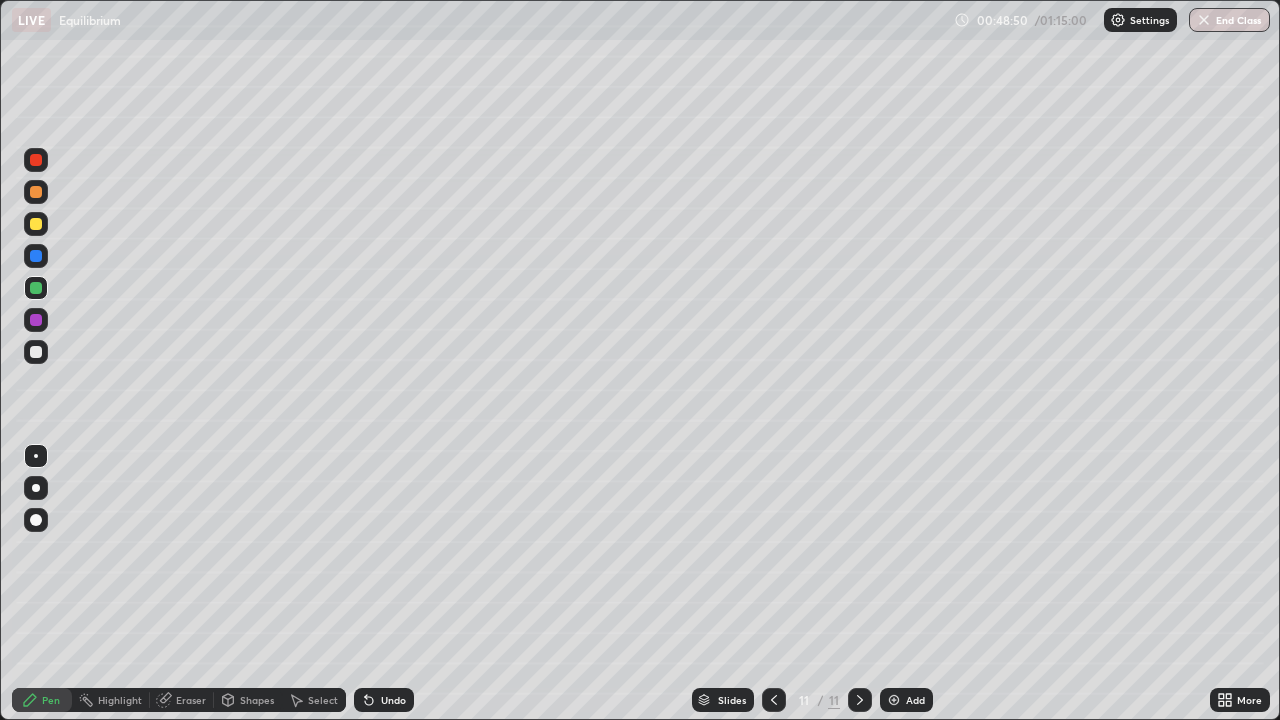 click at bounding box center [36, 488] 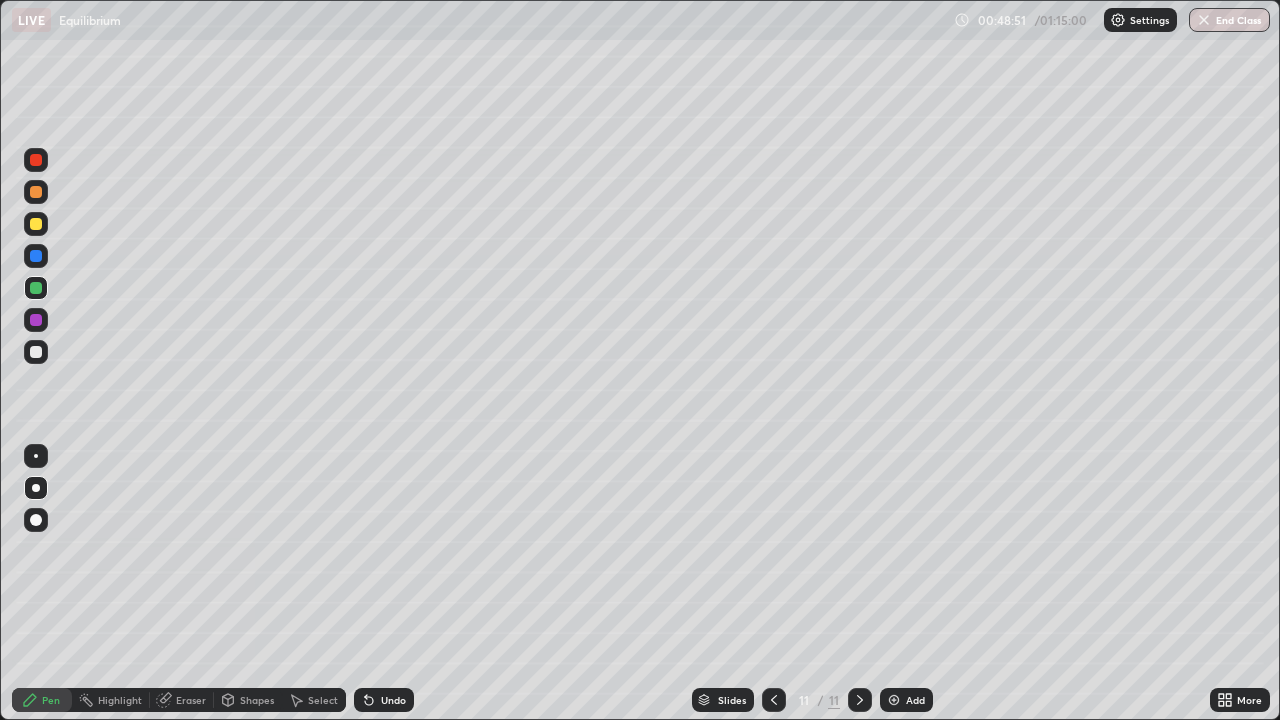 click at bounding box center (36, 160) 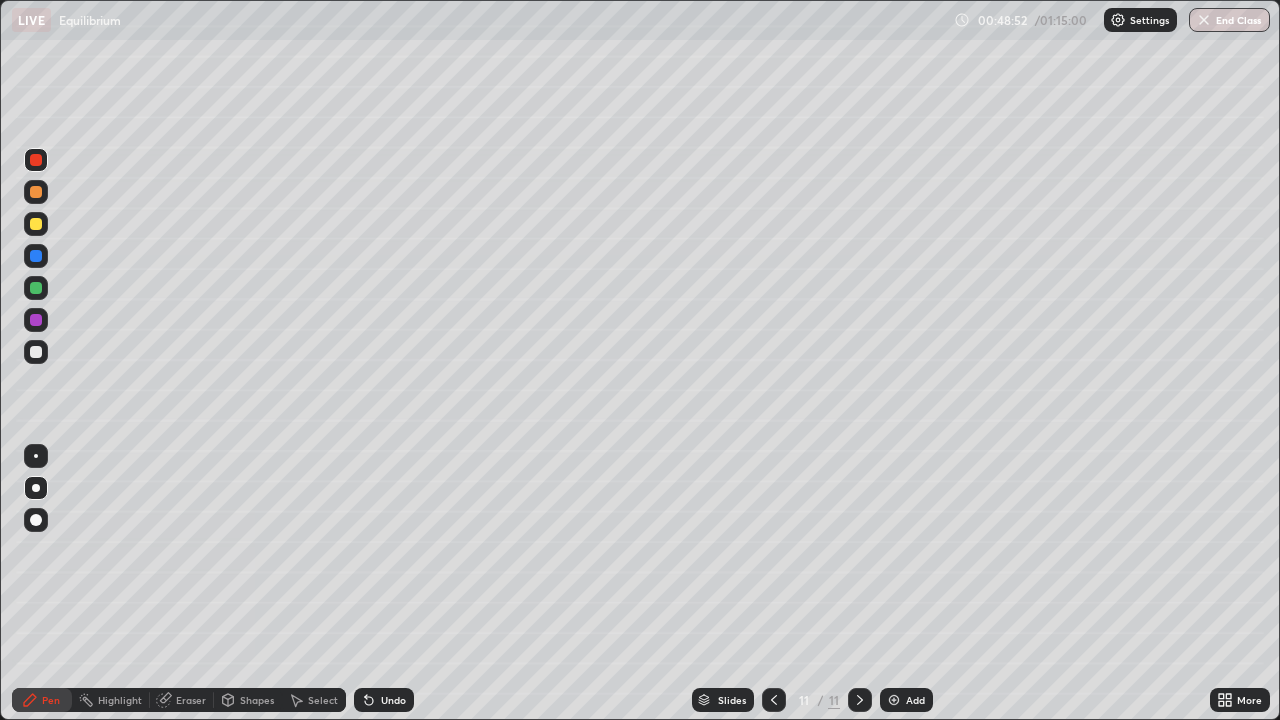 click at bounding box center [36, 352] 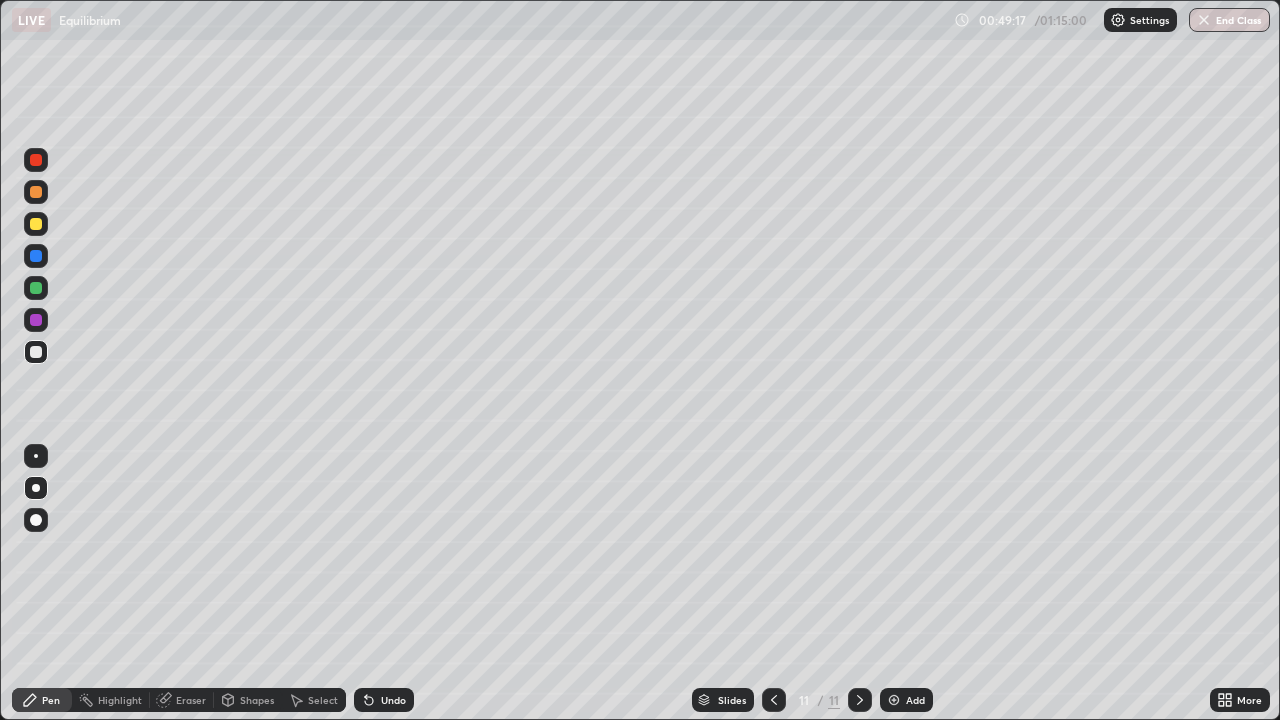 click on "Shapes" at bounding box center (257, 700) 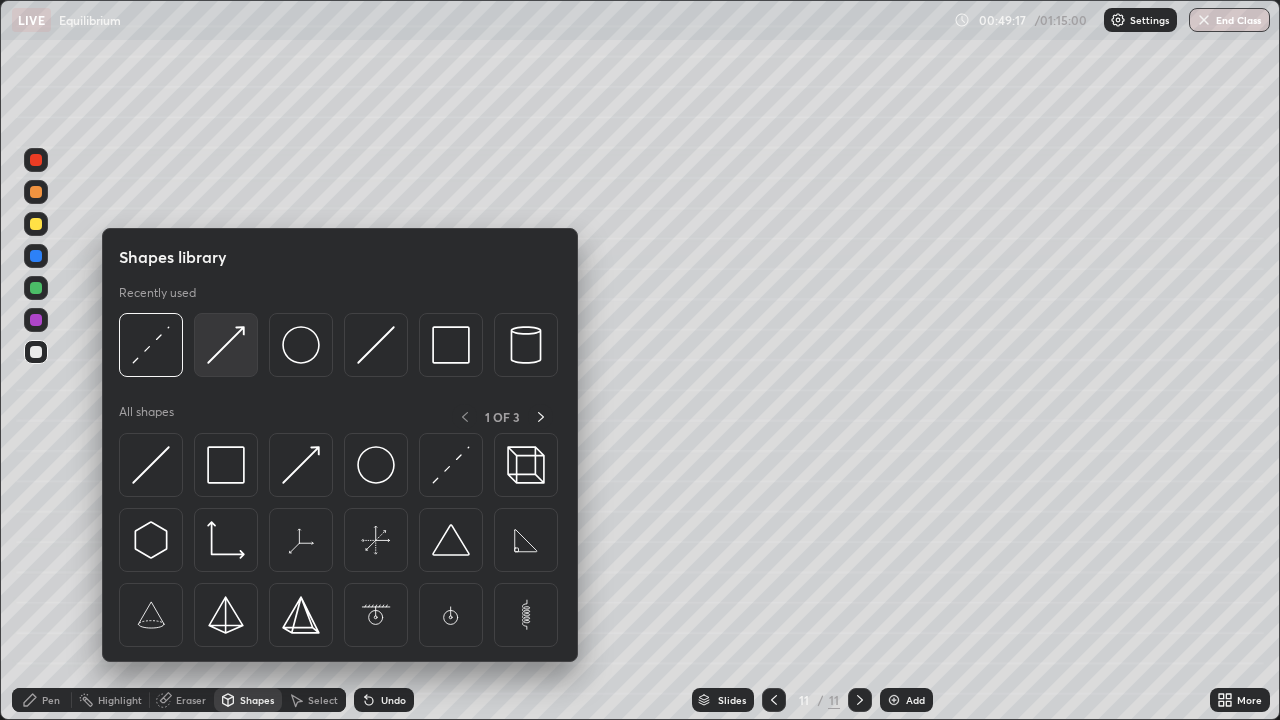 click at bounding box center (226, 345) 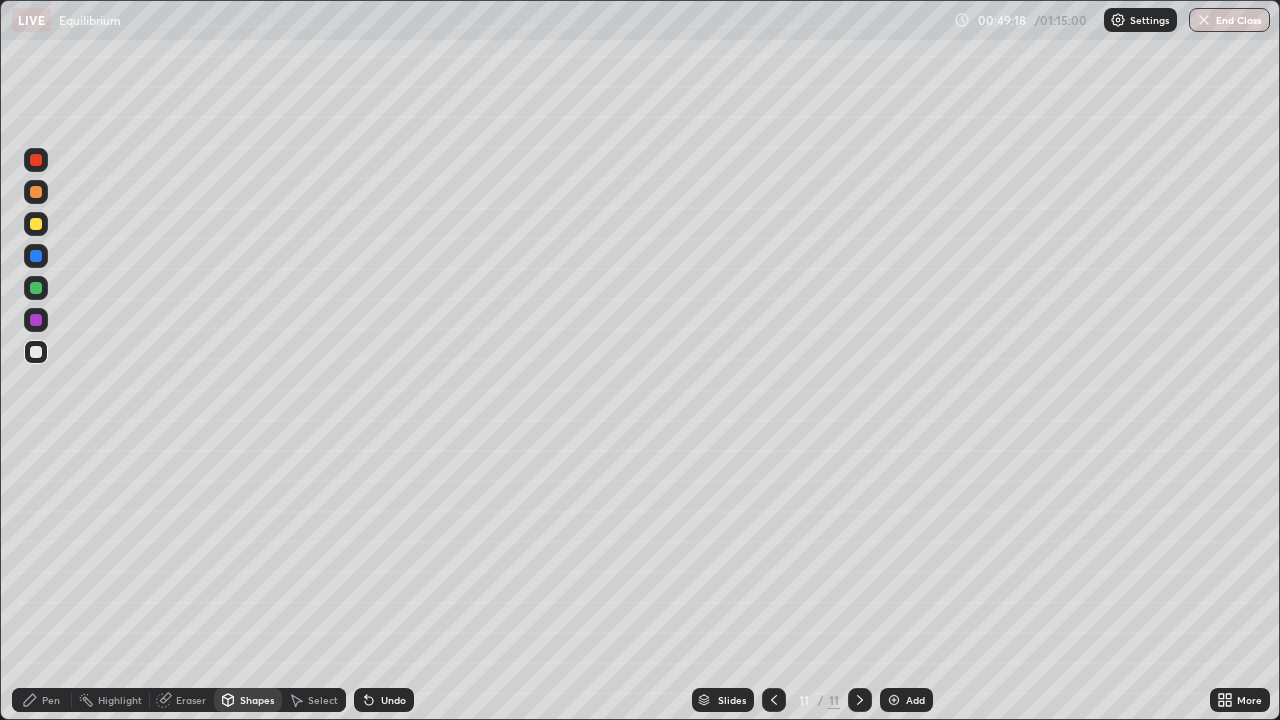 click at bounding box center [36, 224] 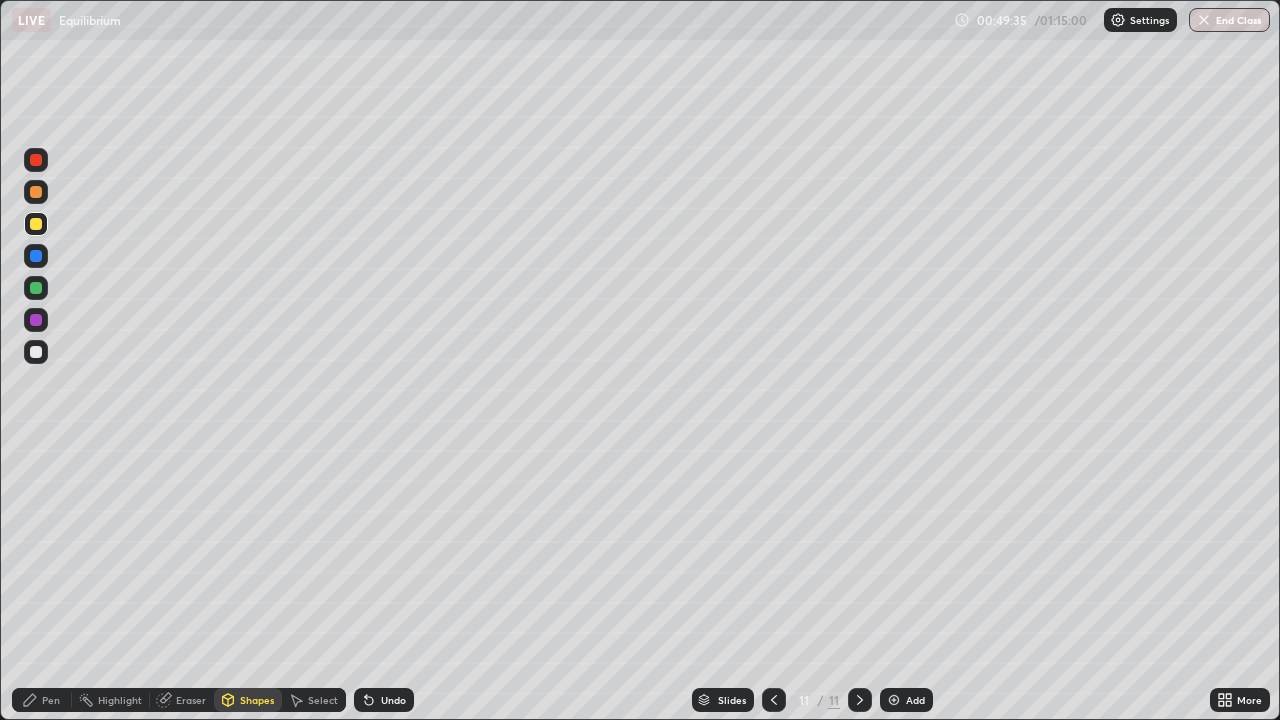 click on "Pen" at bounding box center (51, 700) 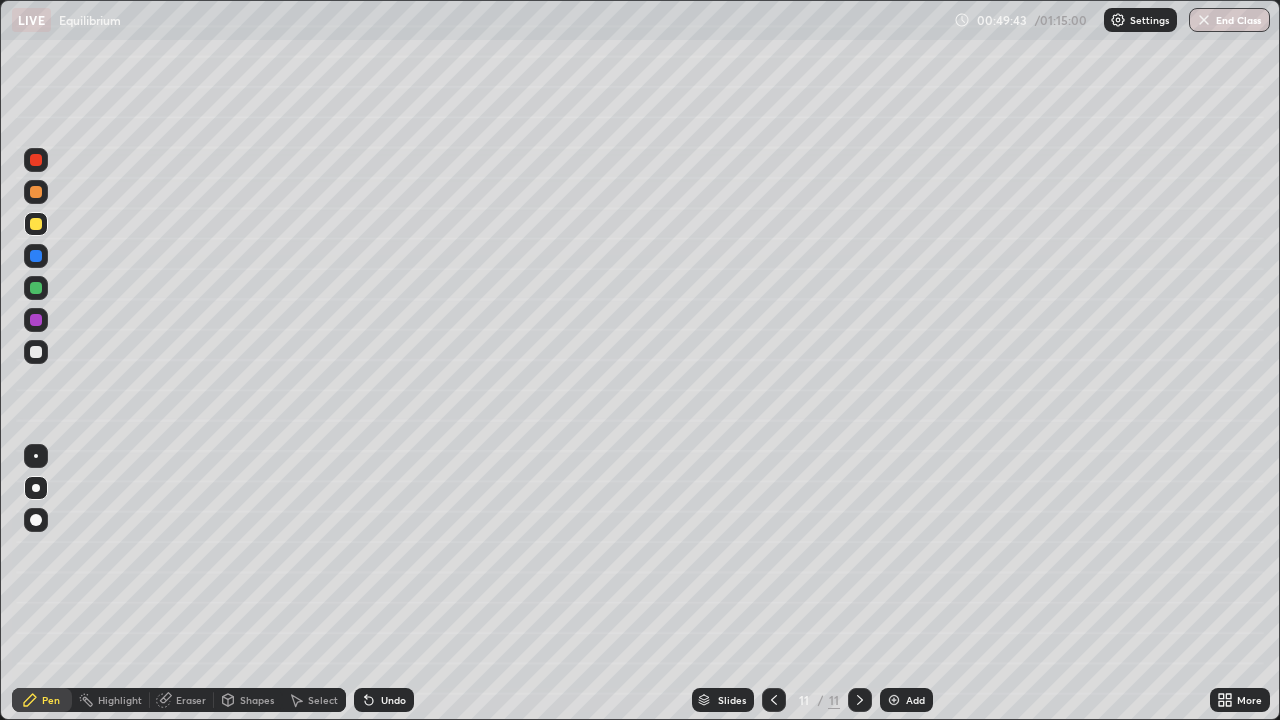 click at bounding box center [36, 256] 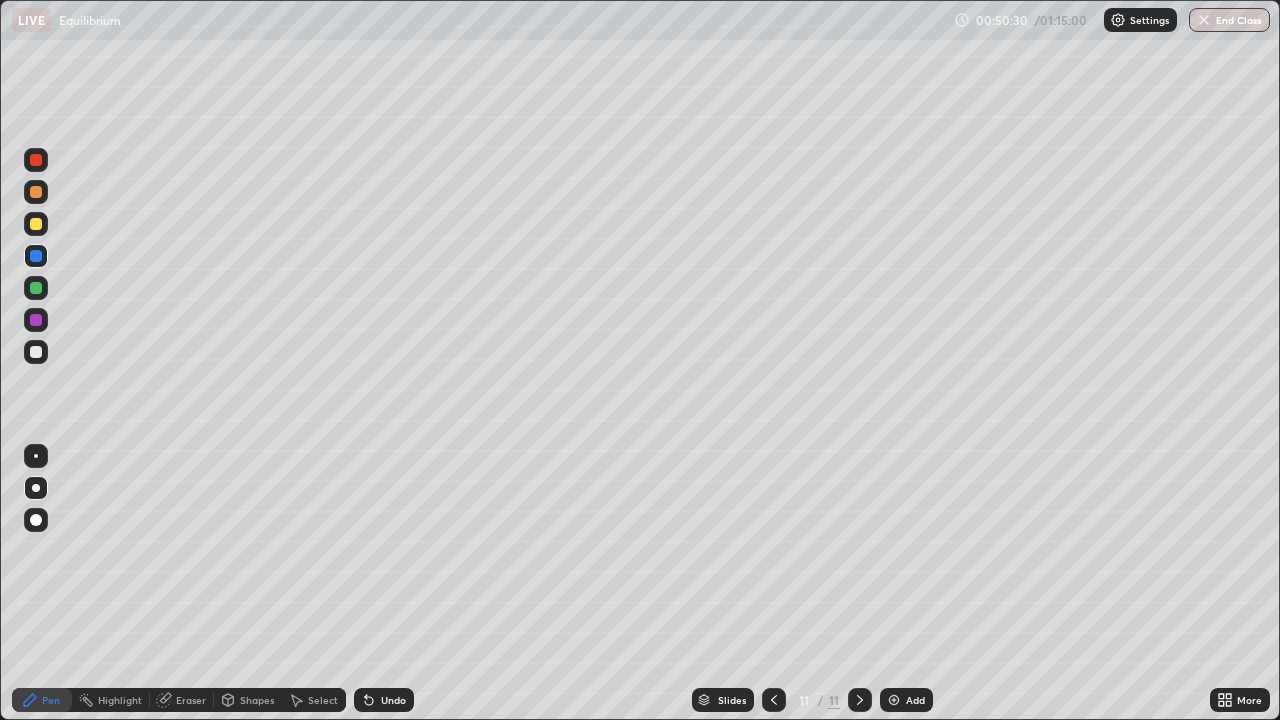 click at bounding box center (36, 192) 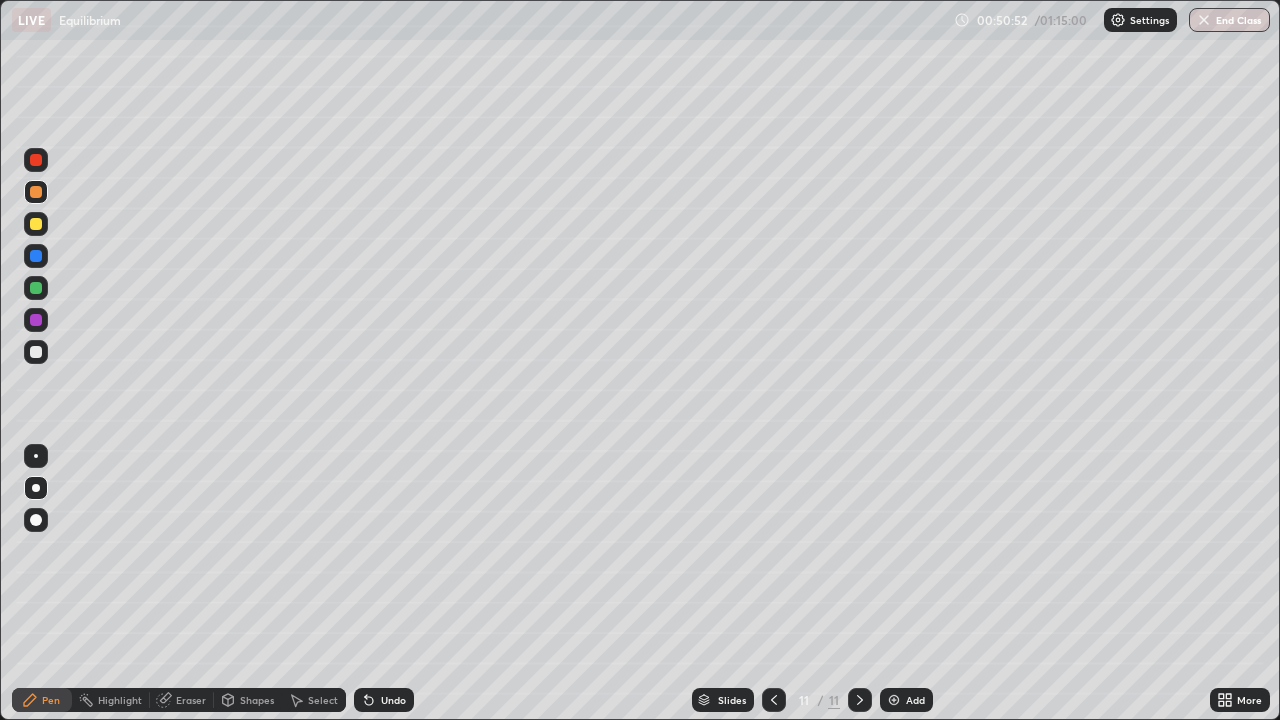 click at bounding box center (36, 256) 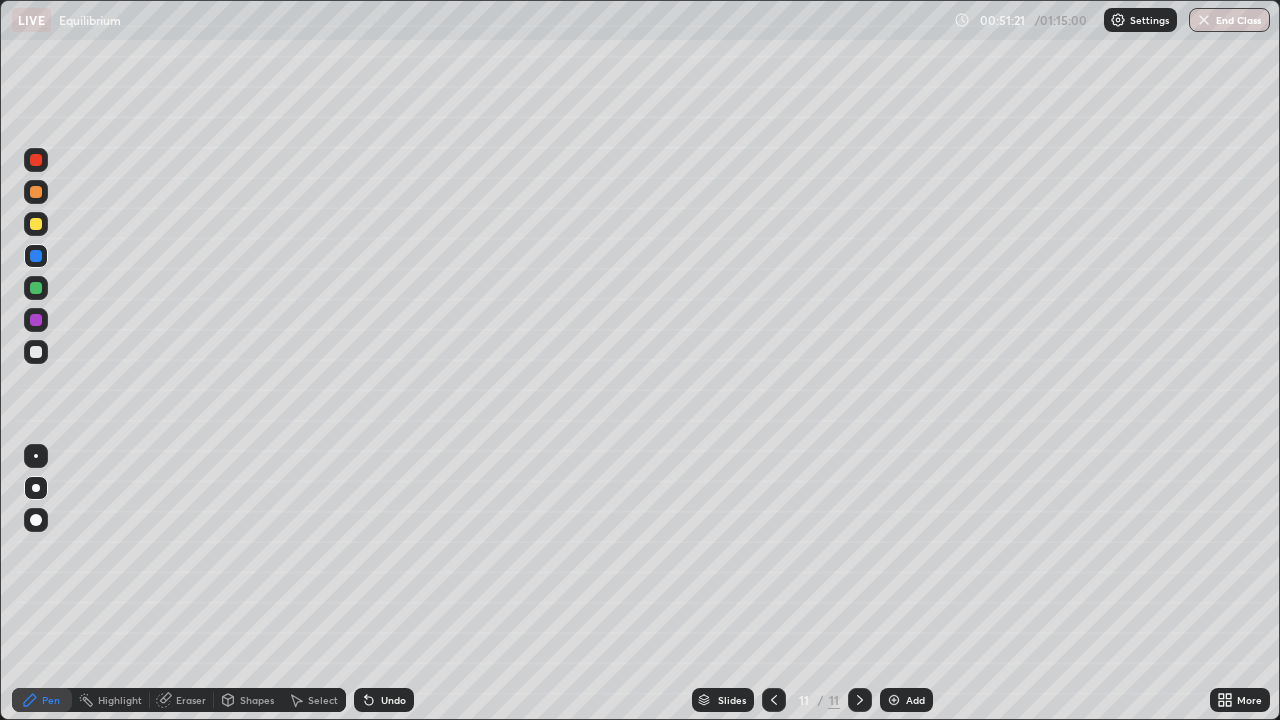 click at bounding box center (36, 352) 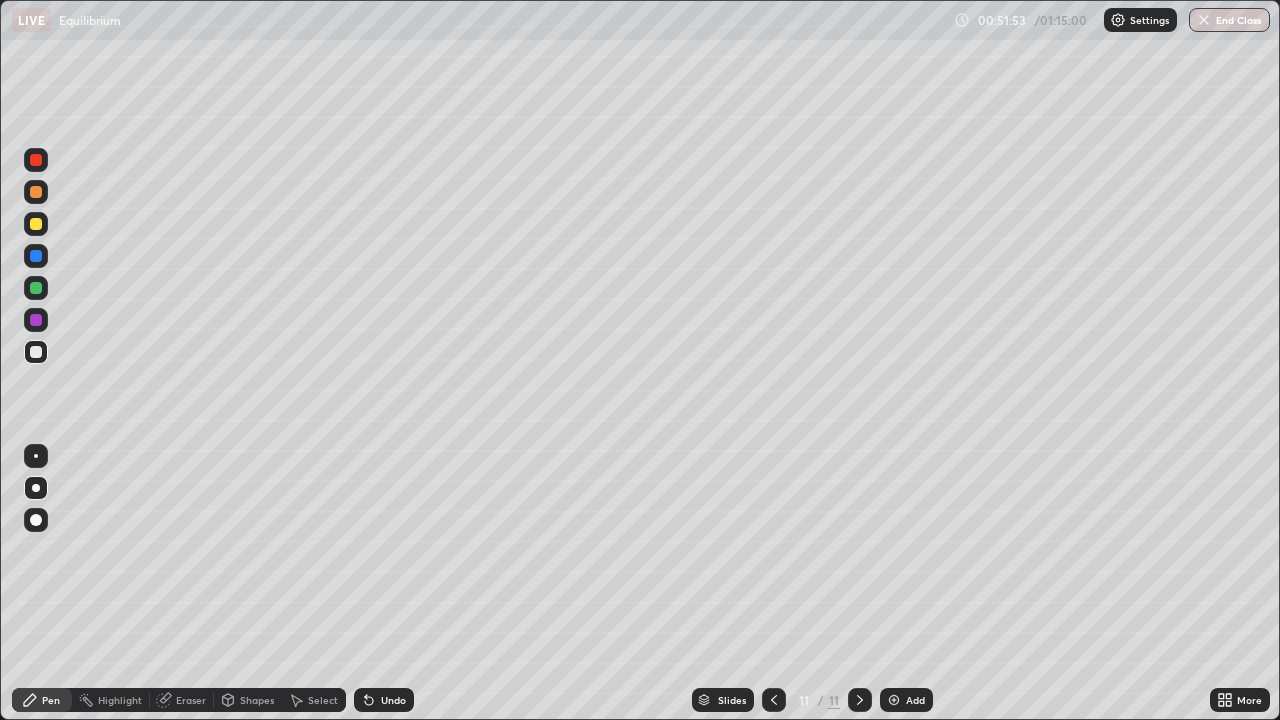 click at bounding box center [894, 700] 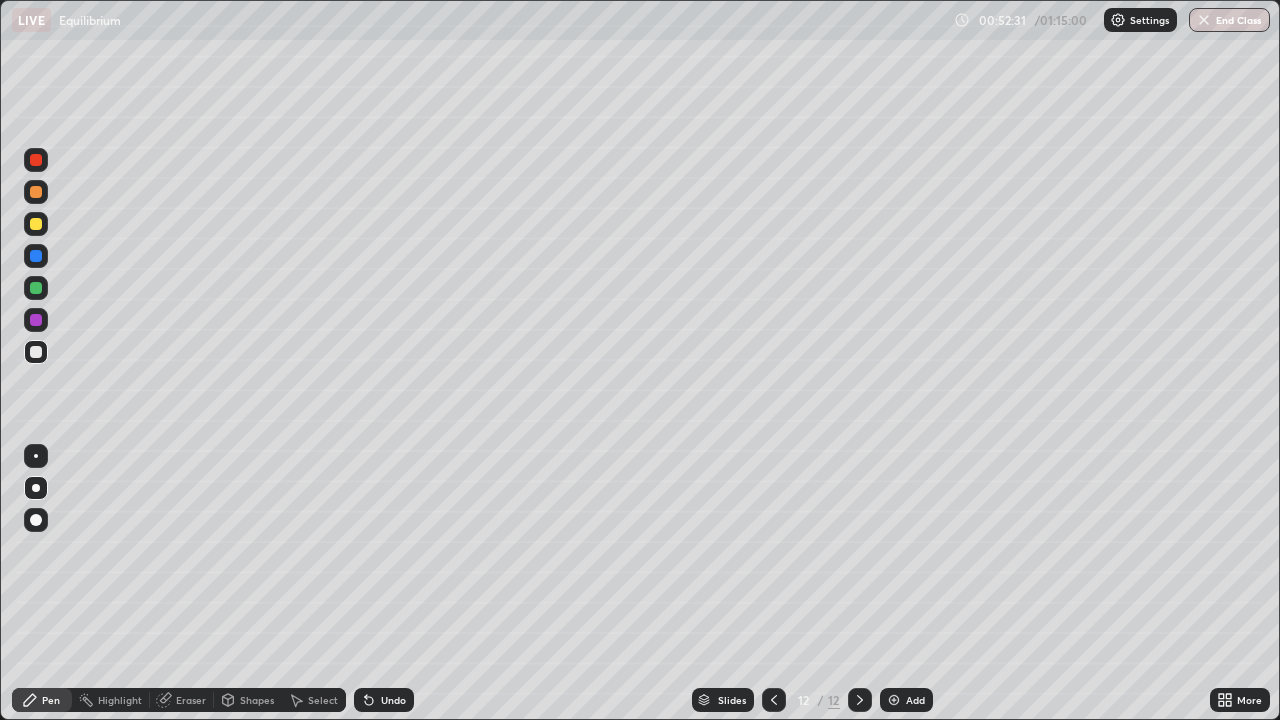 click 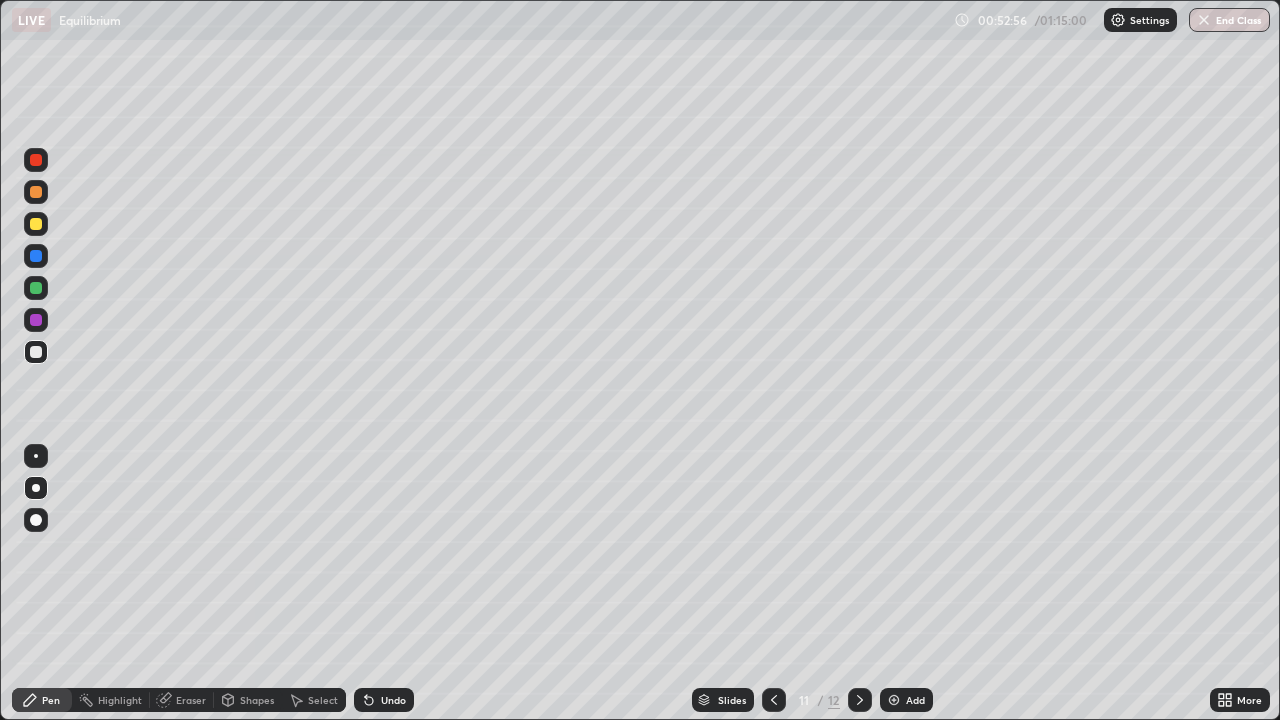 click 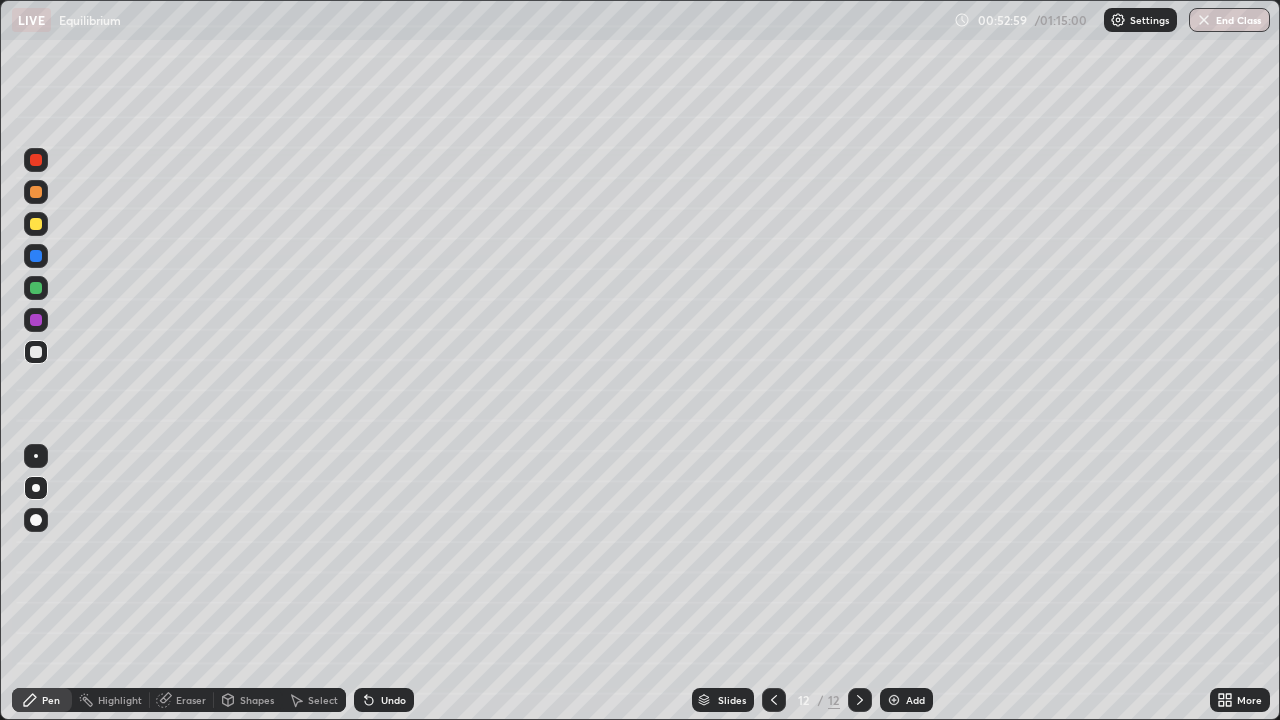 click on "Shapes" at bounding box center (257, 700) 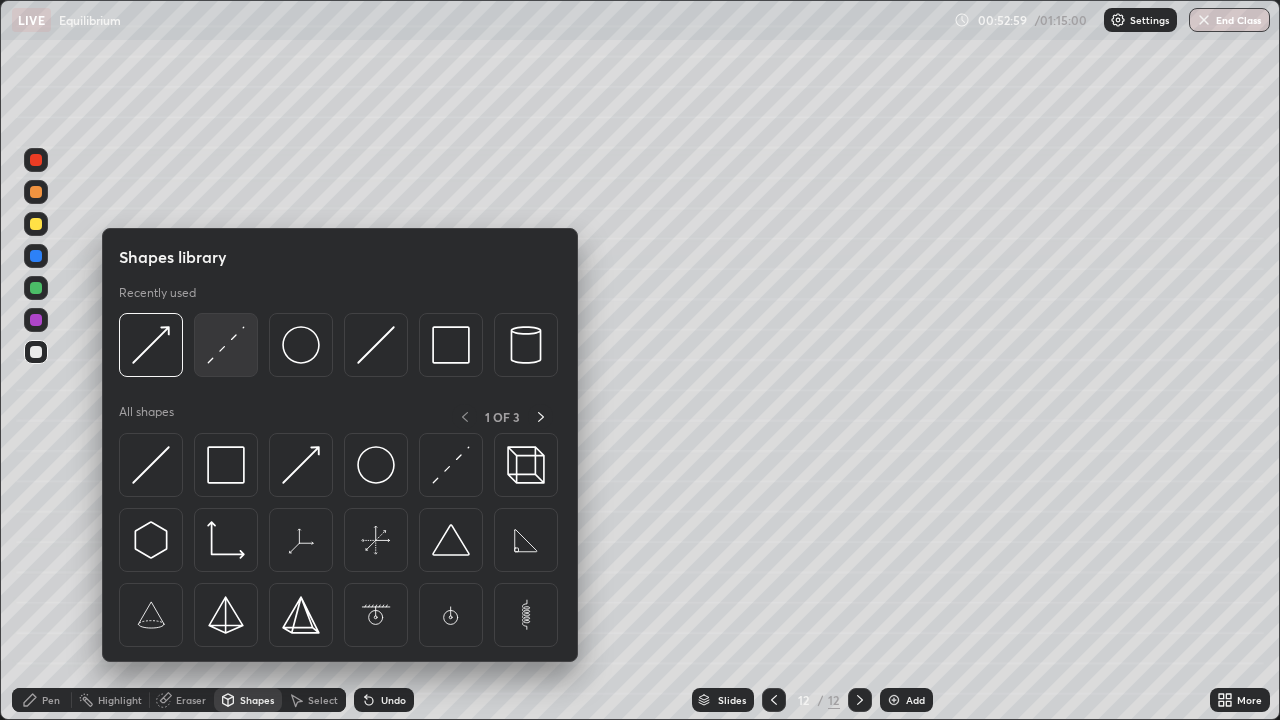 click at bounding box center (226, 345) 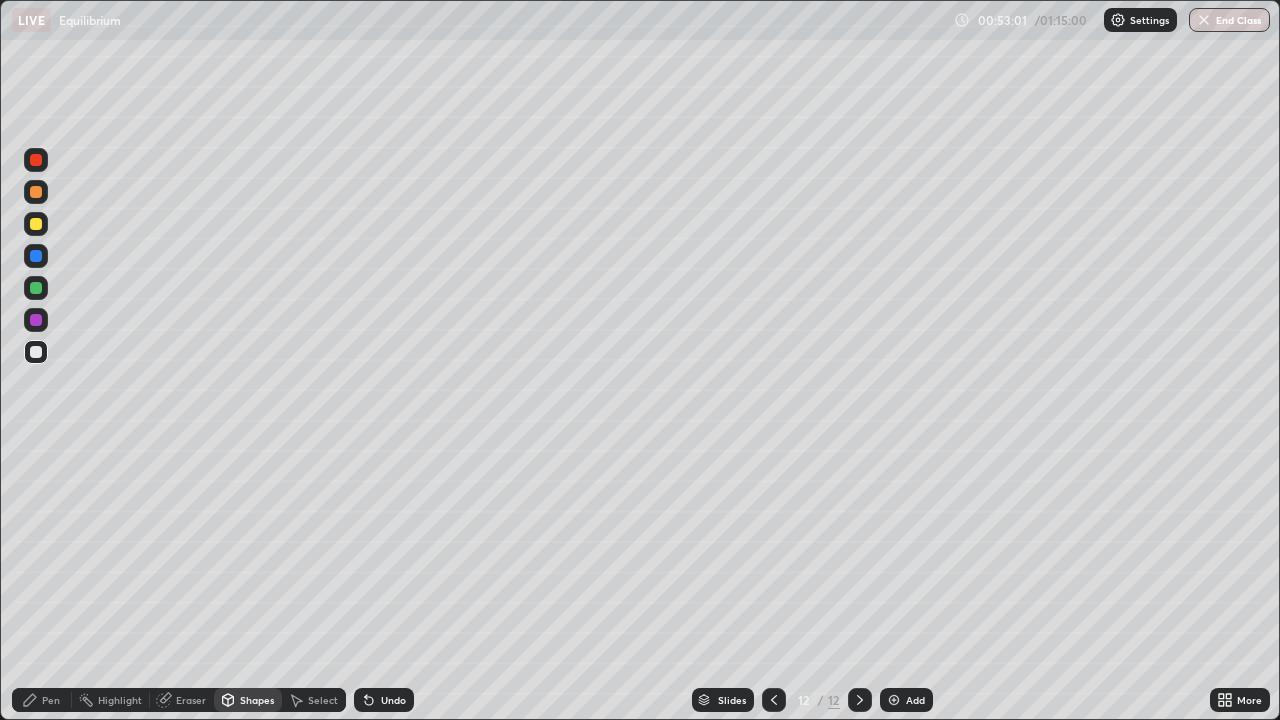 click on "Shapes" at bounding box center (257, 700) 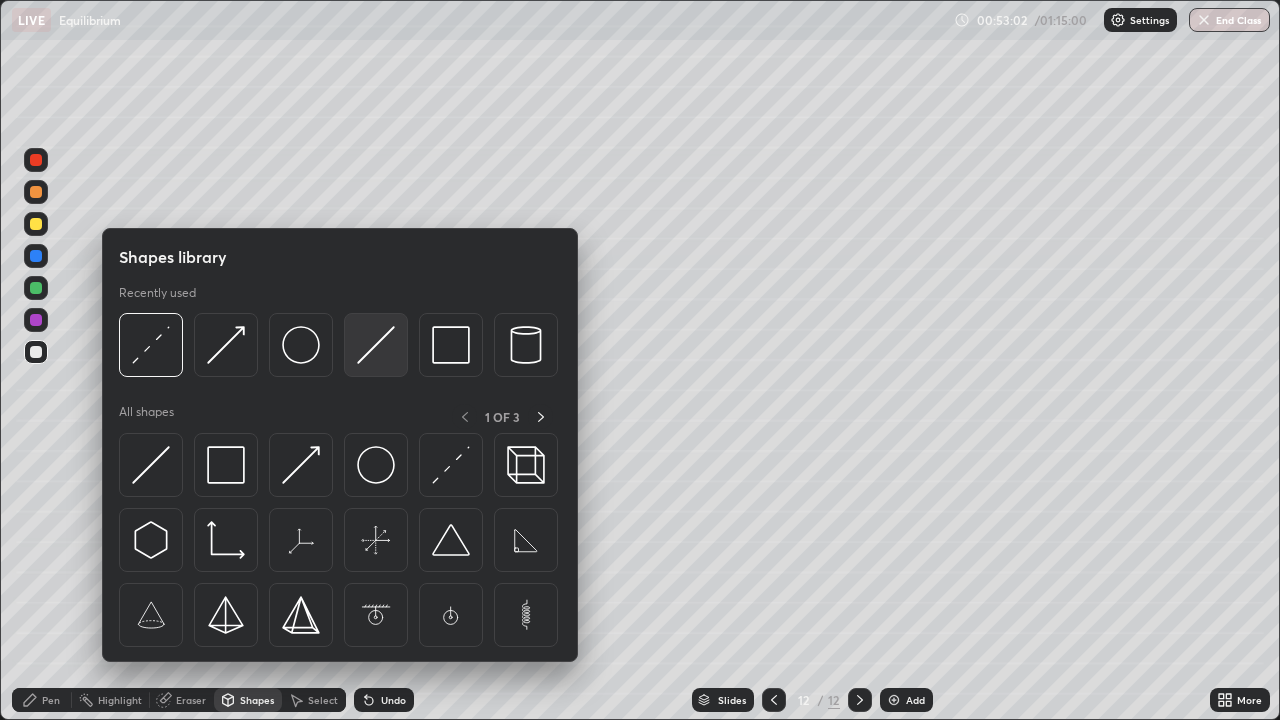 click at bounding box center [376, 345] 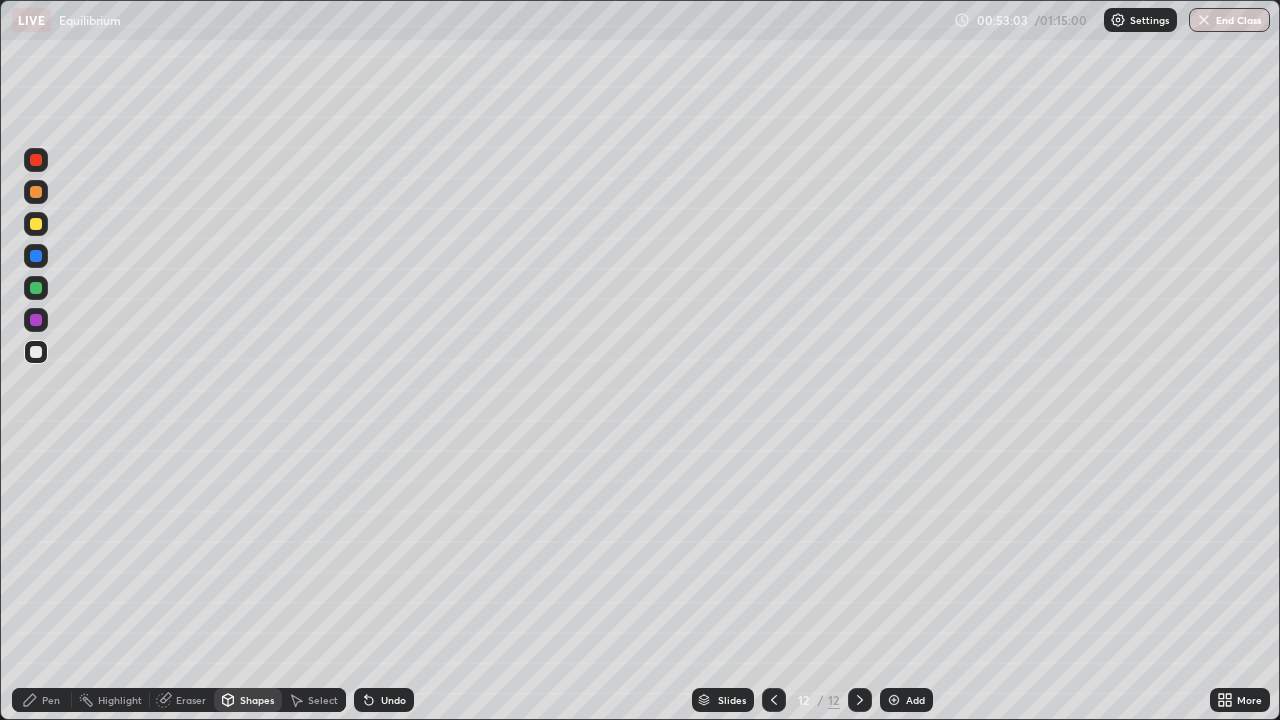 click at bounding box center (36, 224) 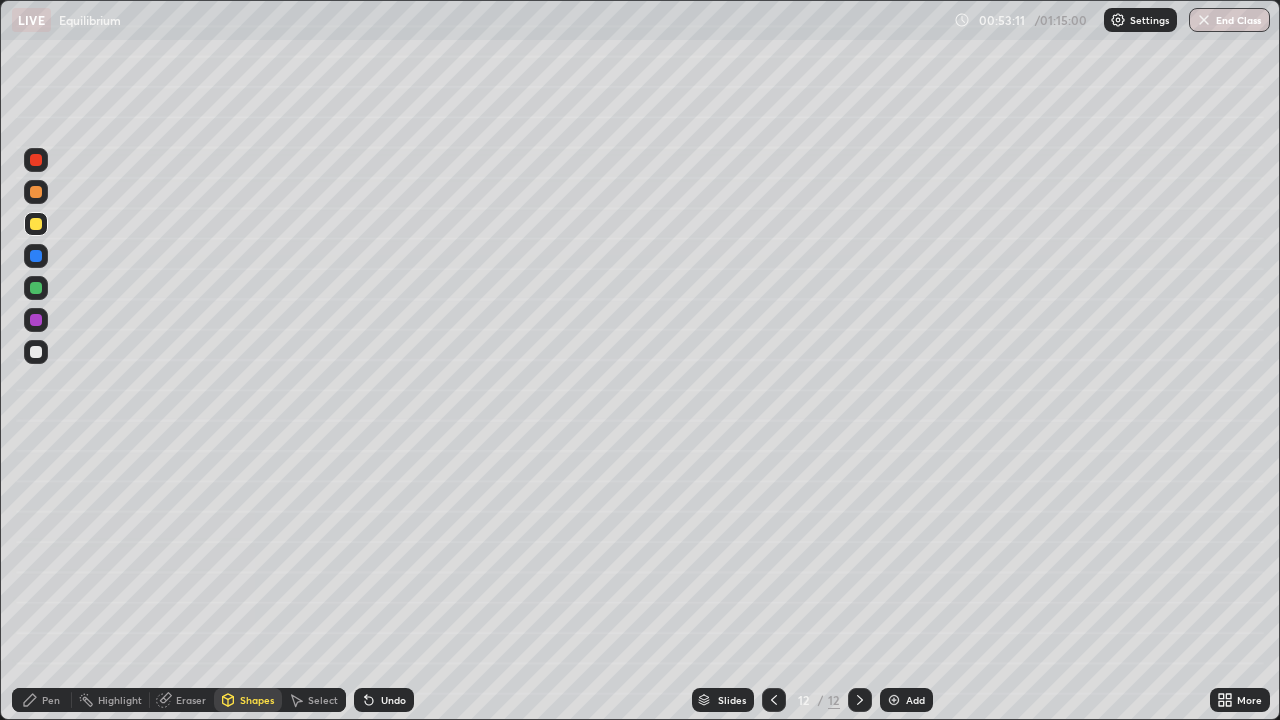 click on "Shapes" at bounding box center (248, 700) 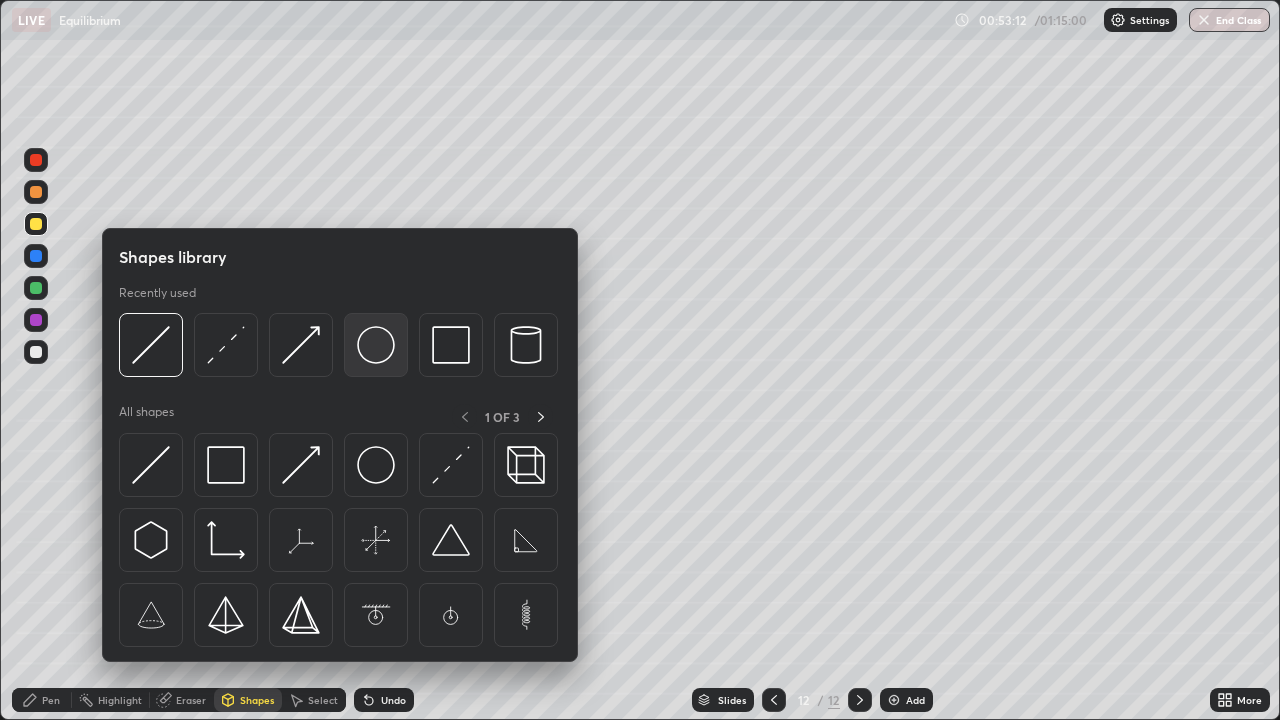 click at bounding box center (376, 345) 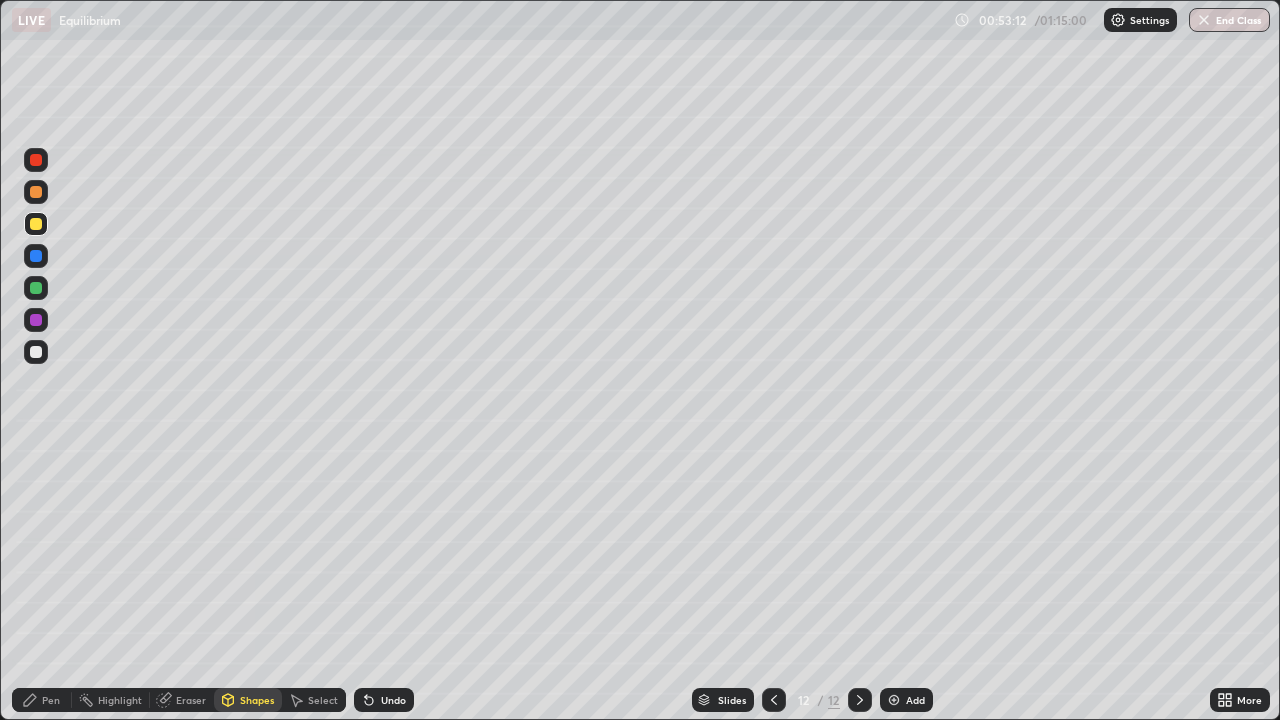 click at bounding box center [36, 192] 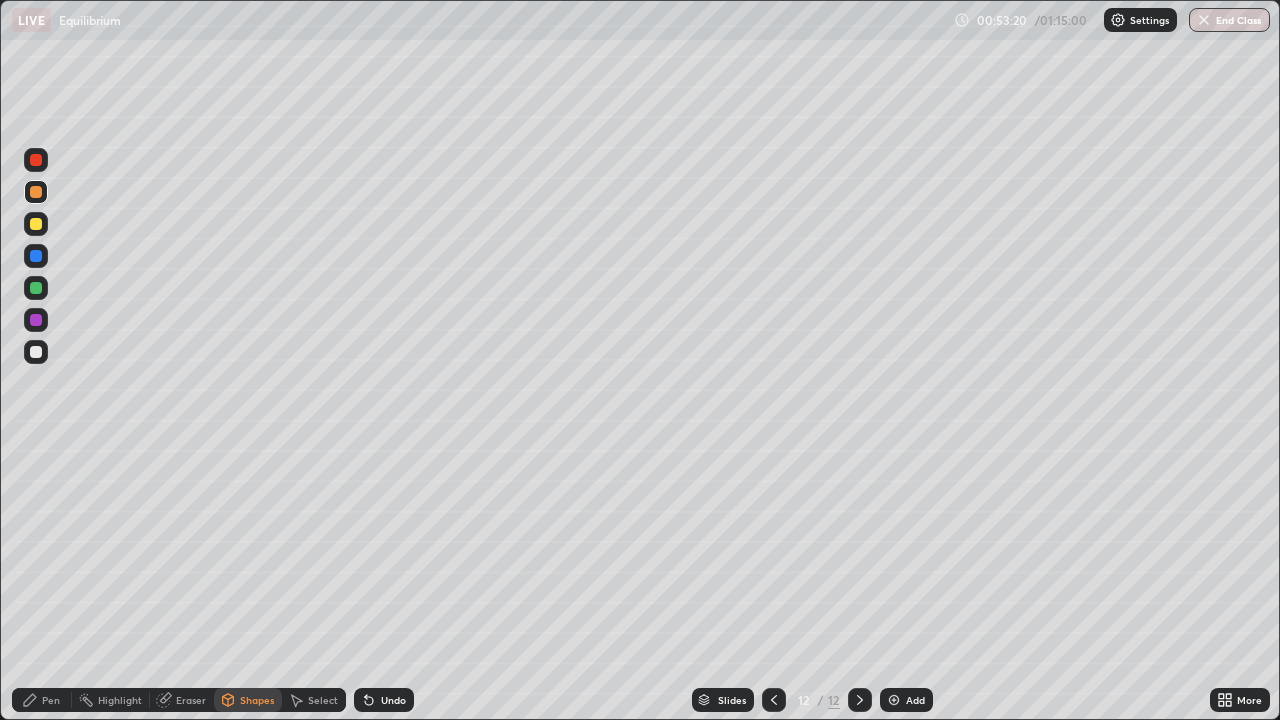 click on "Pen" at bounding box center [51, 700] 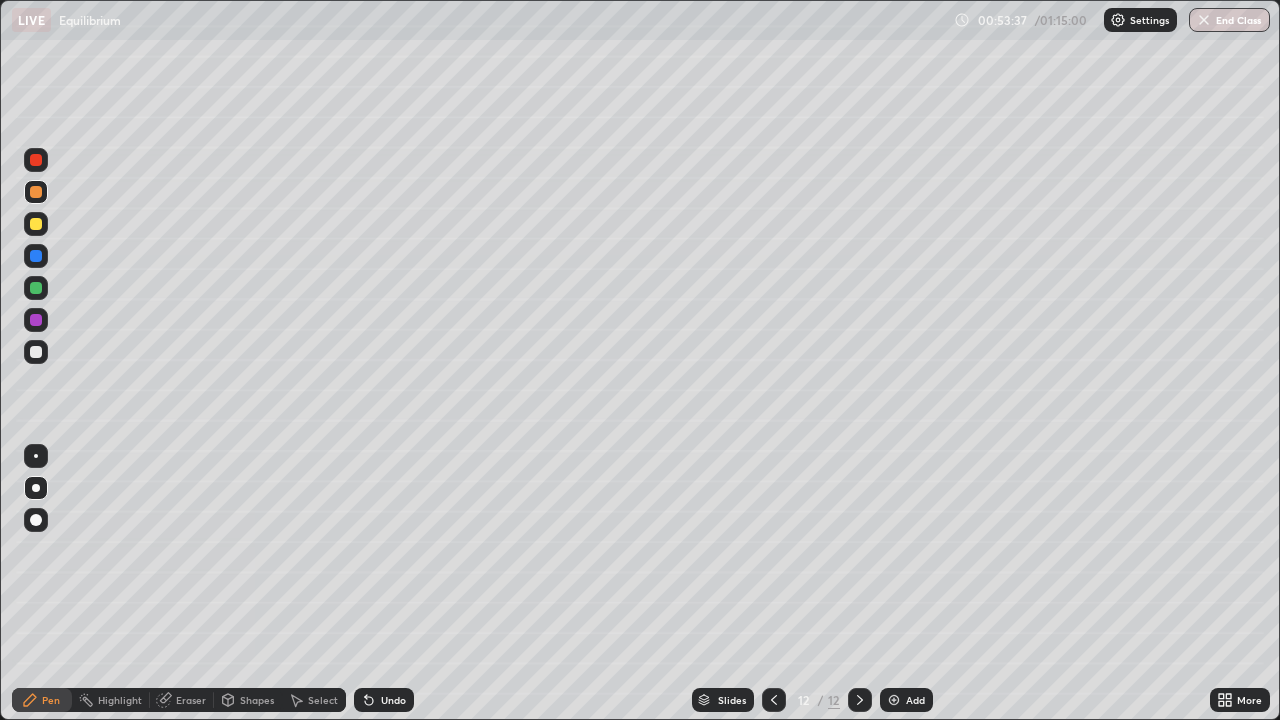 click on "Shapes" at bounding box center [257, 700] 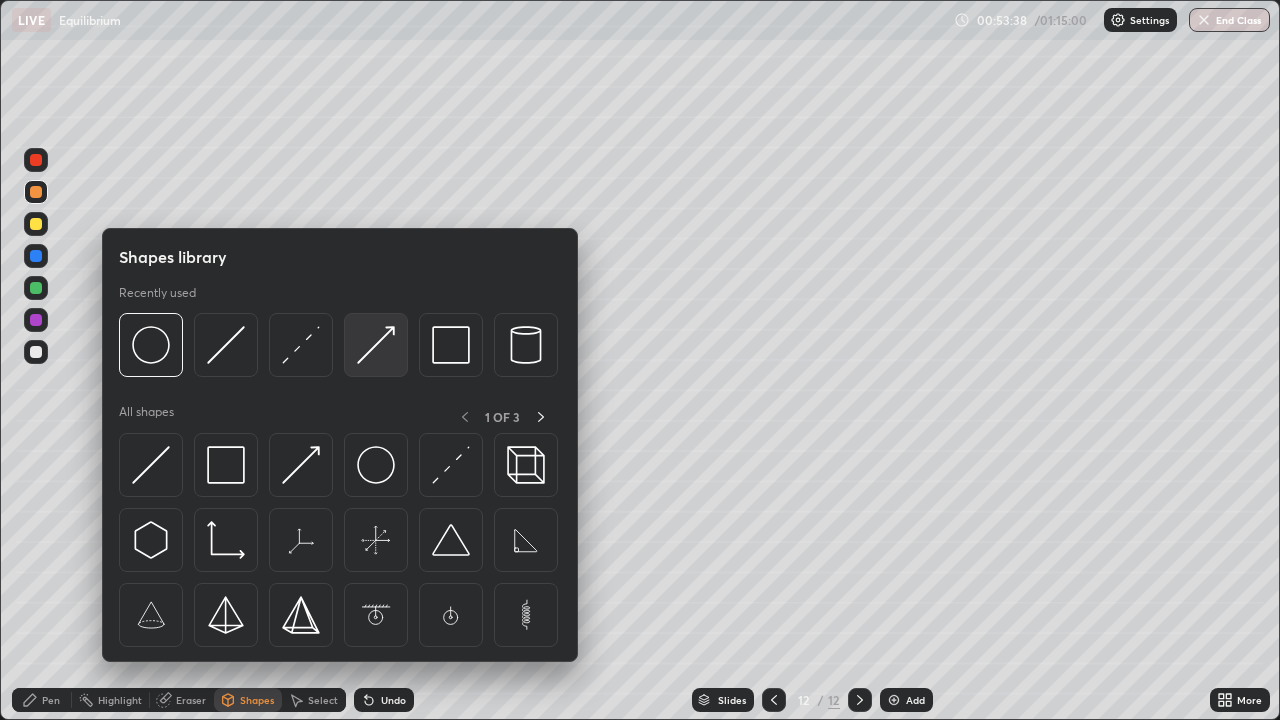 click at bounding box center (376, 345) 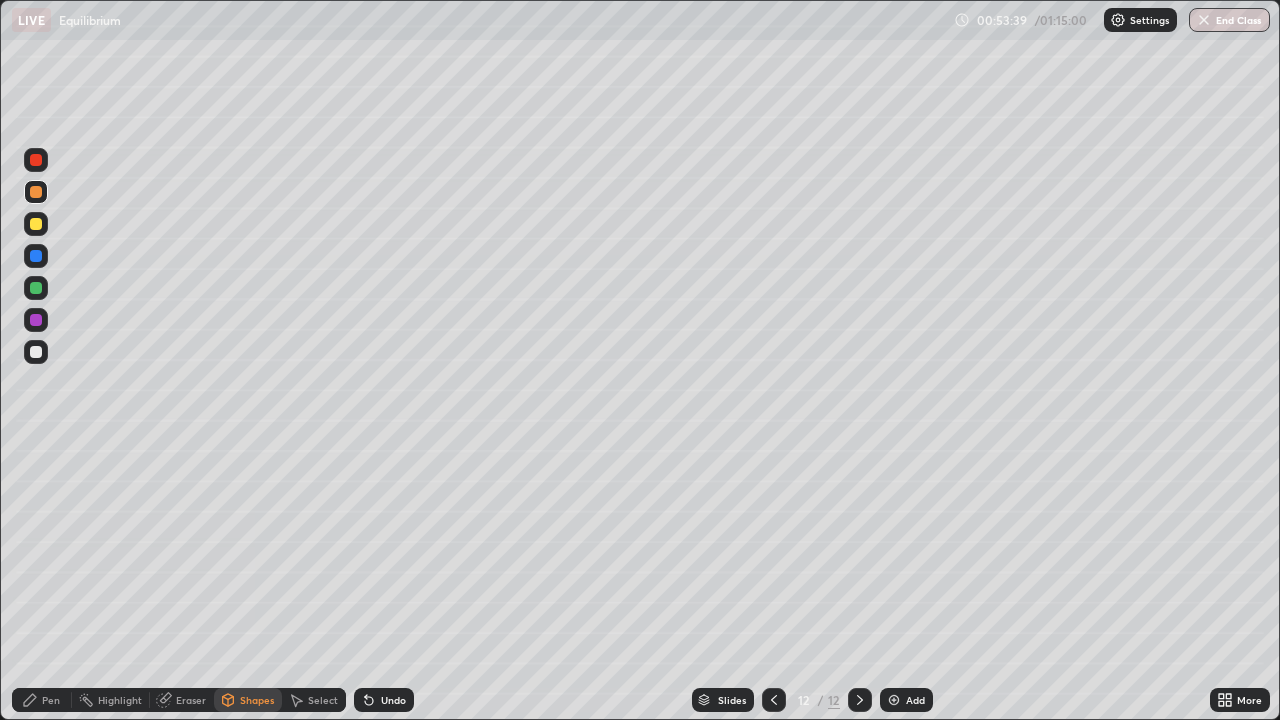 click at bounding box center (36, 160) 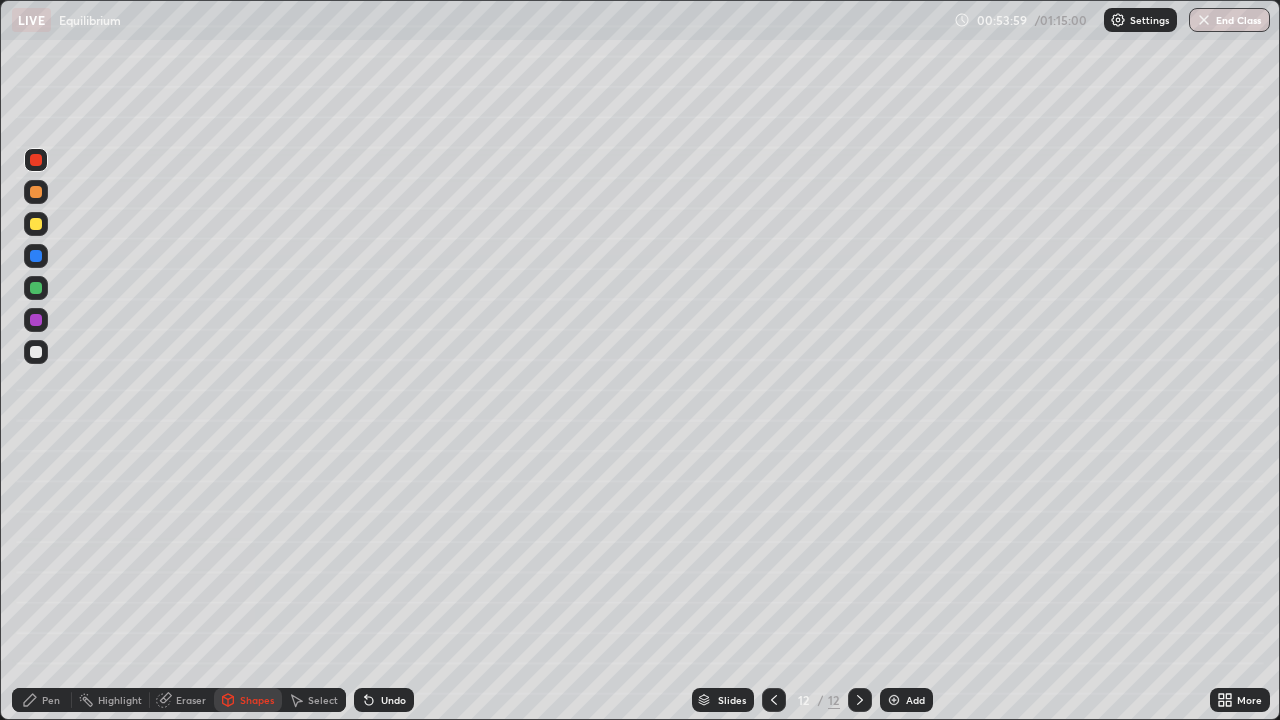 click 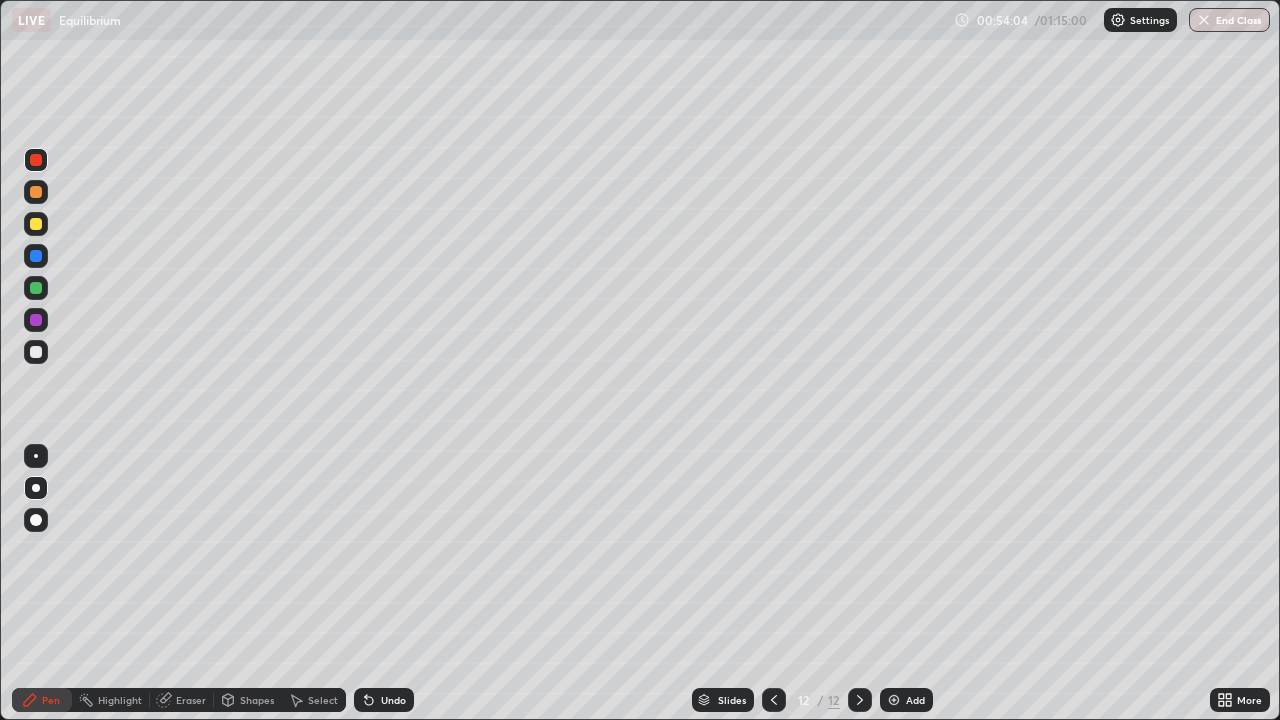 click on "Undo" at bounding box center (393, 700) 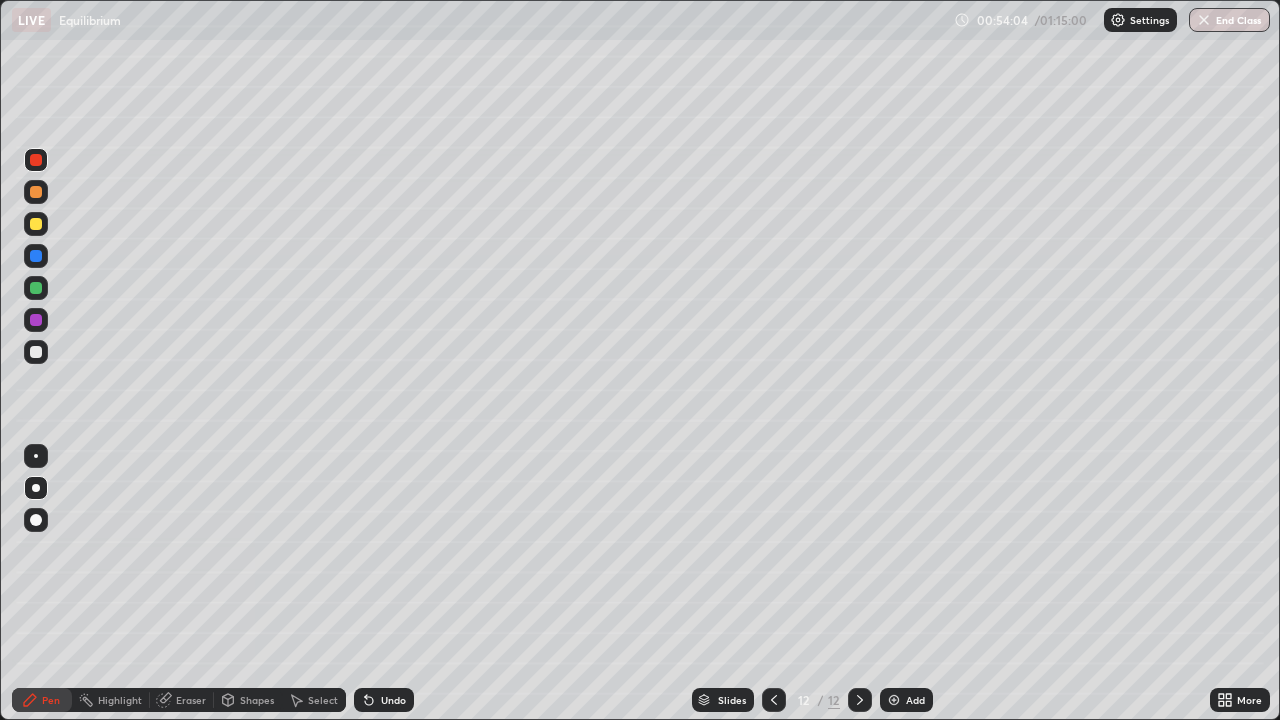 click on "Undo" at bounding box center [393, 700] 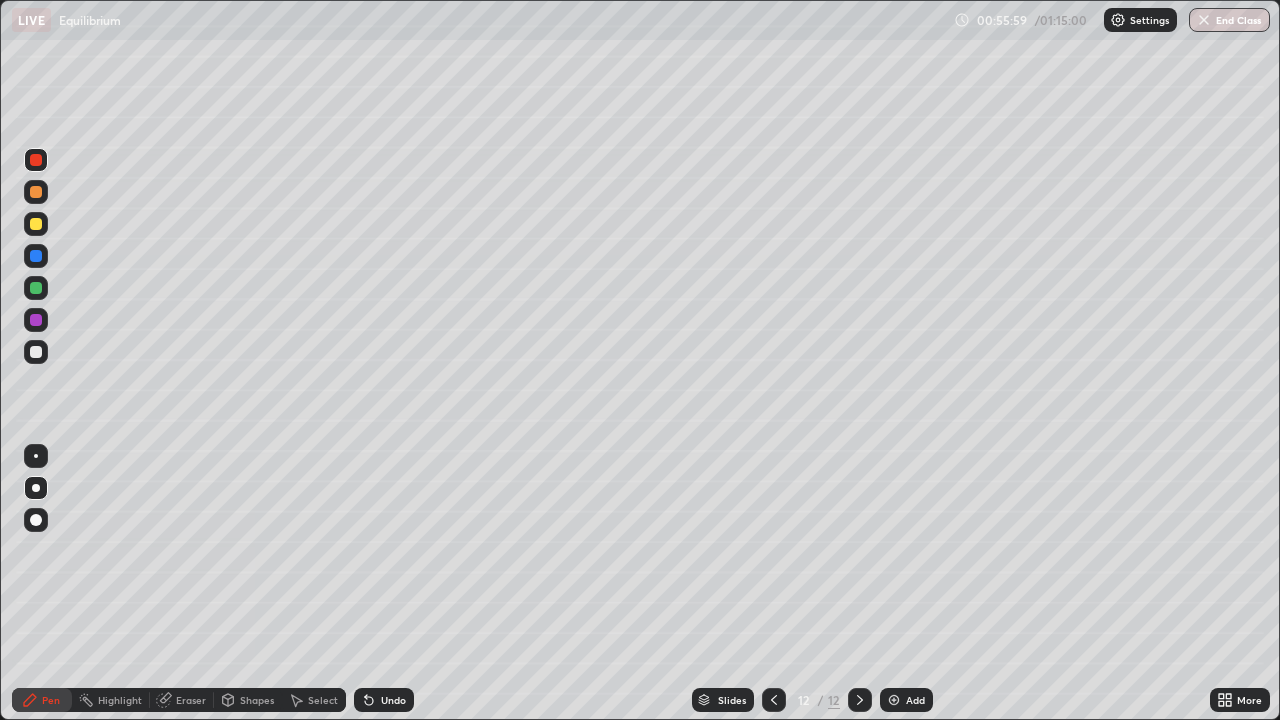 click on "Shapes" at bounding box center (257, 700) 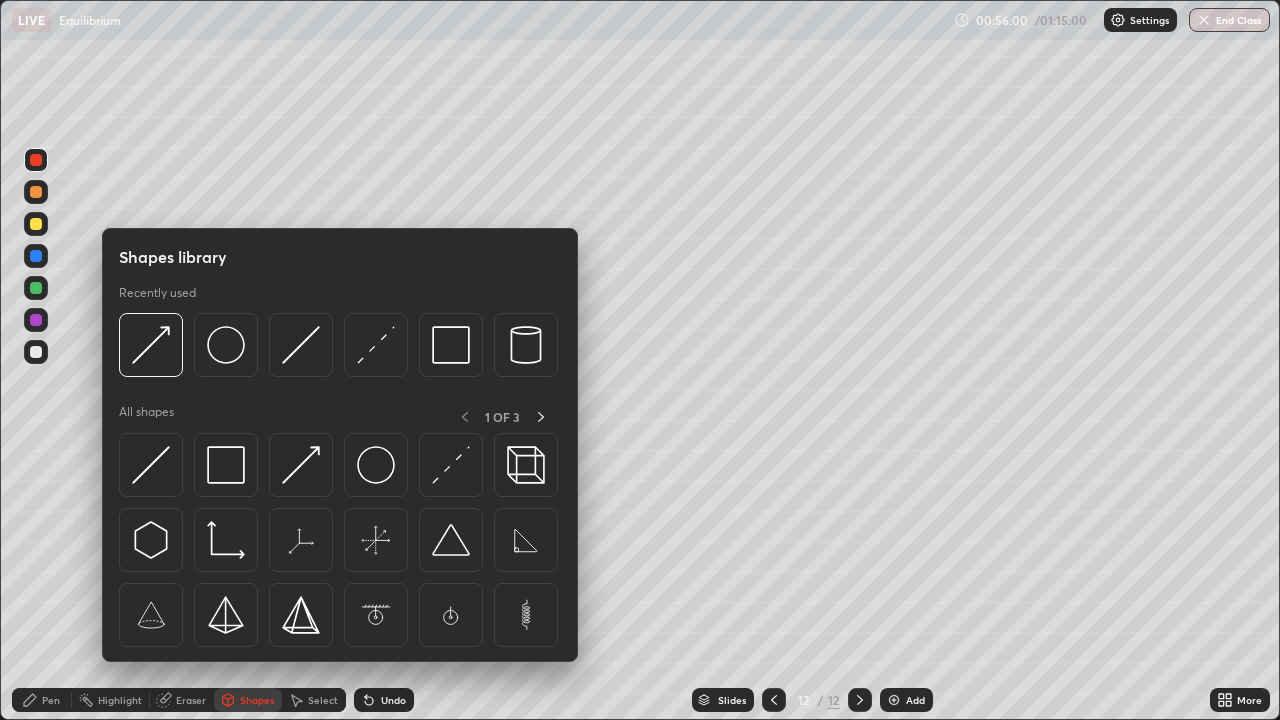 click on "Pen" at bounding box center (51, 700) 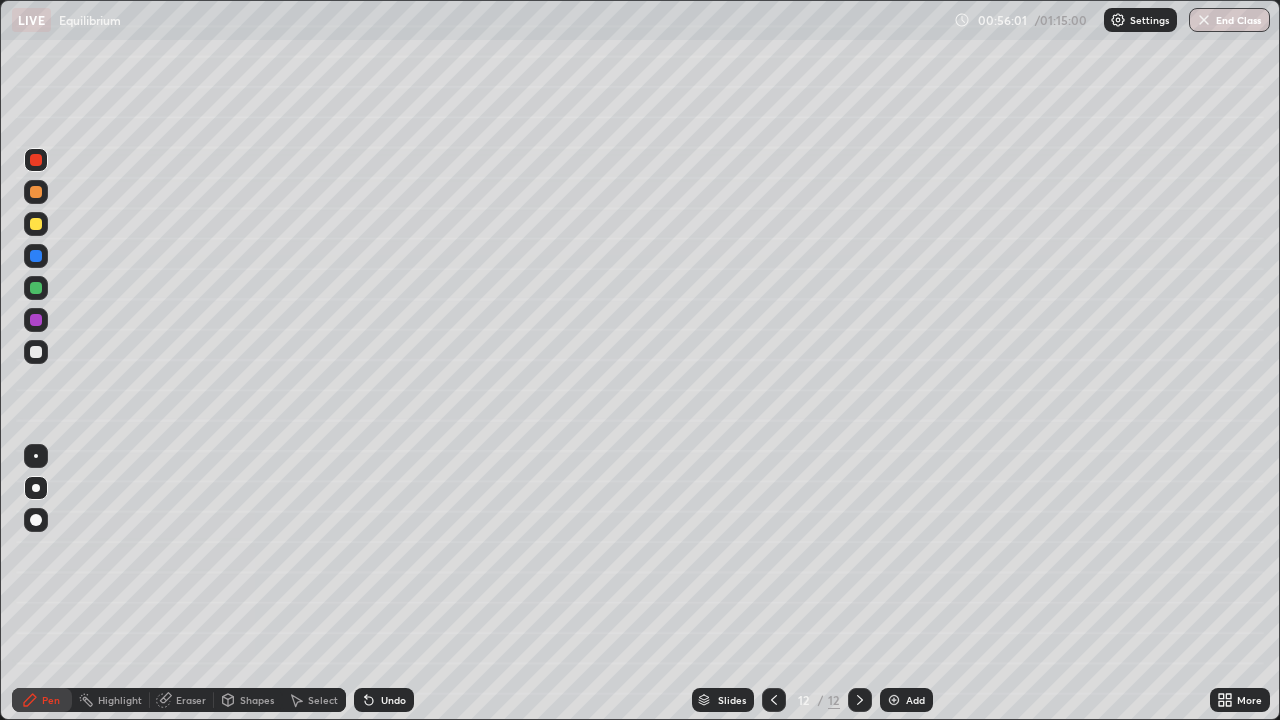 click at bounding box center [36, 320] 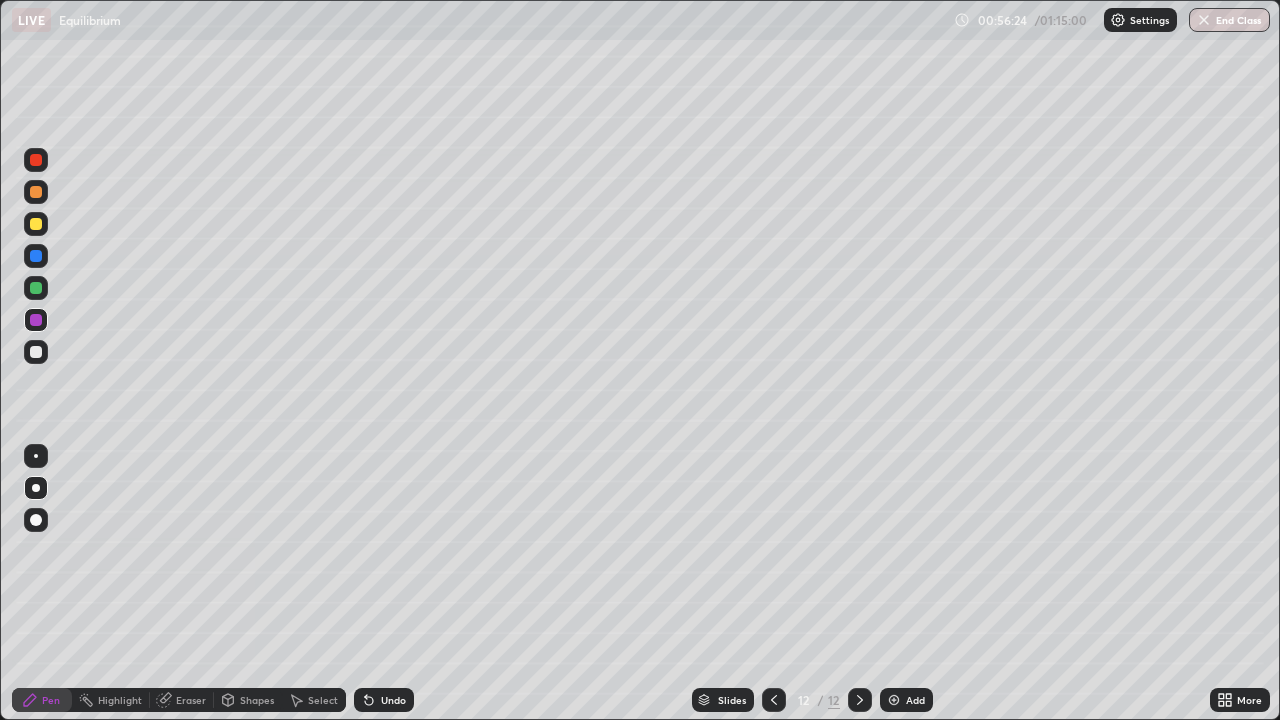 click on "Shapes" at bounding box center (248, 700) 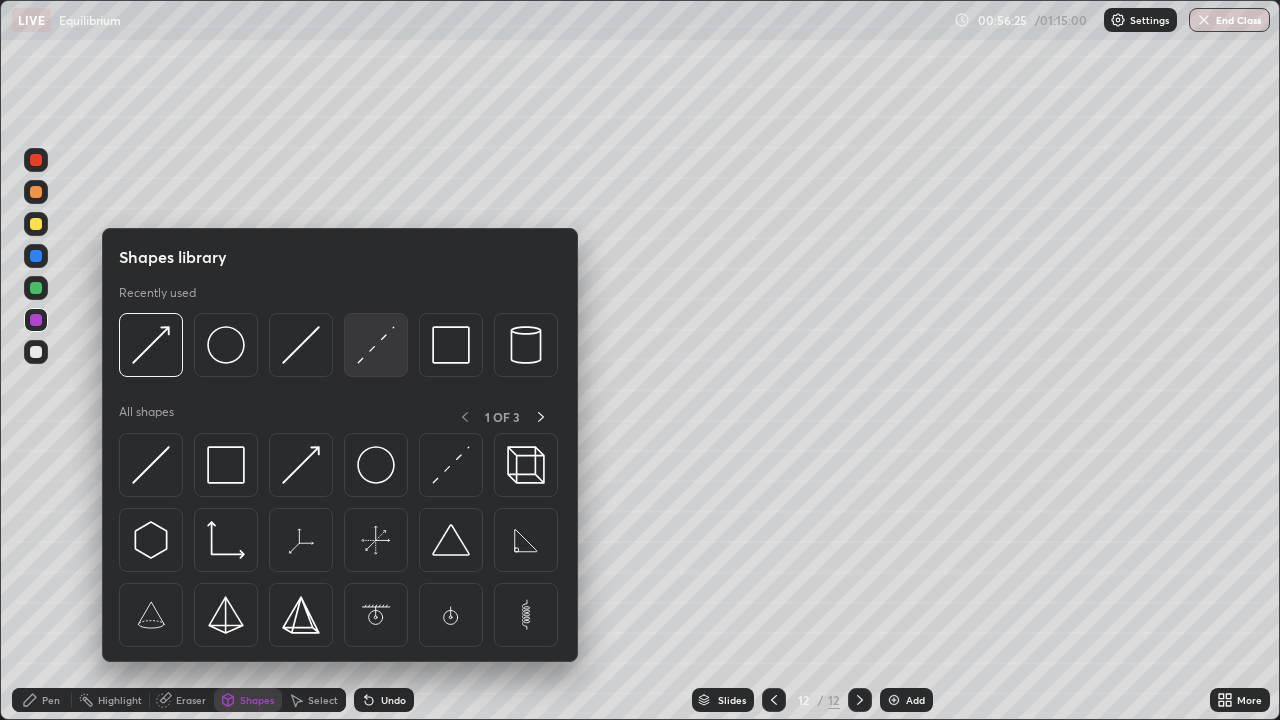 click at bounding box center [376, 345] 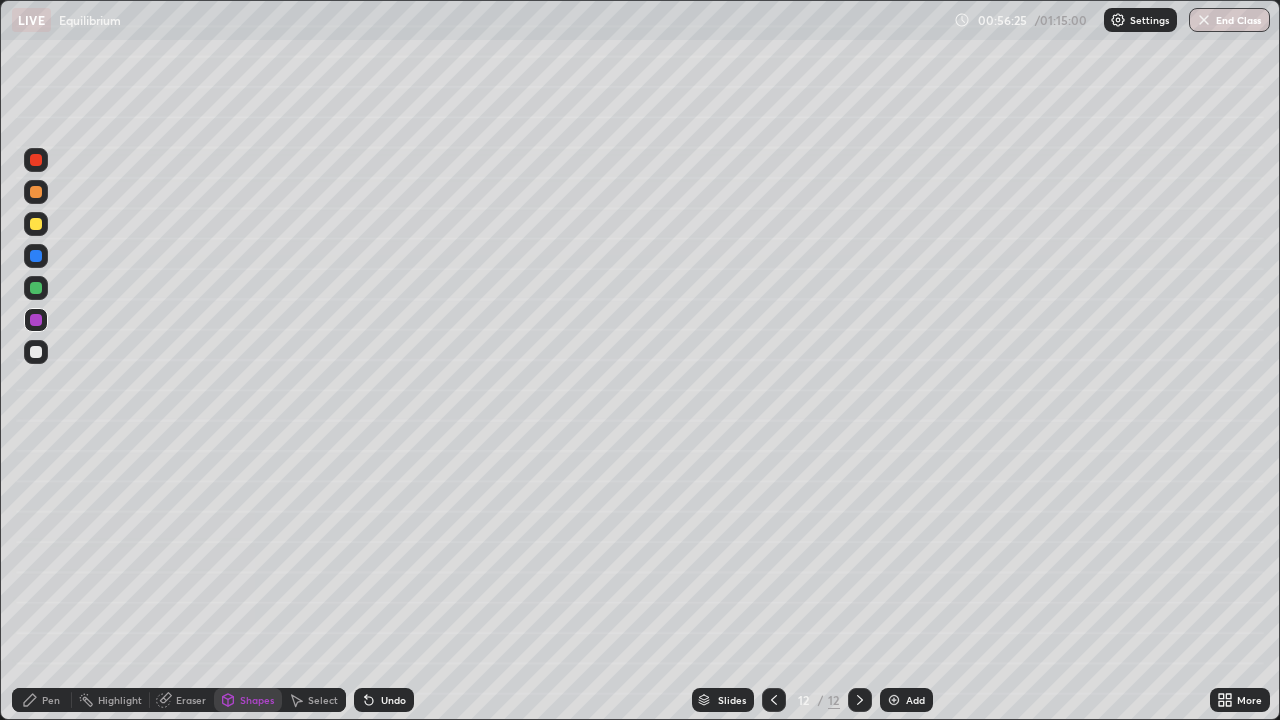 click at bounding box center [36, 224] 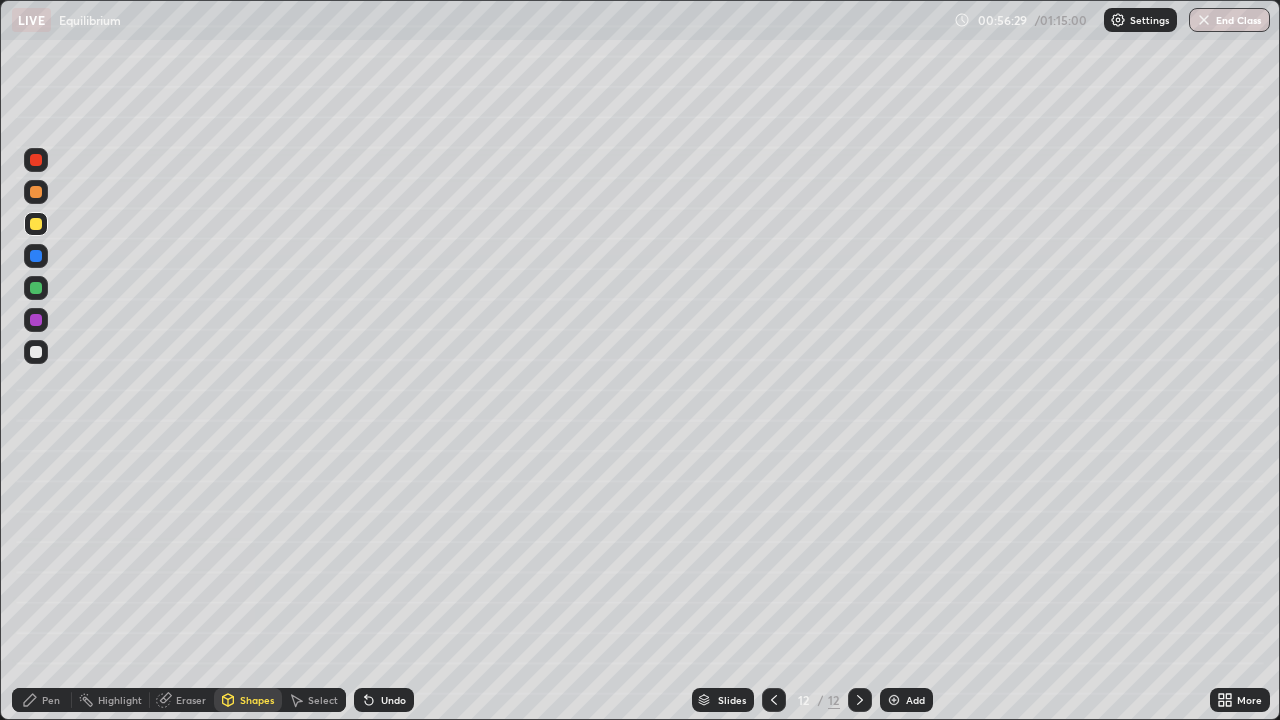 click on "Pen" at bounding box center [51, 700] 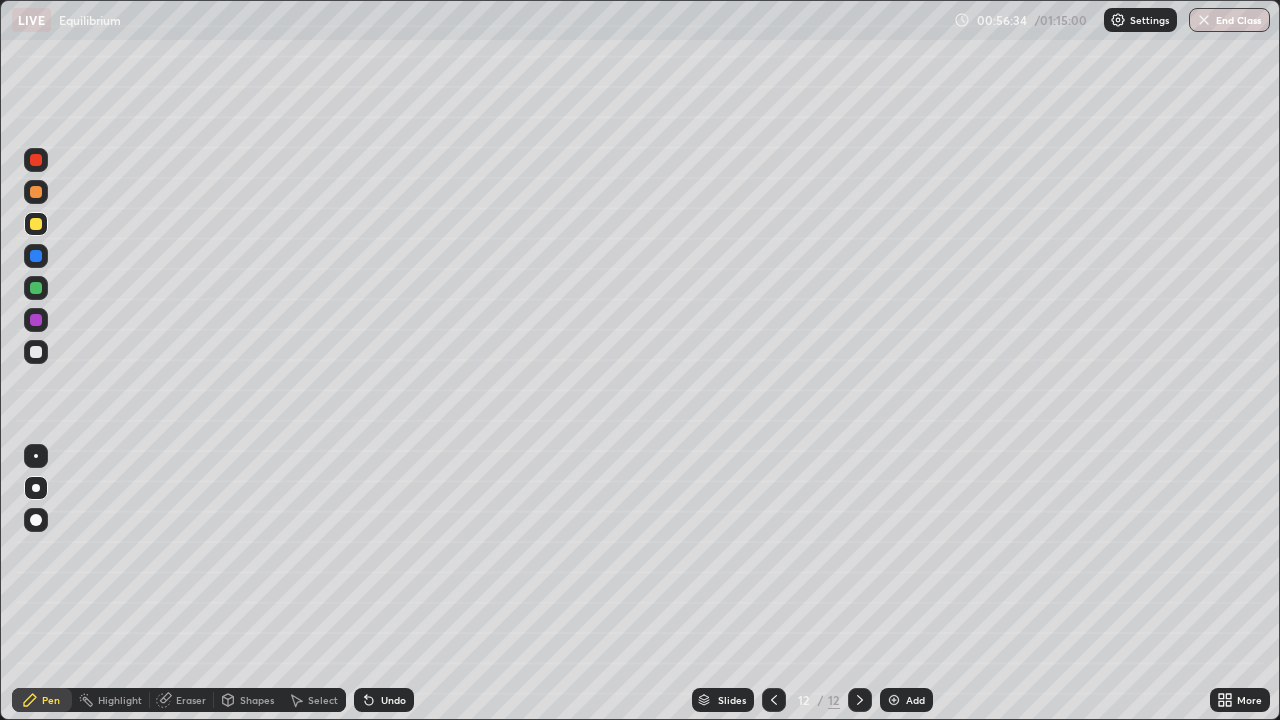 click on "Shapes" at bounding box center [257, 700] 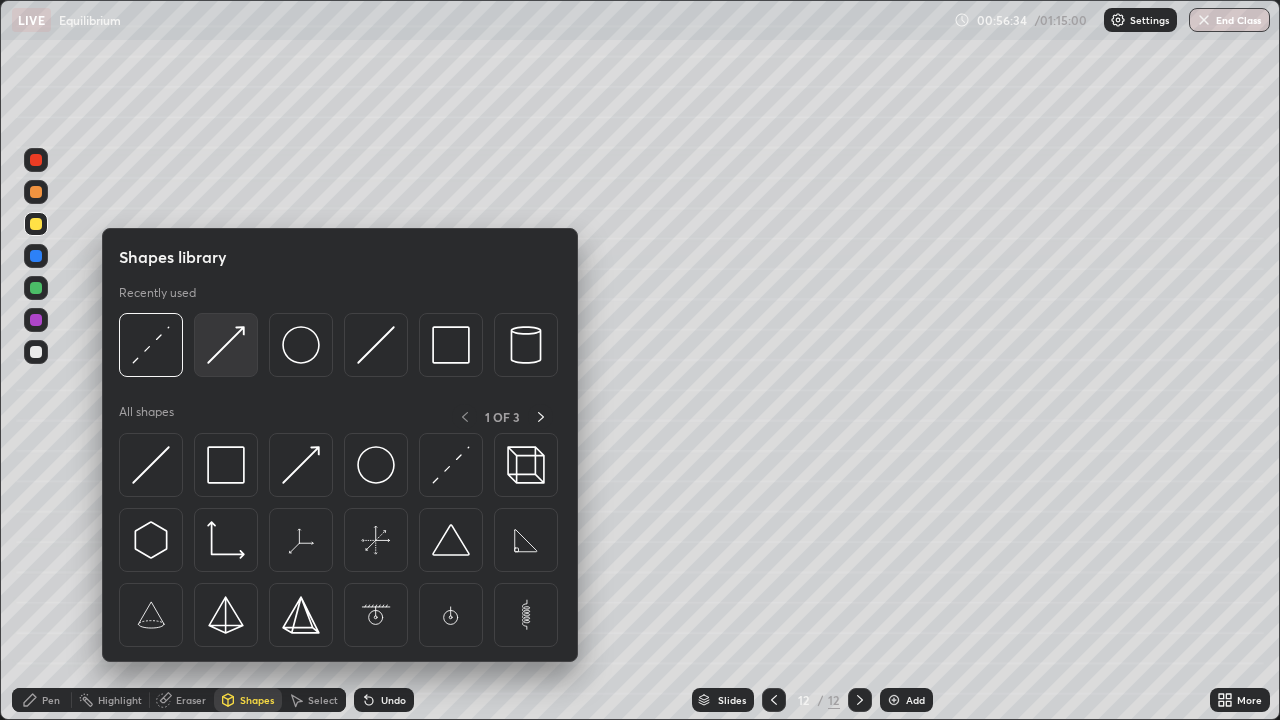 click at bounding box center [226, 345] 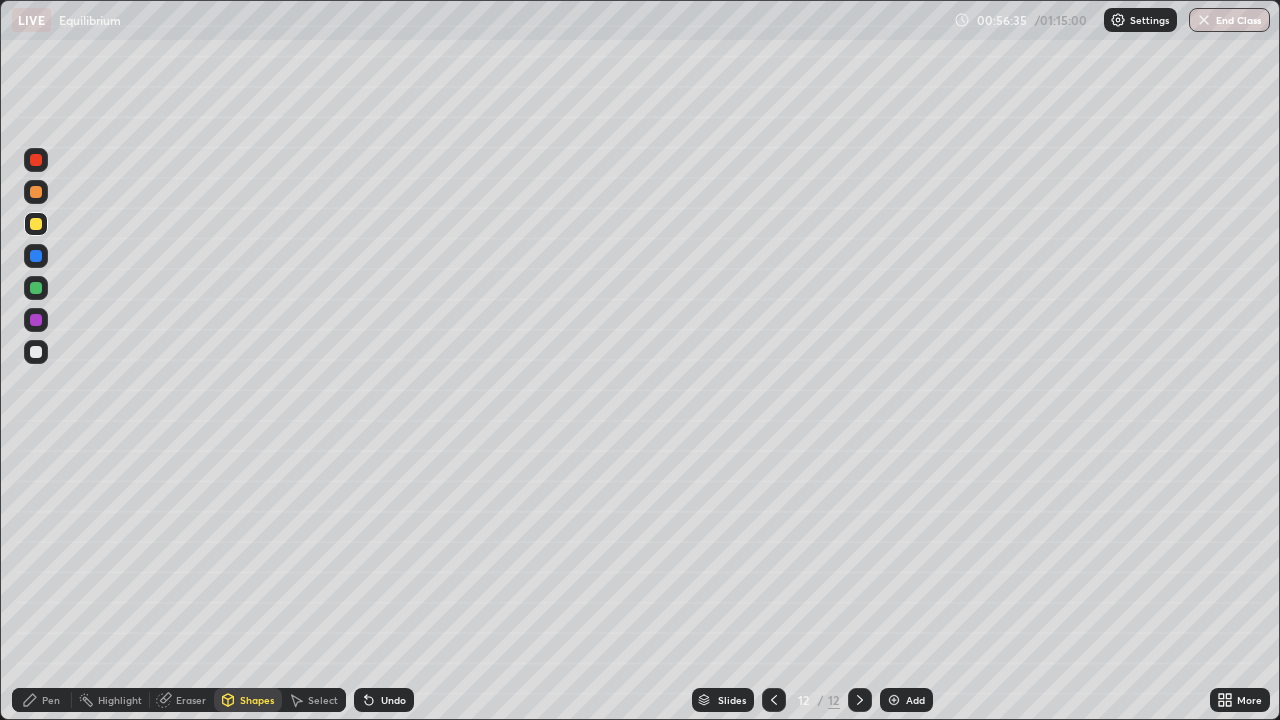 click at bounding box center (36, 256) 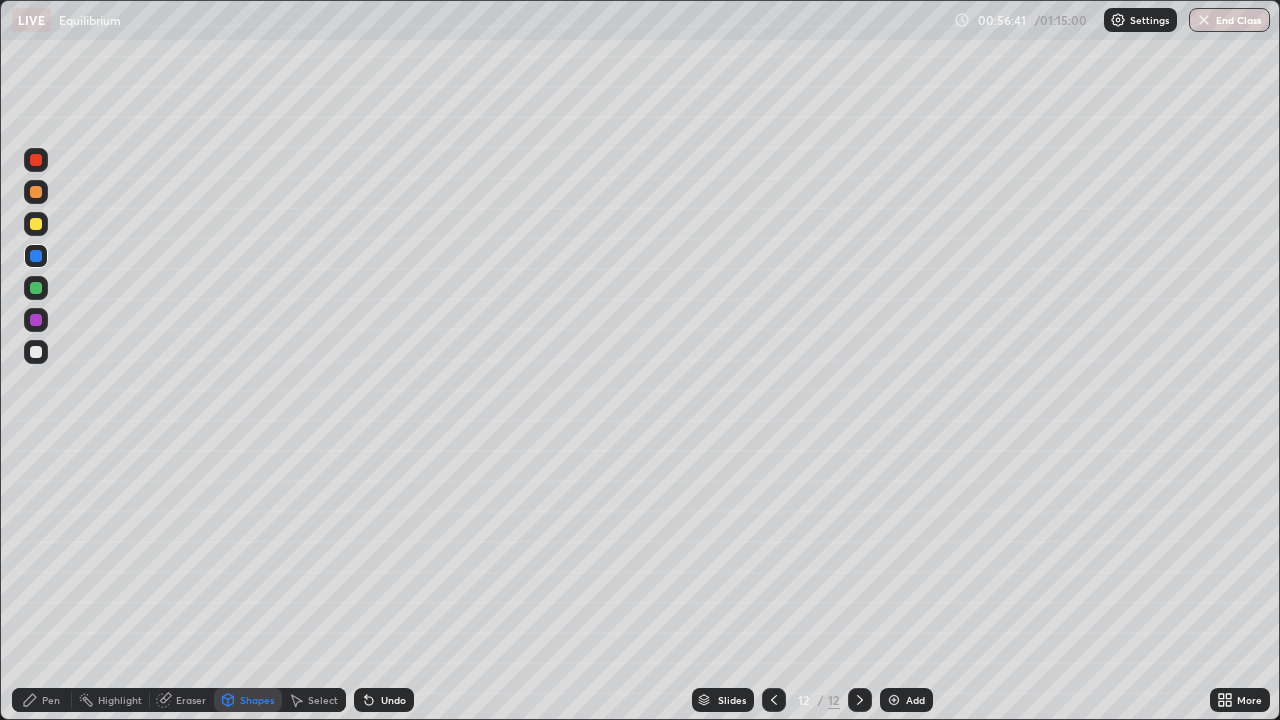 click on "Pen" at bounding box center [51, 700] 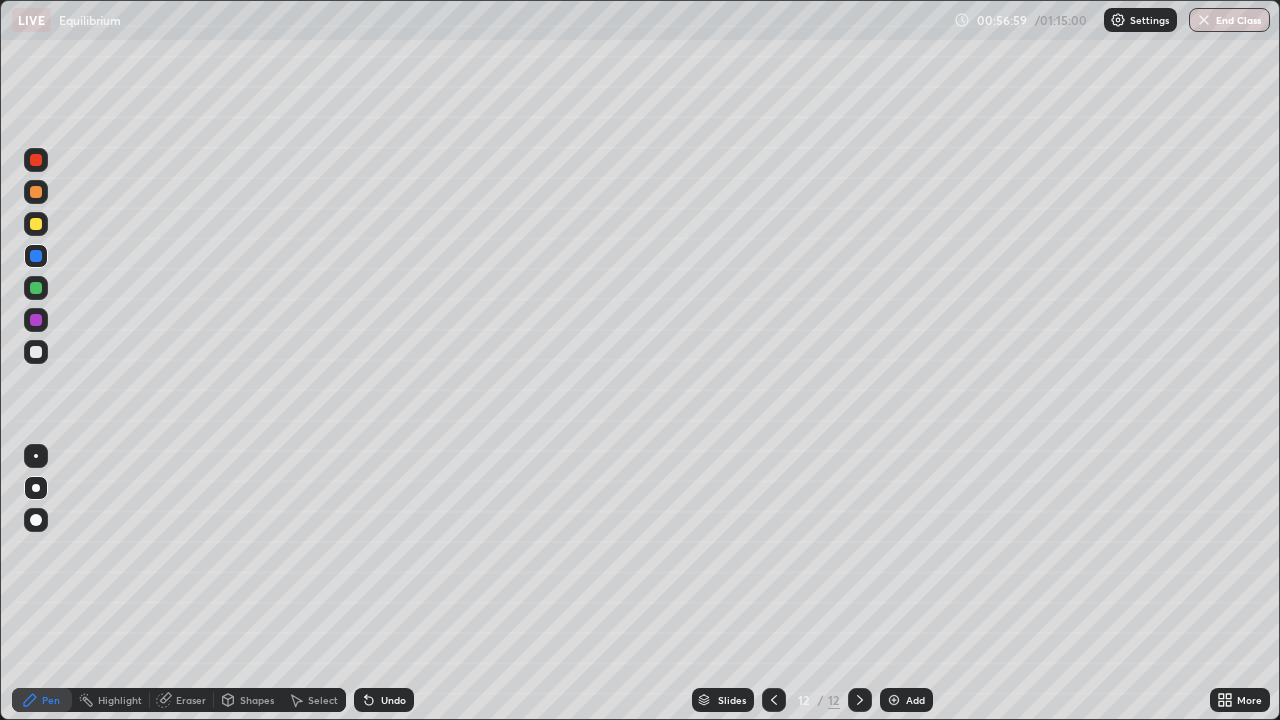 click on "Shapes" at bounding box center [257, 700] 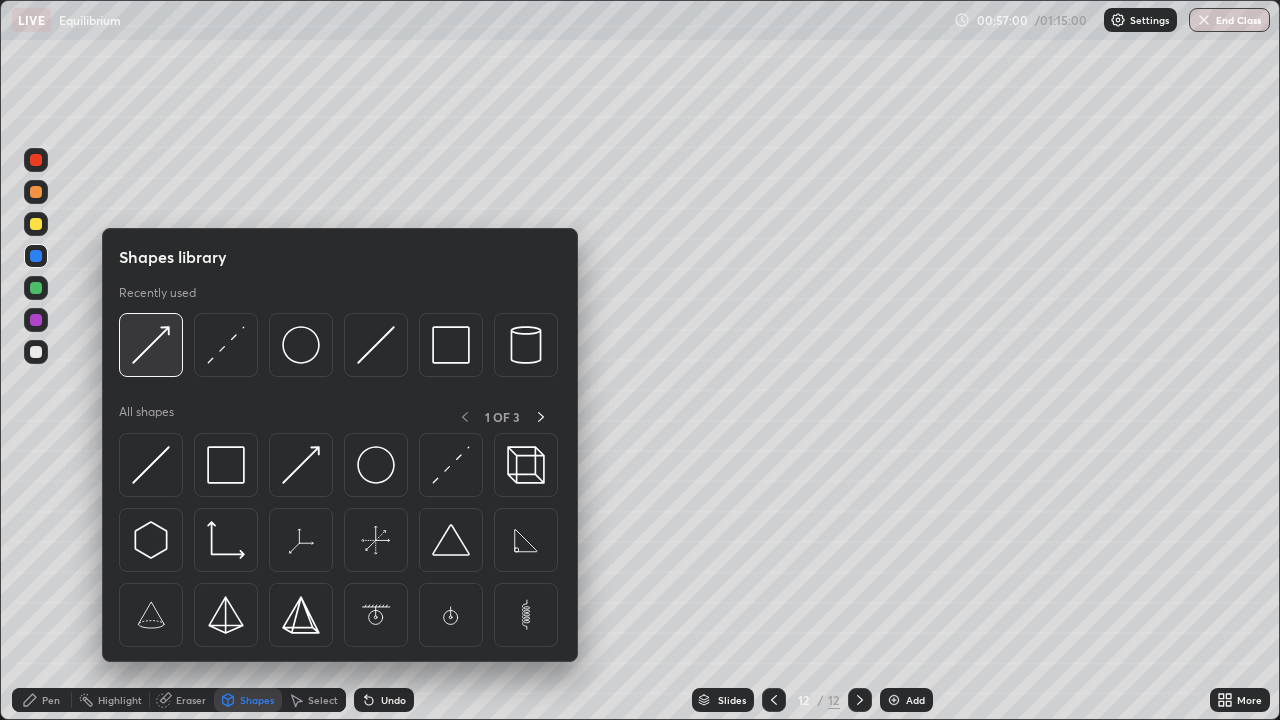 click at bounding box center [151, 345] 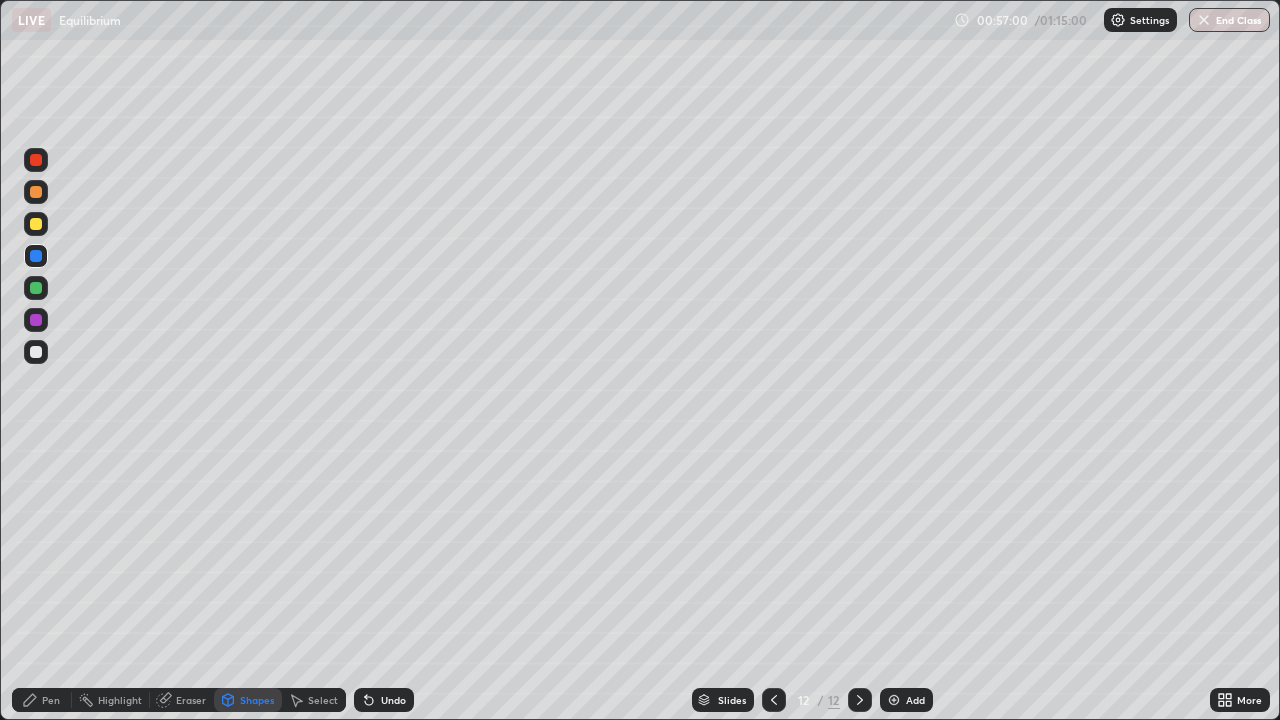 click at bounding box center (36, 160) 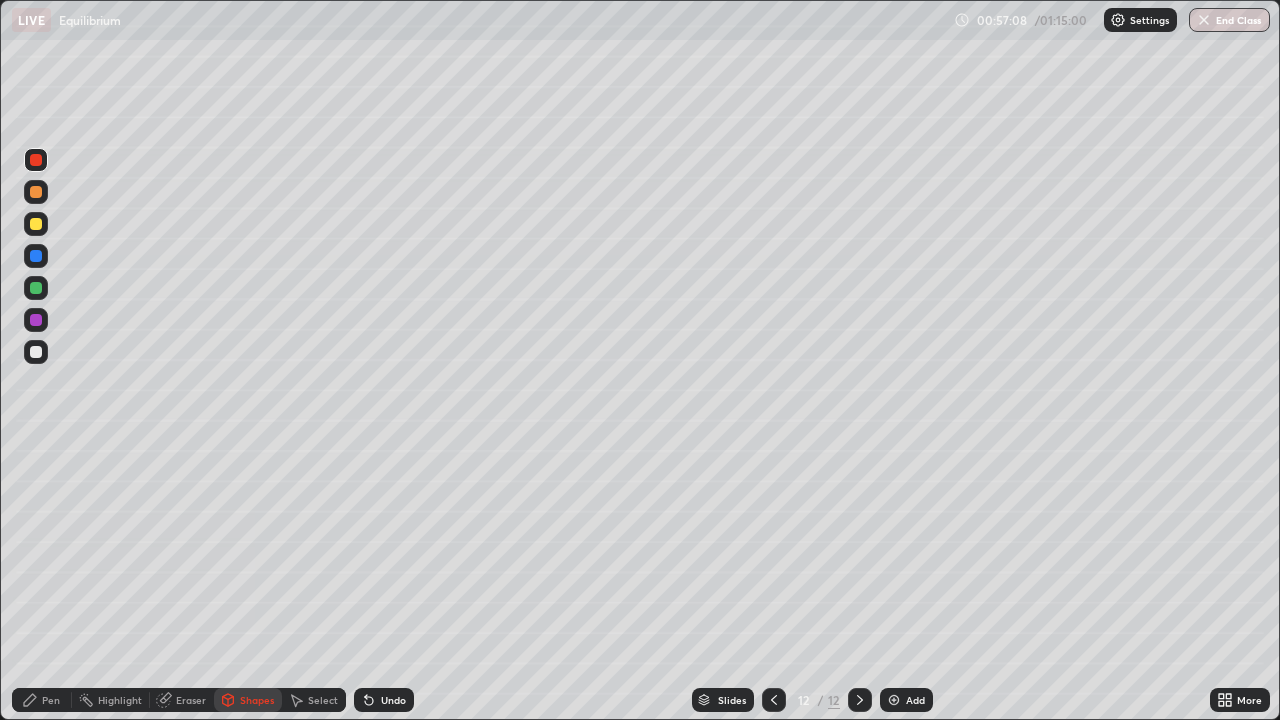 click on "Pen" at bounding box center [42, 700] 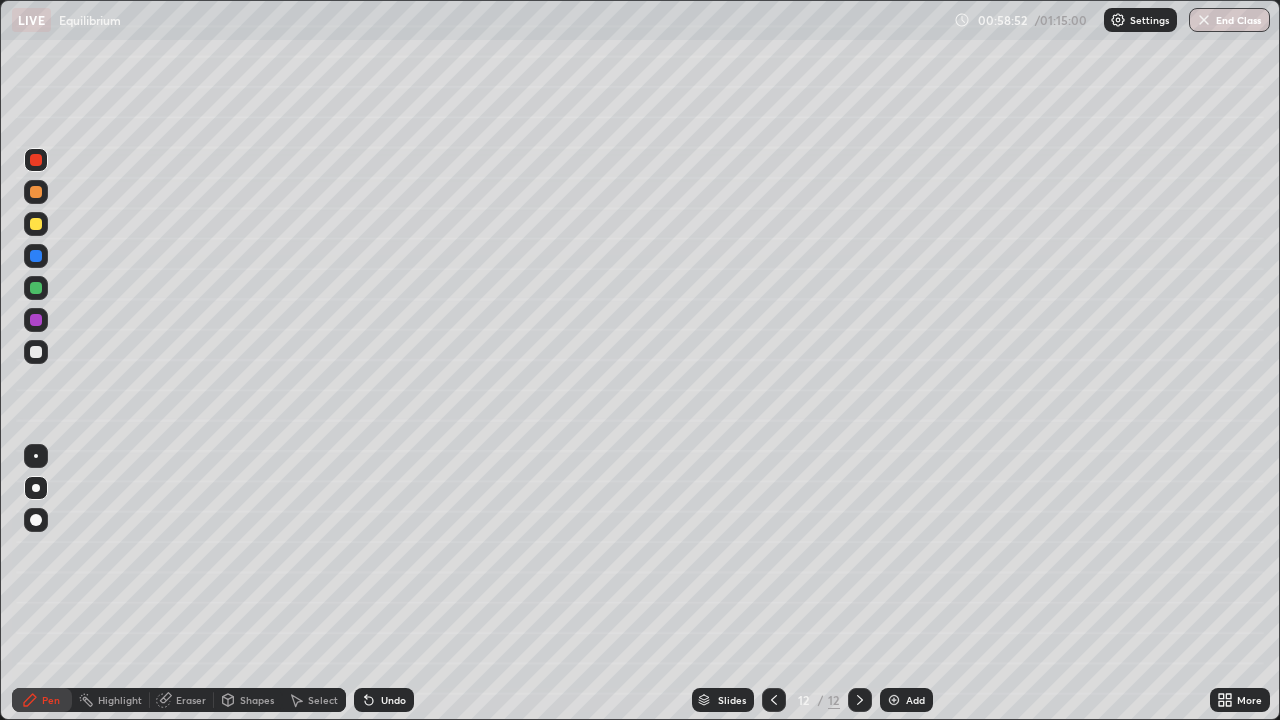 click 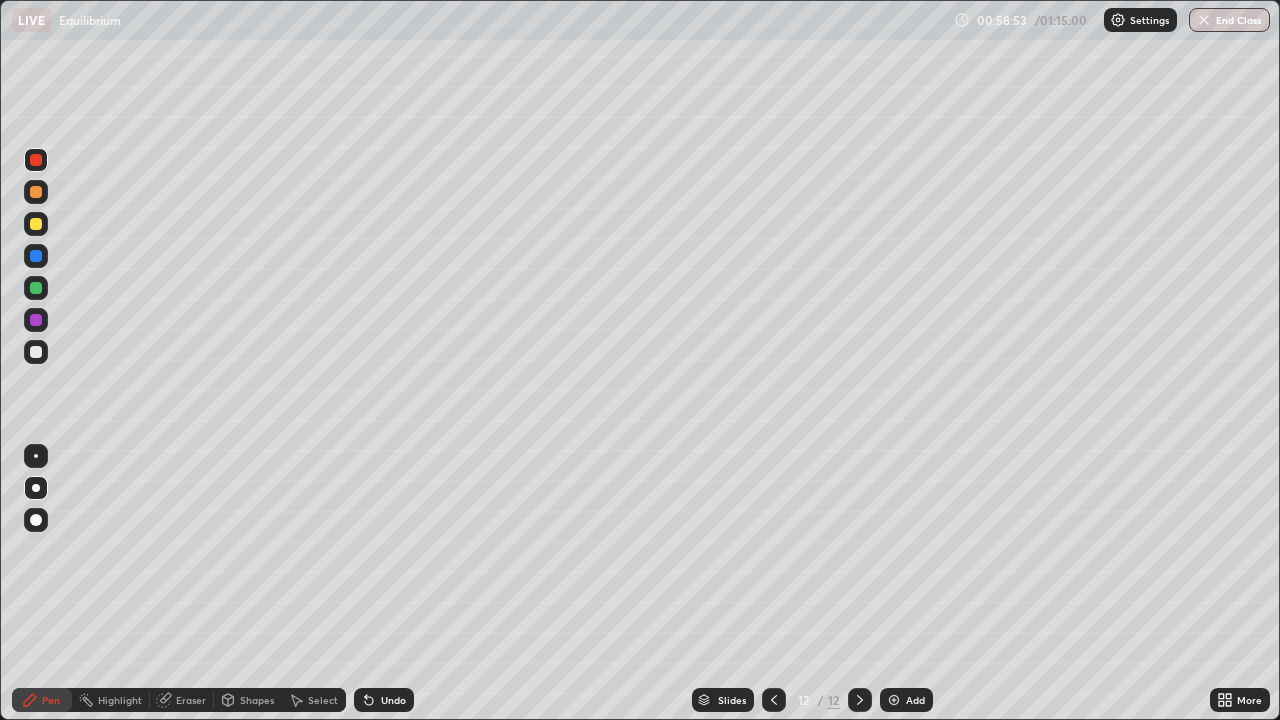 click on "Add" at bounding box center (915, 700) 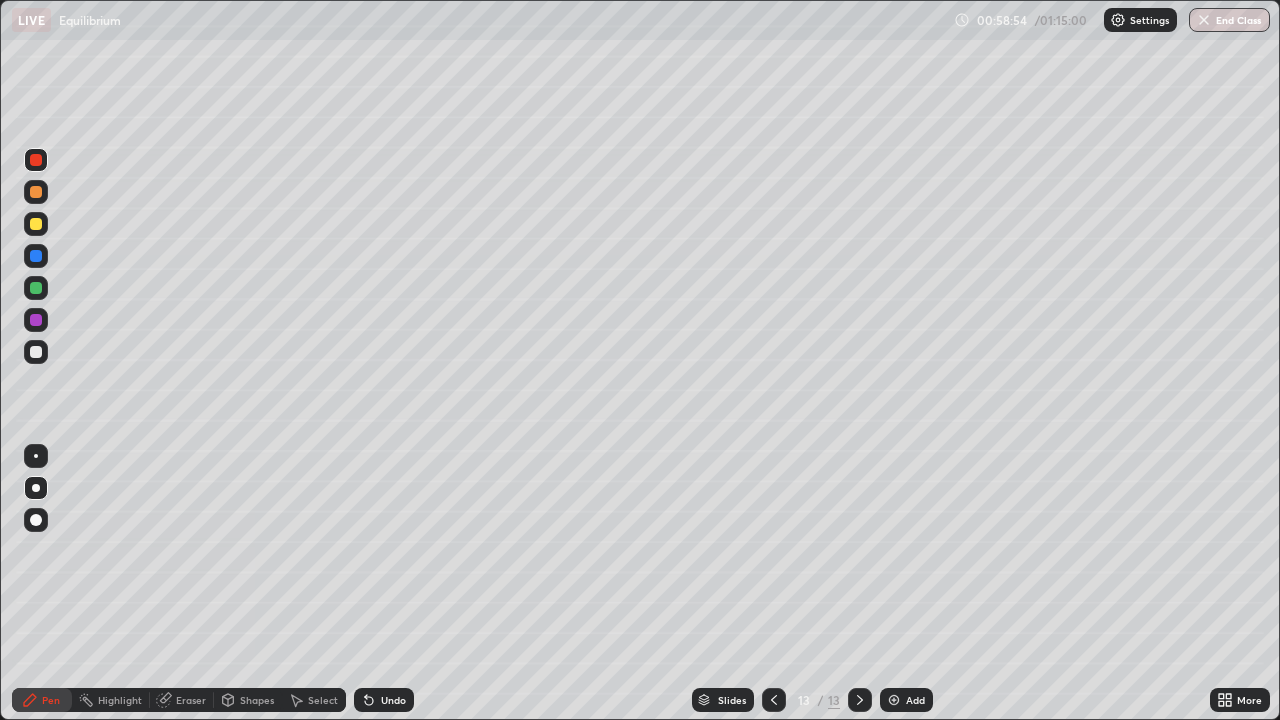 click on "Shapes" at bounding box center (257, 700) 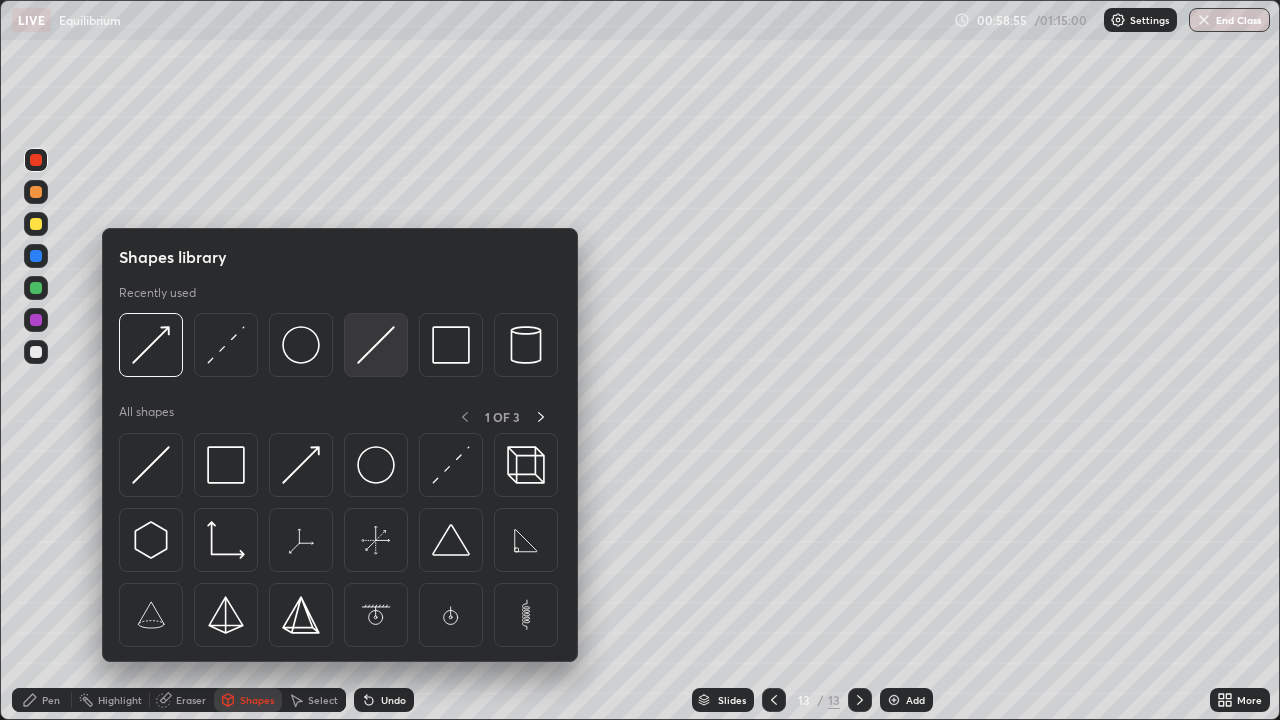 click at bounding box center [376, 345] 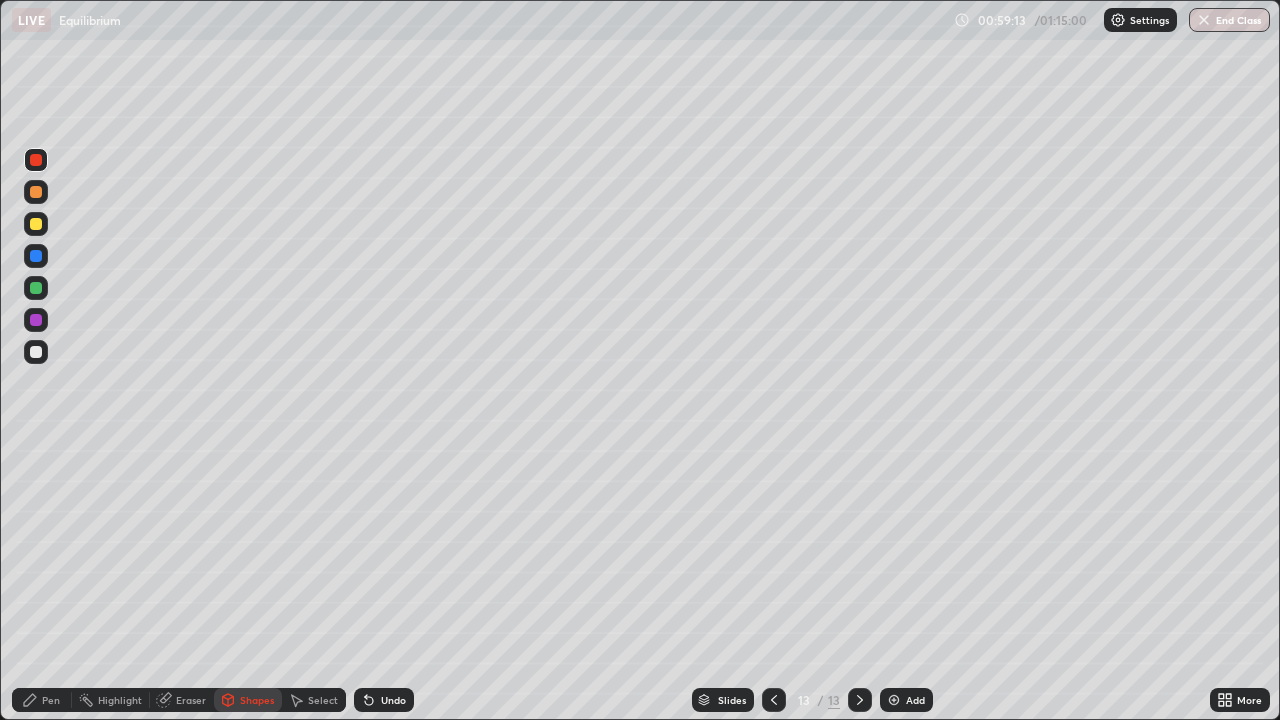 click on "Shapes" at bounding box center (257, 700) 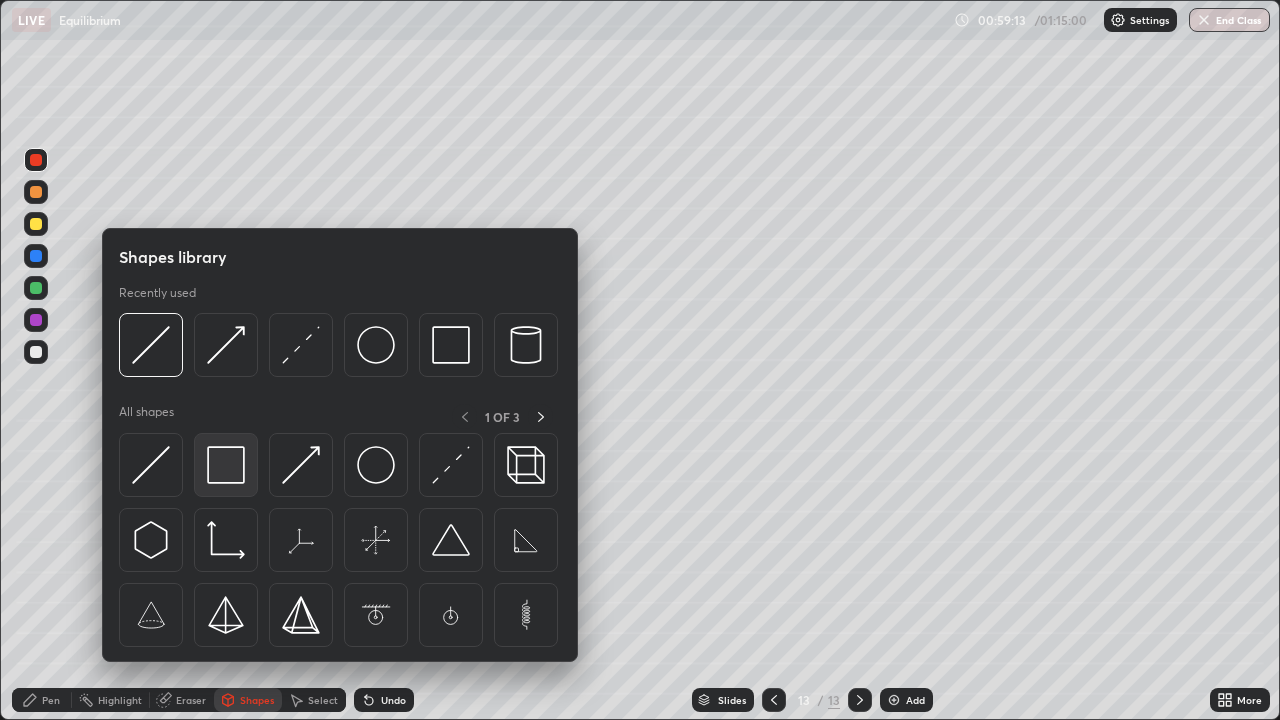 click at bounding box center [226, 465] 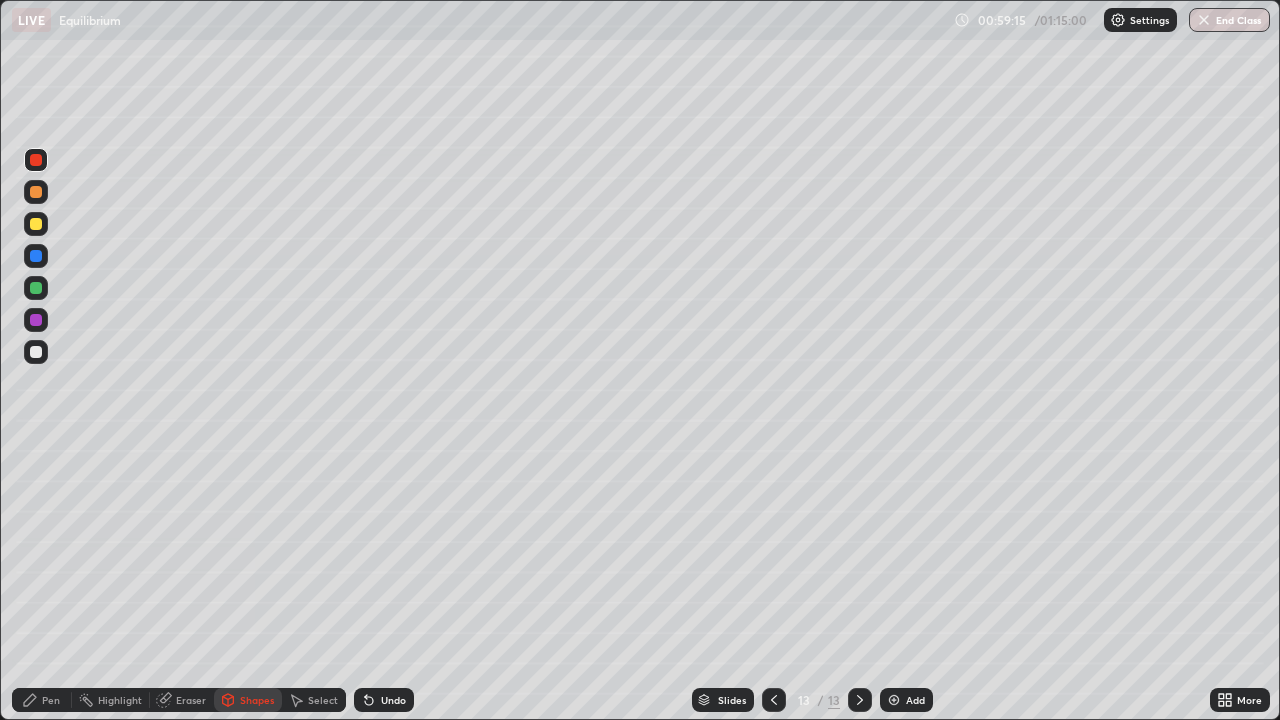 click on "Pen" at bounding box center (42, 700) 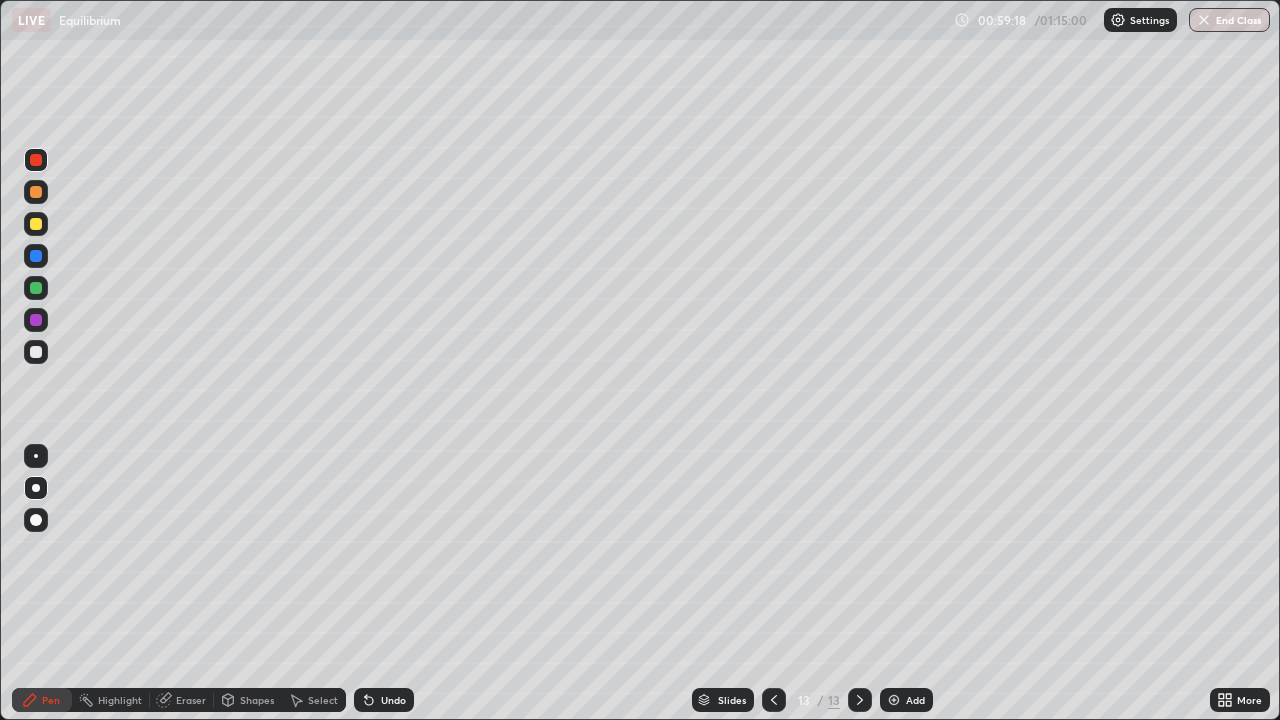 click on "Undo" at bounding box center (393, 700) 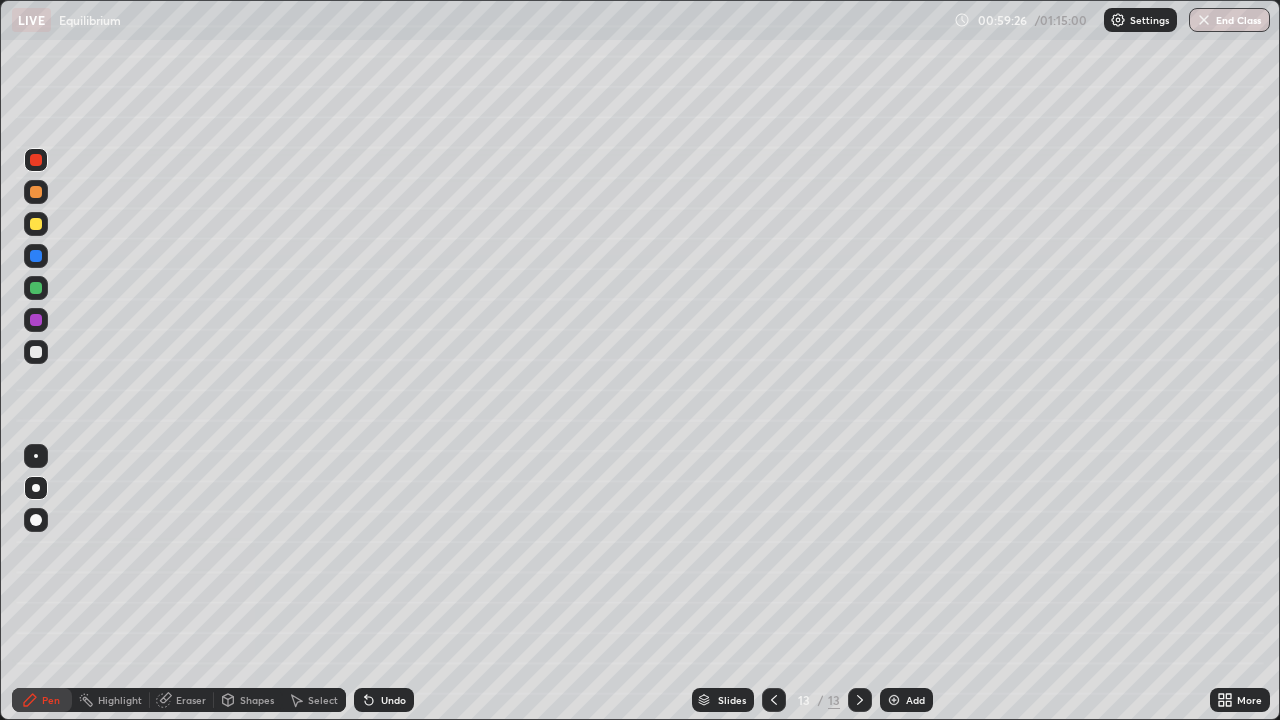 click at bounding box center [36, 352] 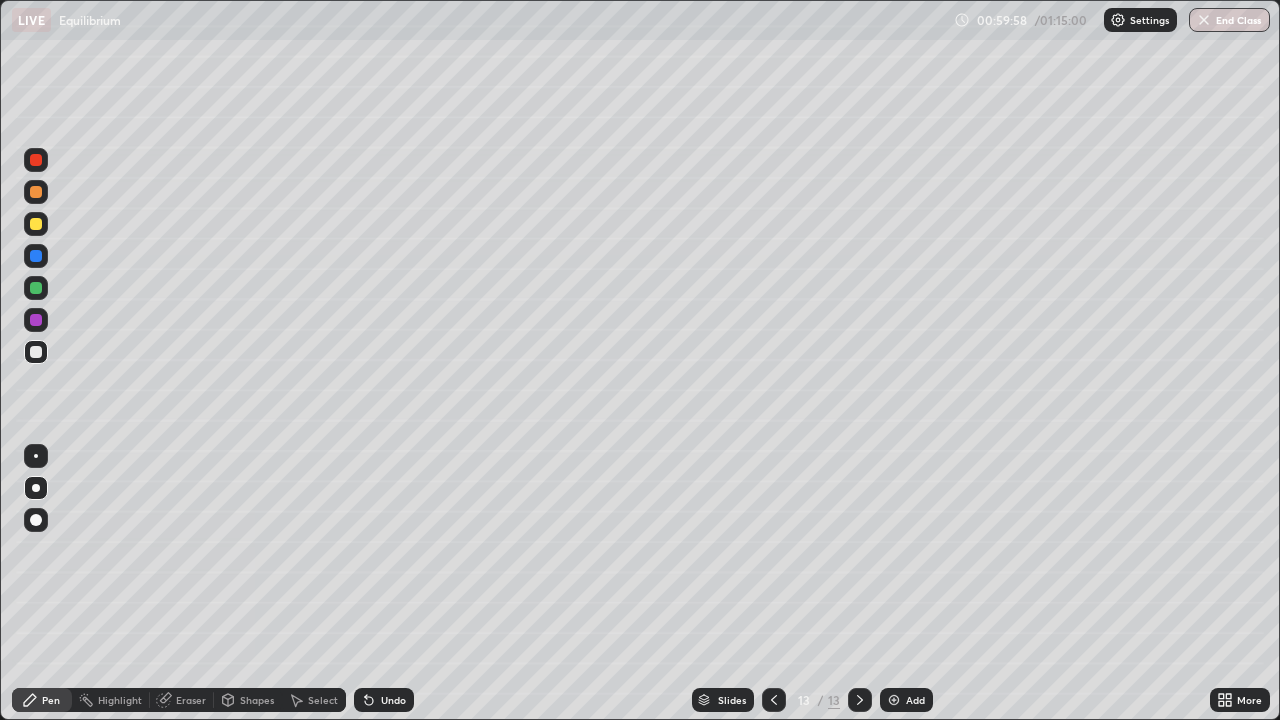 click at bounding box center [36, 224] 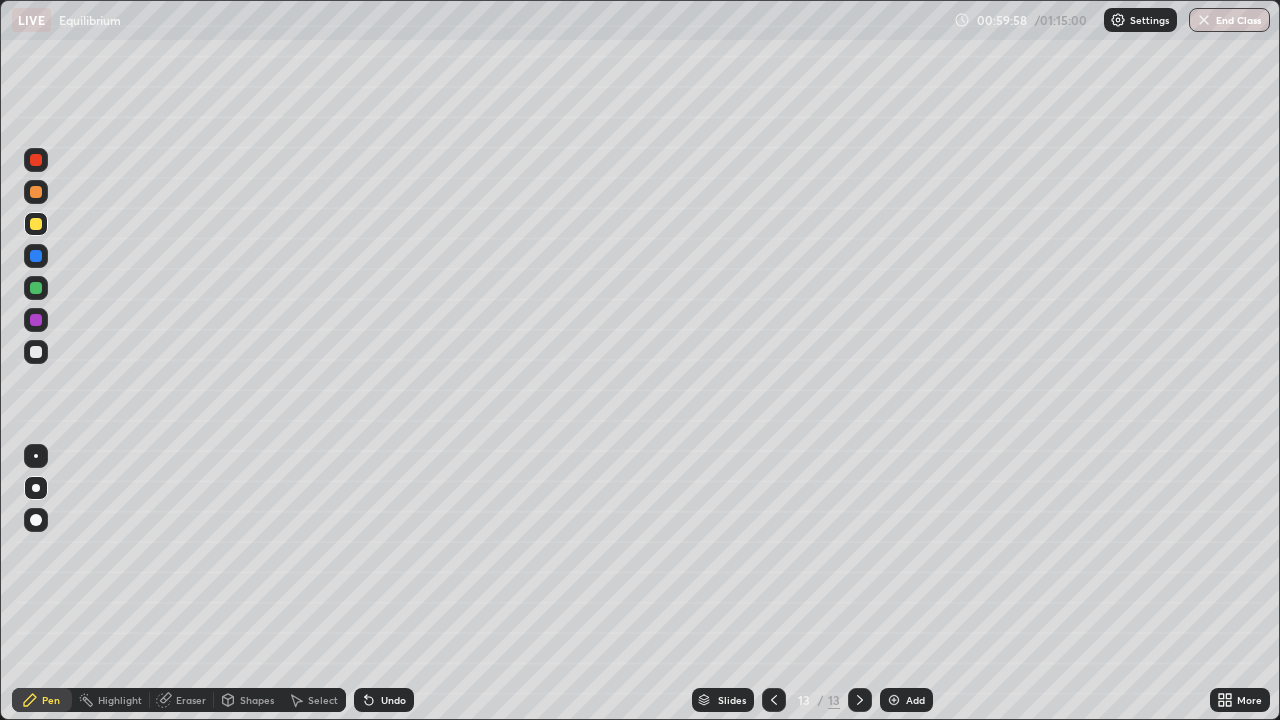click on "Shapes" at bounding box center (257, 700) 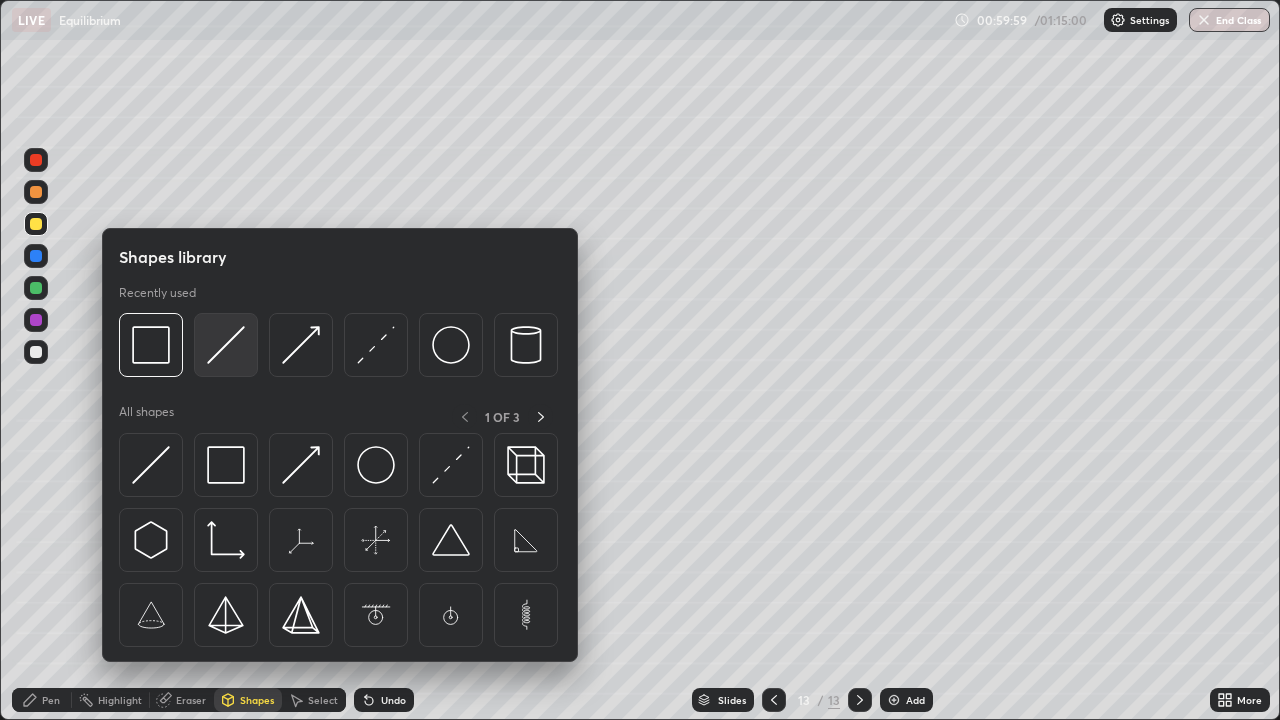 click at bounding box center (226, 345) 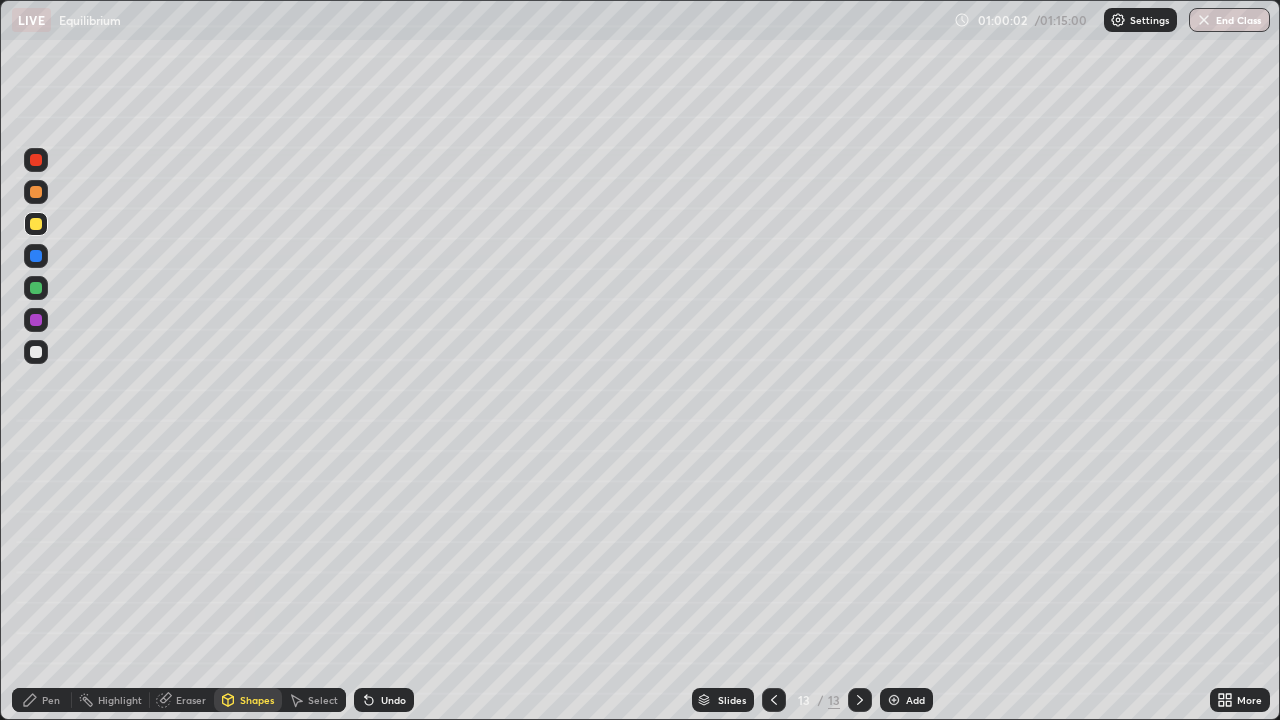 click on "Undo" at bounding box center [384, 700] 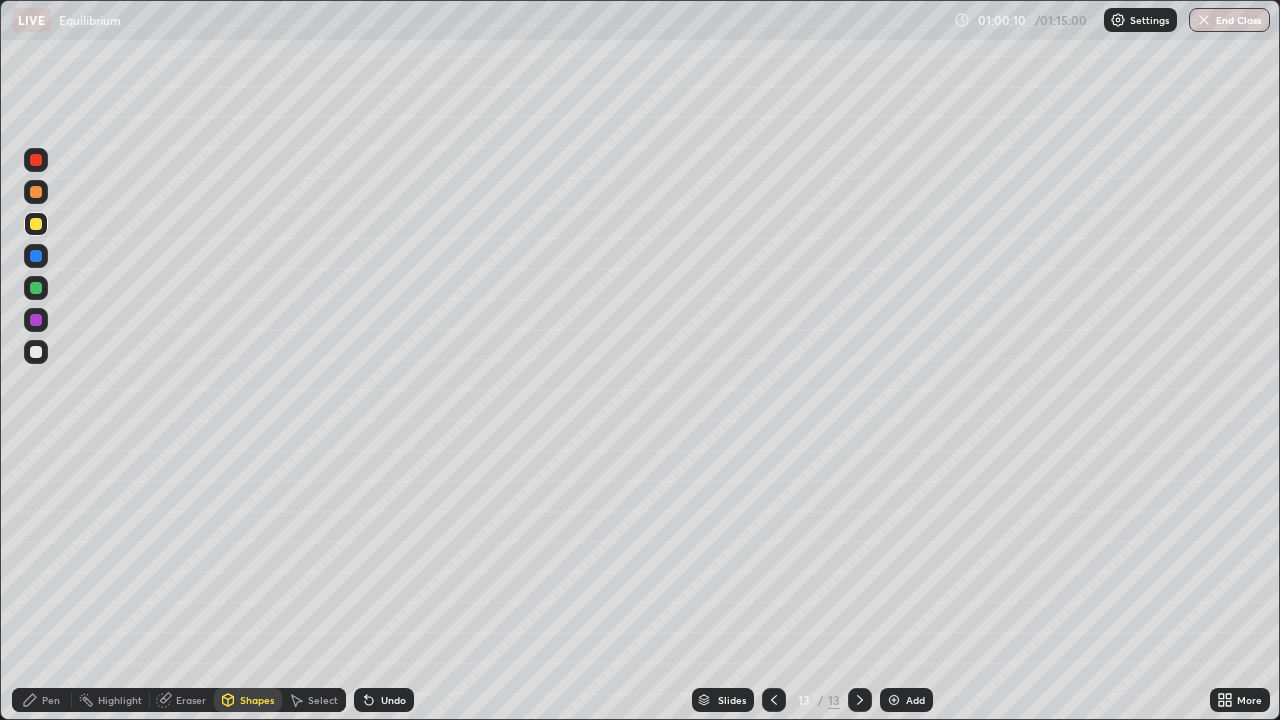 click at bounding box center [36, 352] 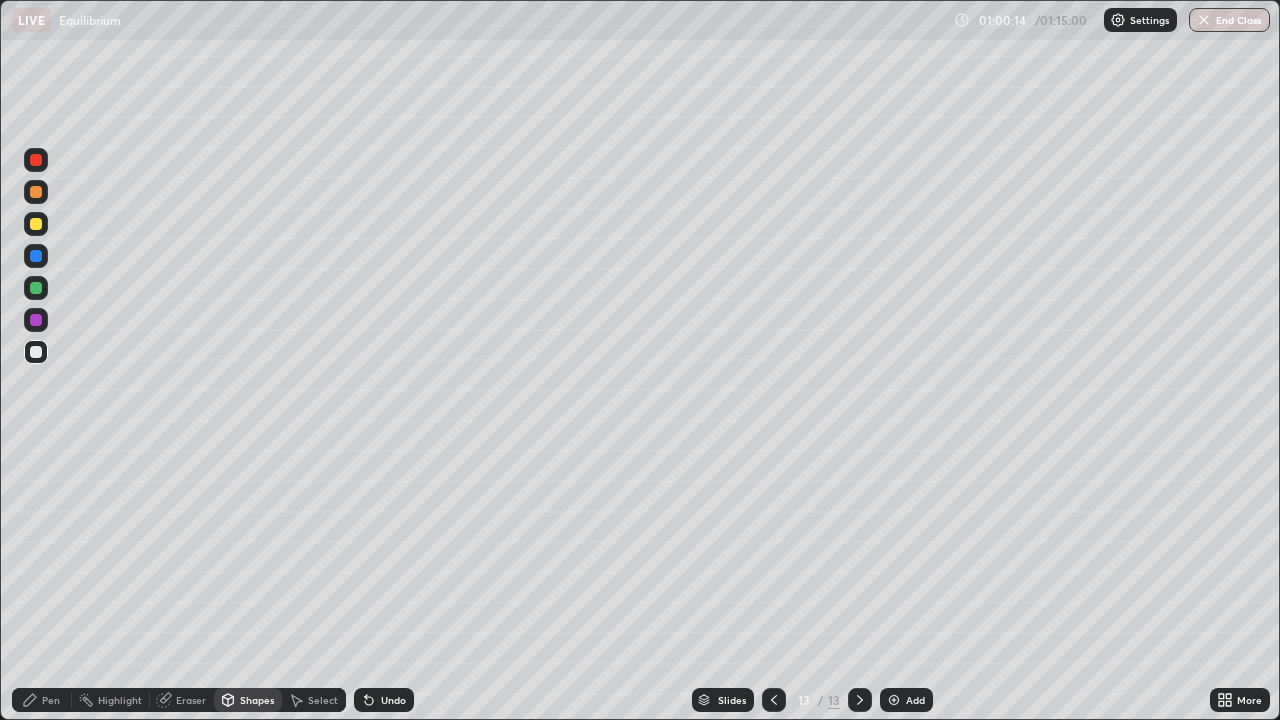 click at bounding box center [36, 224] 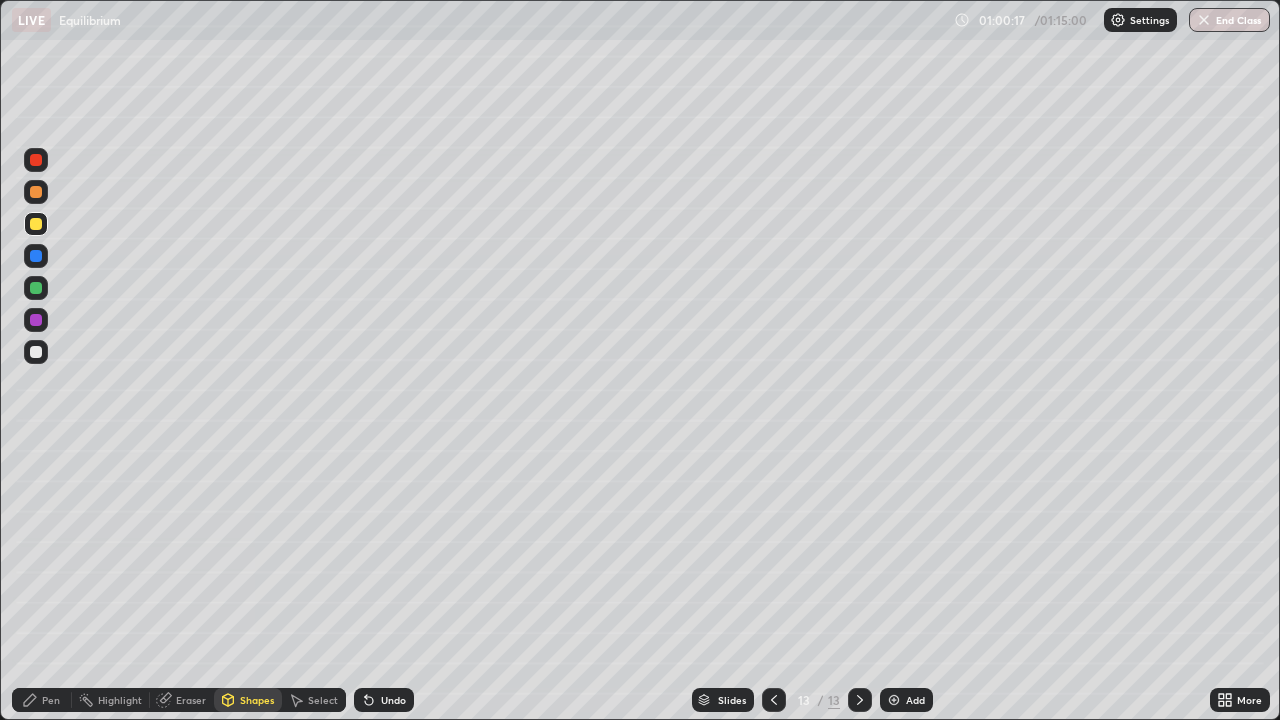 click at bounding box center (36, 352) 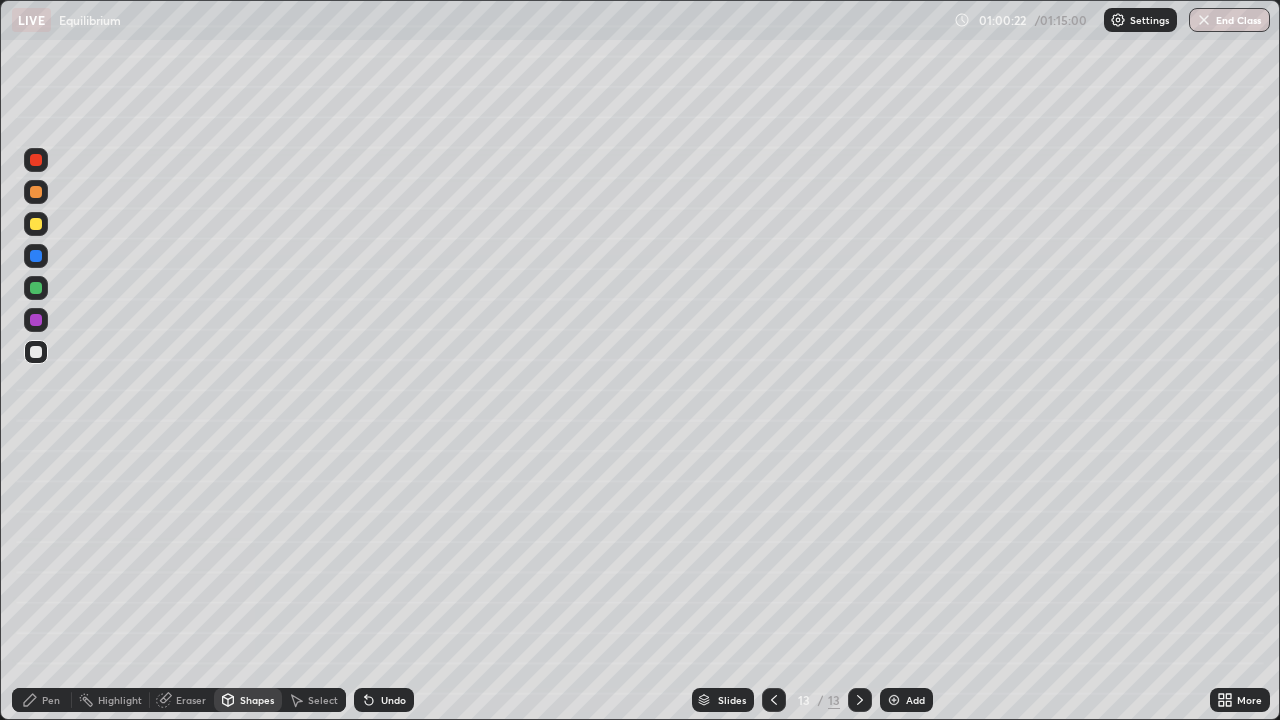 click at bounding box center [36, 224] 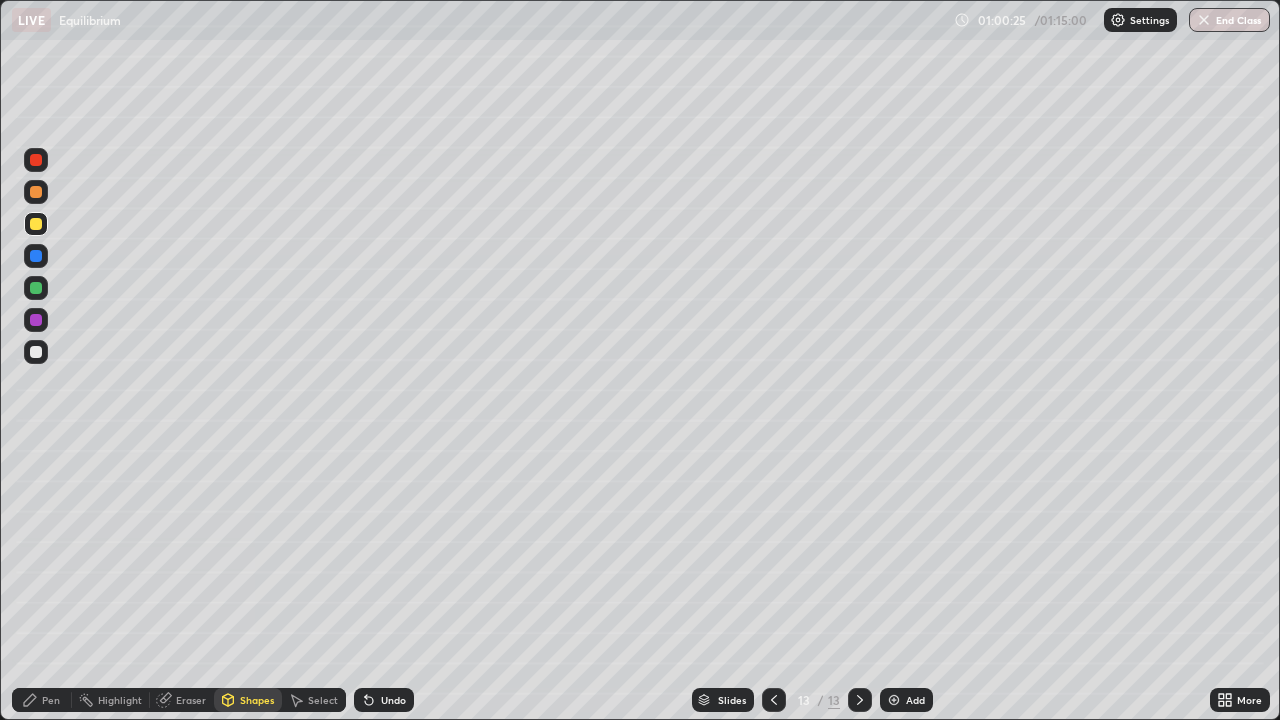 click at bounding box center (36, 352) 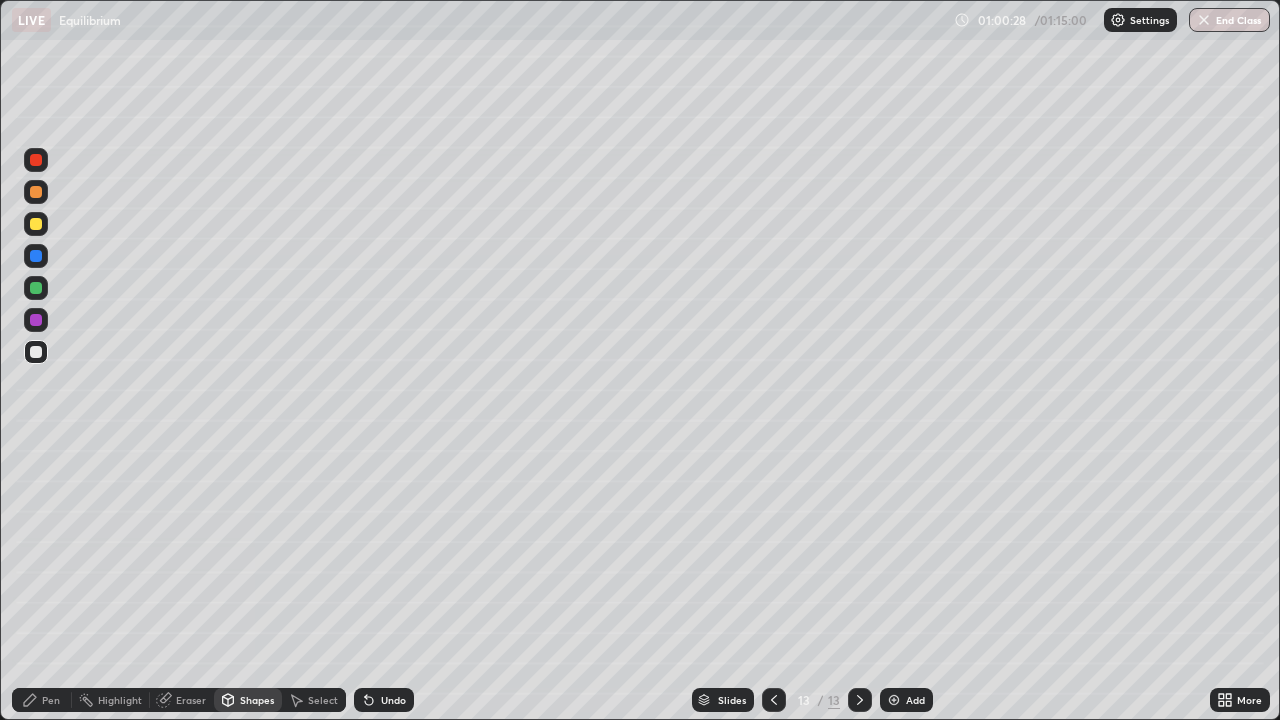 click on "Pen" at bounding box center (51, 700) 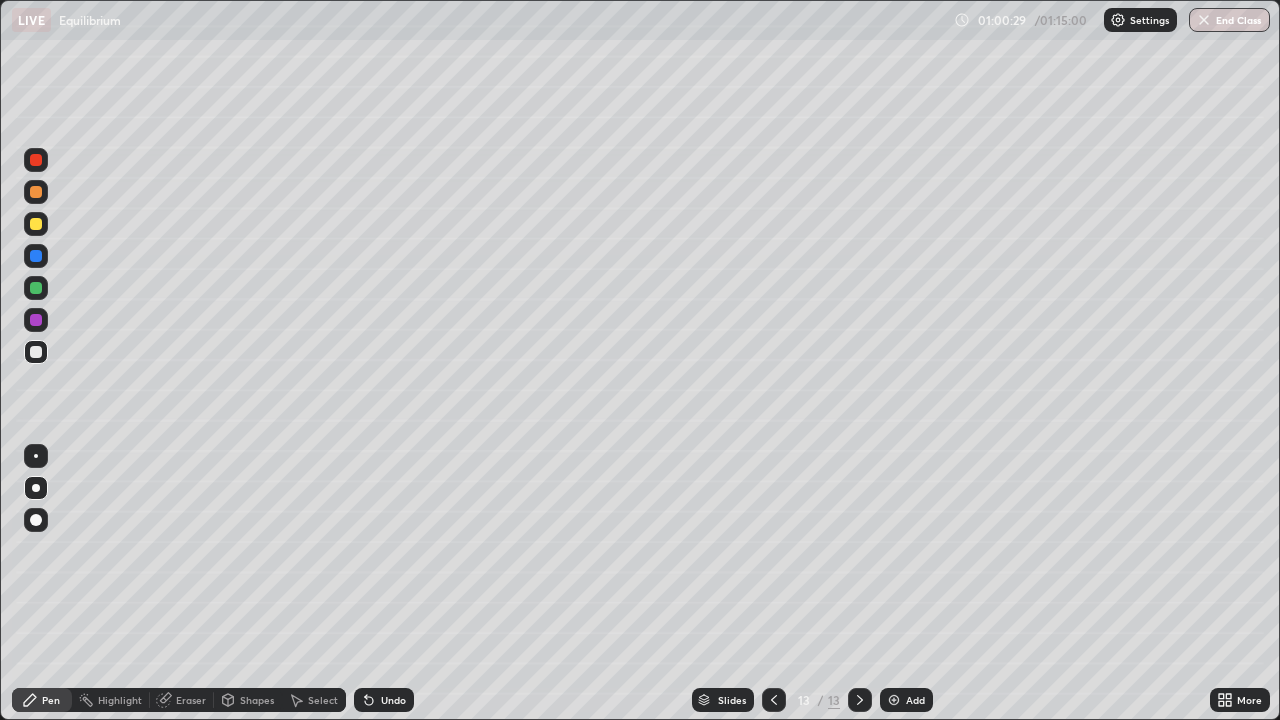 click at bounding box center [36, 352] 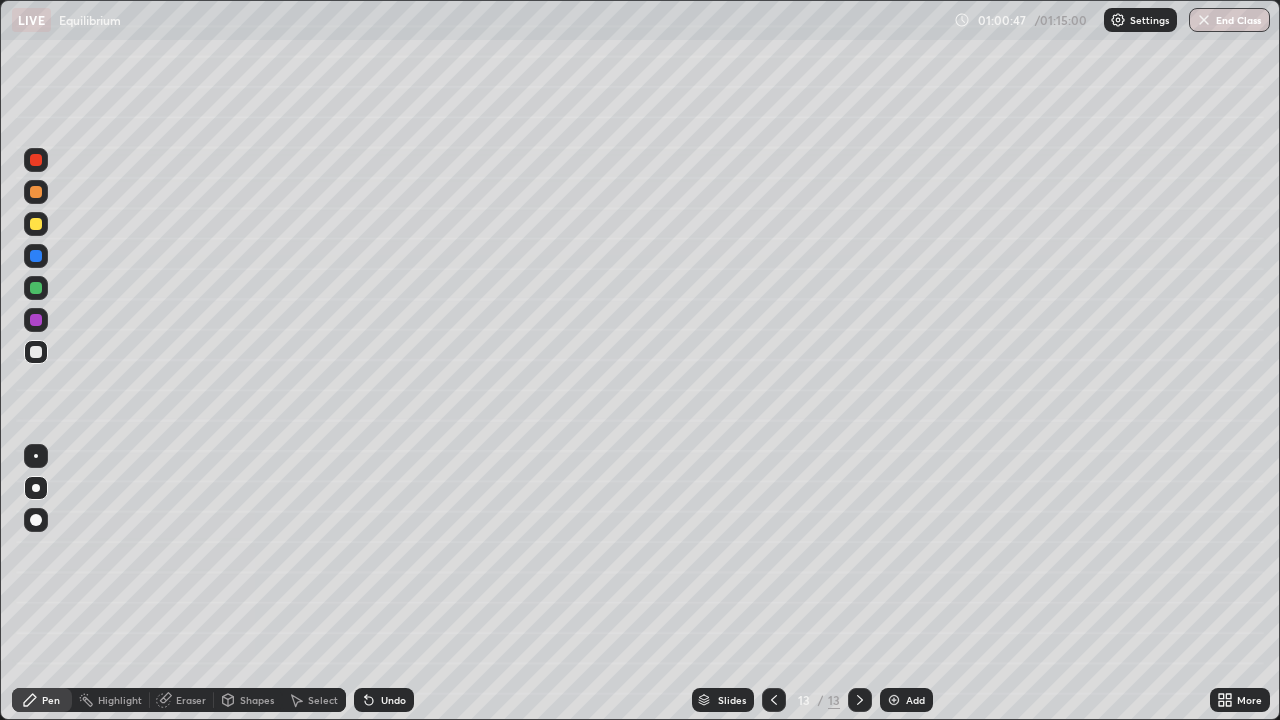 click at bounding box center (36, 288) 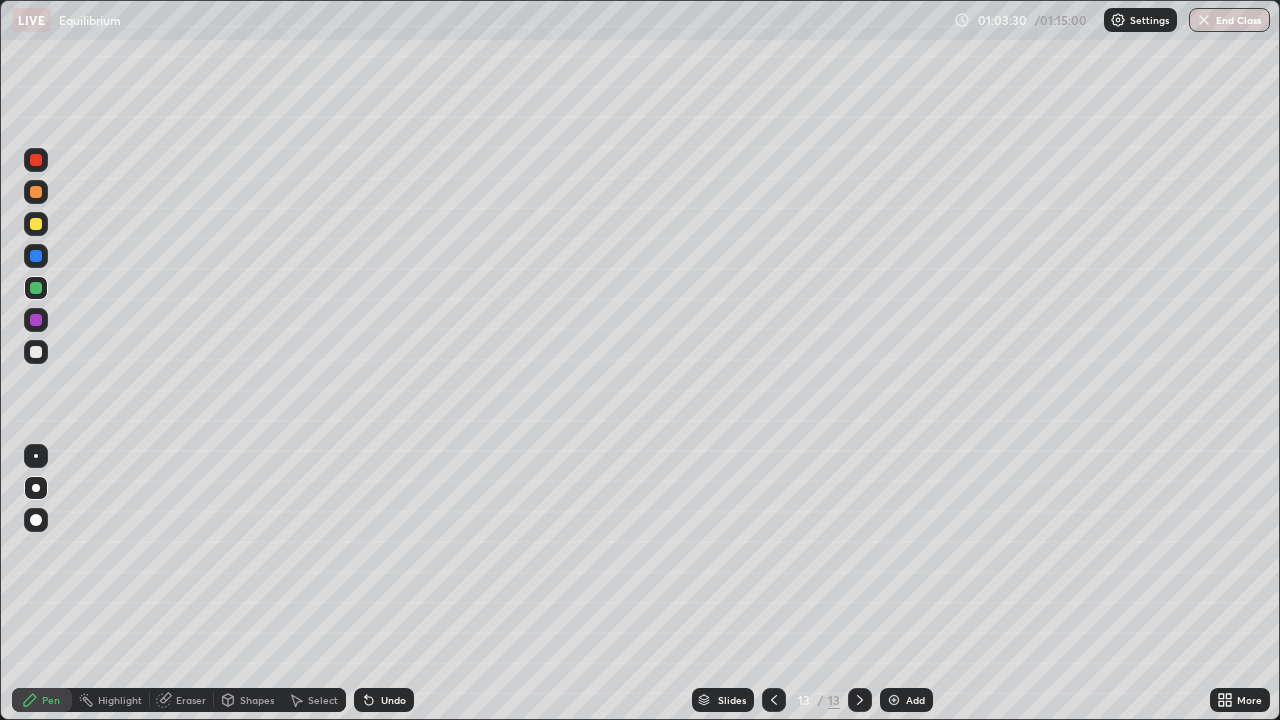 click at bounding box center (36, 256) 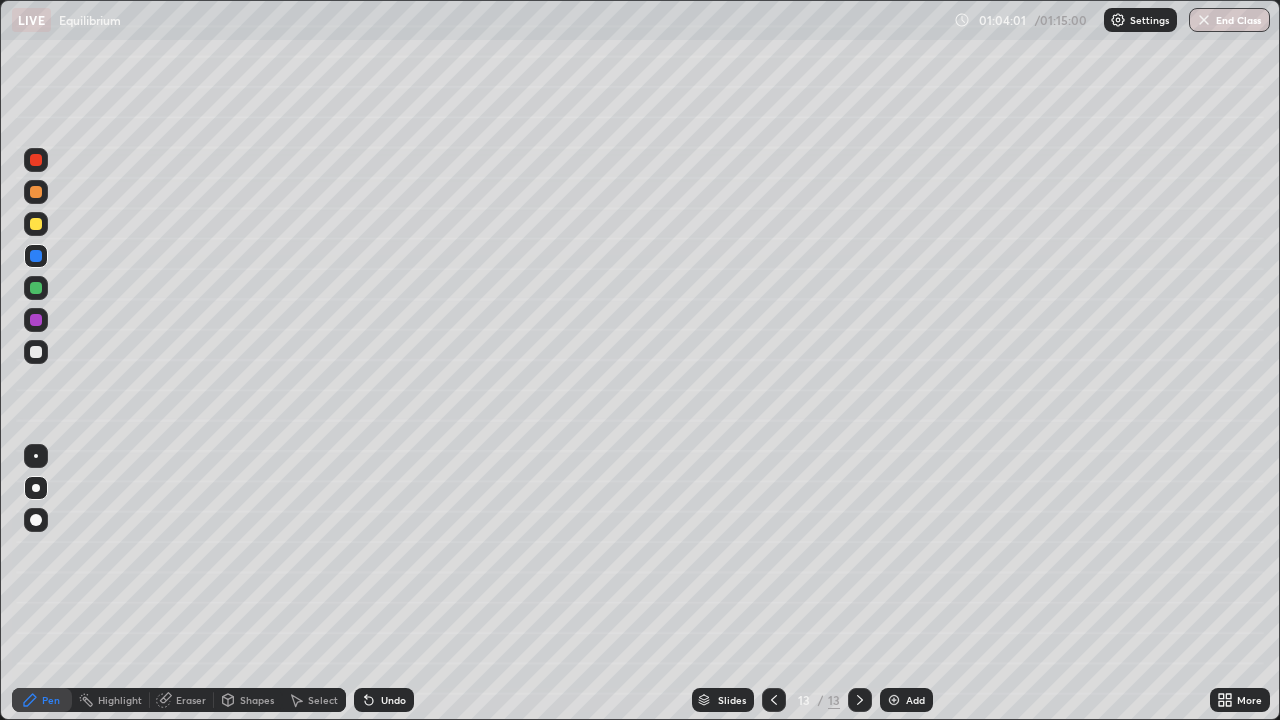 click at bounding box center [36, 288] 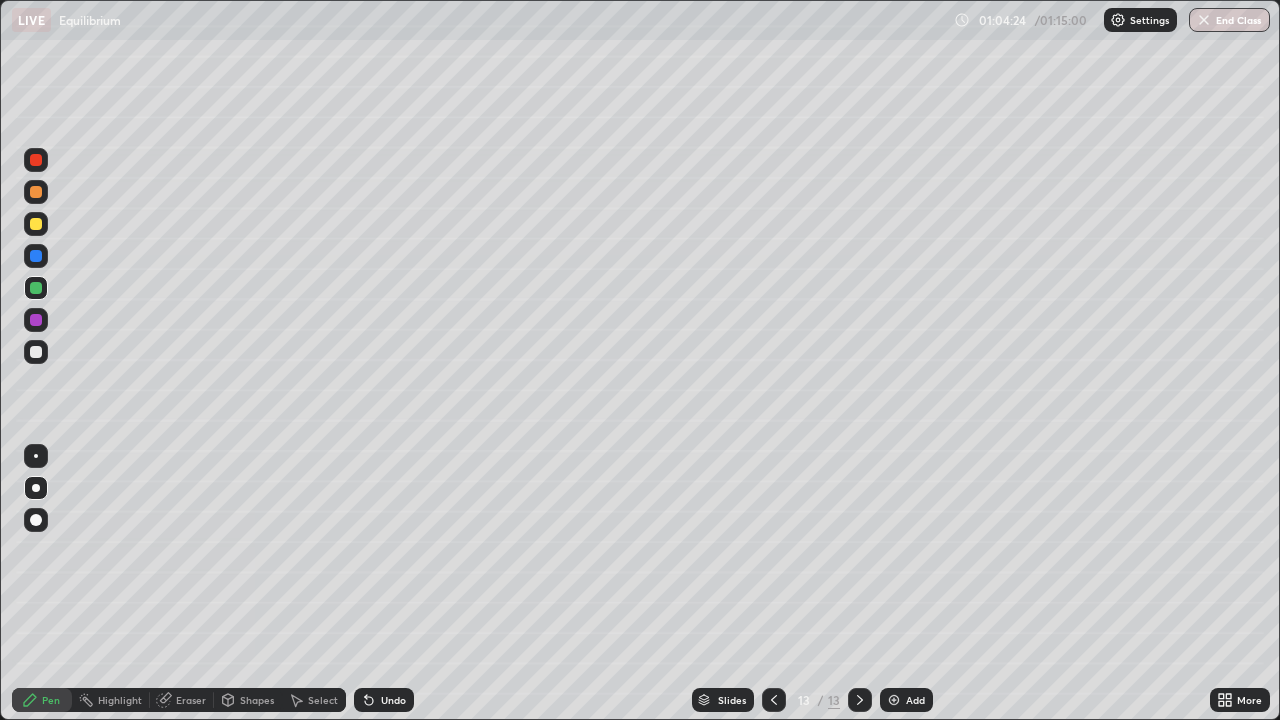 click at bounding box center (36, 352) 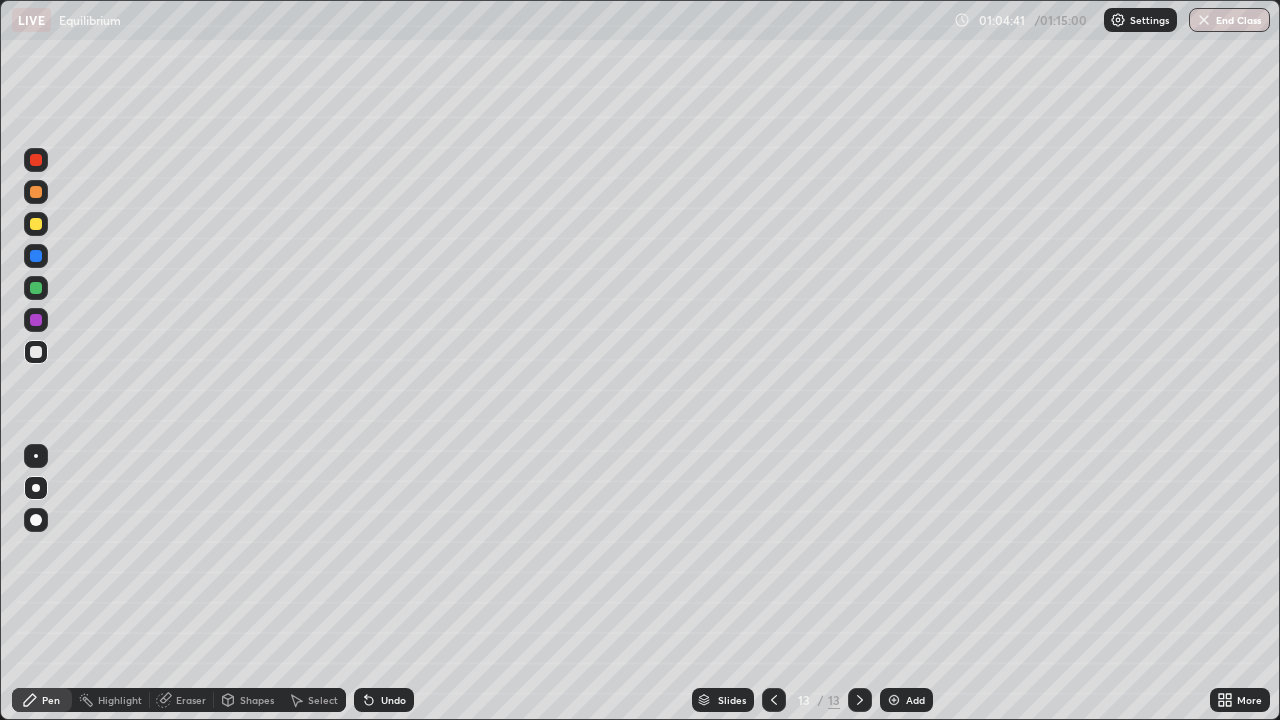 click at bounding box center [36, 160] 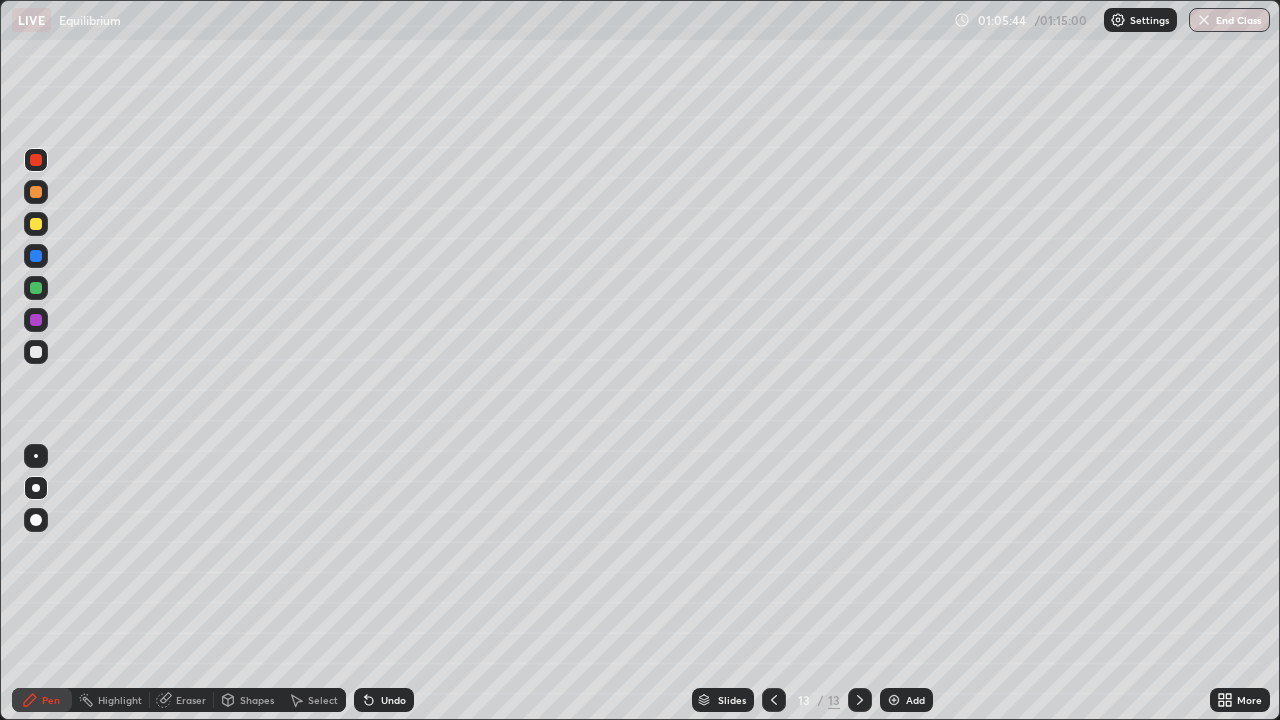 click at bounding box center [36, 352] 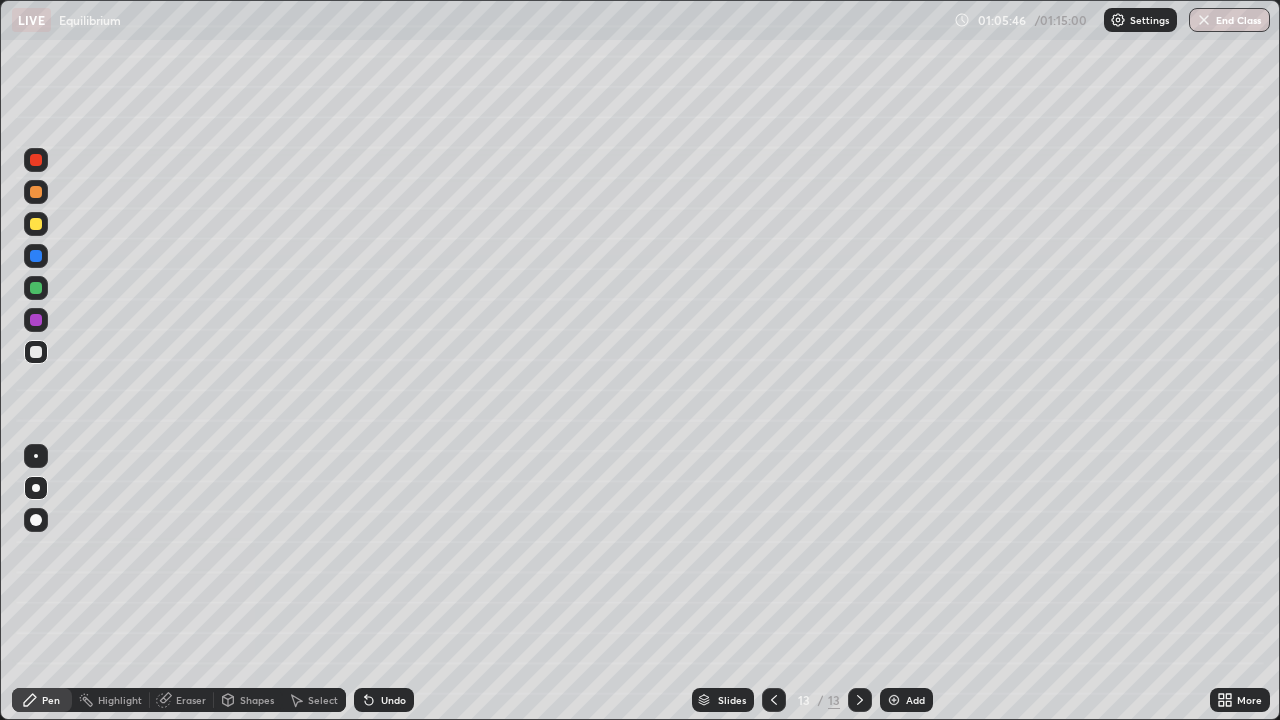 click on "Add" at bounding box center [915, 700] 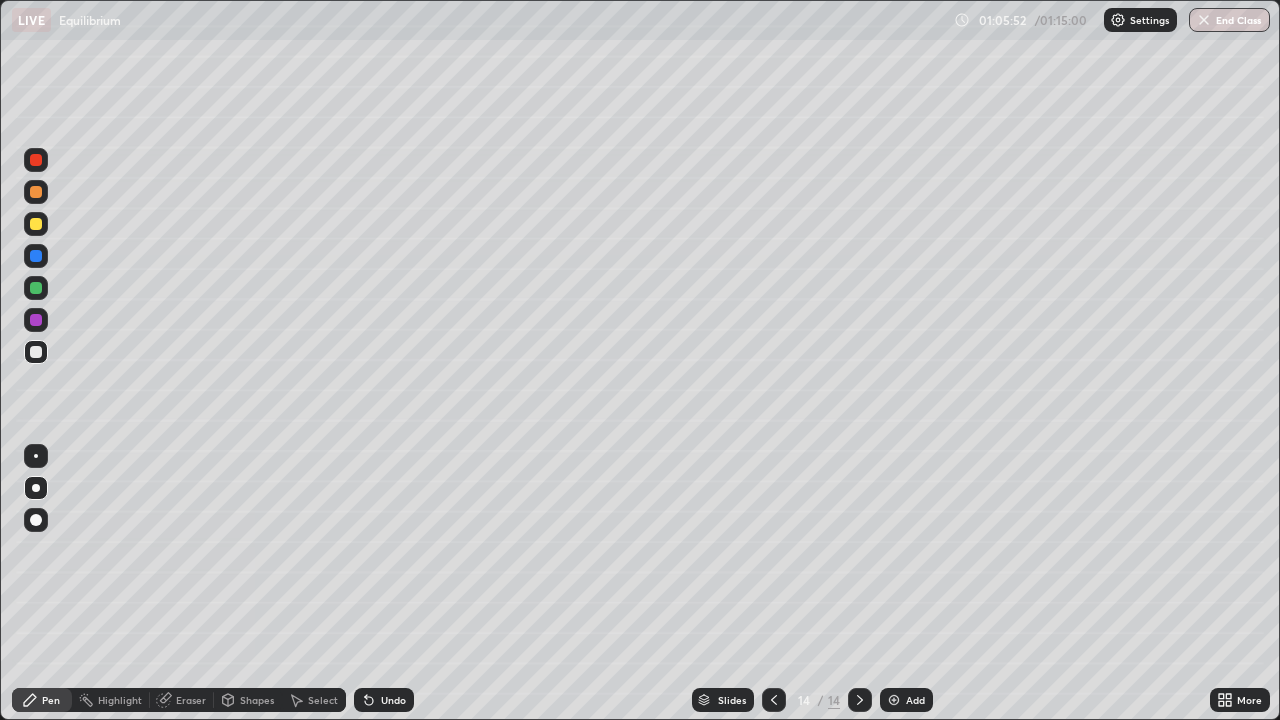 click at bounding box center [36, 224] 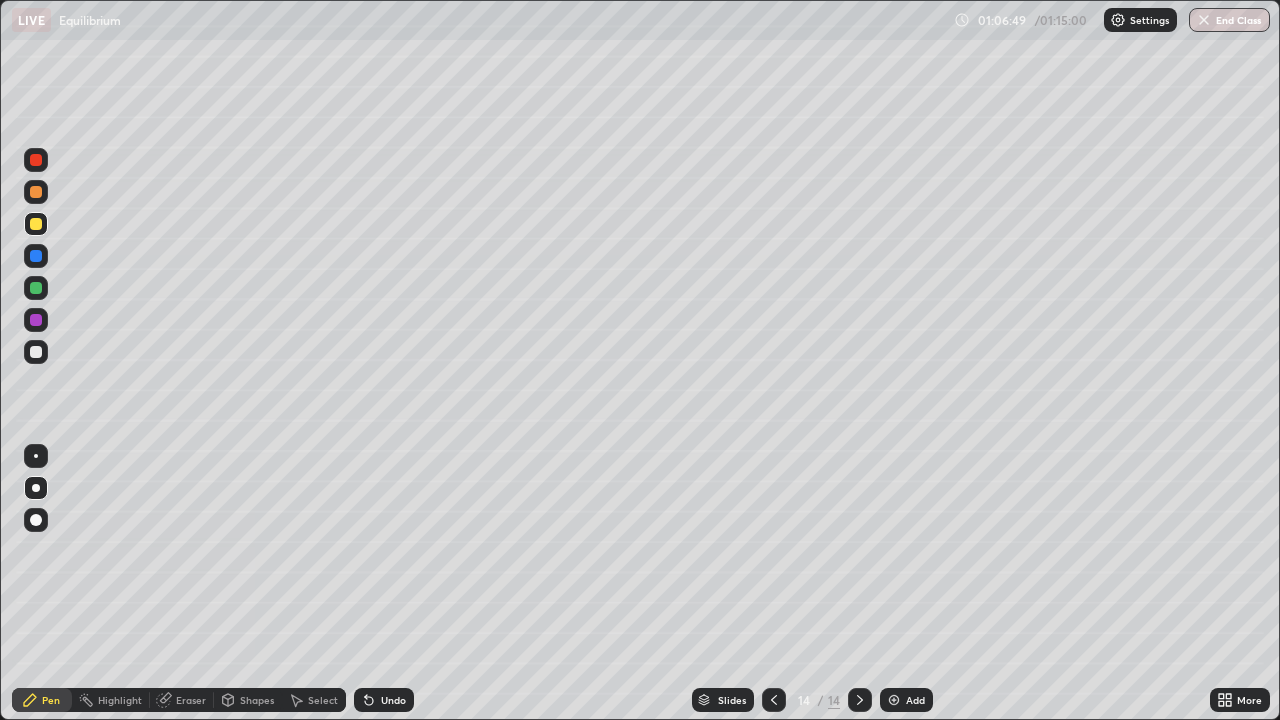 click at bounding box center (774, 700) 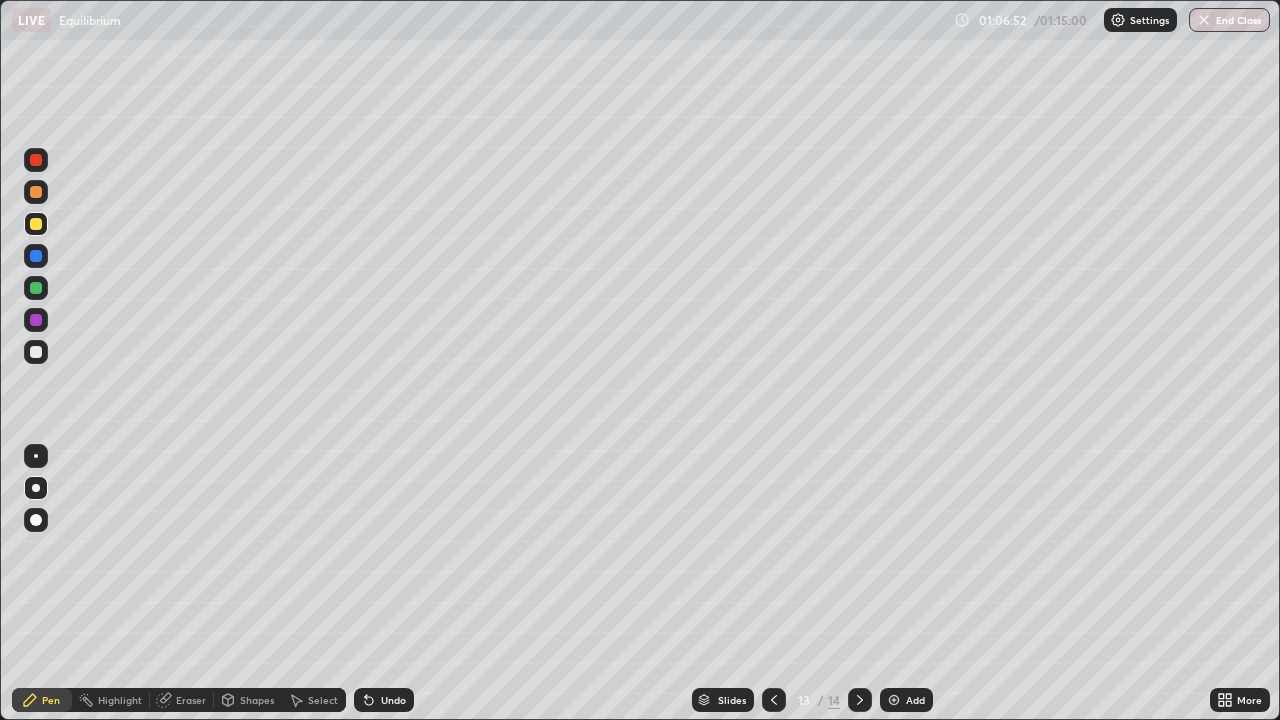 click 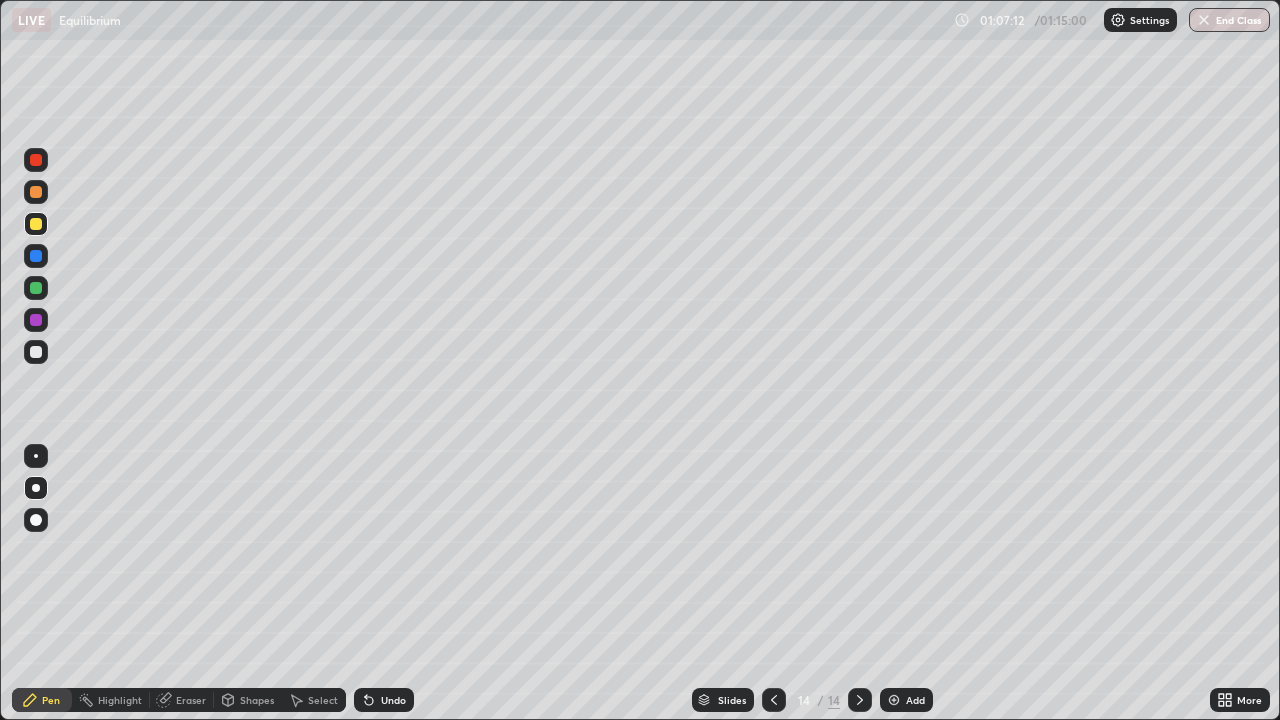 click at bounding box center [36, 288] 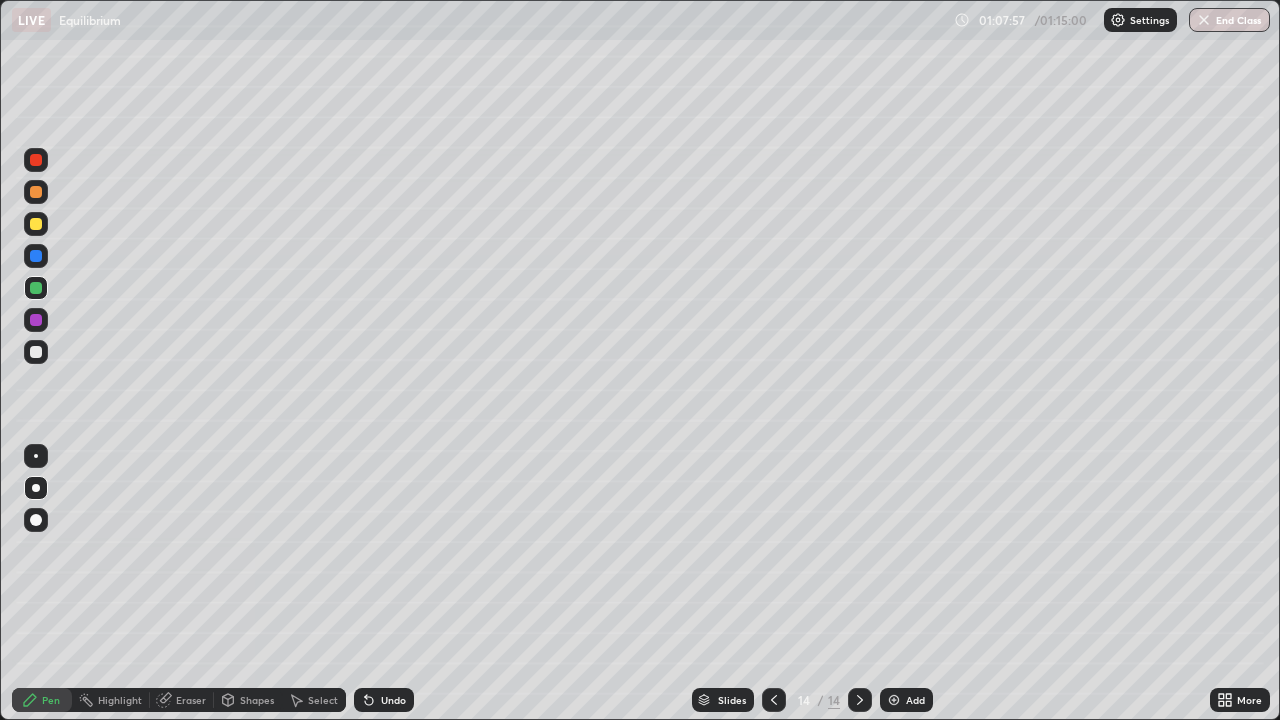 click on "Add" at bounding box center [915, 700] 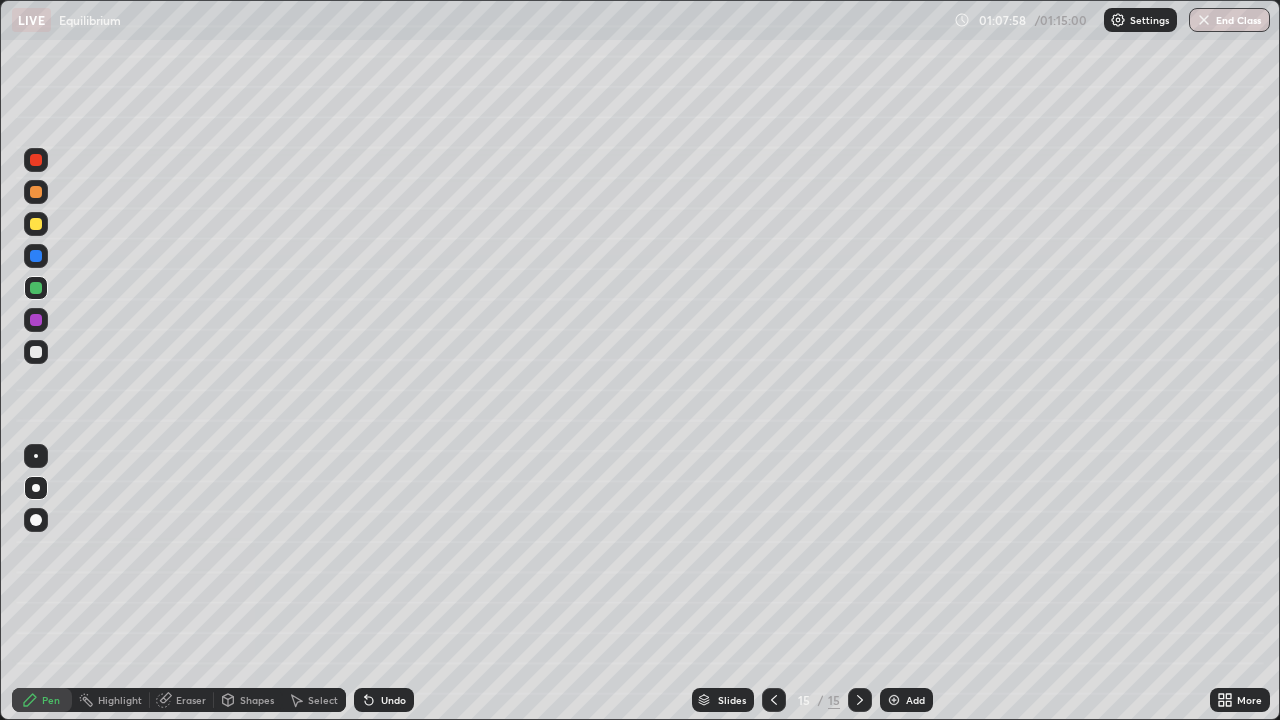 click on "Shapes" at bounding box center [257, 700] 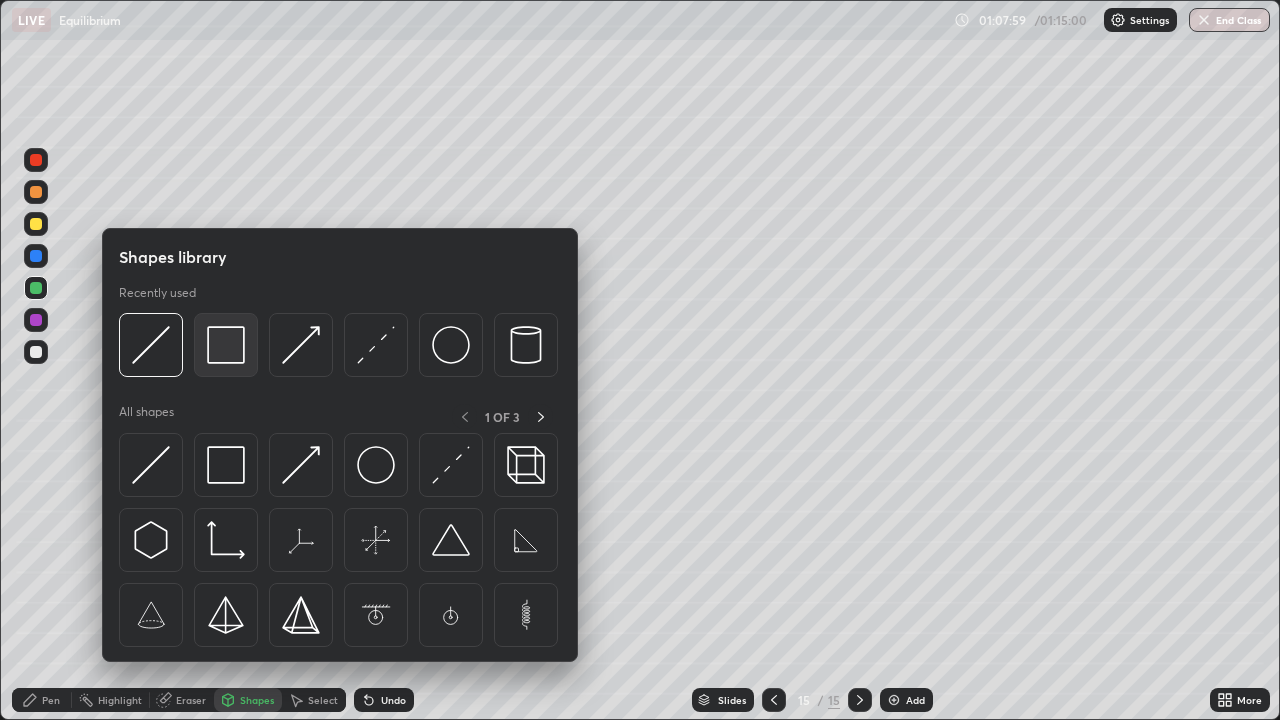 click at bounding box center (226, 345) 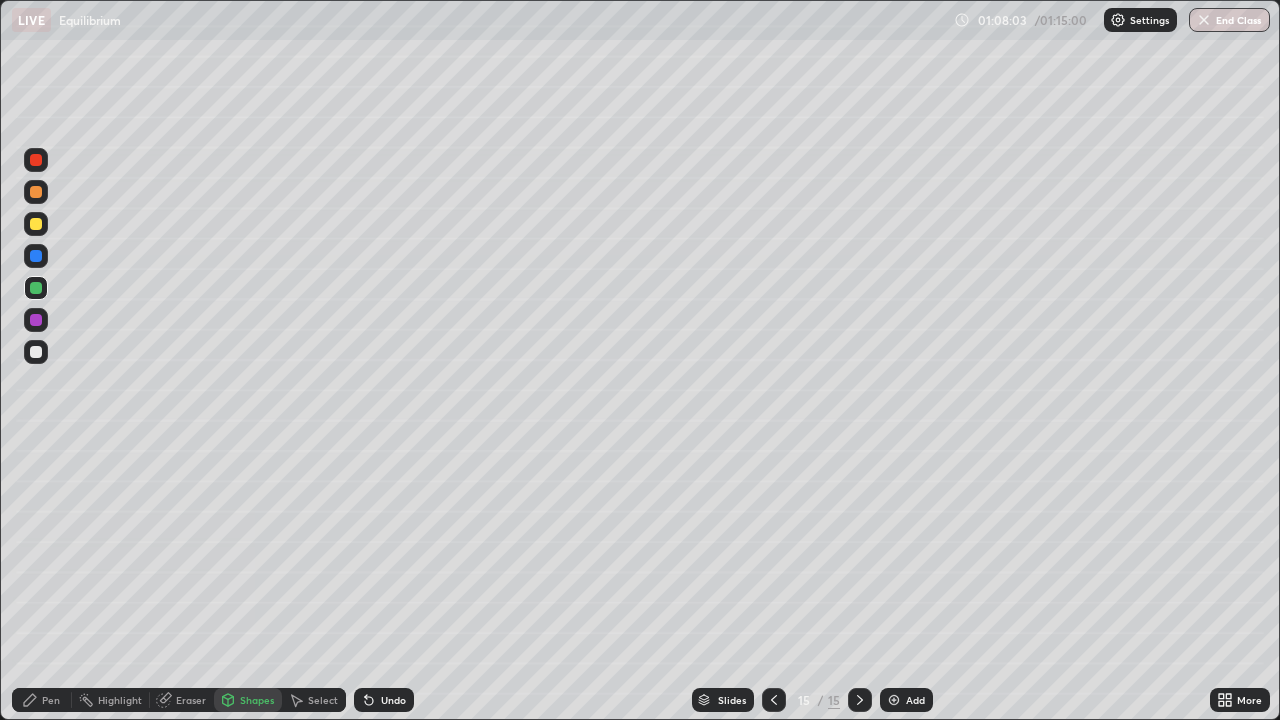 click at bounding box center [36, 352] 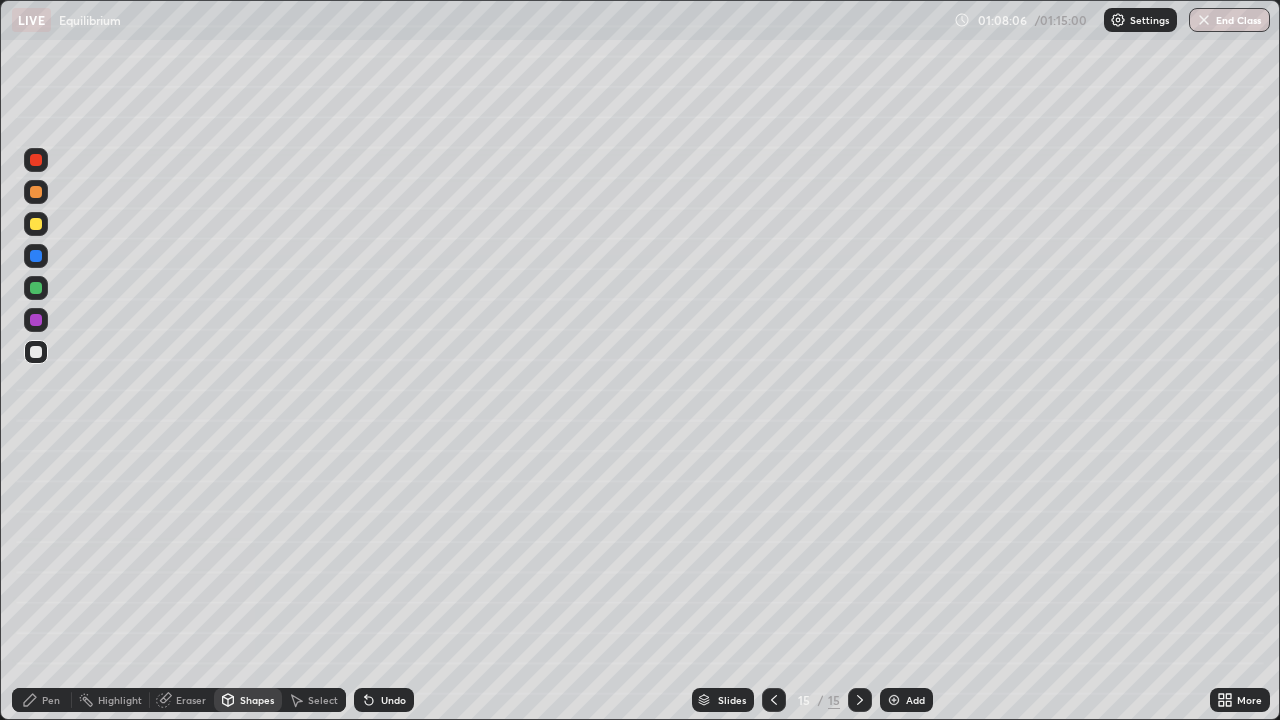 click at bounding box center (36, 288) 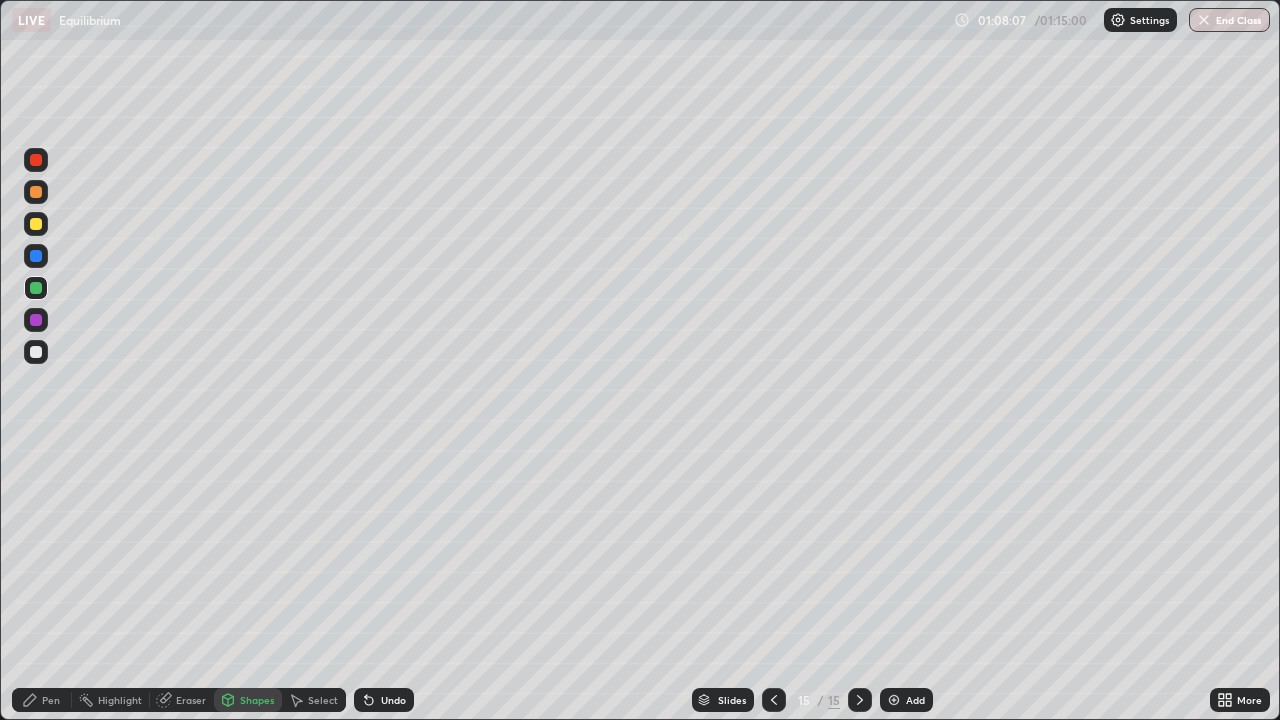 click at bounding box center (36, 224) 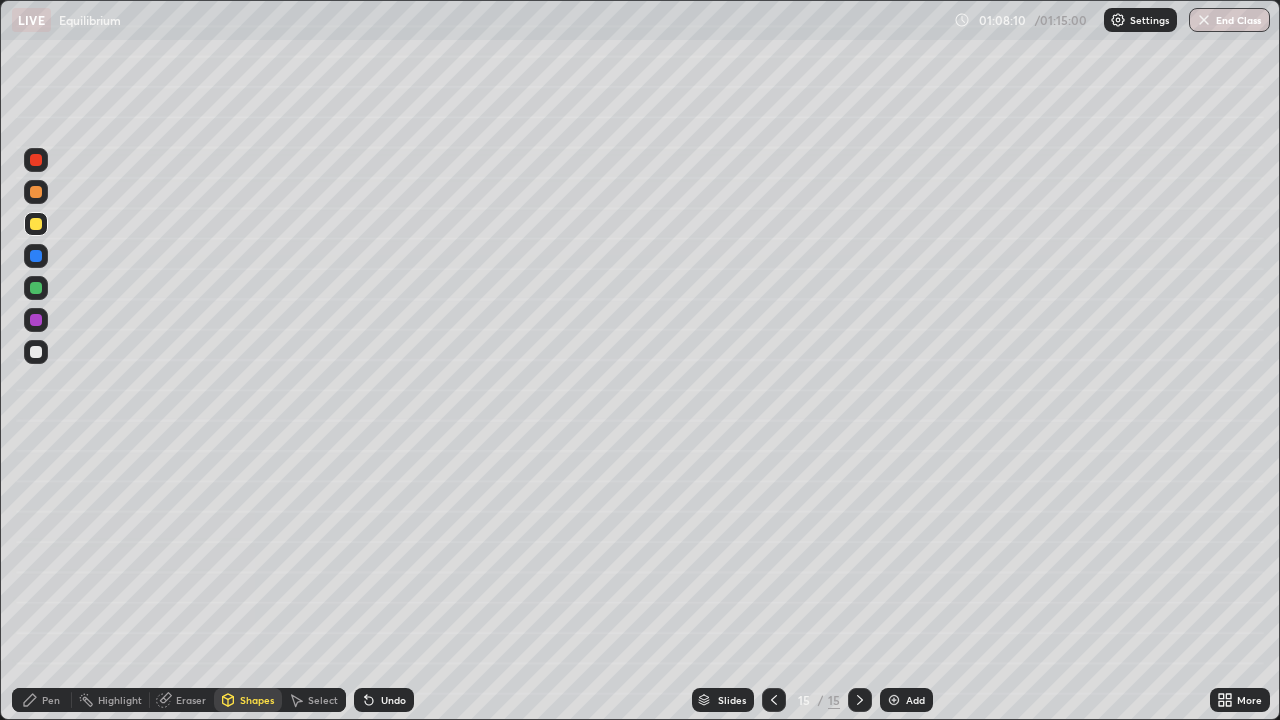 click at bounding box center [36, 352] 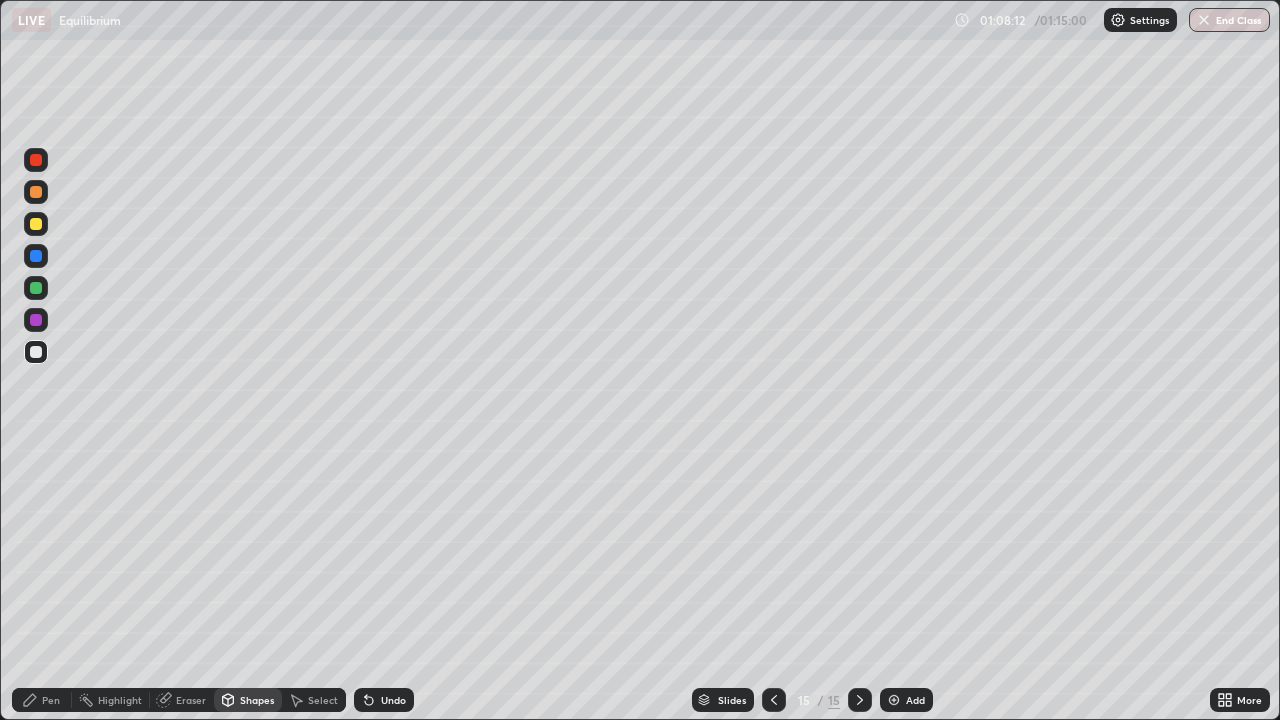 click 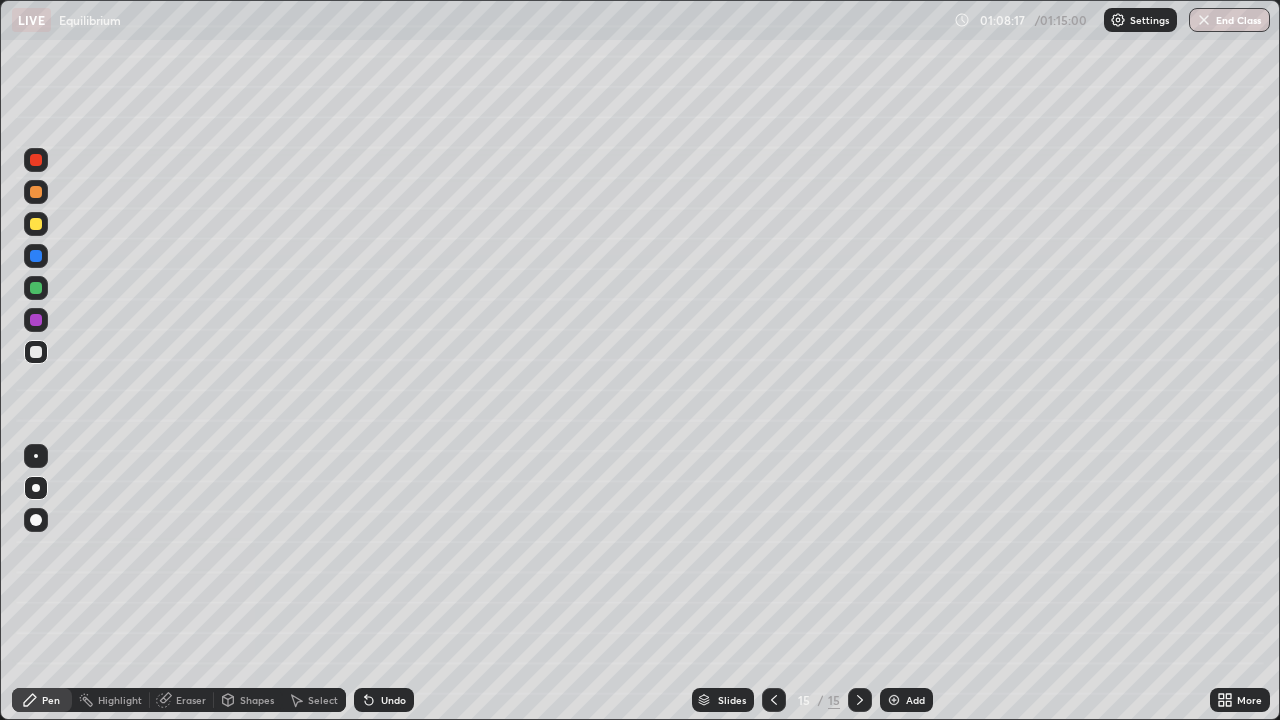 click on "Shapes" at bounding box center (257, 700) 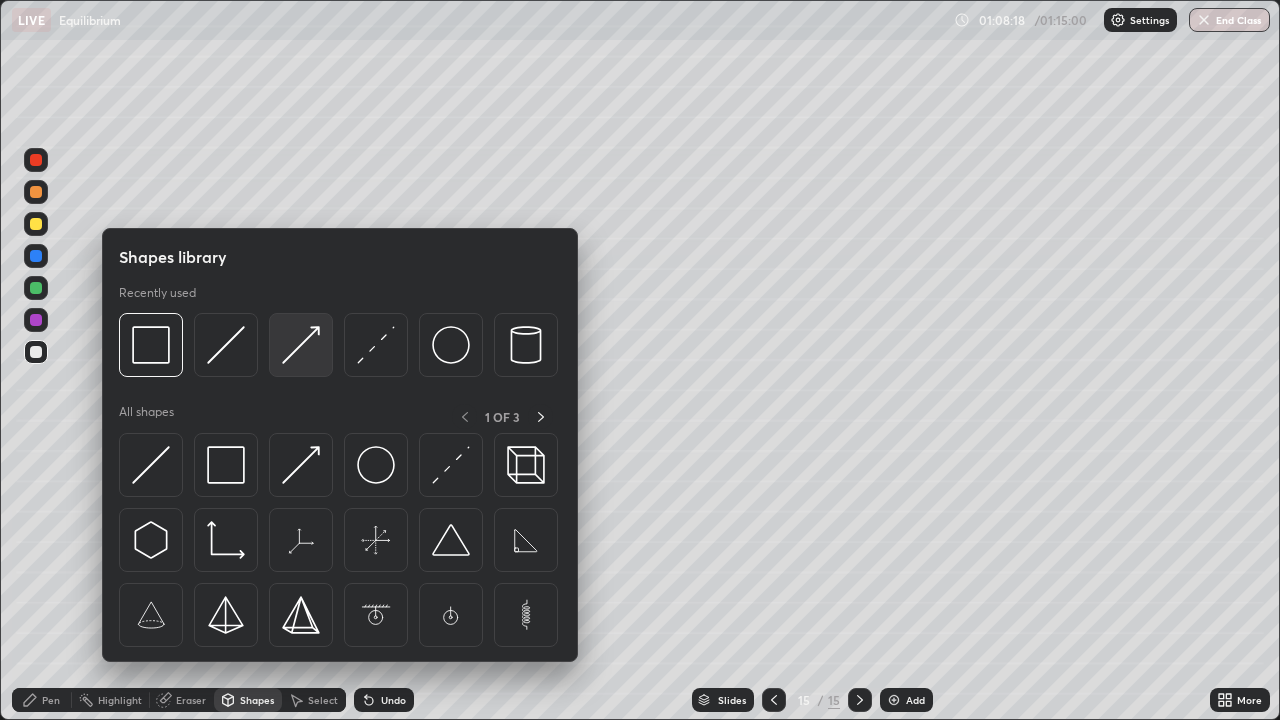click at bounding box center [301, 345] 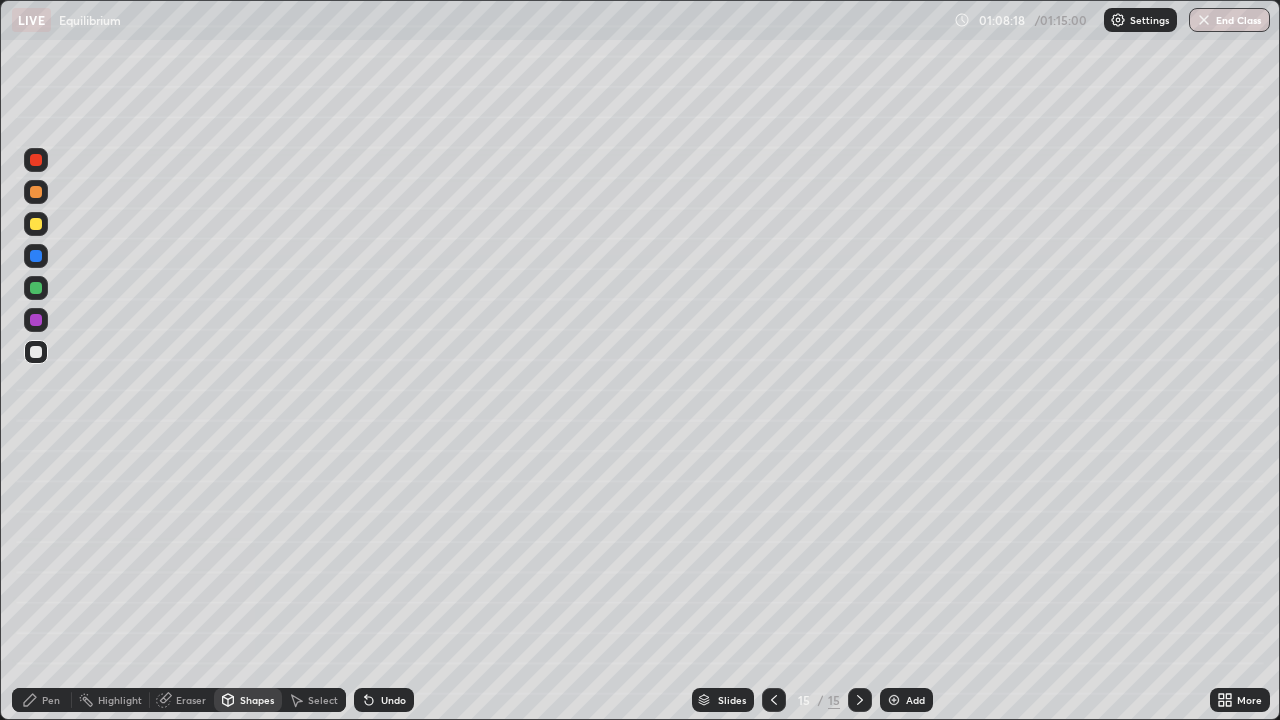 click at bounding box center [36, 160] 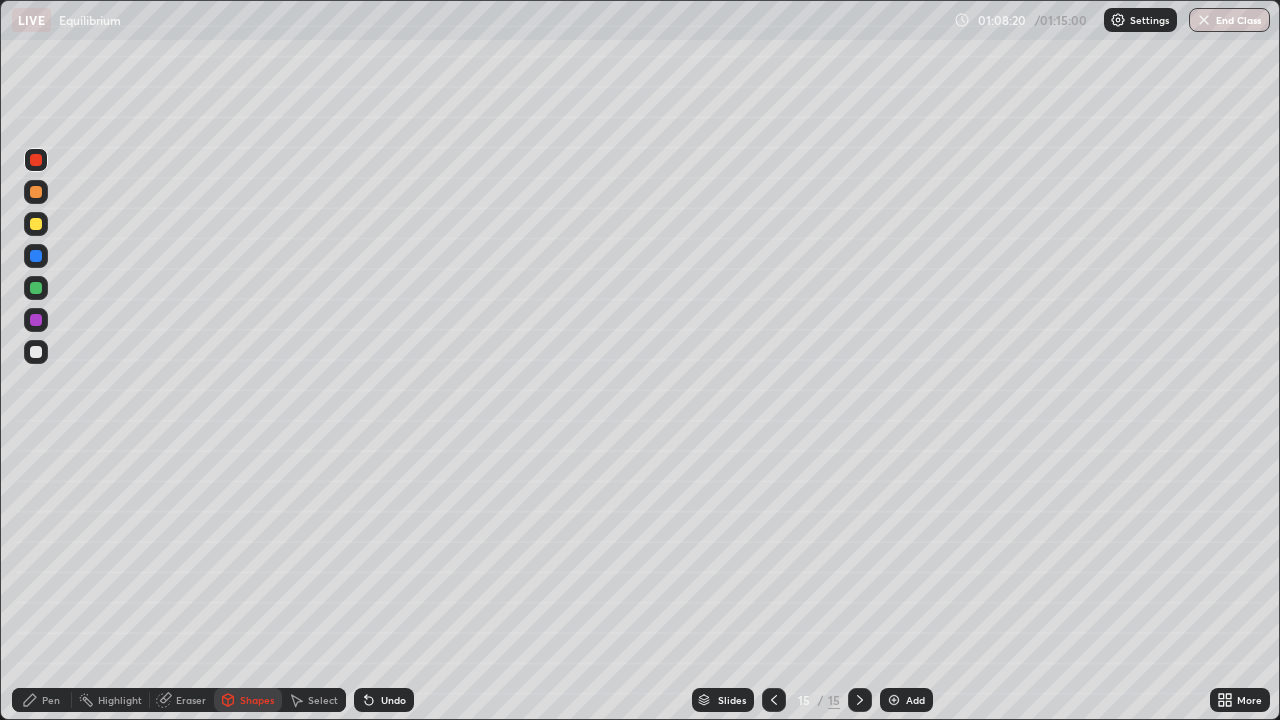 click on "Pen" at bounding box center [51, 700] 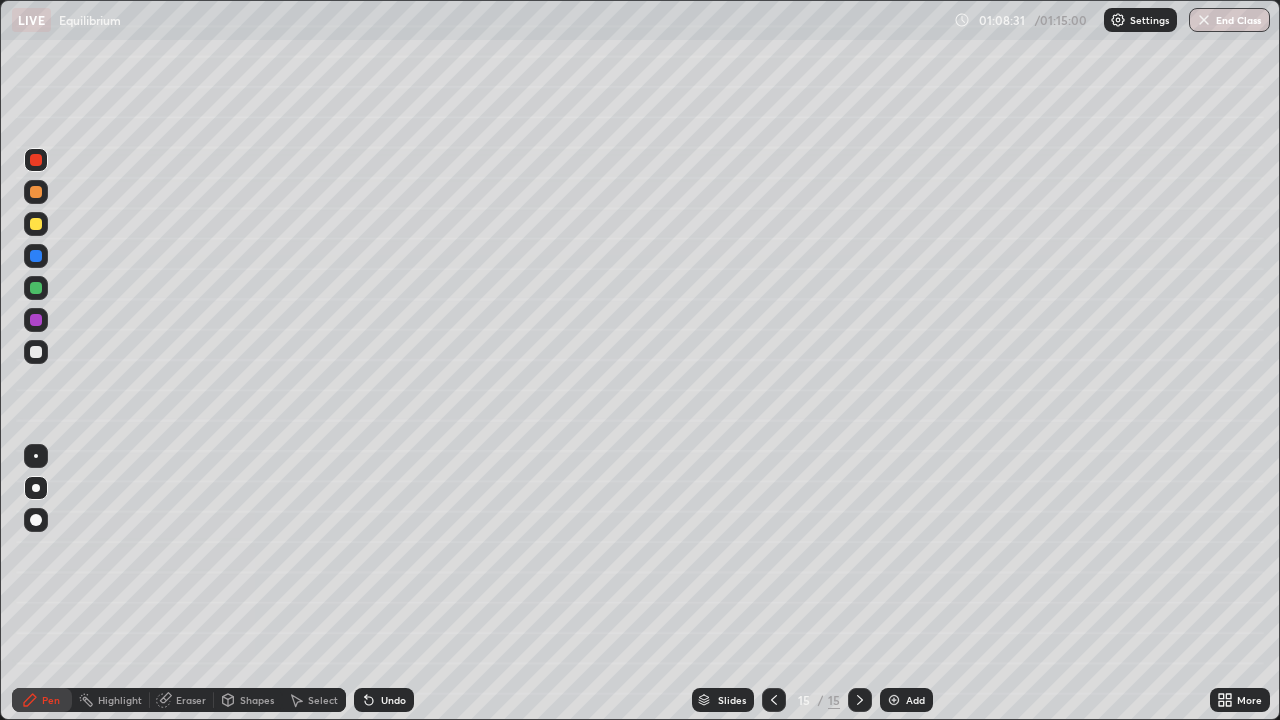 click at bounding box center (36, 224) 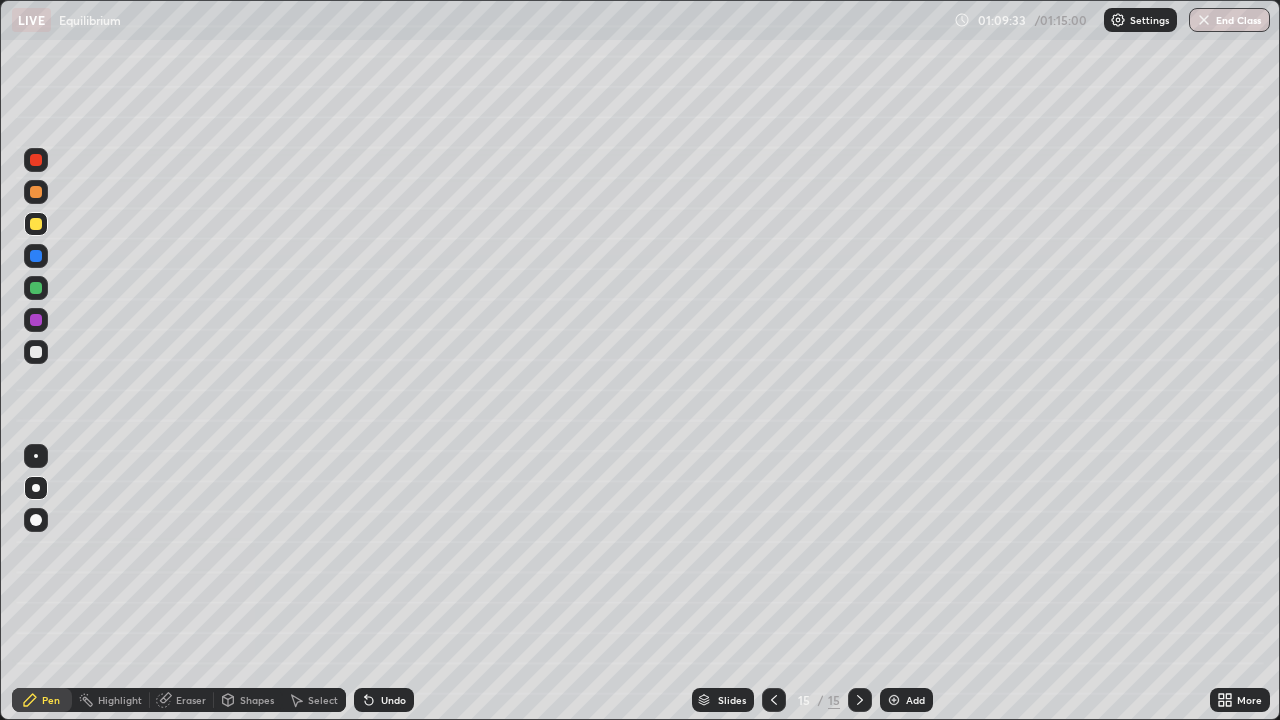 click at bounding box center [36, 352] 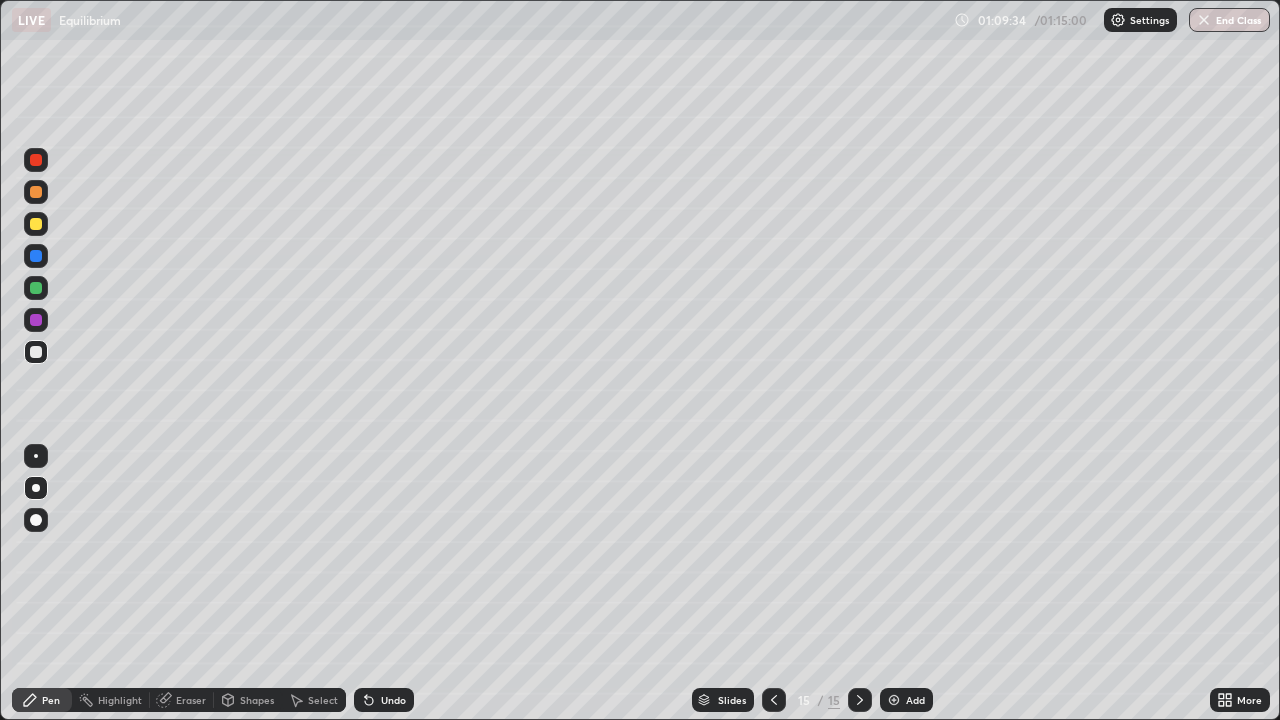 click on "Shapes" at bounding box center (257, 700) 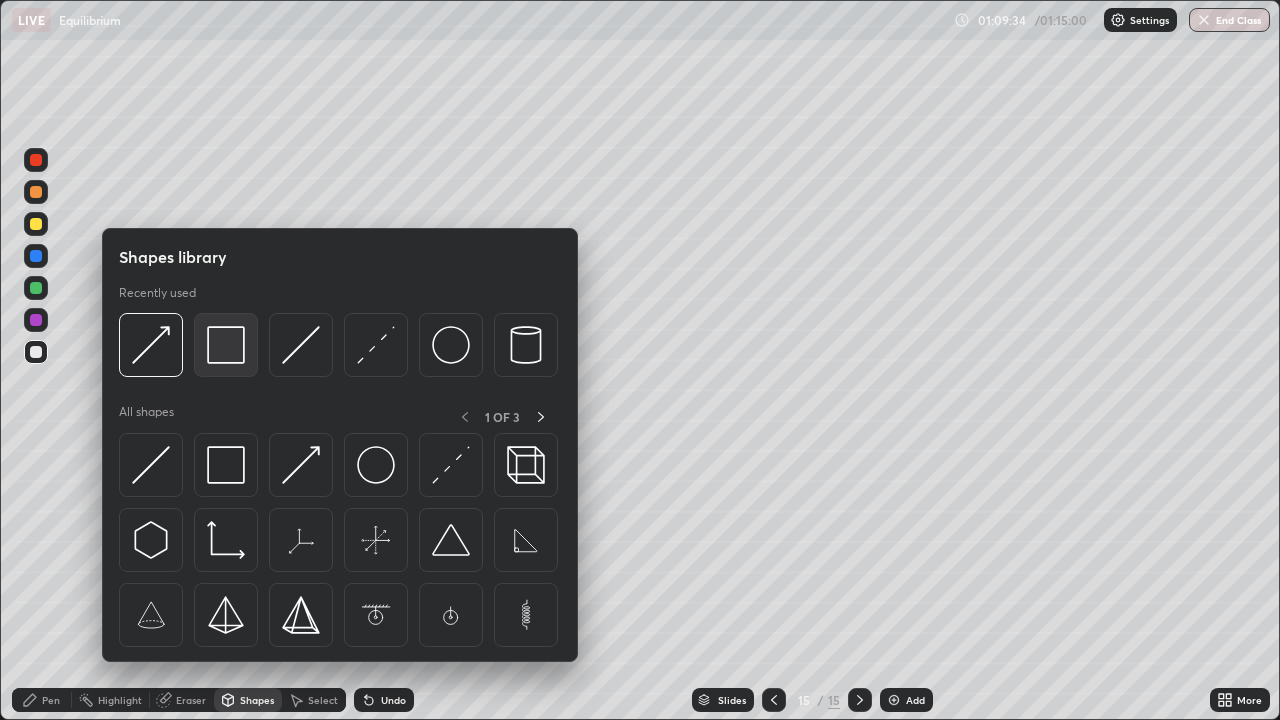 click at bounding box center [226, 345] 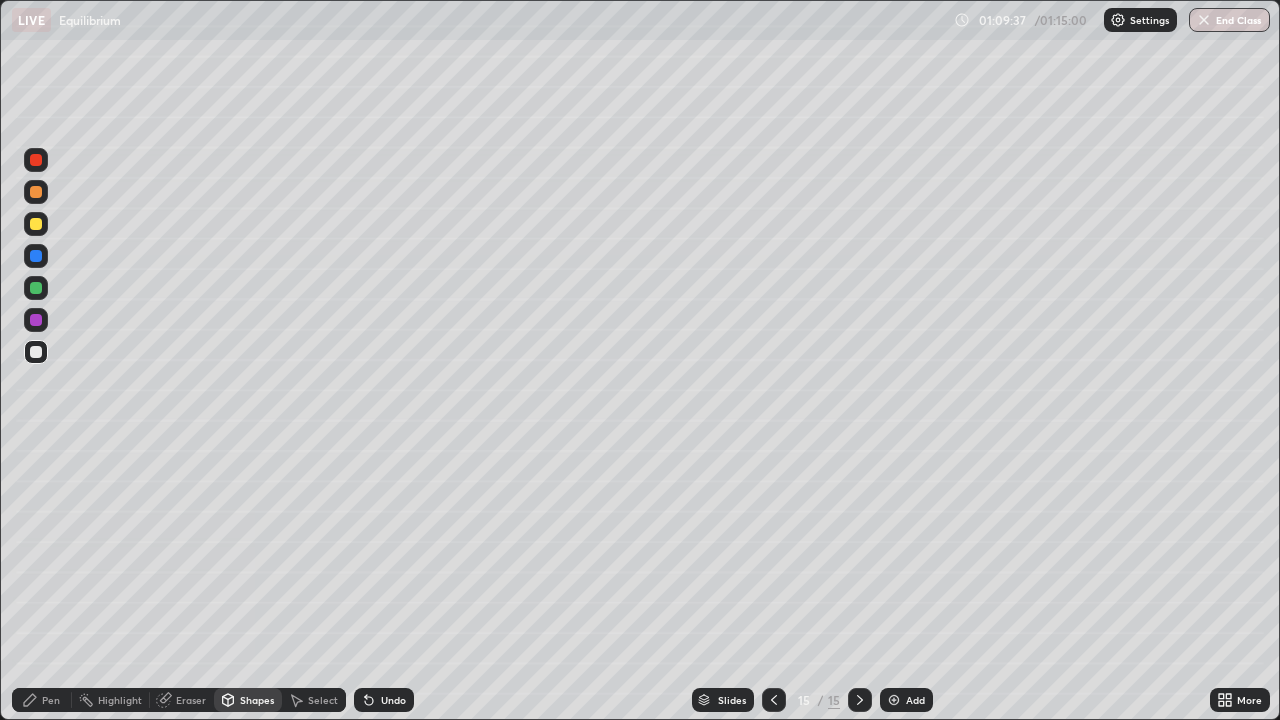 click on "Shapes" at bounding box center [257, 700] 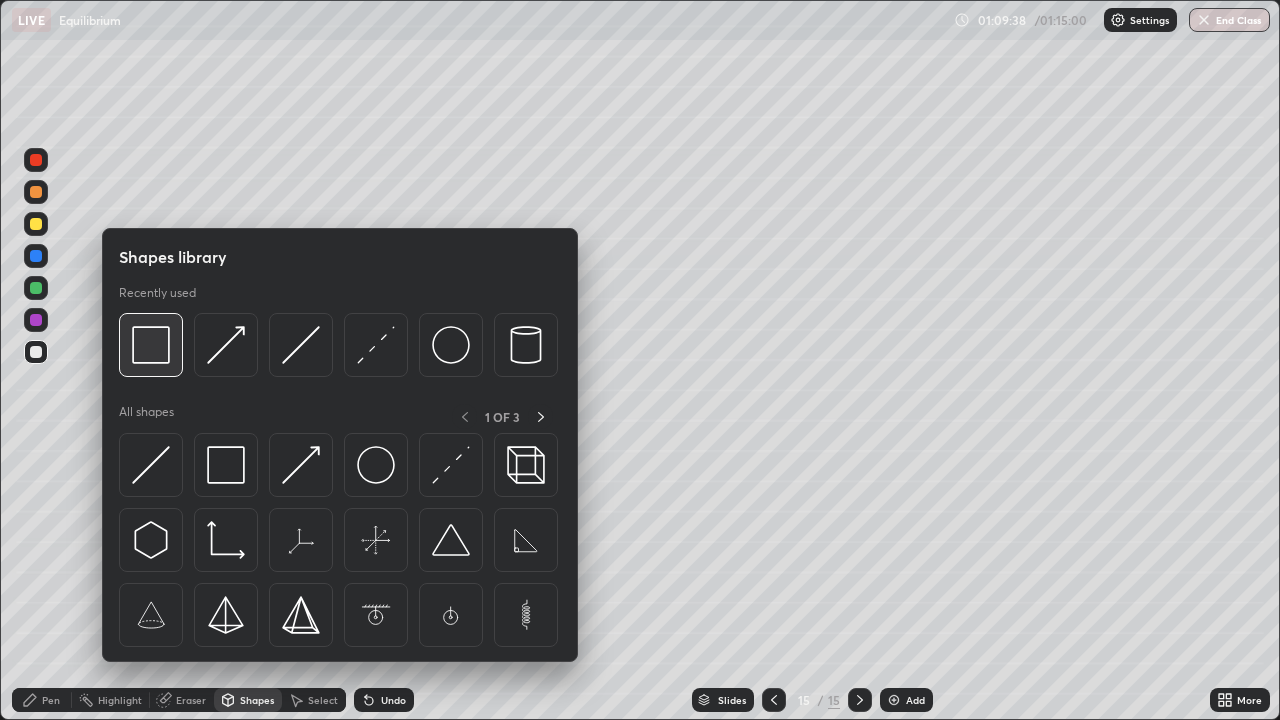 click at bounding box center [151, 345] 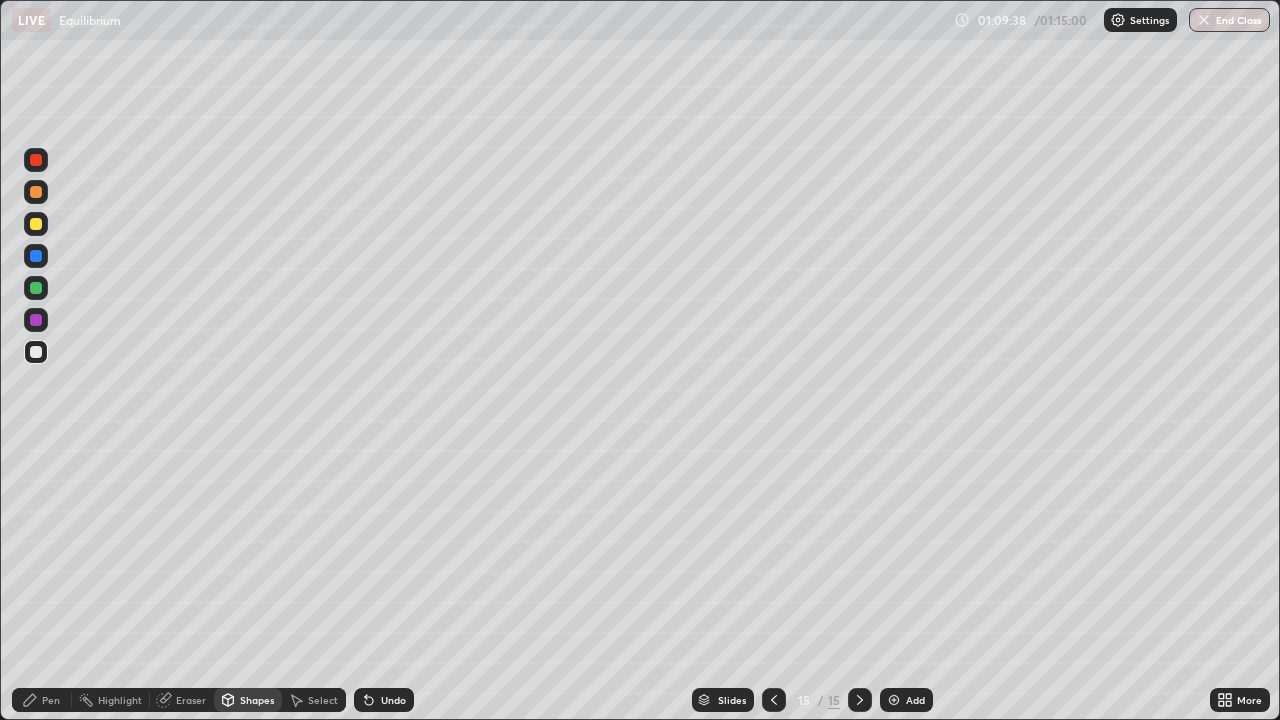 click at bounding box center [36, 224] 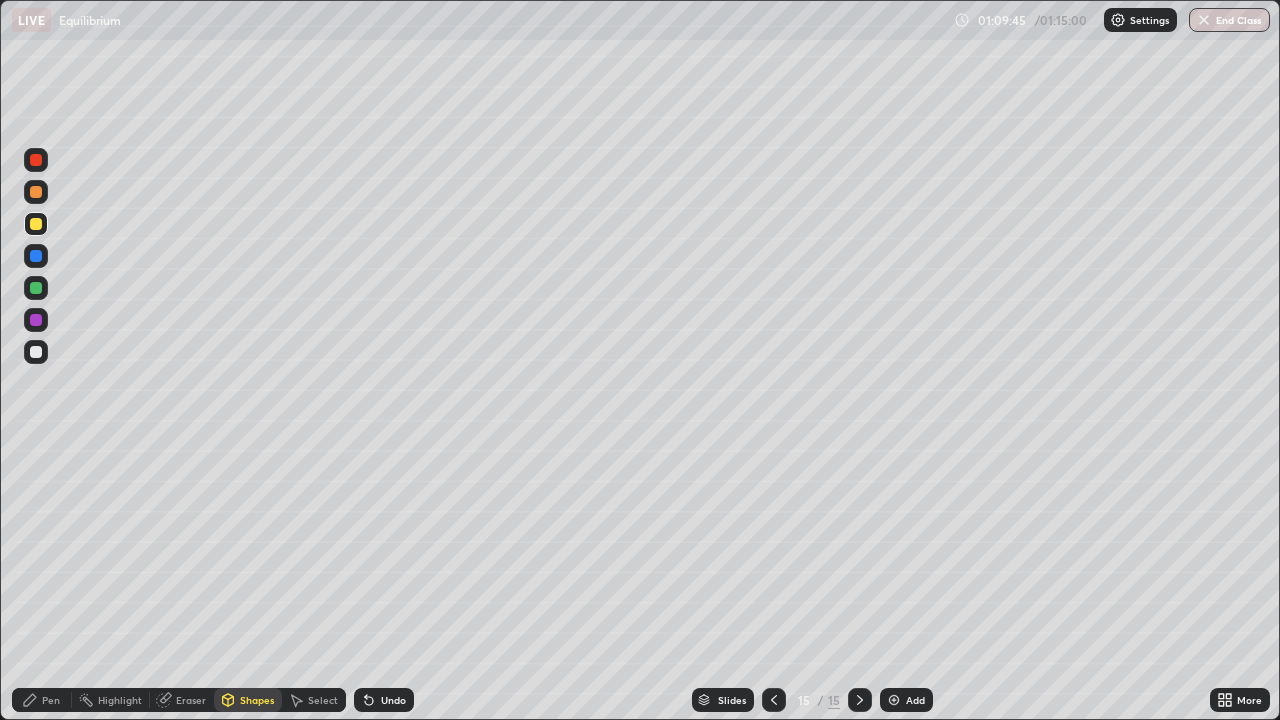 click on "Pen" at bounding box center [51, 700] 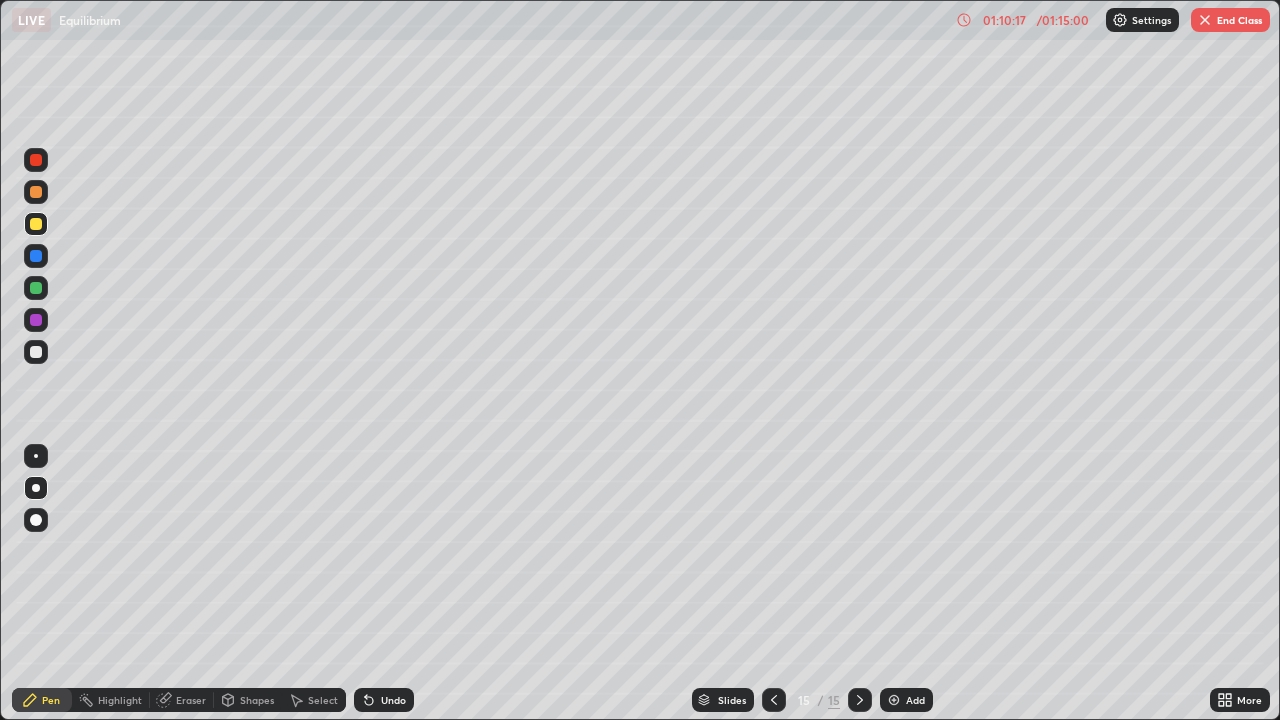 click at bounding box center [894, 700] 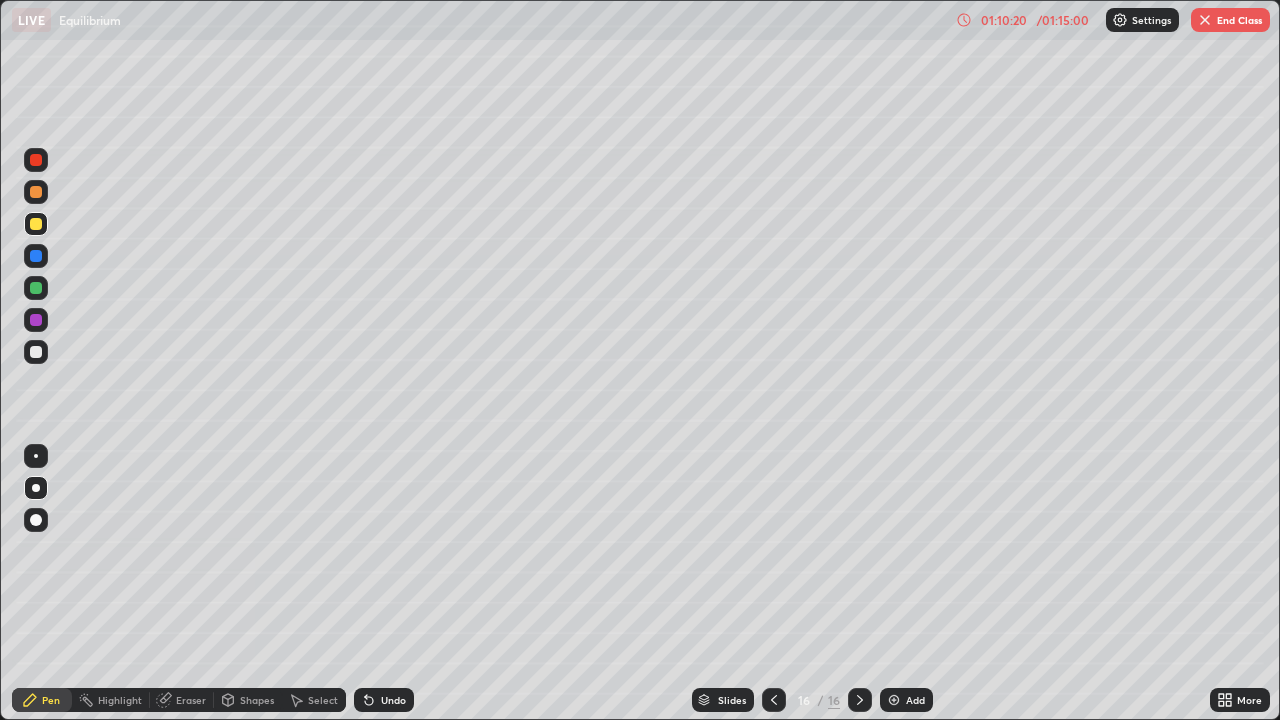 click on "Shapes" at bounding box center [257, 700] 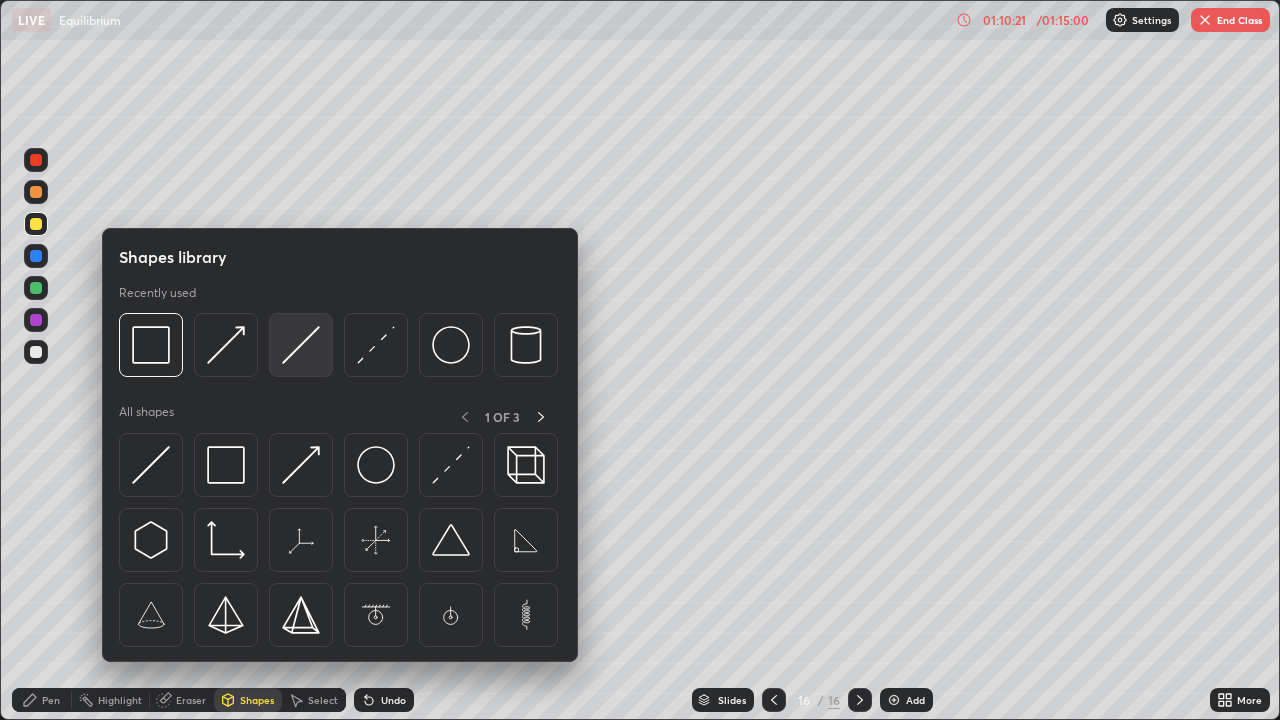 click at bounding box center (301, 345) 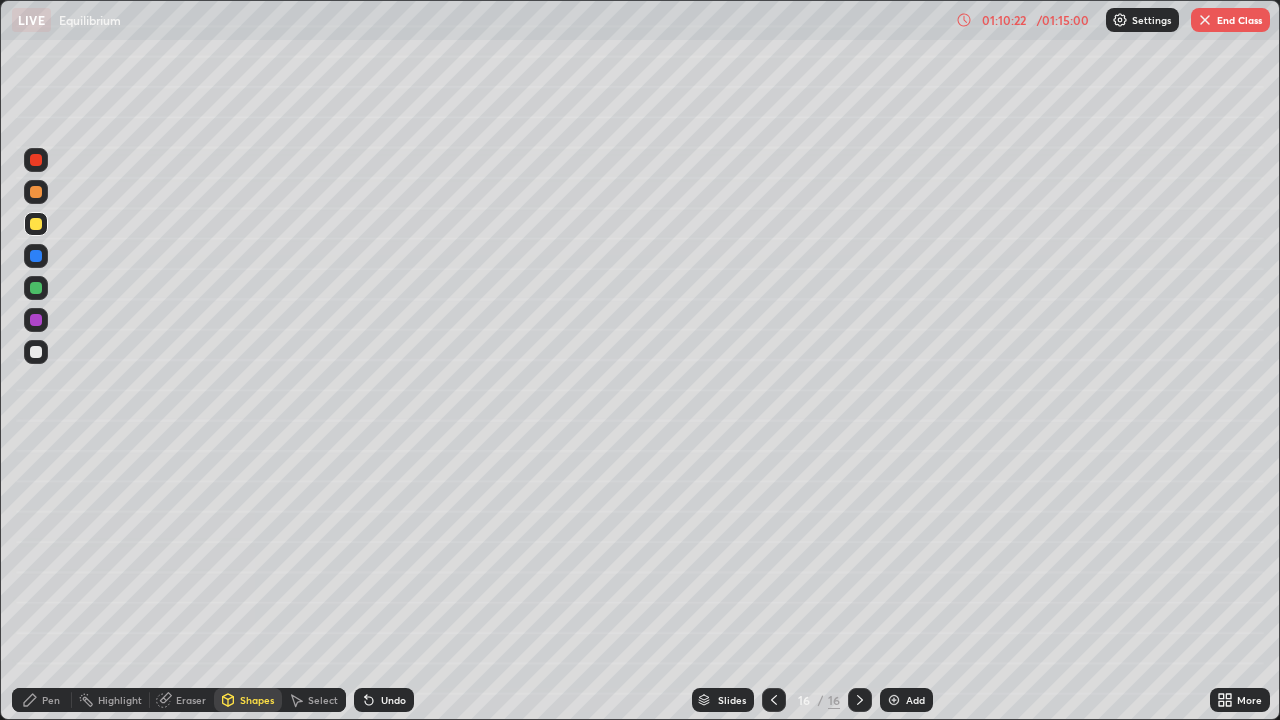 click at bounding box center (36, 160) 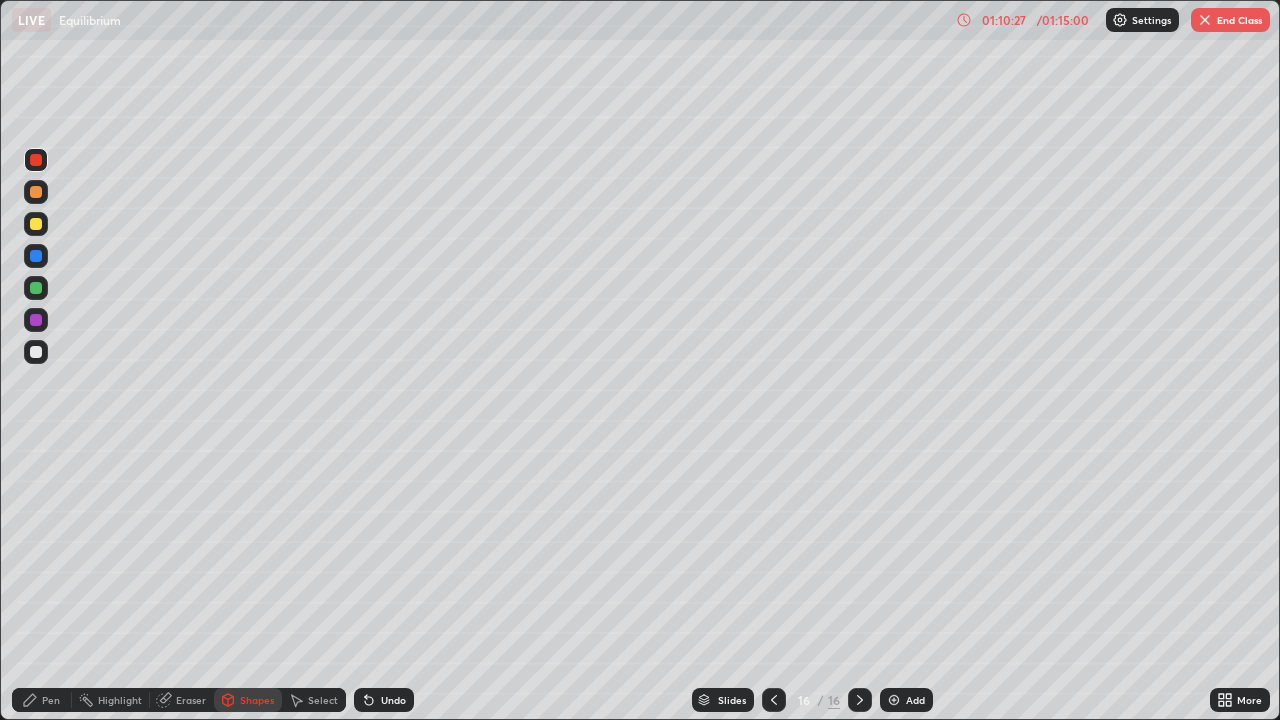 click on "Shapes" at bounding box center [257, 700] 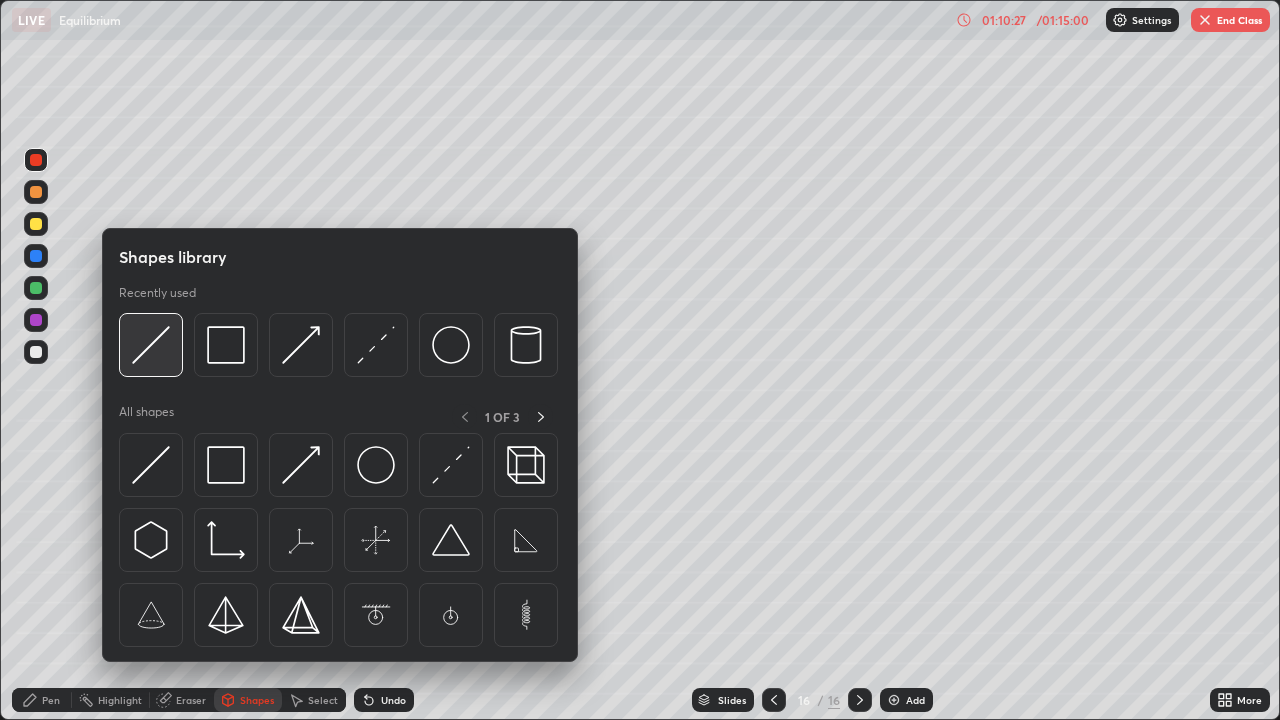 click at bounding box center [151, 345] 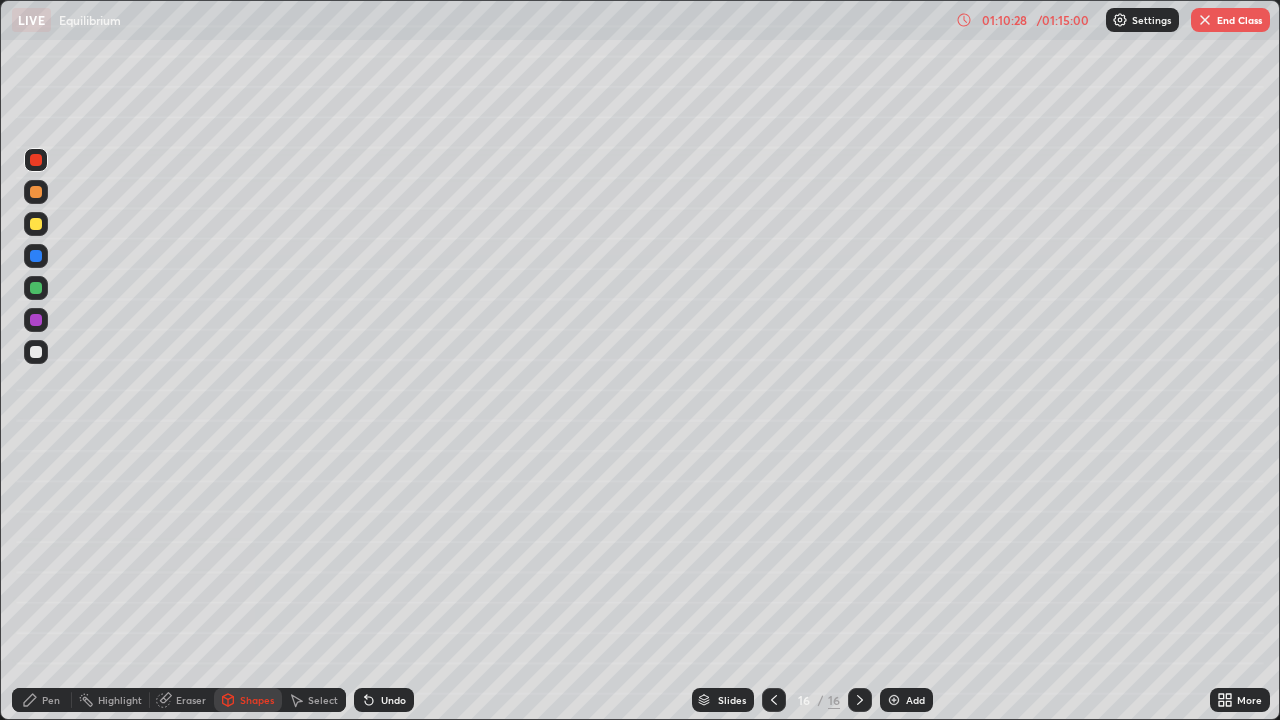 click at bounding box center [36, 352] 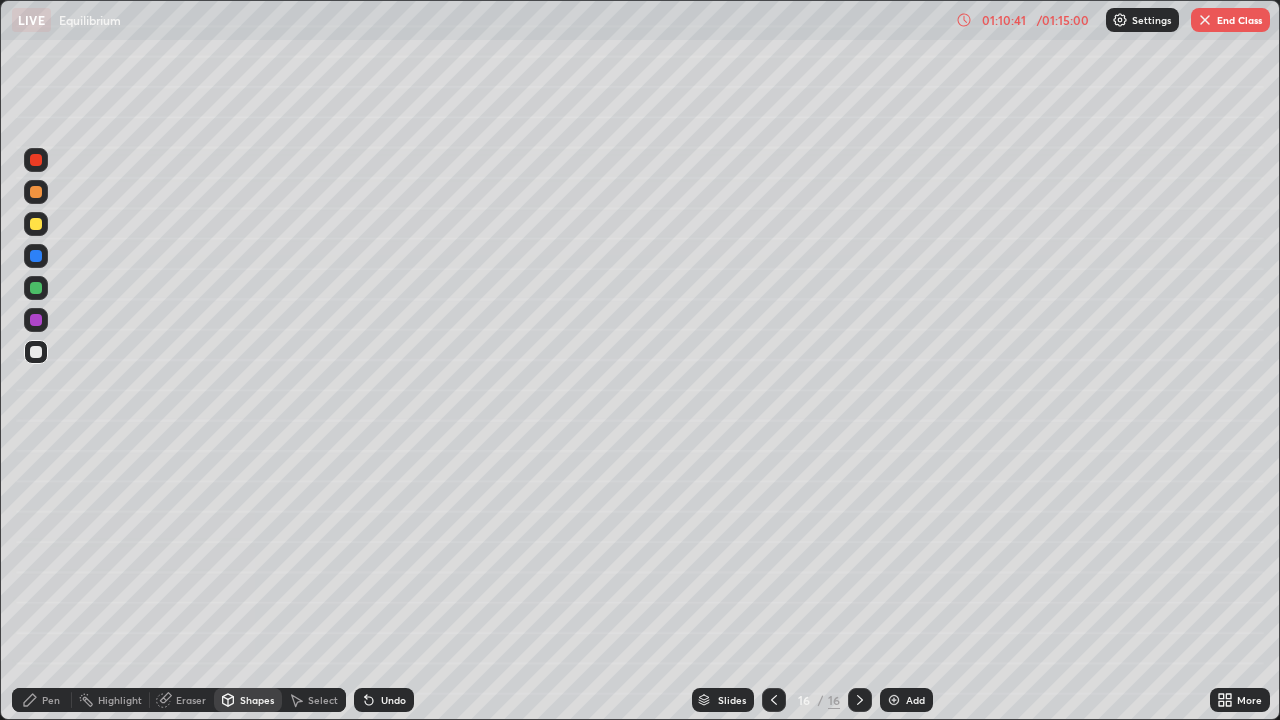 click on "Pen" at bounding box center [51, 700] 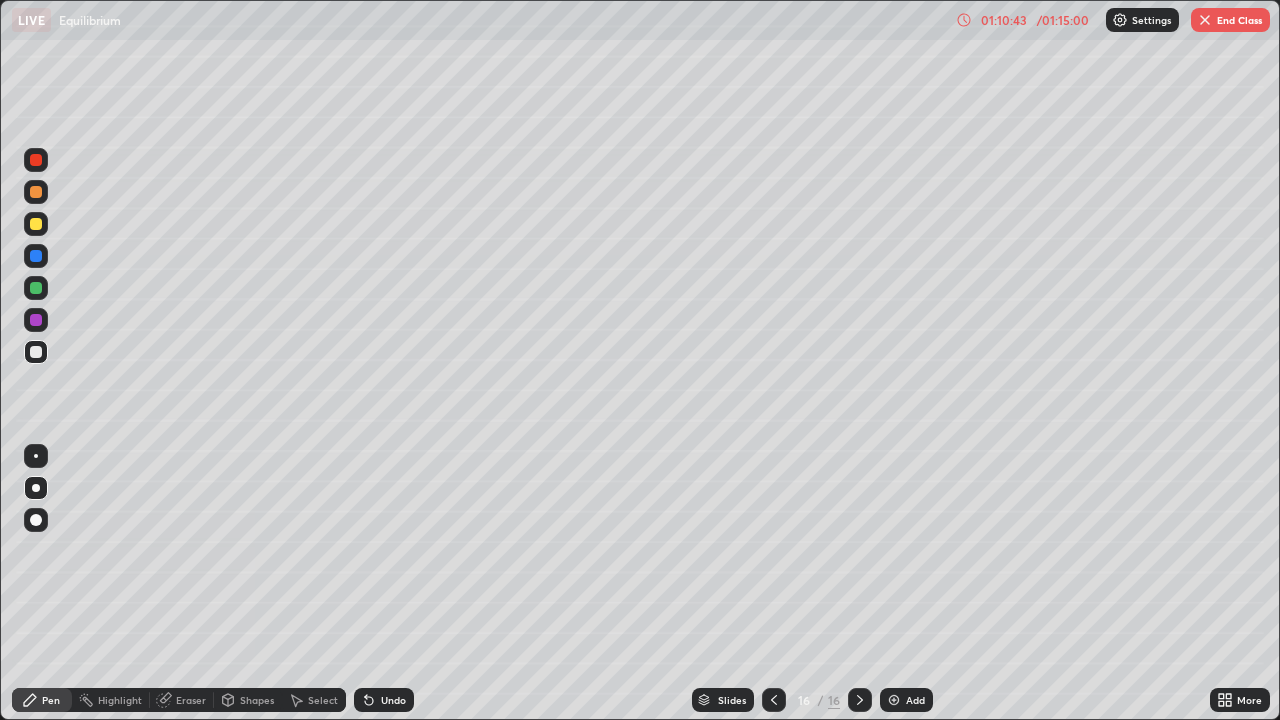click at bounding box center [36, 256] 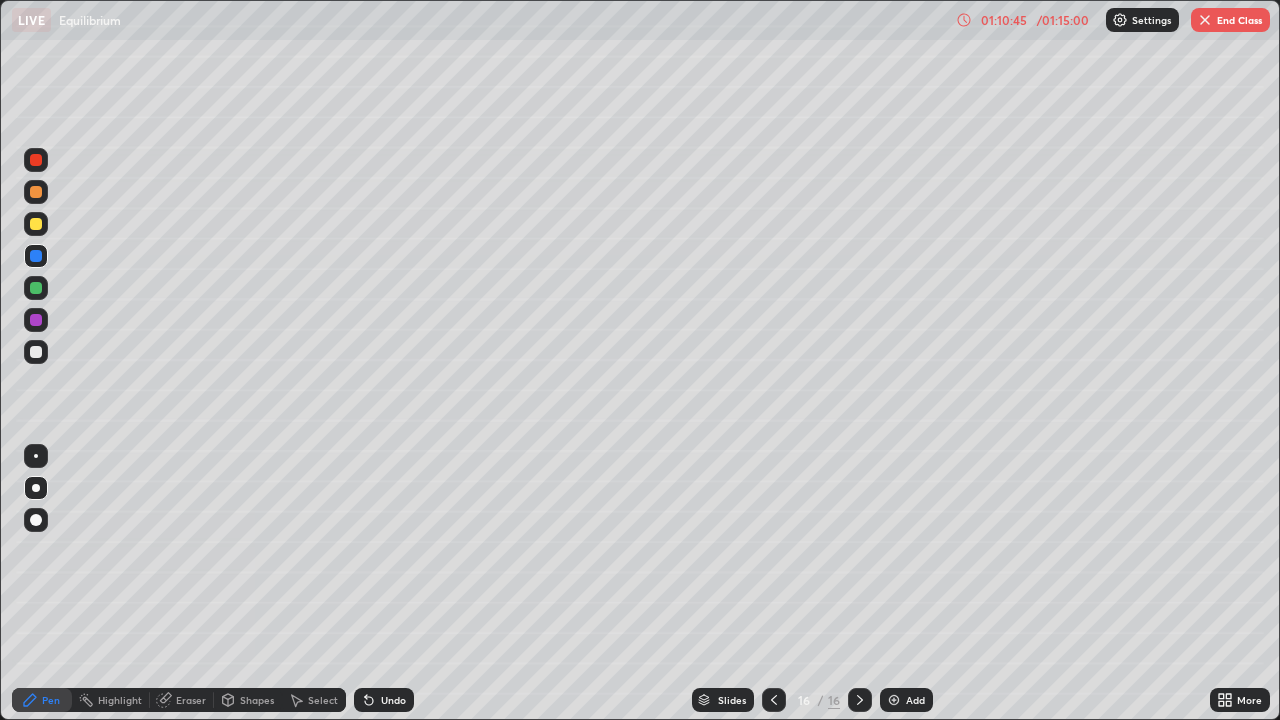 click on "Undo" at bounding box center (384, 700) 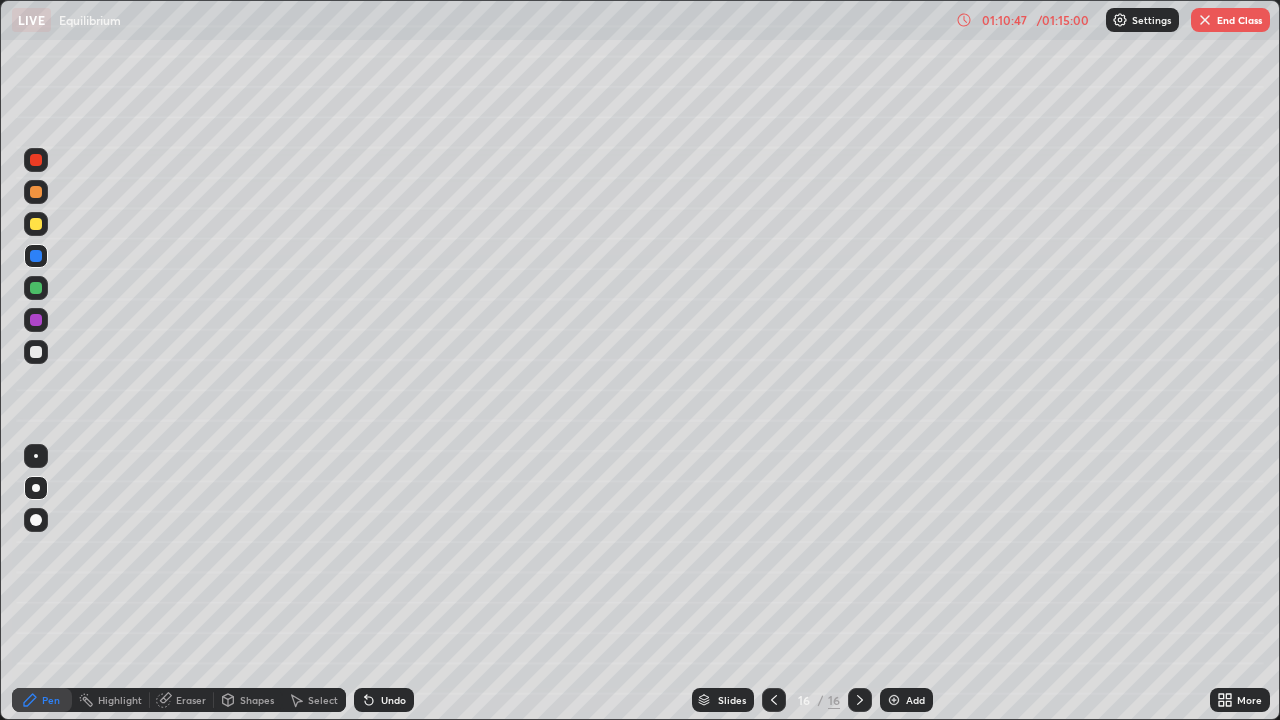 click at bounding box center (36, 352) 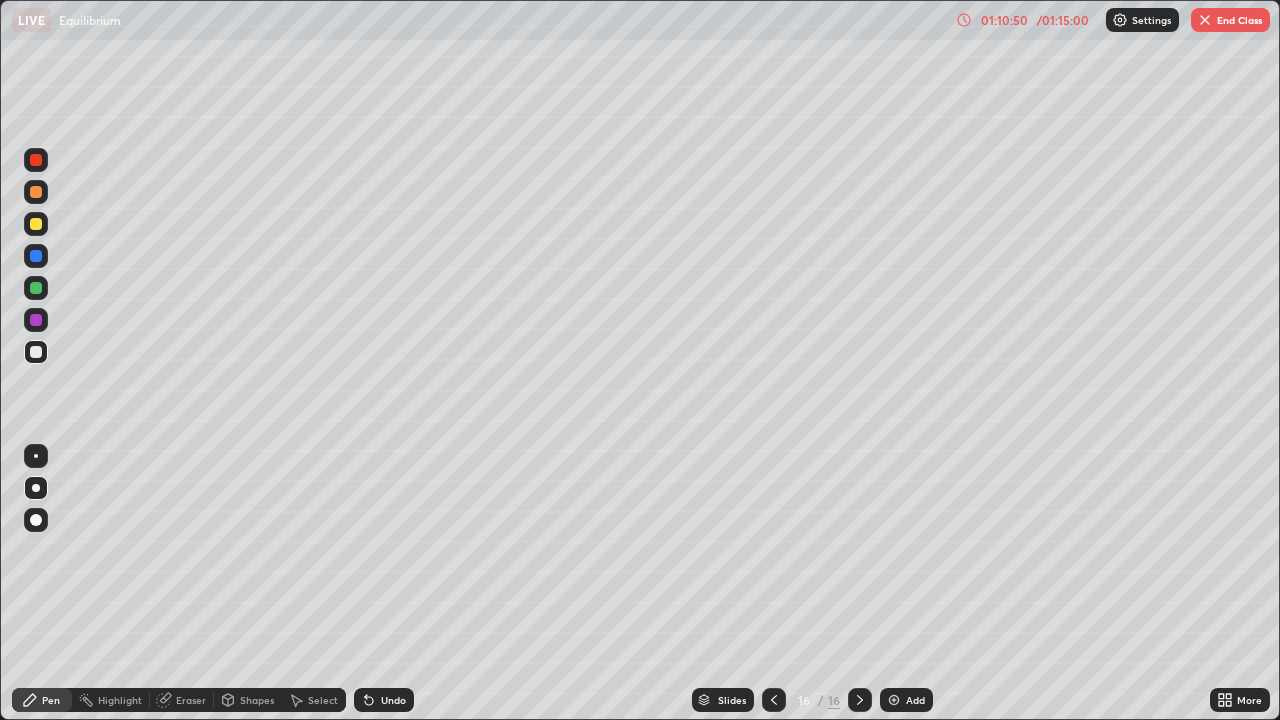 click at bounding box center (36, 256) 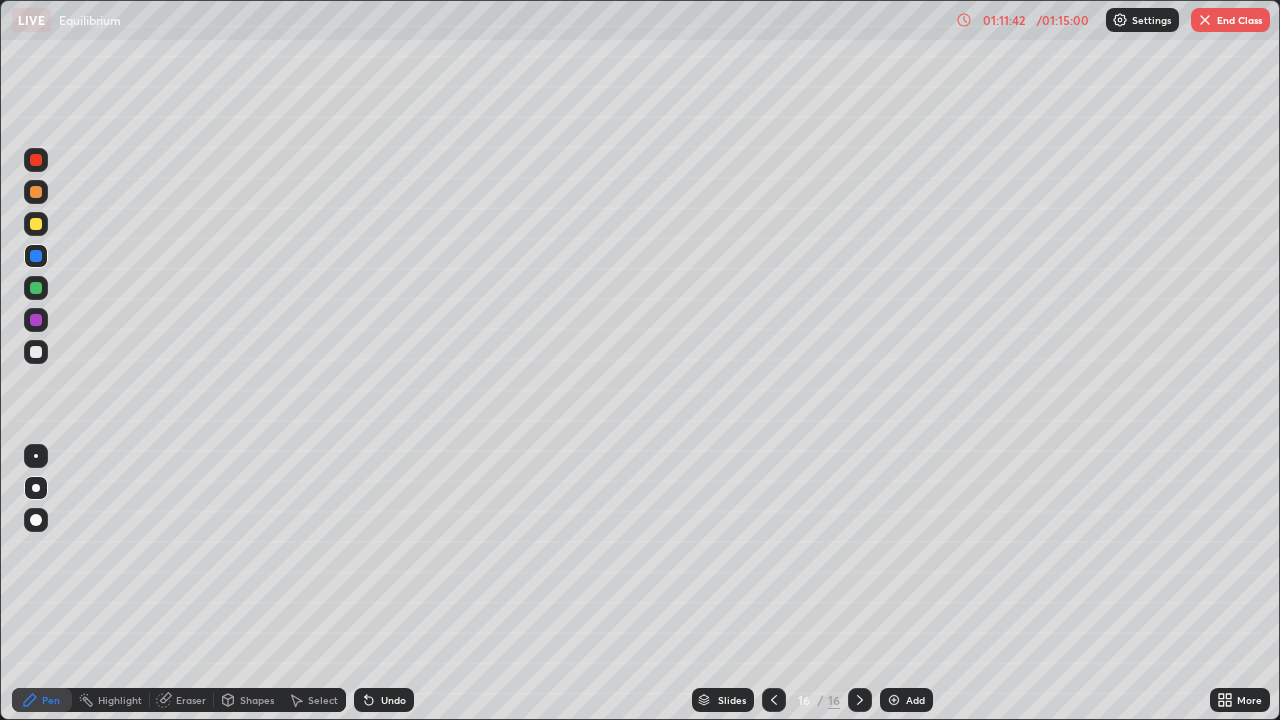 click at bounding box center [36, 288] 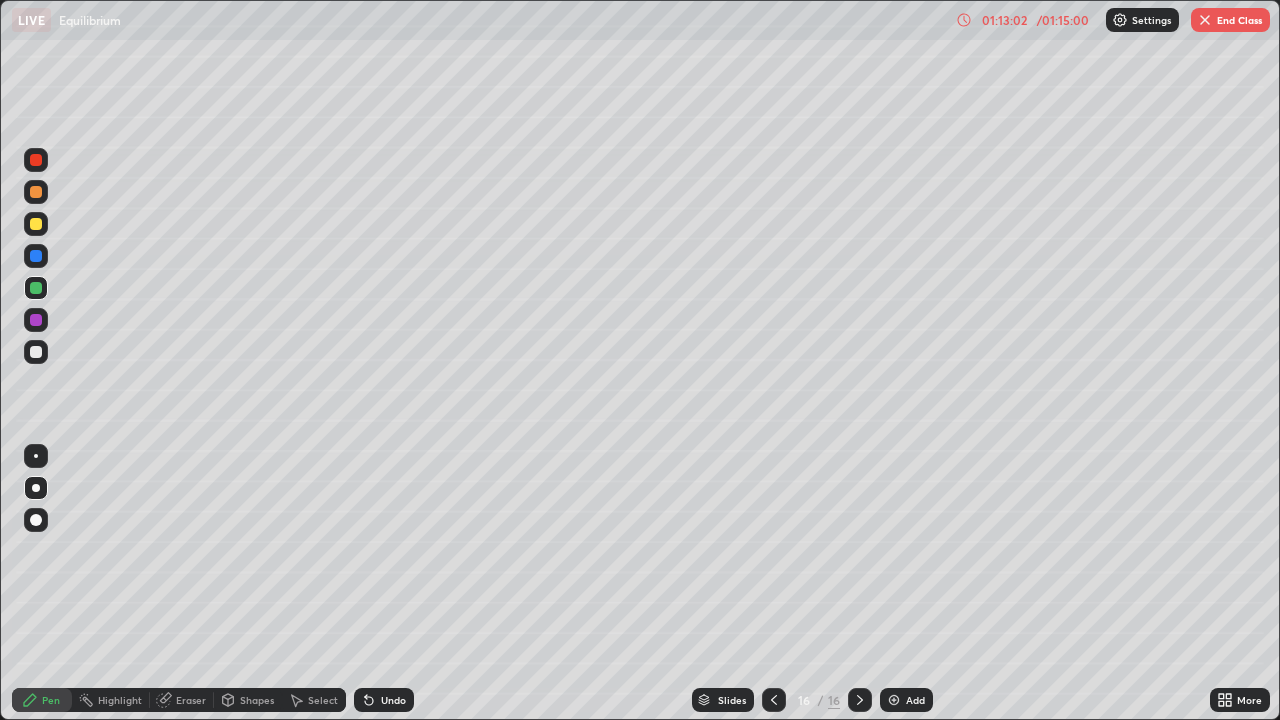 click at bounding box center (36, 224) 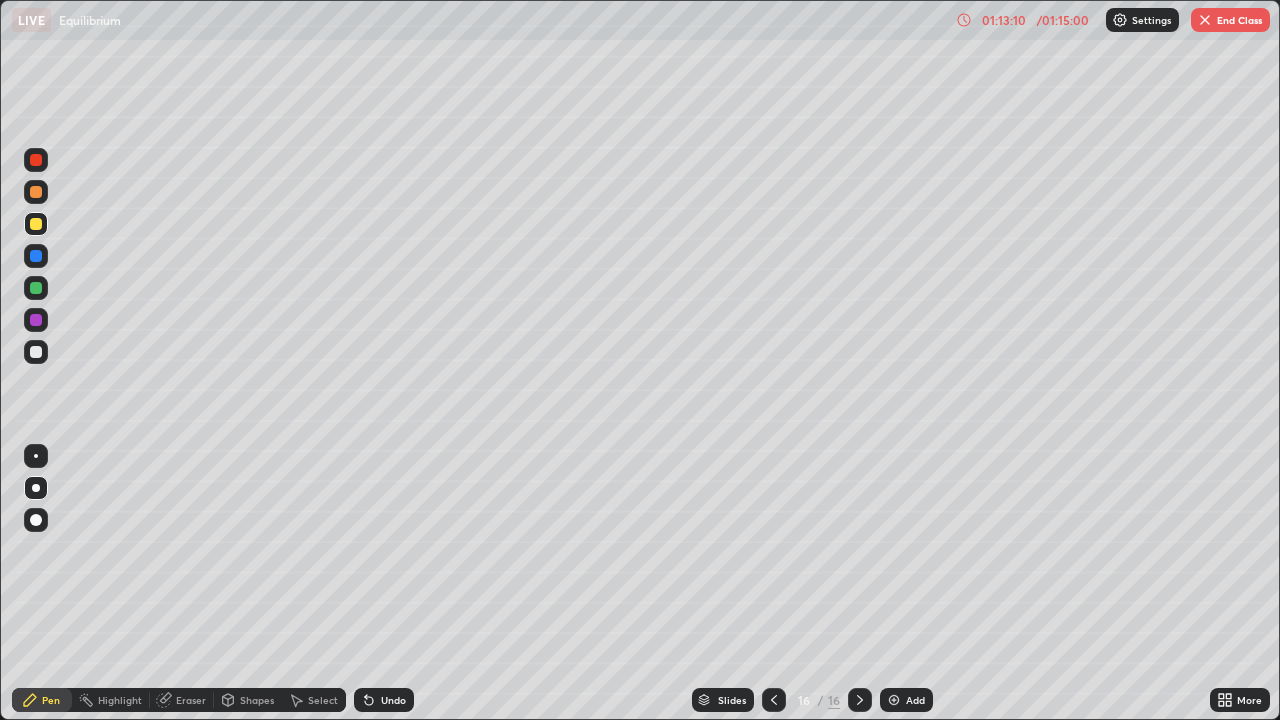 click on "Shapes" at bounding box center [248, 700] 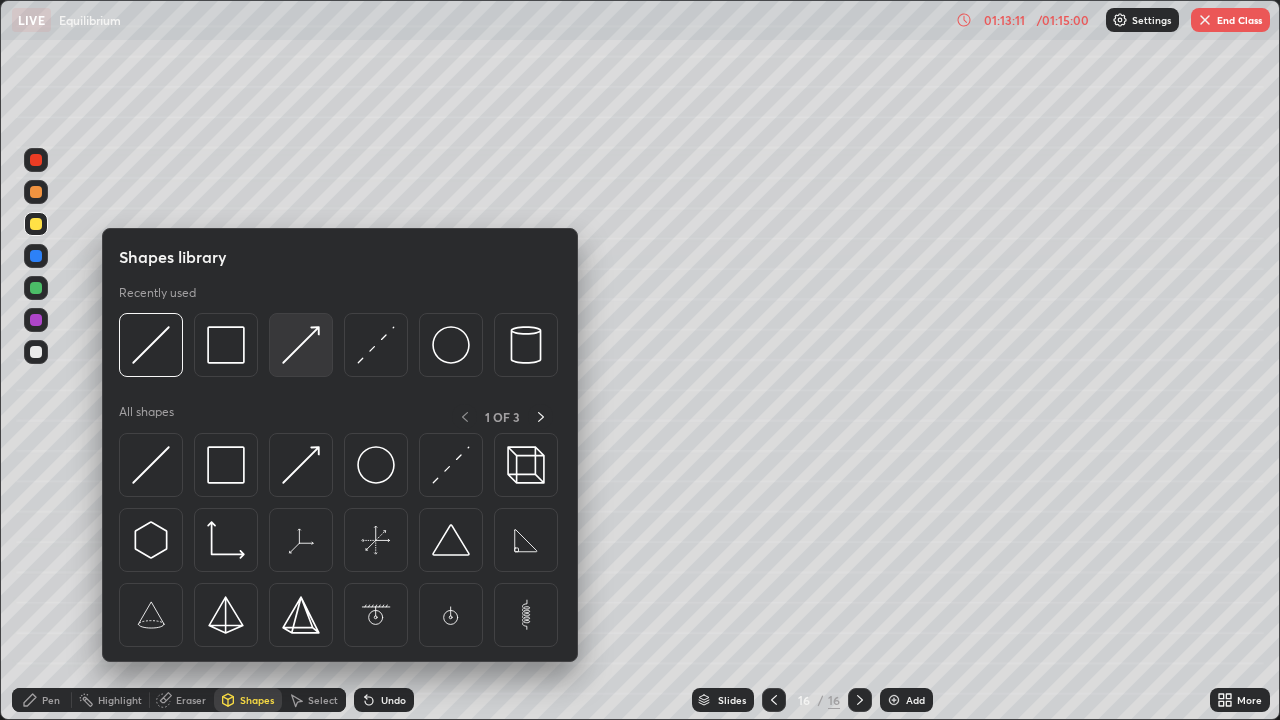 click at bounding box center [301, 345] 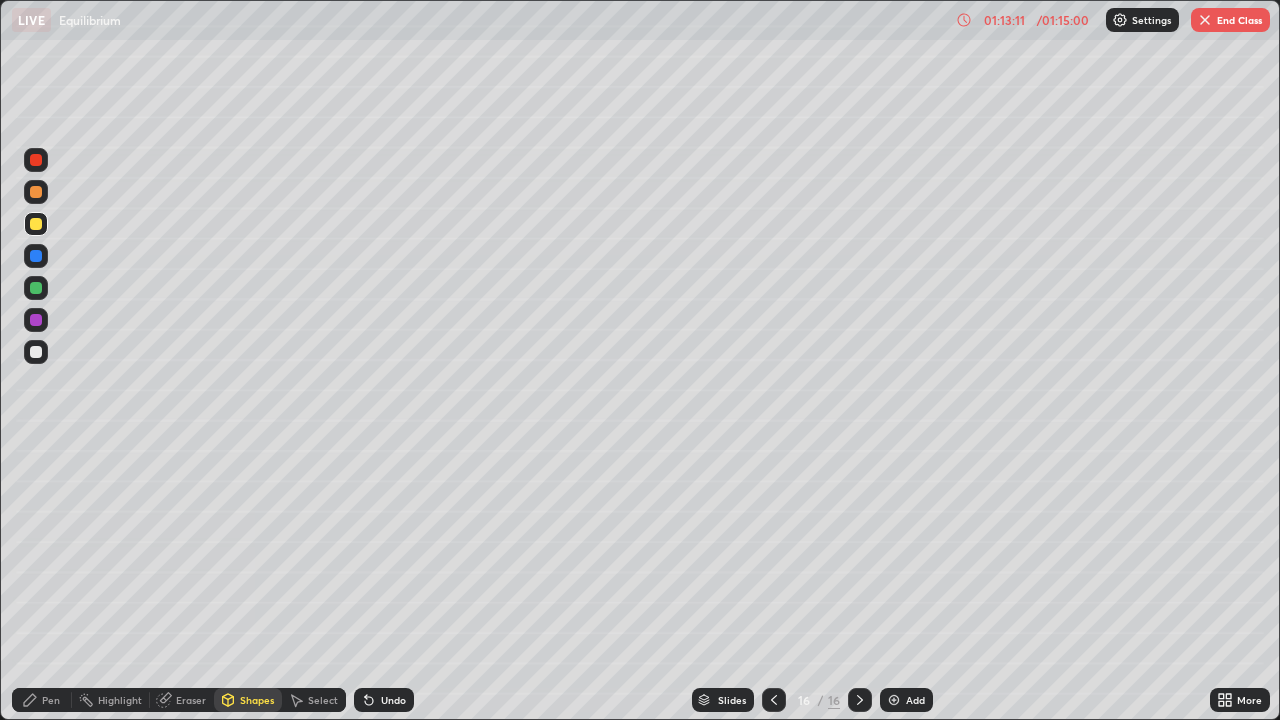 click at bounding box center (36, 320) 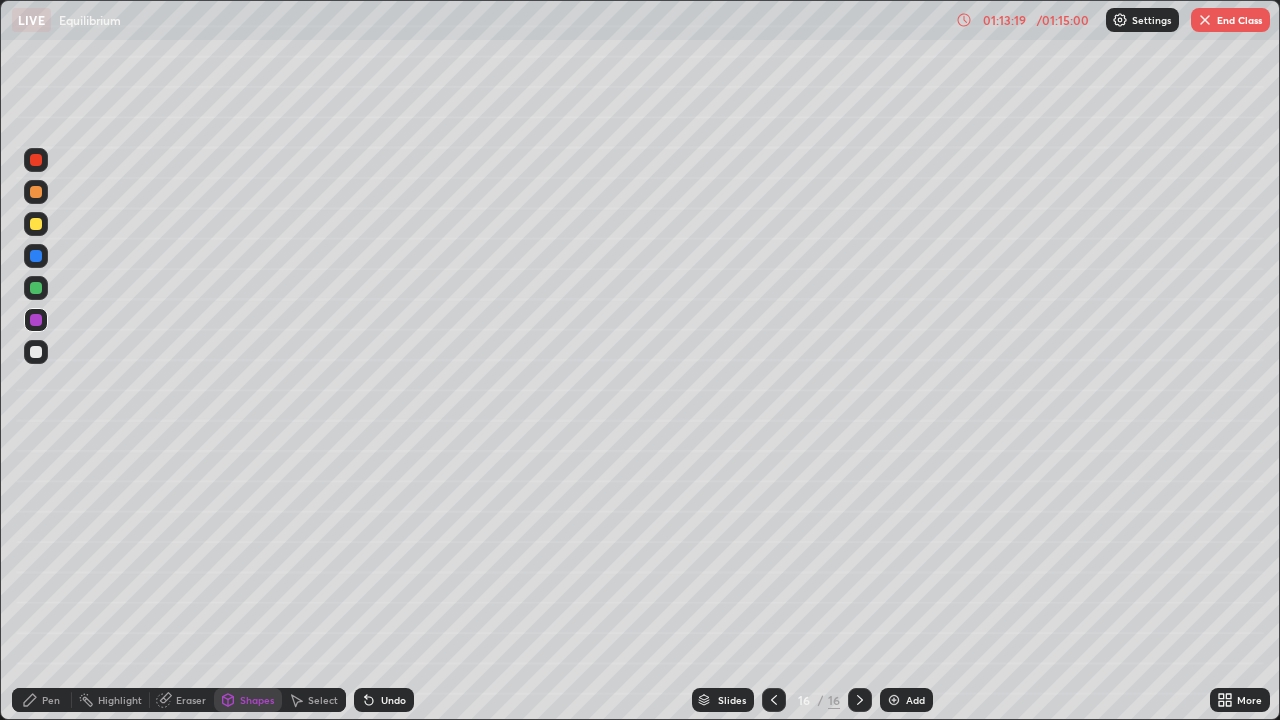 click on "Shapes" at bounding box center [257, 700] 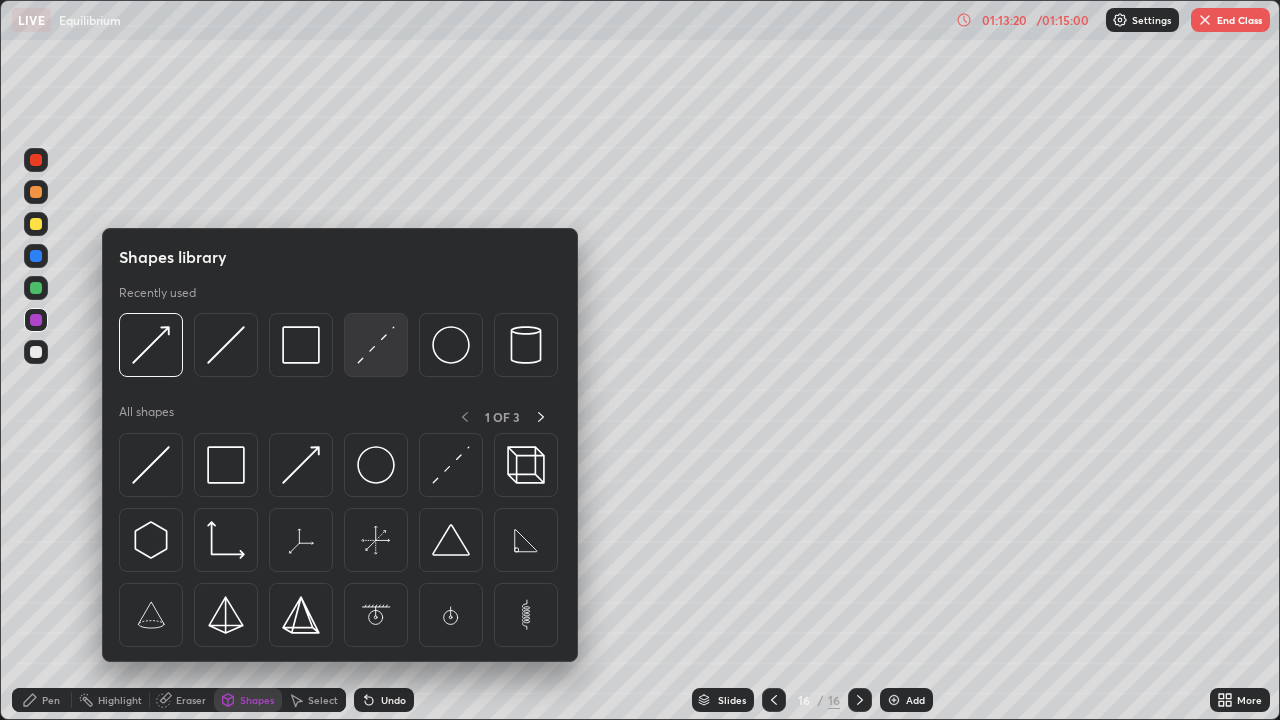 click at bounding box center (376, 345) 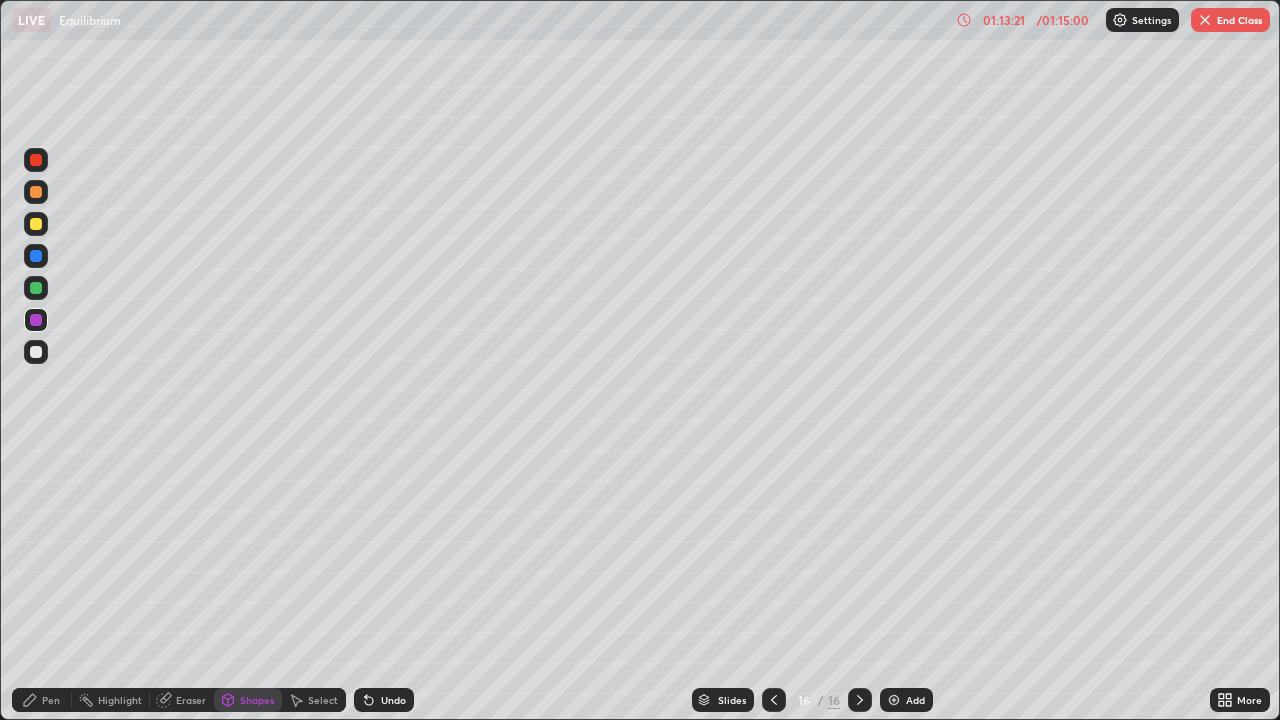 click at bounding box center (36, 160) 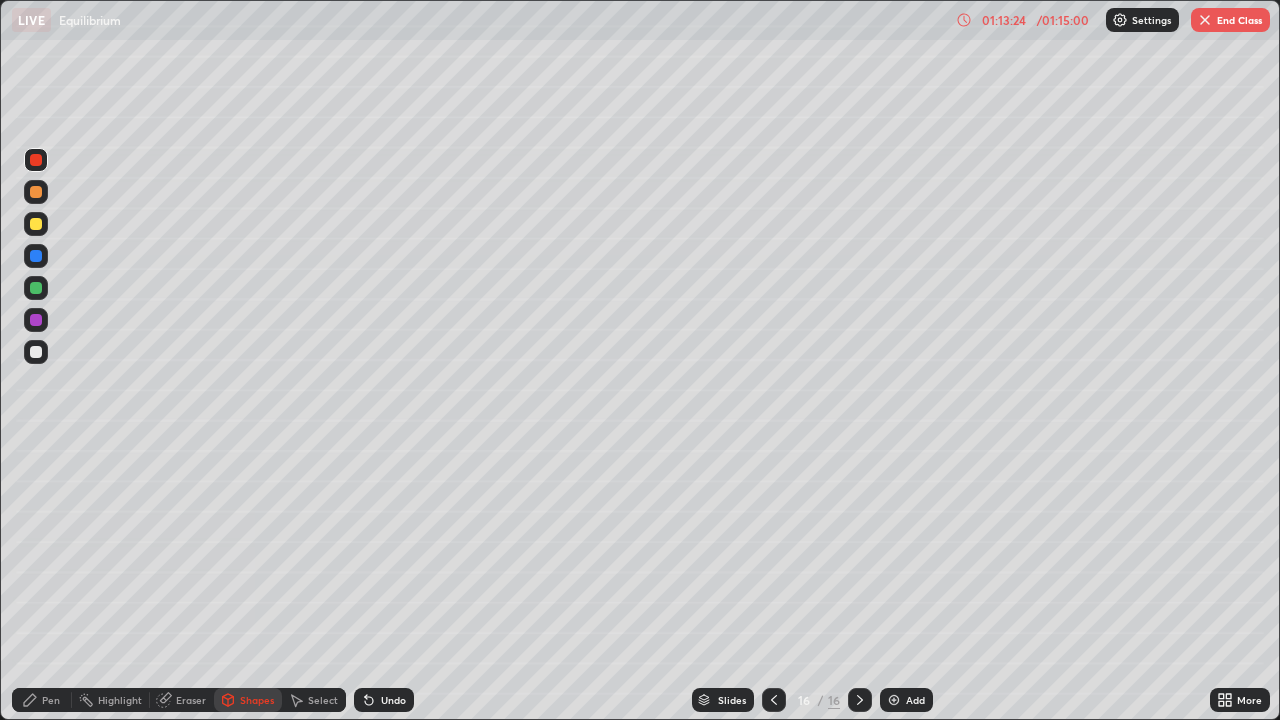 click on "Undo" at bounding box center (384, 700) 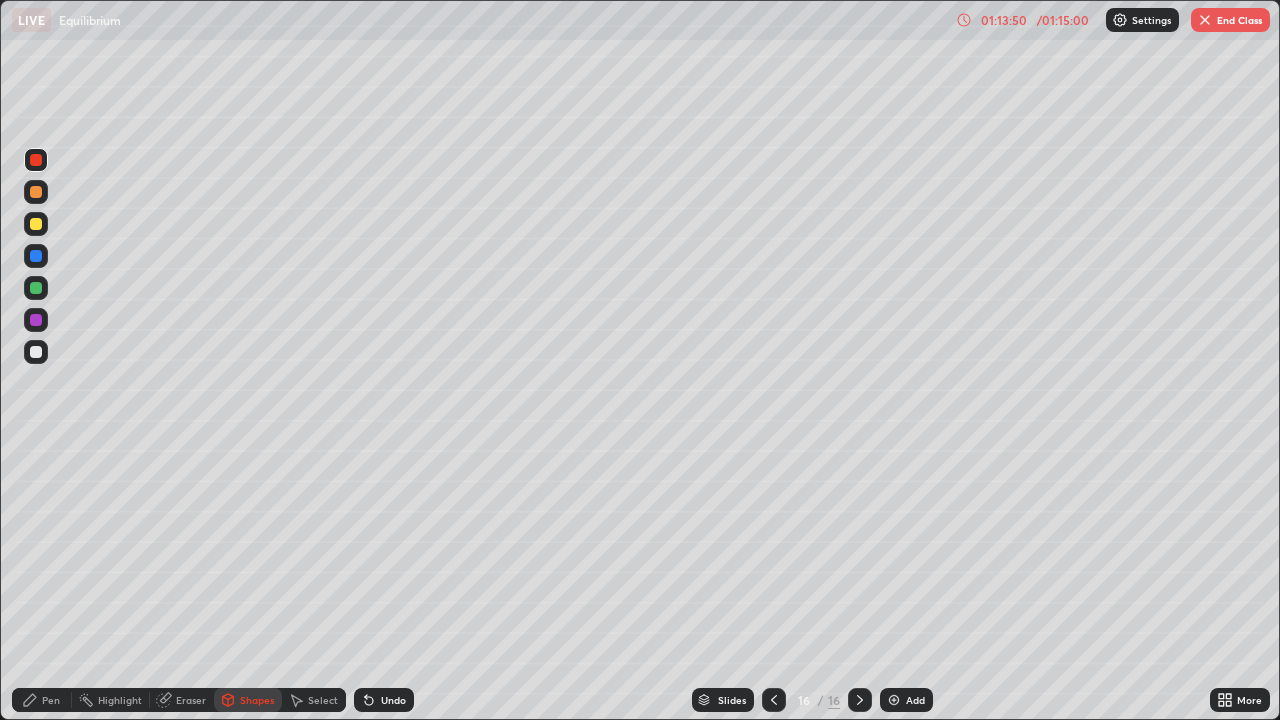 click 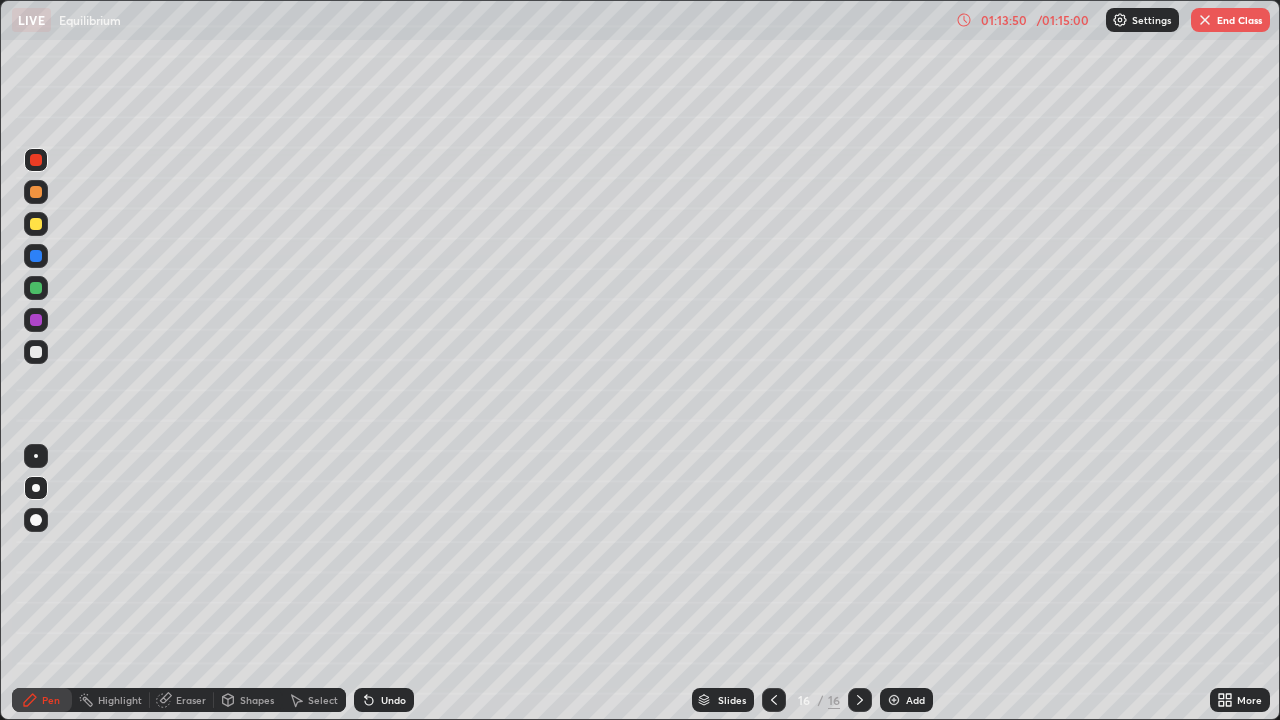 click at bounding box center (36, 352) 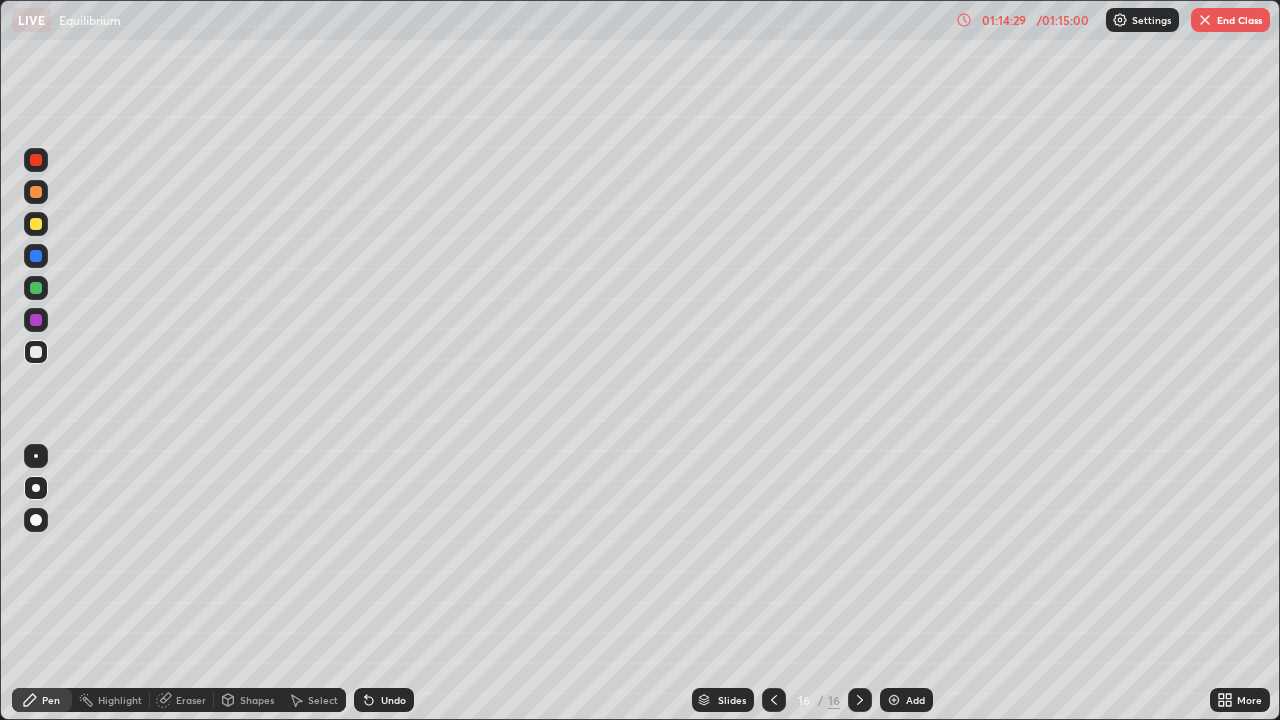 click at bounding box center [36, 224] 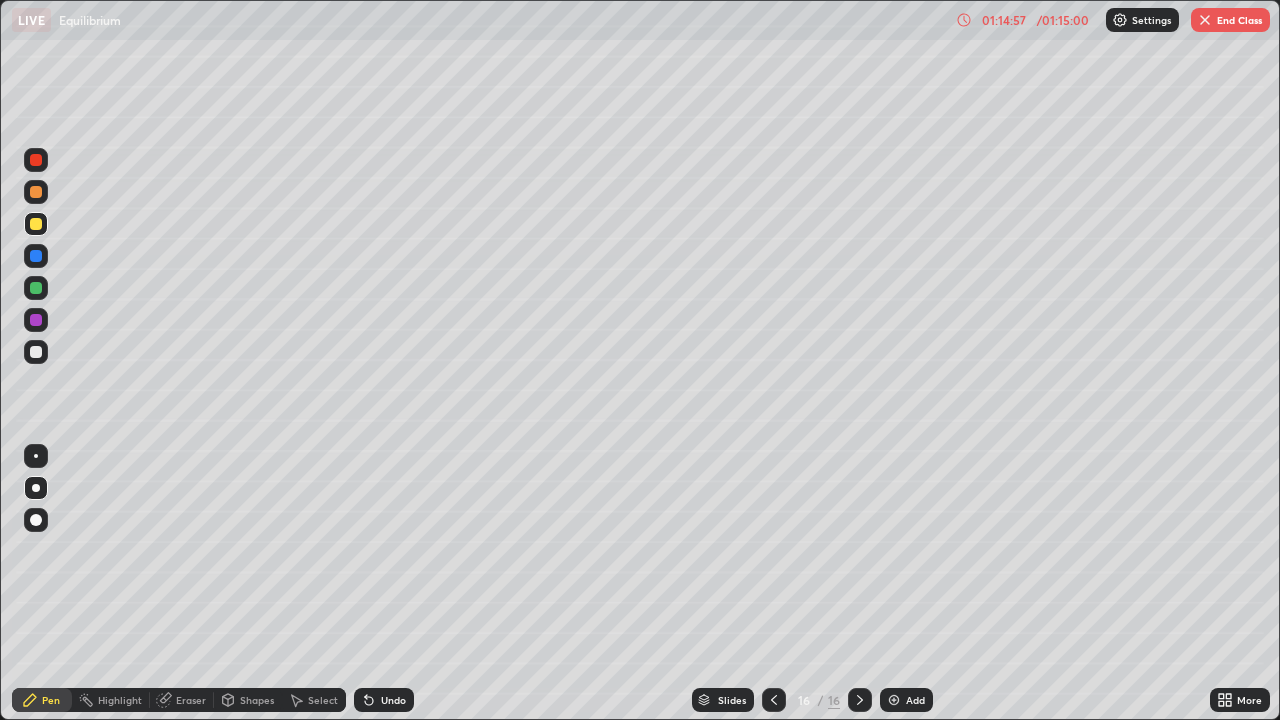 click on "Undo" at bounding box center (384, 700) 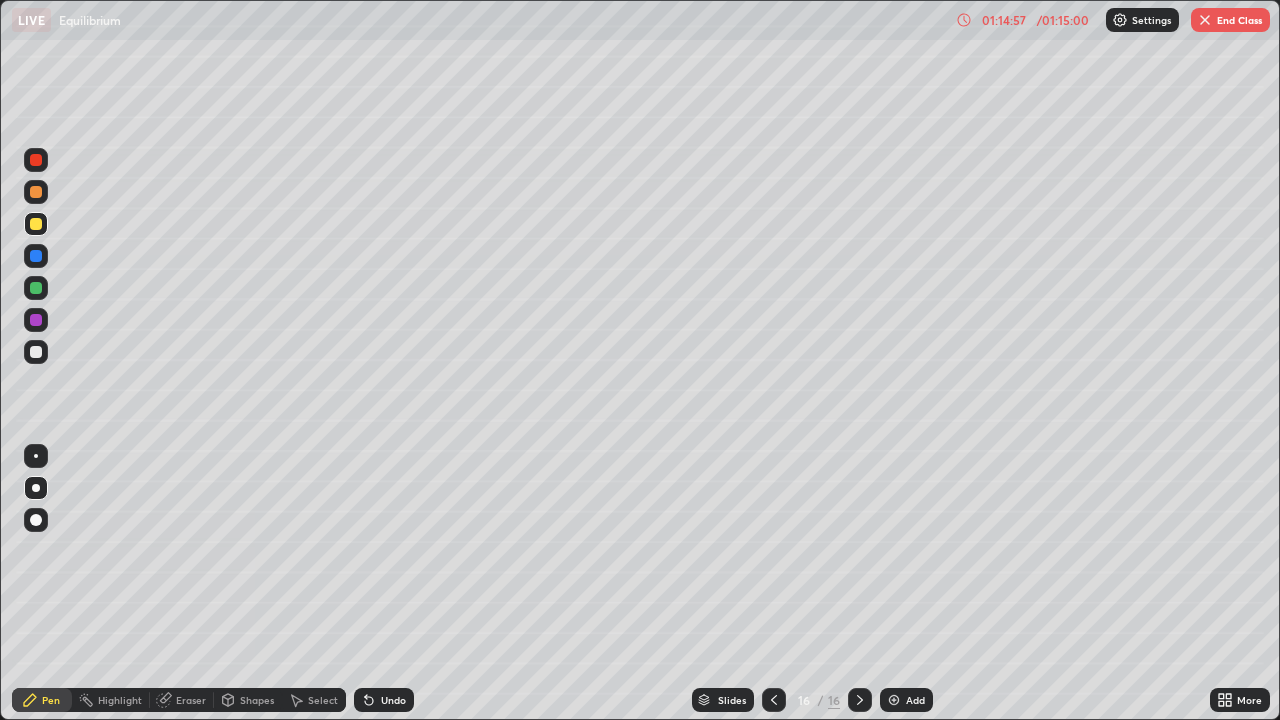 click on "Undo" at bounding box center [393, 700] 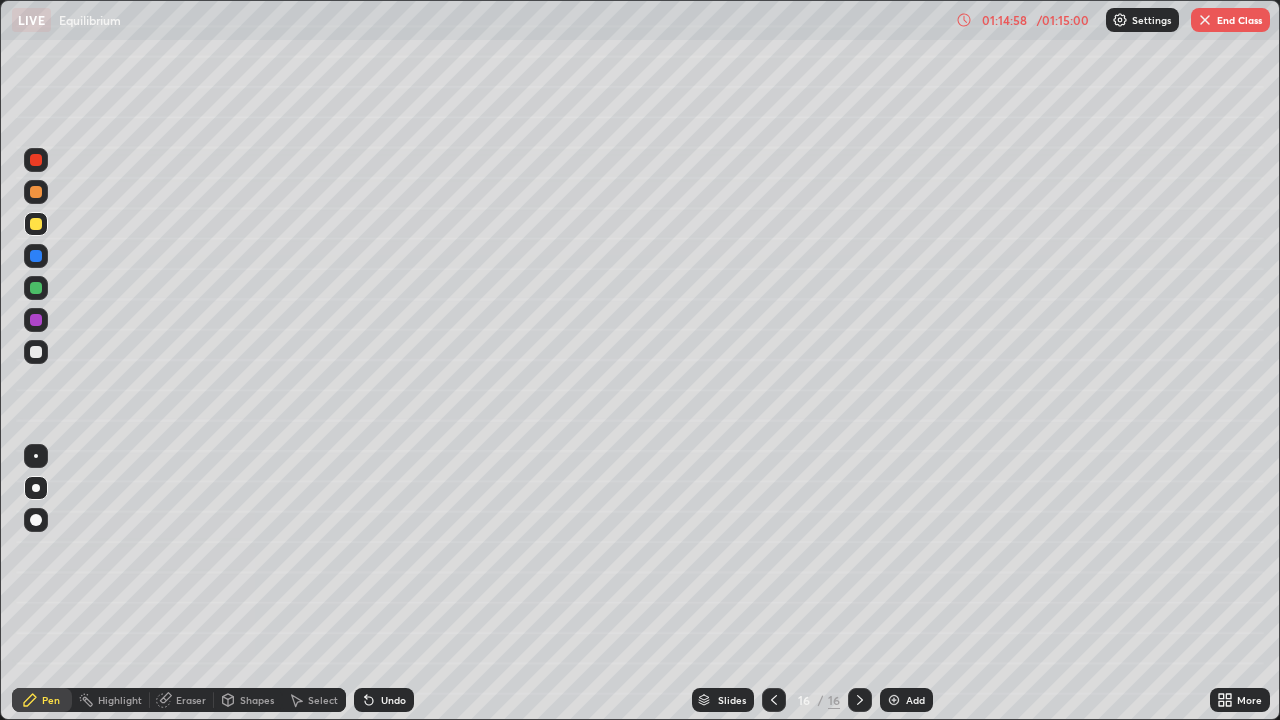 click on "Undo" at bounding box center [393, 700] 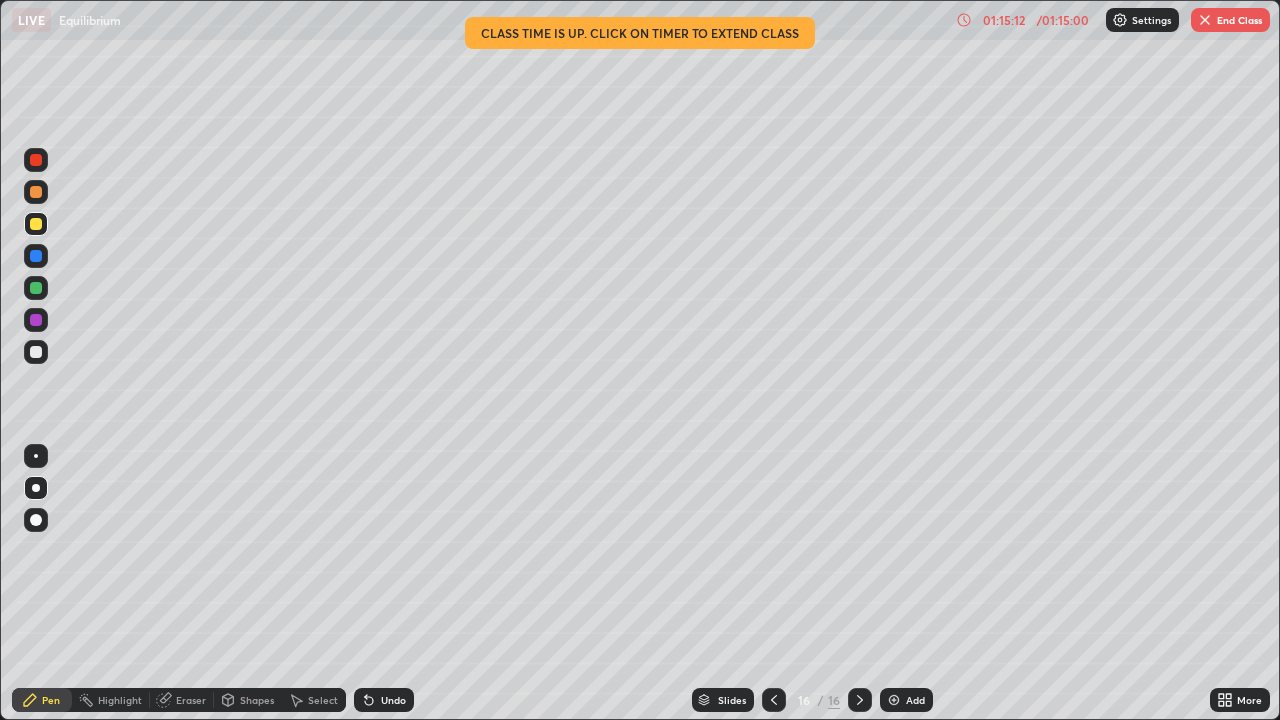 click on "Add" at bounding box center (915, 700) 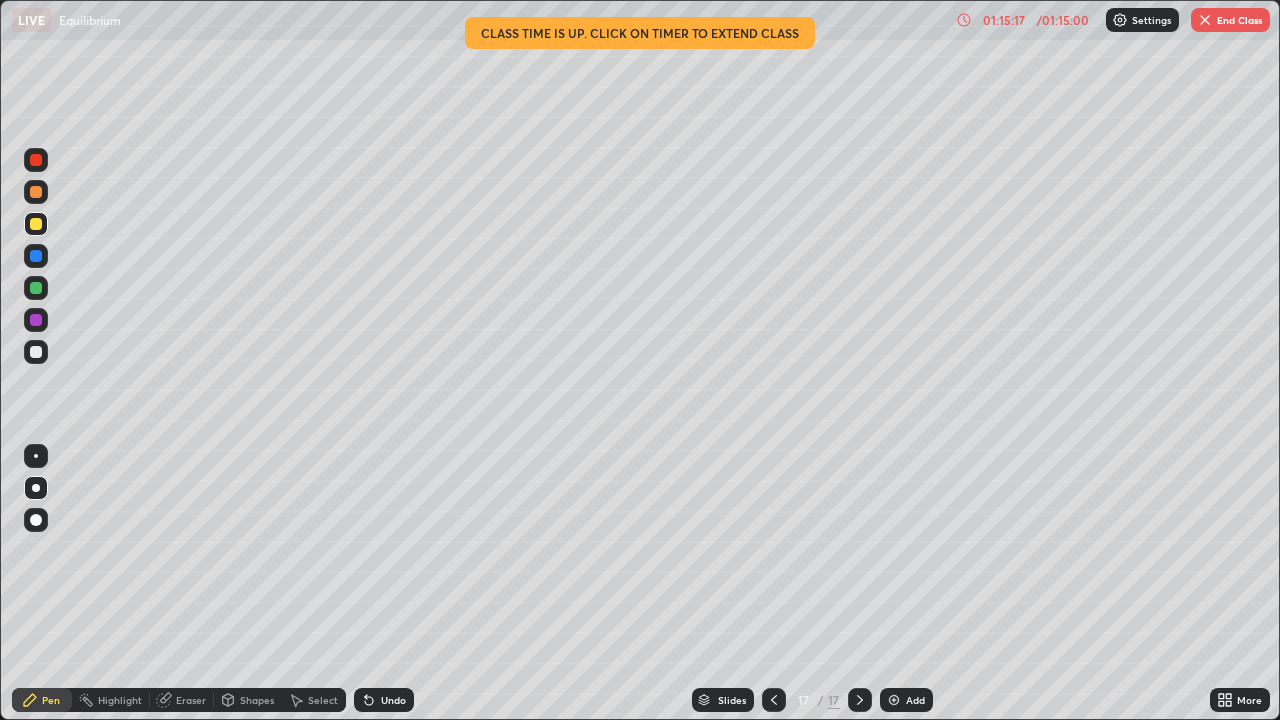 click on "Shapes" at bounding box center (257, 700) 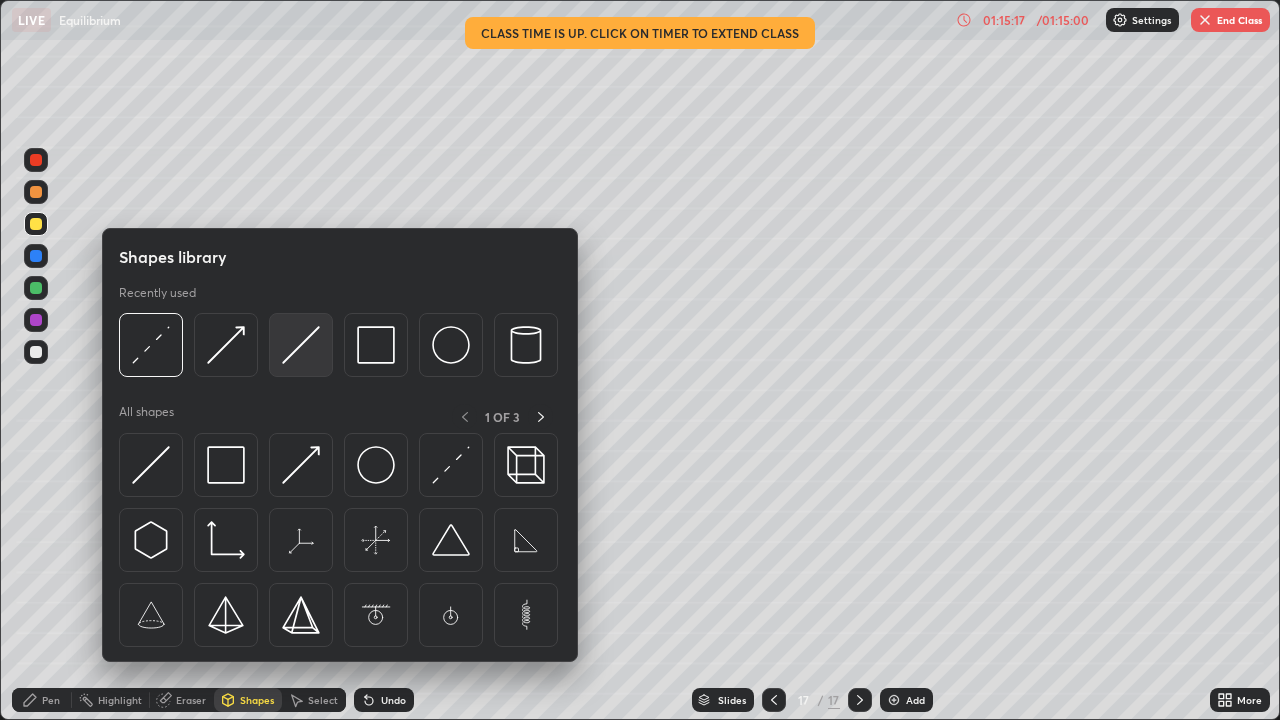 click at bounding box center [301, 345] 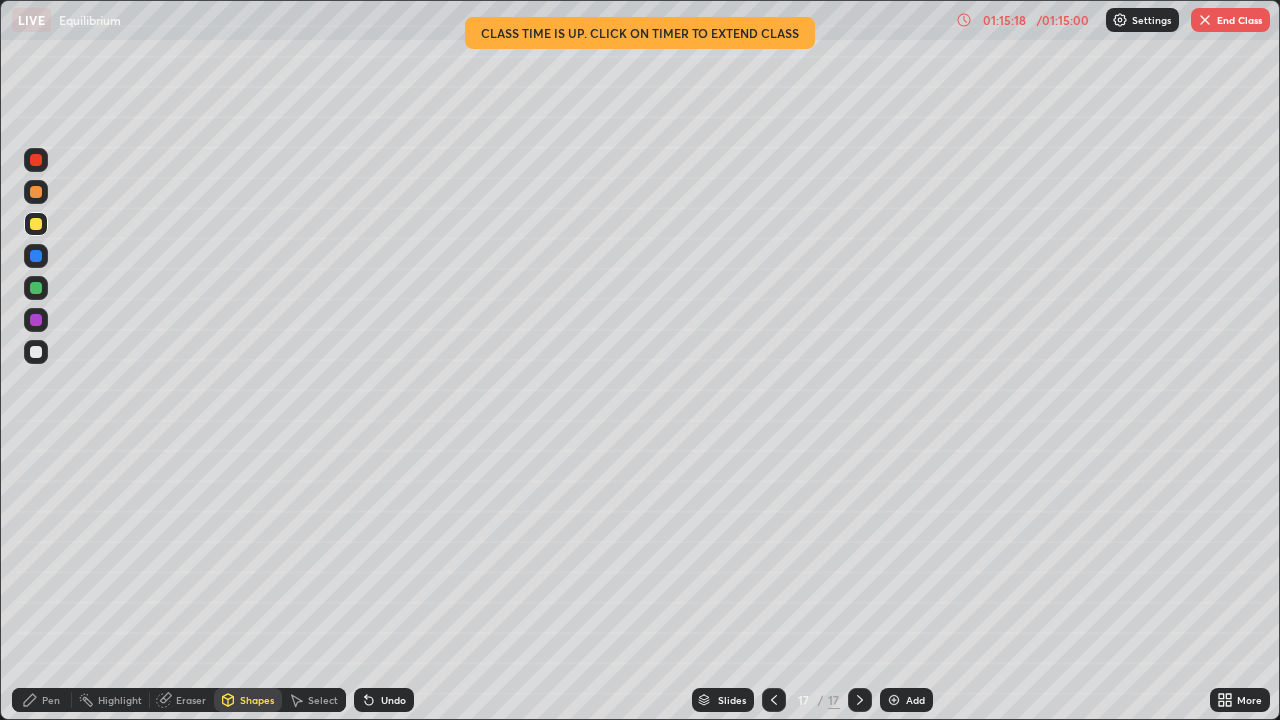 click at bounding box center [36, 192] 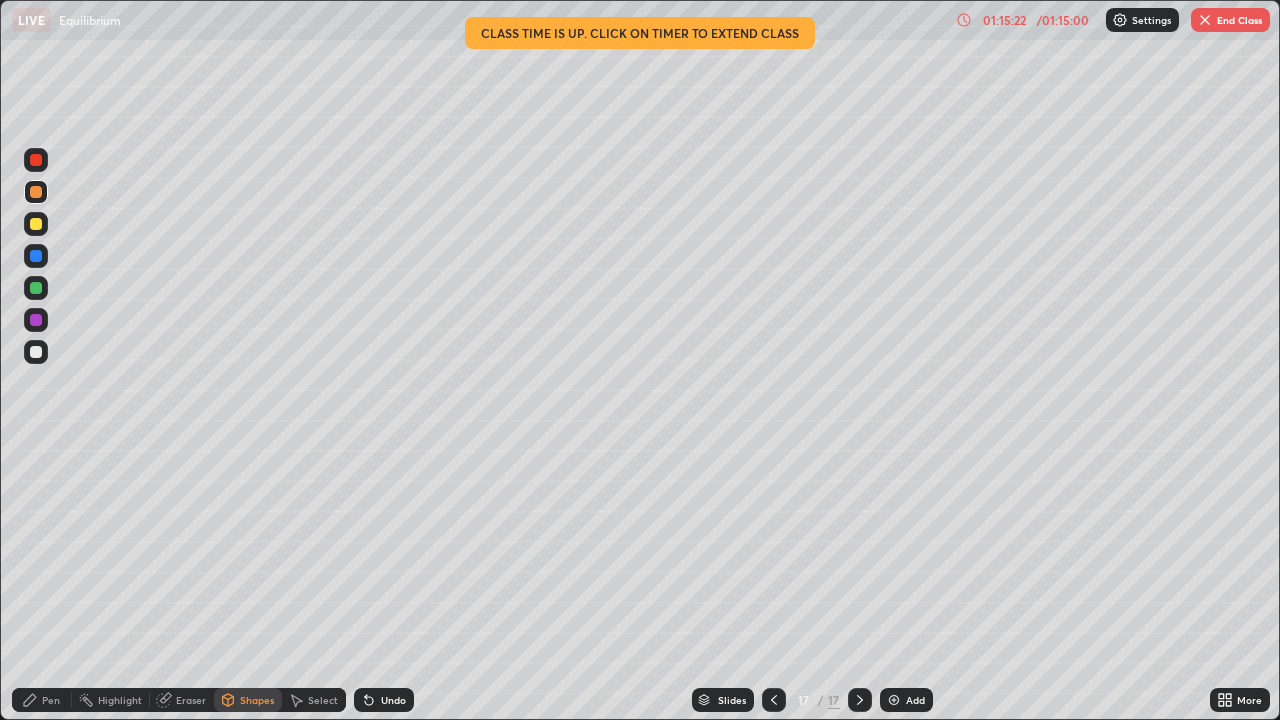 click on "Shapes" at bounding box center (257, 700) 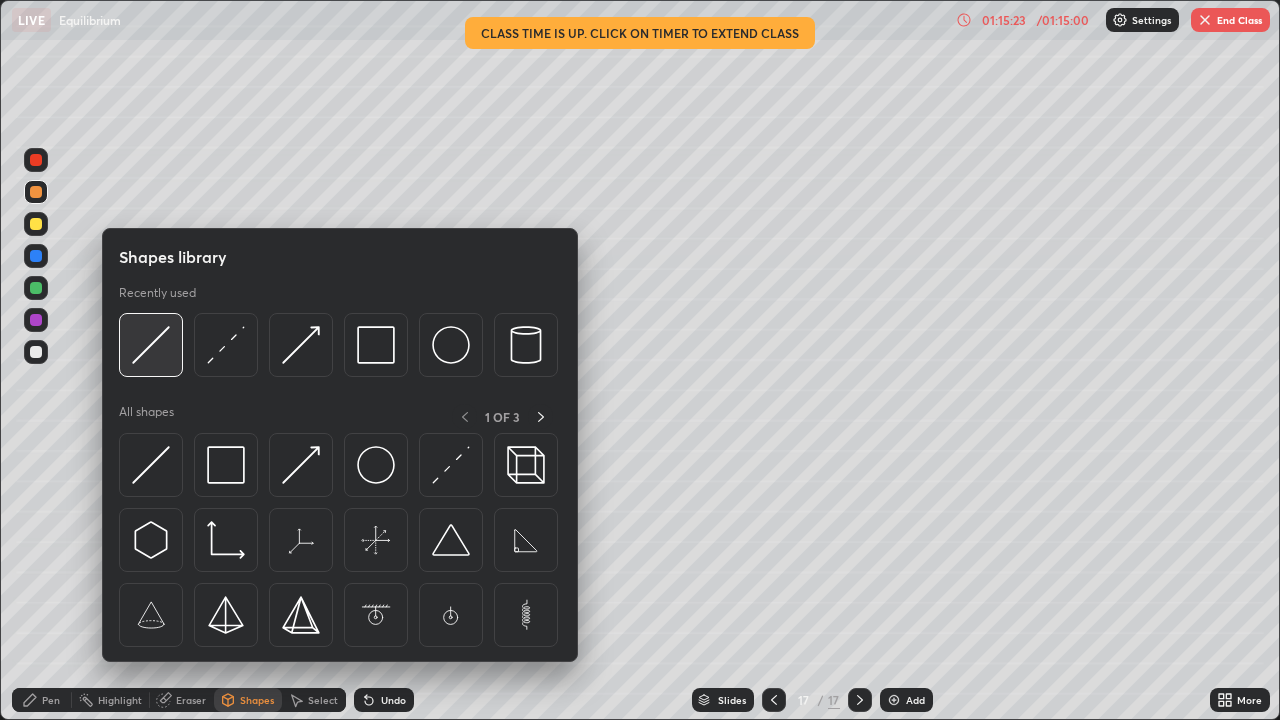click at bounding box center [151, 345] 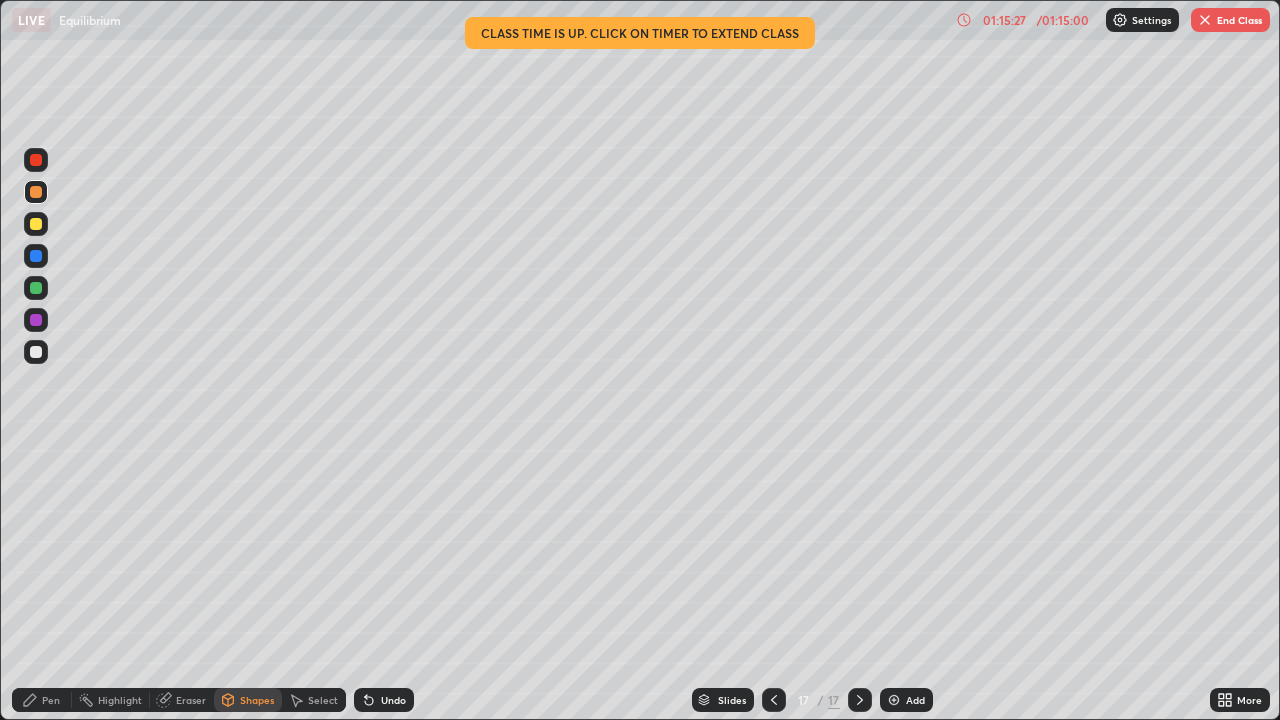 click on "Pen" at bounding box center (51, 700) 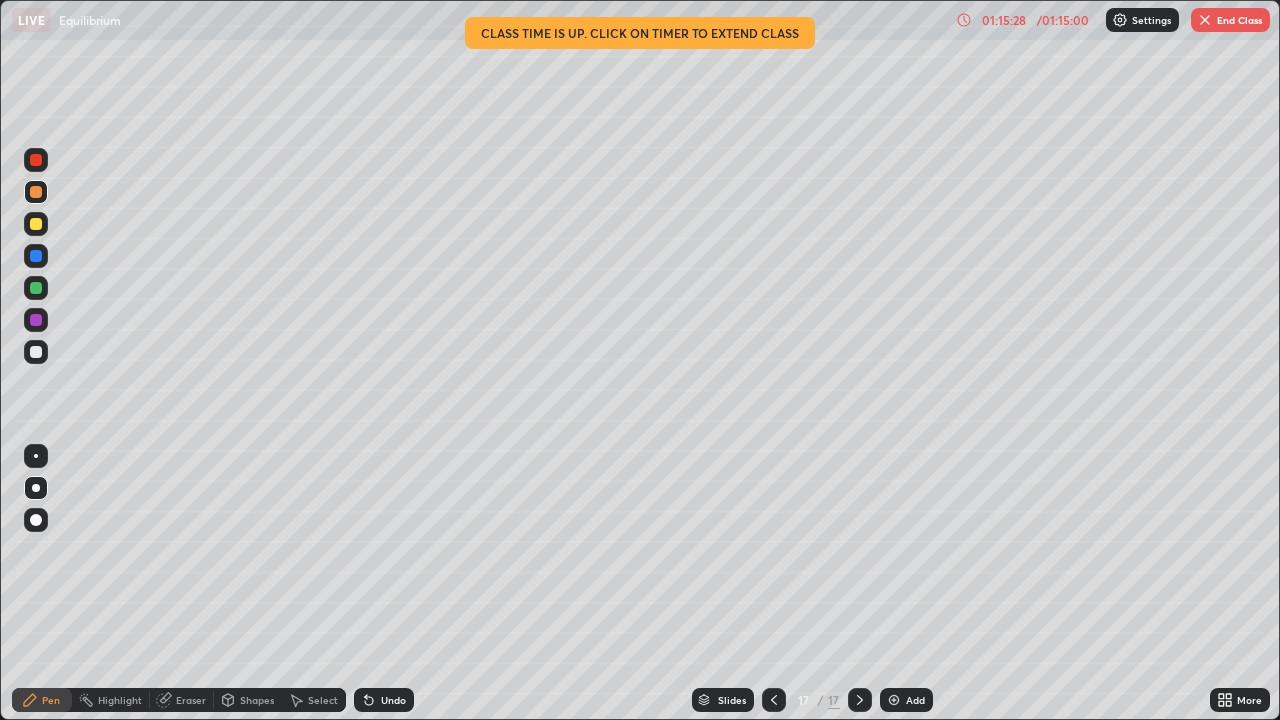 click at bounding box center (36, 352) 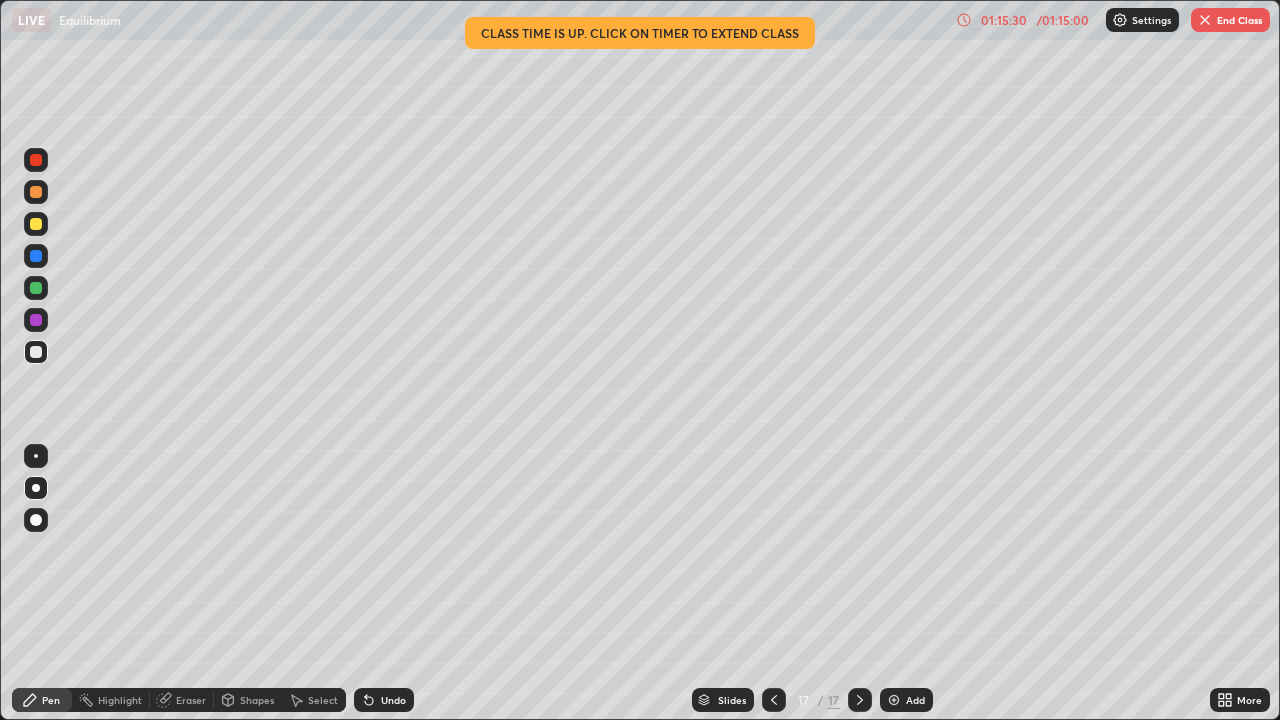 click on "Shapes" at bounding box center (248, 700) 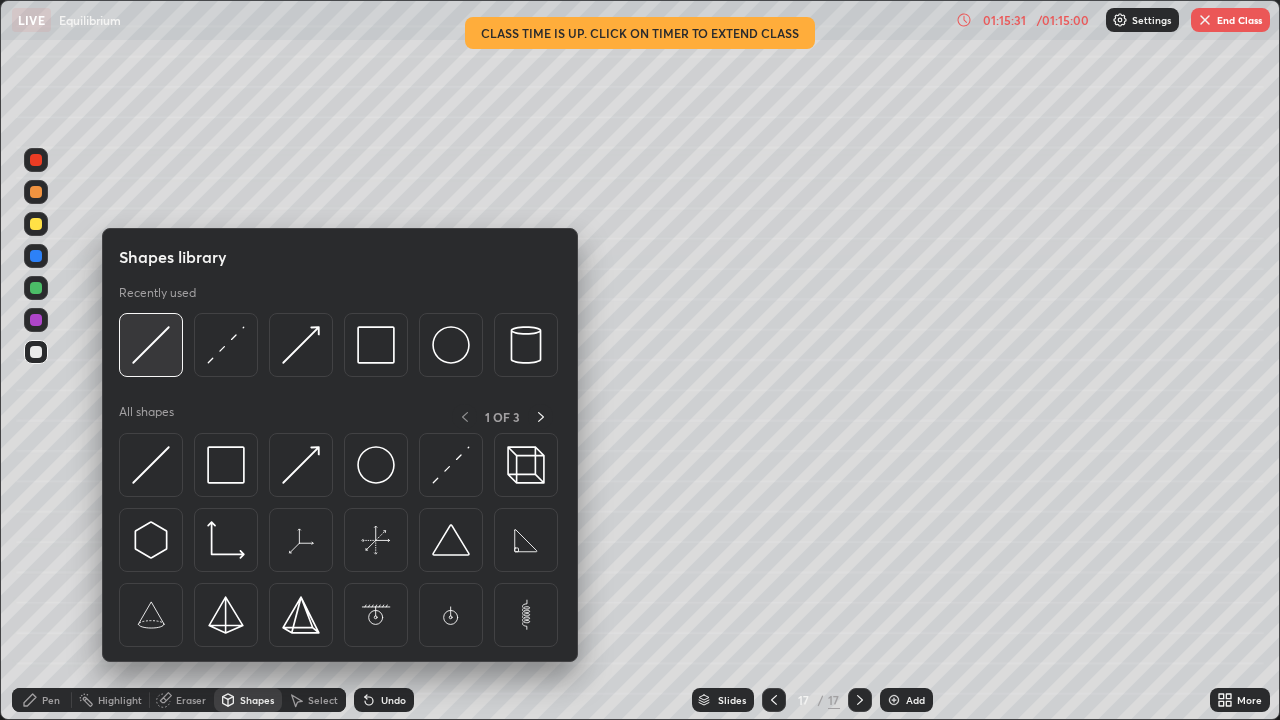 click at bounding box center (151, 345) 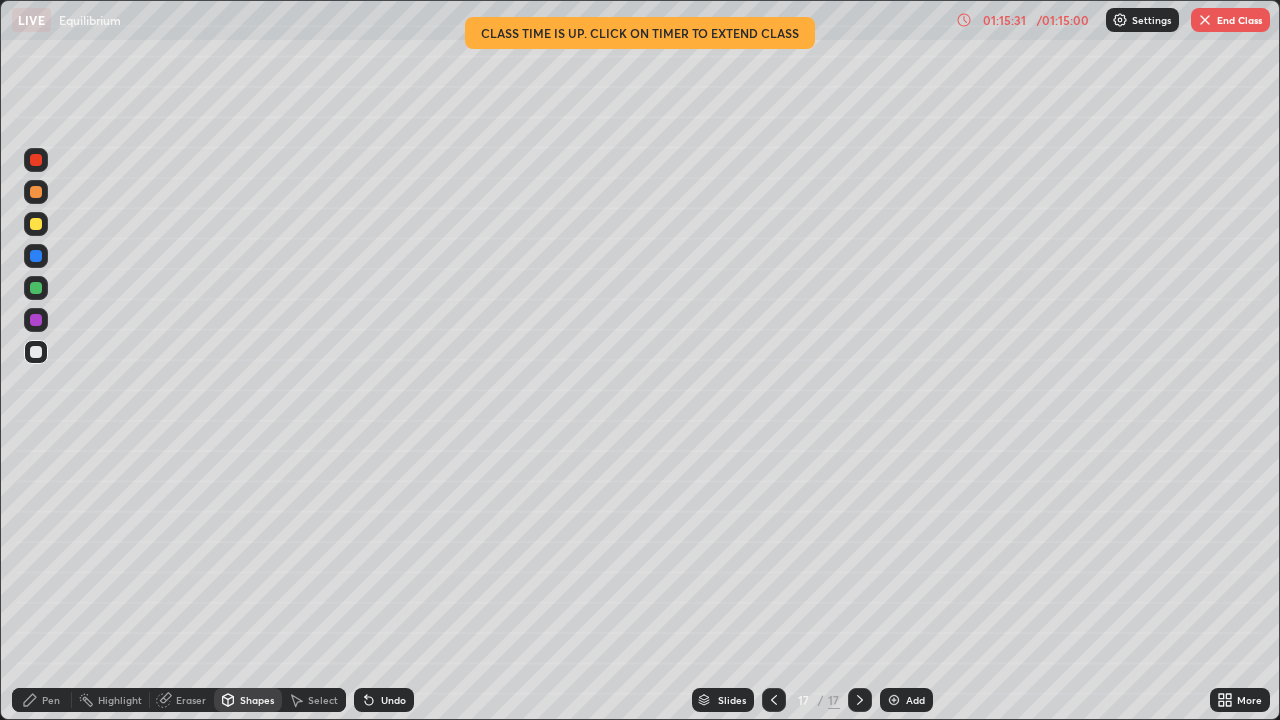 click at bounding box center [36, 160] 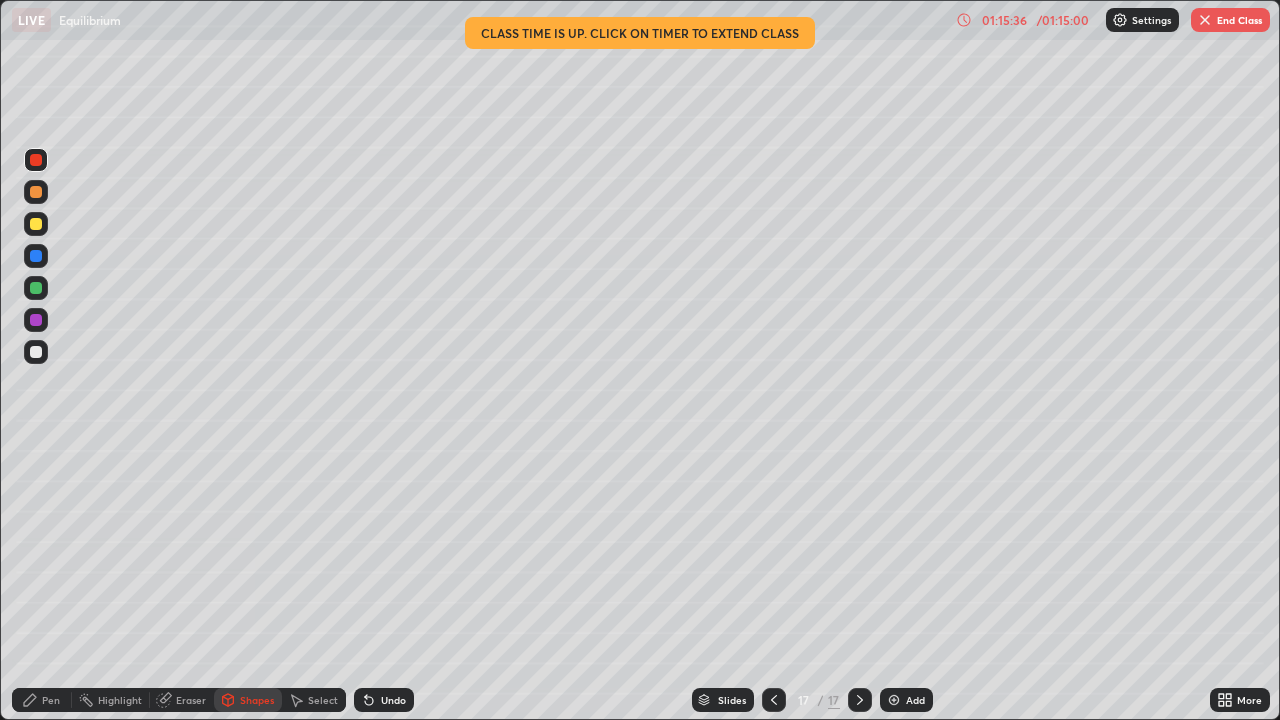 click at bounding box center [36, 256] 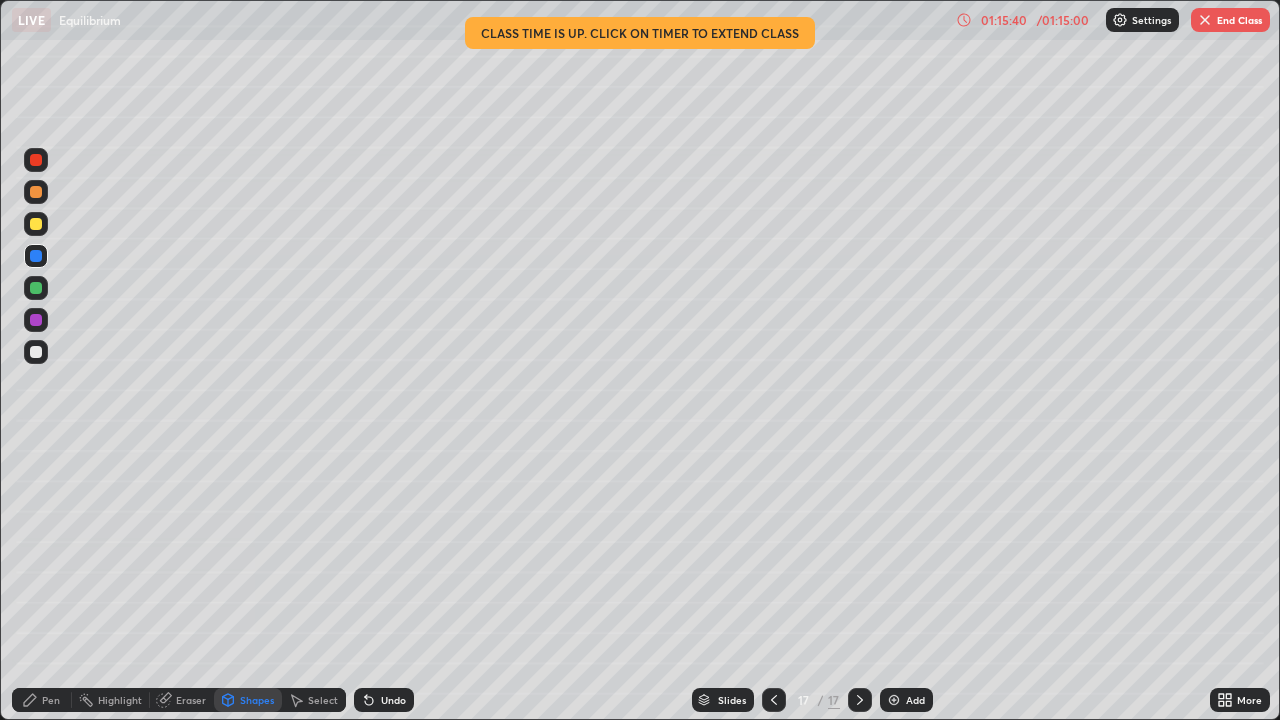 click 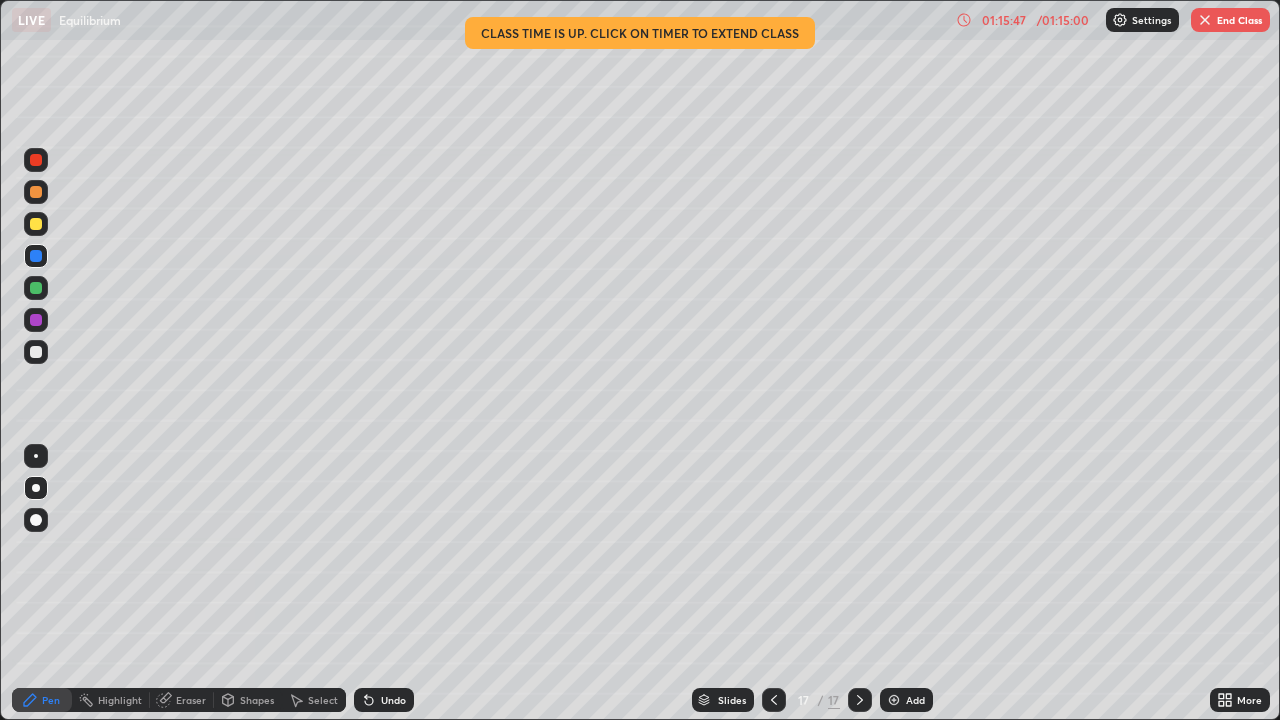 click at bounding box center [36, 352] 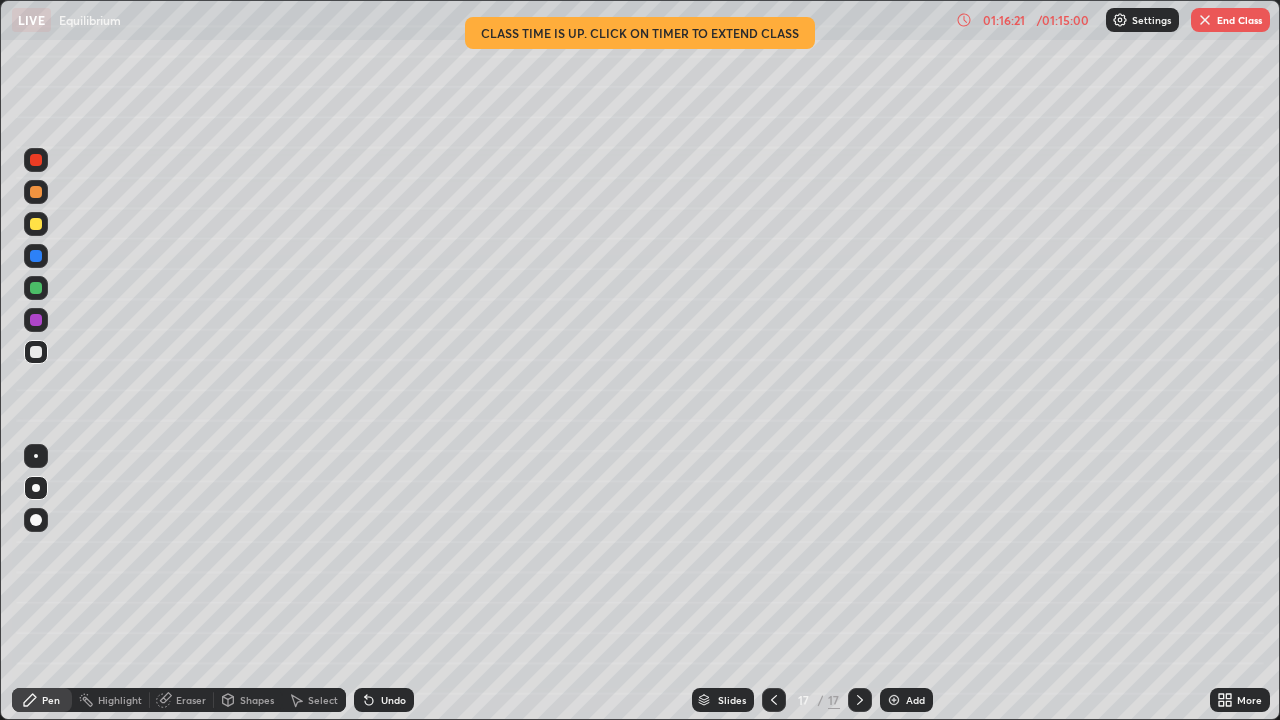 click on "Shapes" at bounding box center (257, 700) 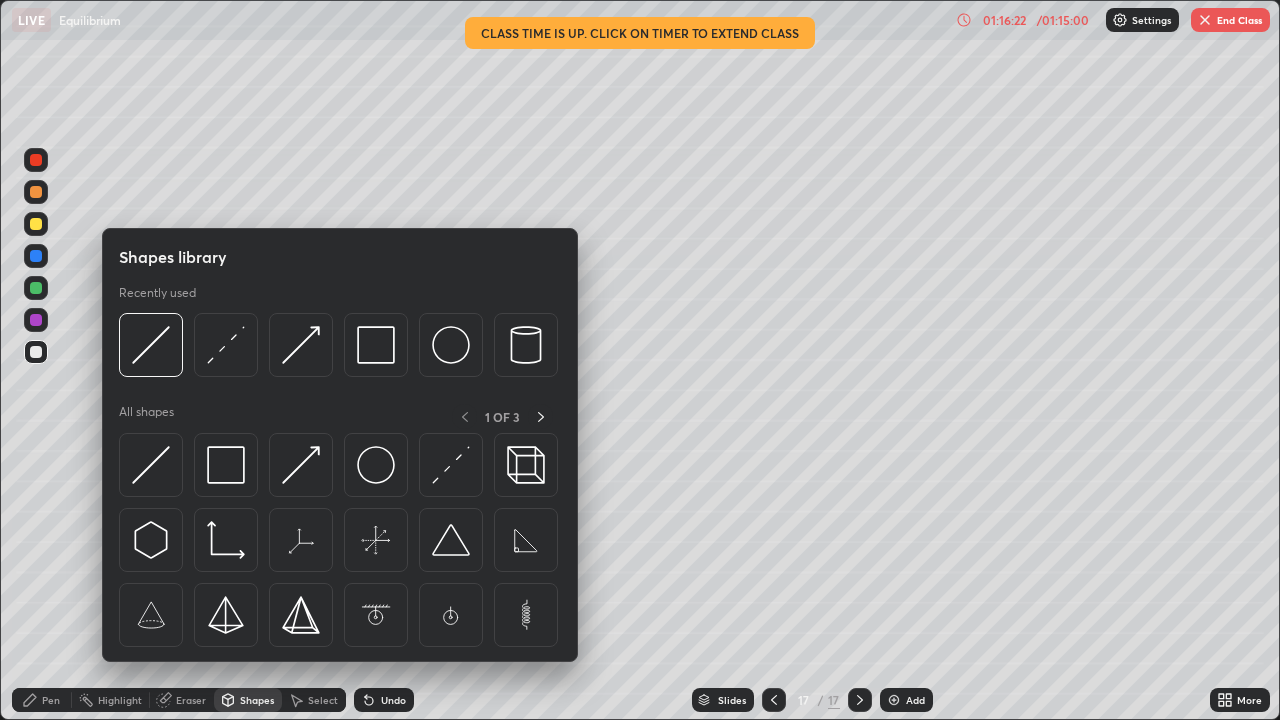 click at bounding box center (151, 345) 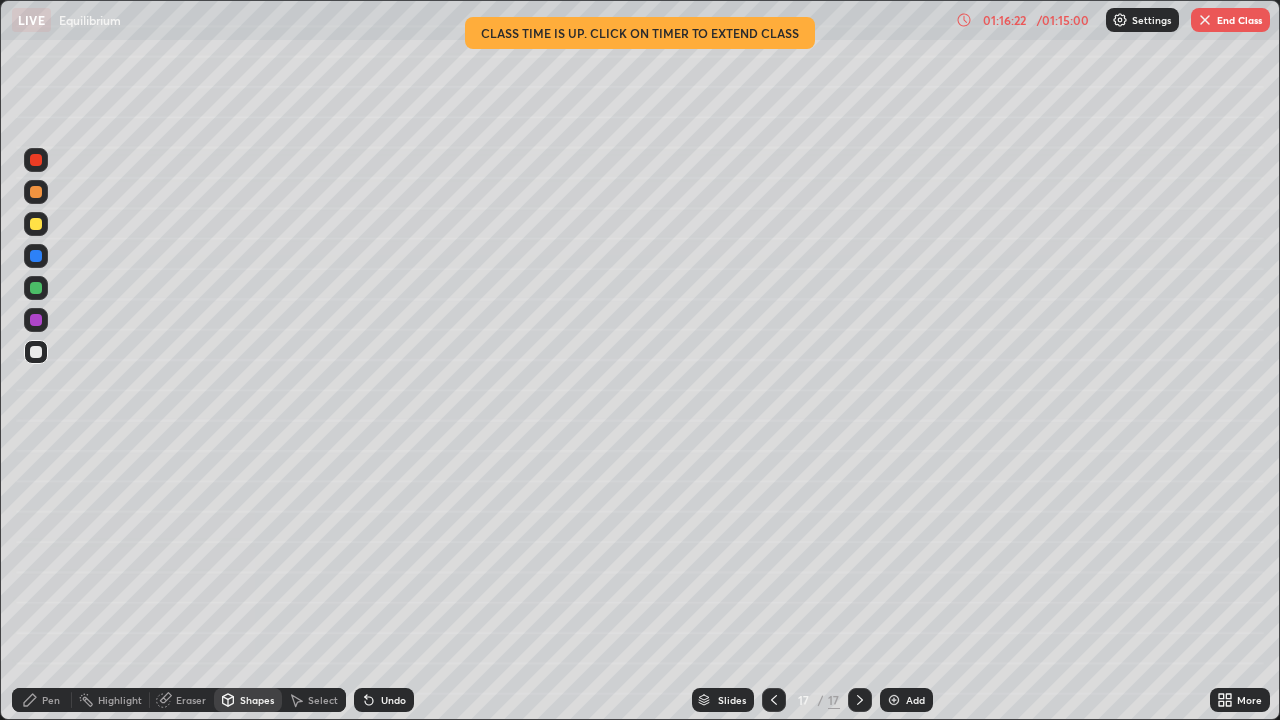 click at bounding box center (36, 192) 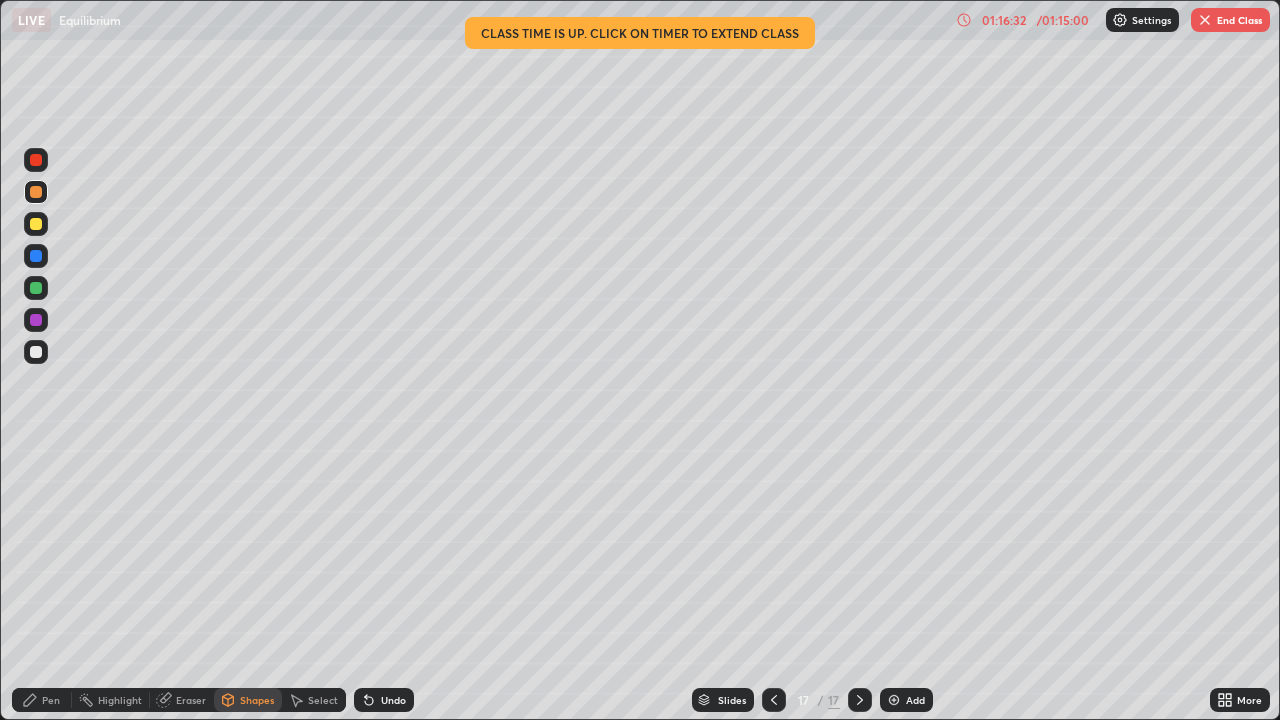 click on "Pen" at bounding box center [51, 700] 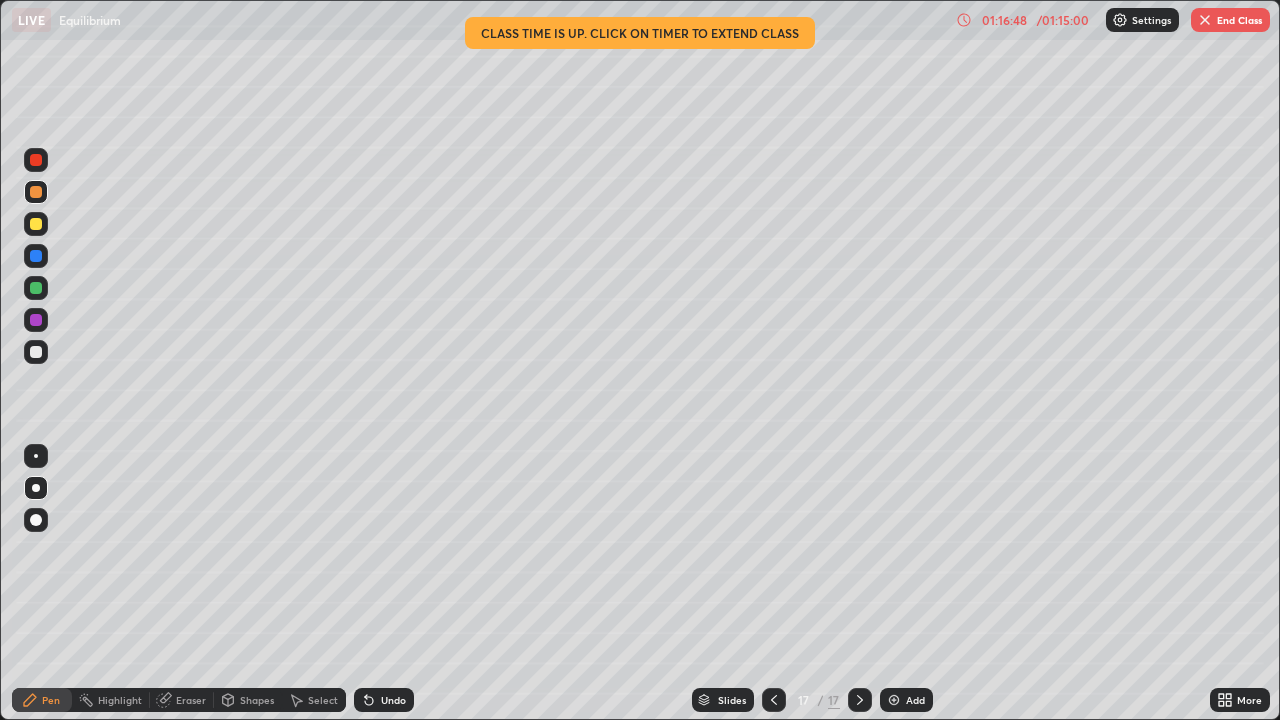 click at bounding box center (36, 352) 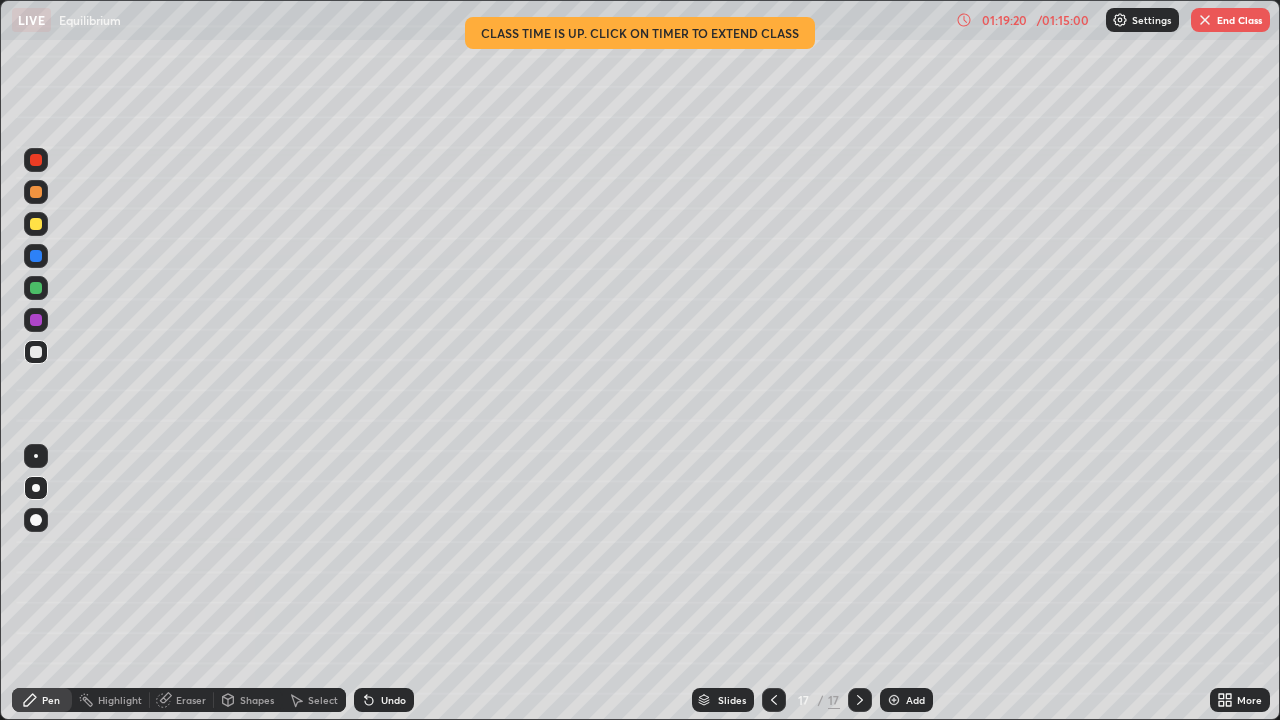 click at bounding box center (36, 224) 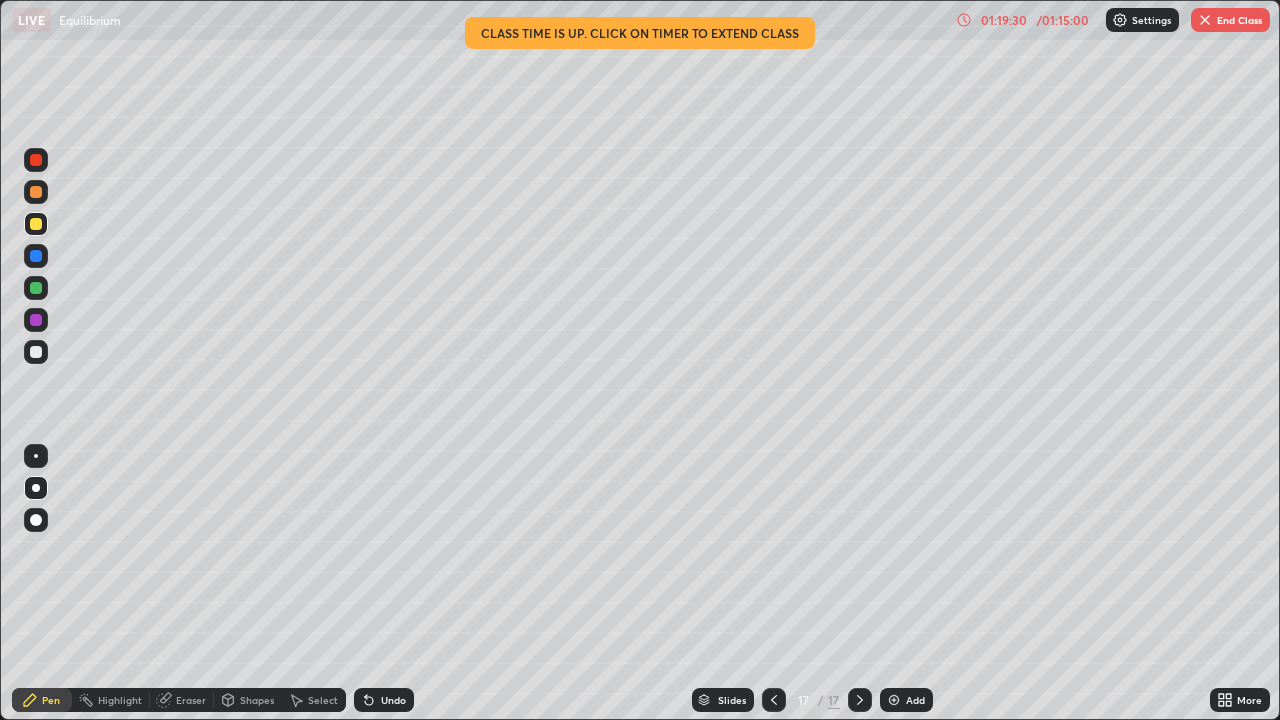 click on "Shapes" at bounding box center [248, 700] 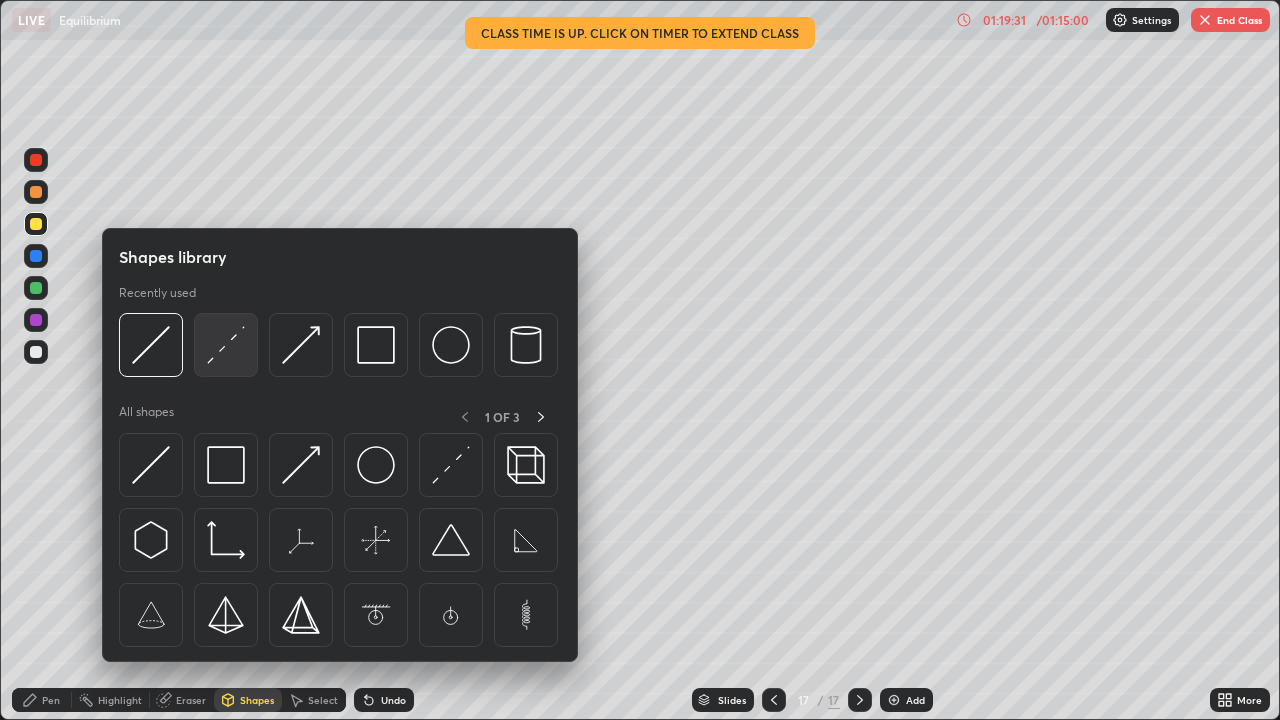 click at bounding box center (226, 345) 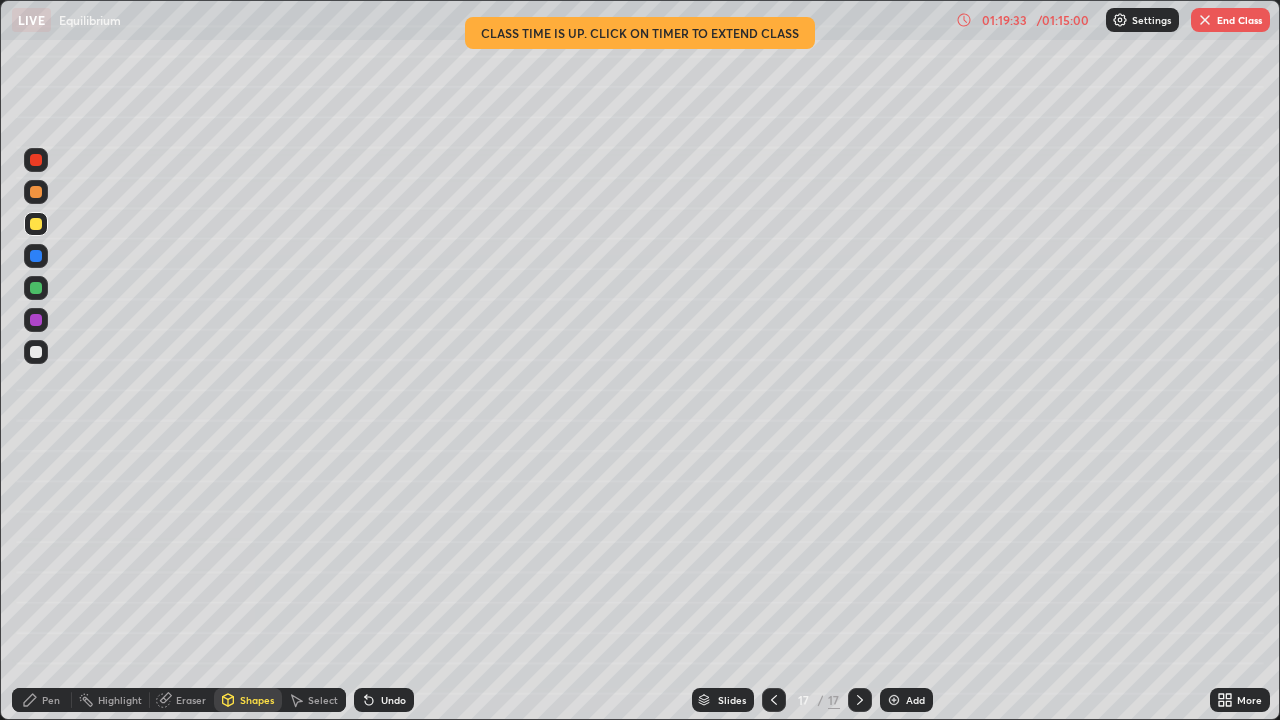 click 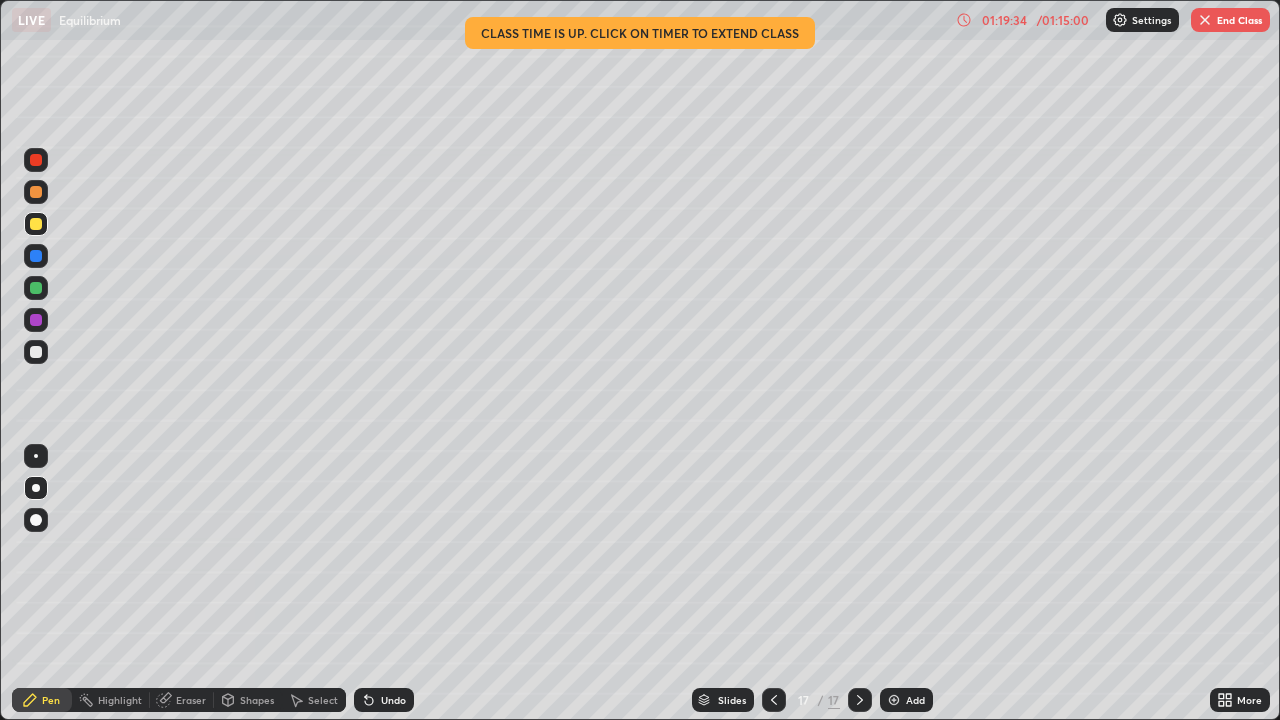 click at bounding box center (36, 352) 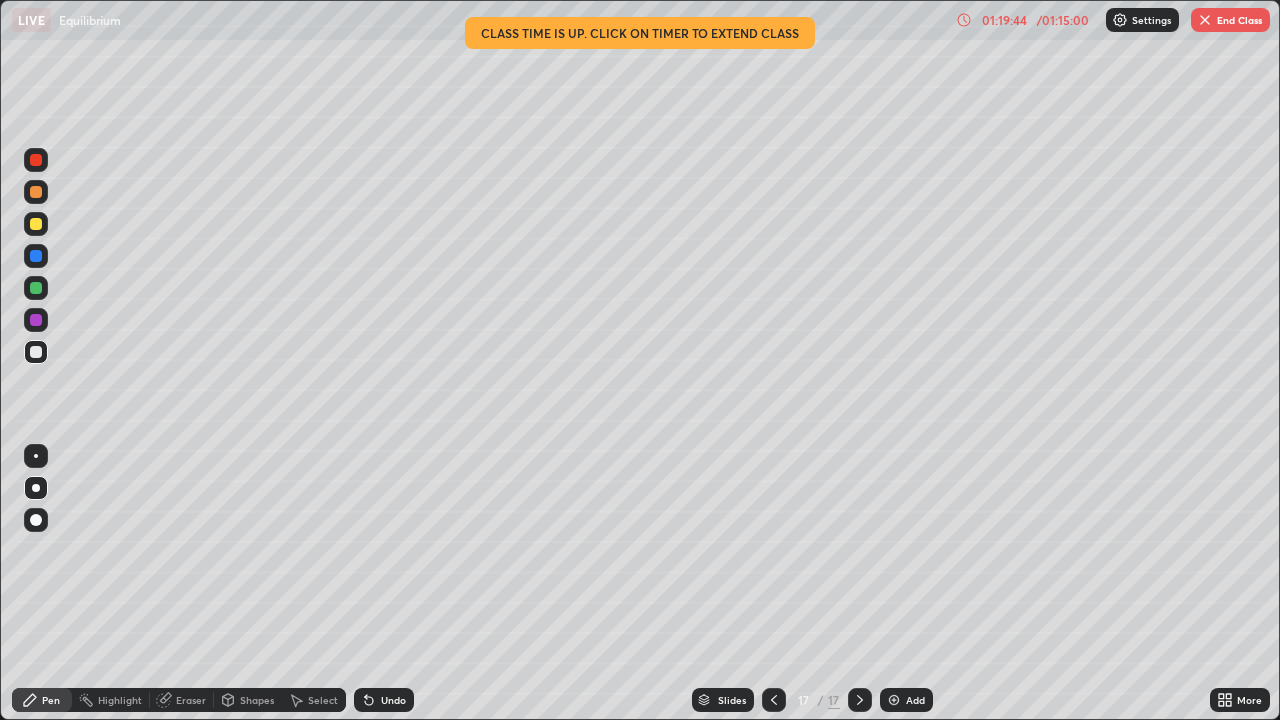 click on "Shapes" at bounding box center (257, 700) 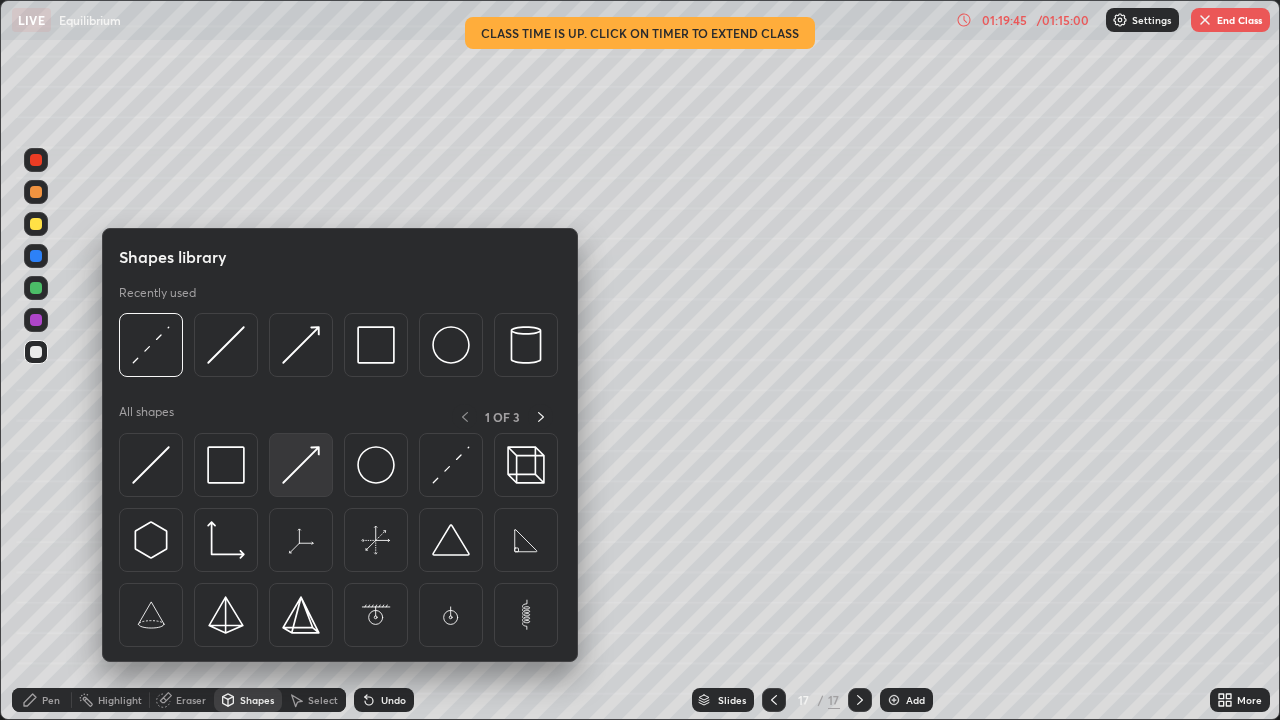 click at bounding box center (301, 465) 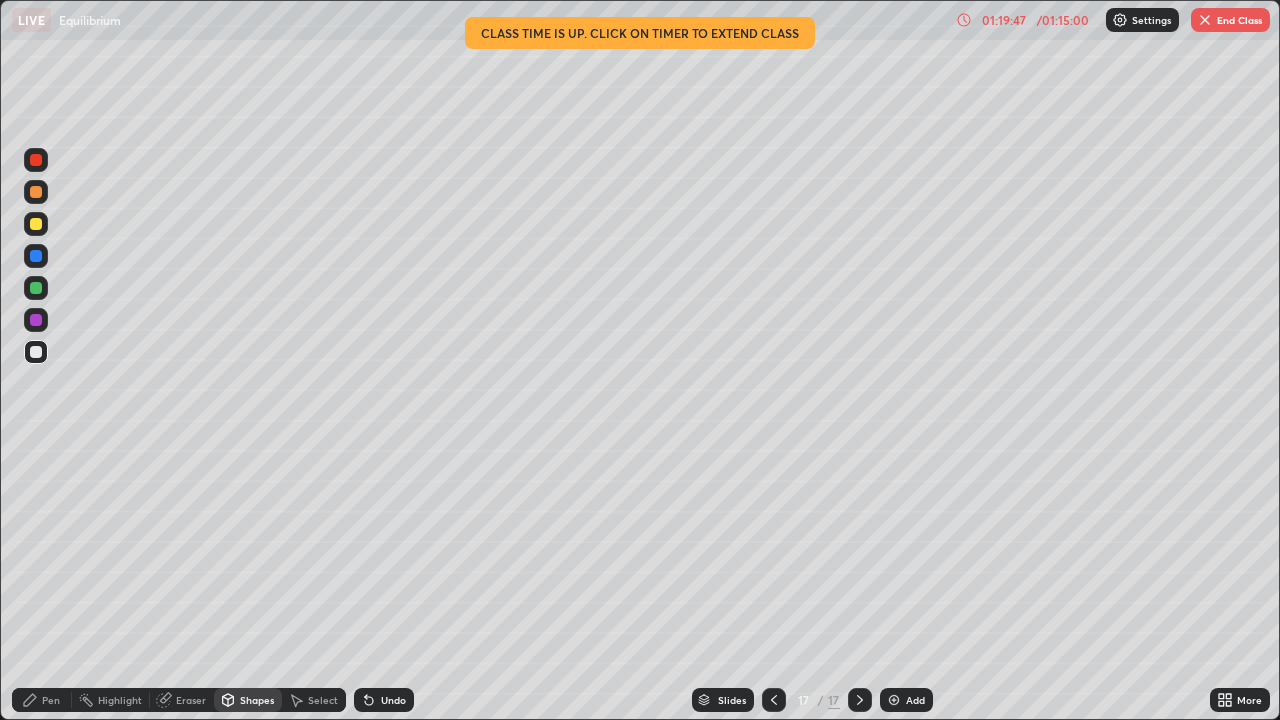 click on "Pen" at bounding box center (51, 700) 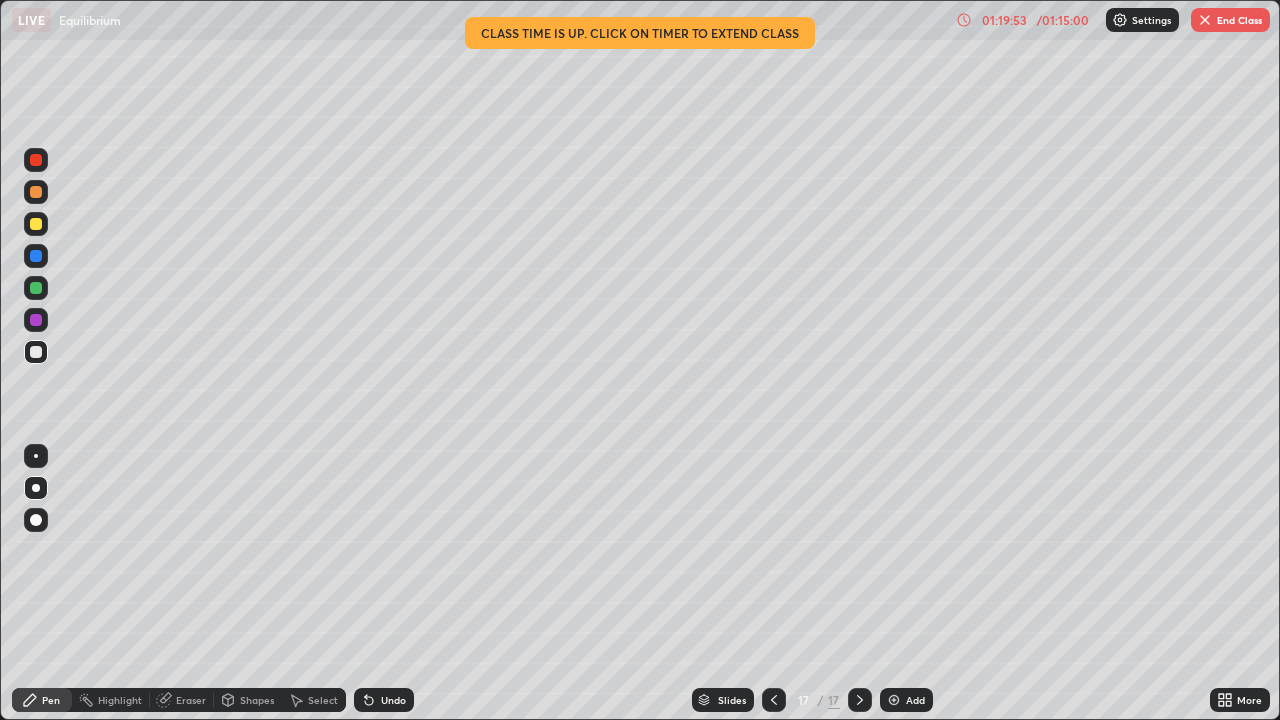 click at bounding box center (36, 256) 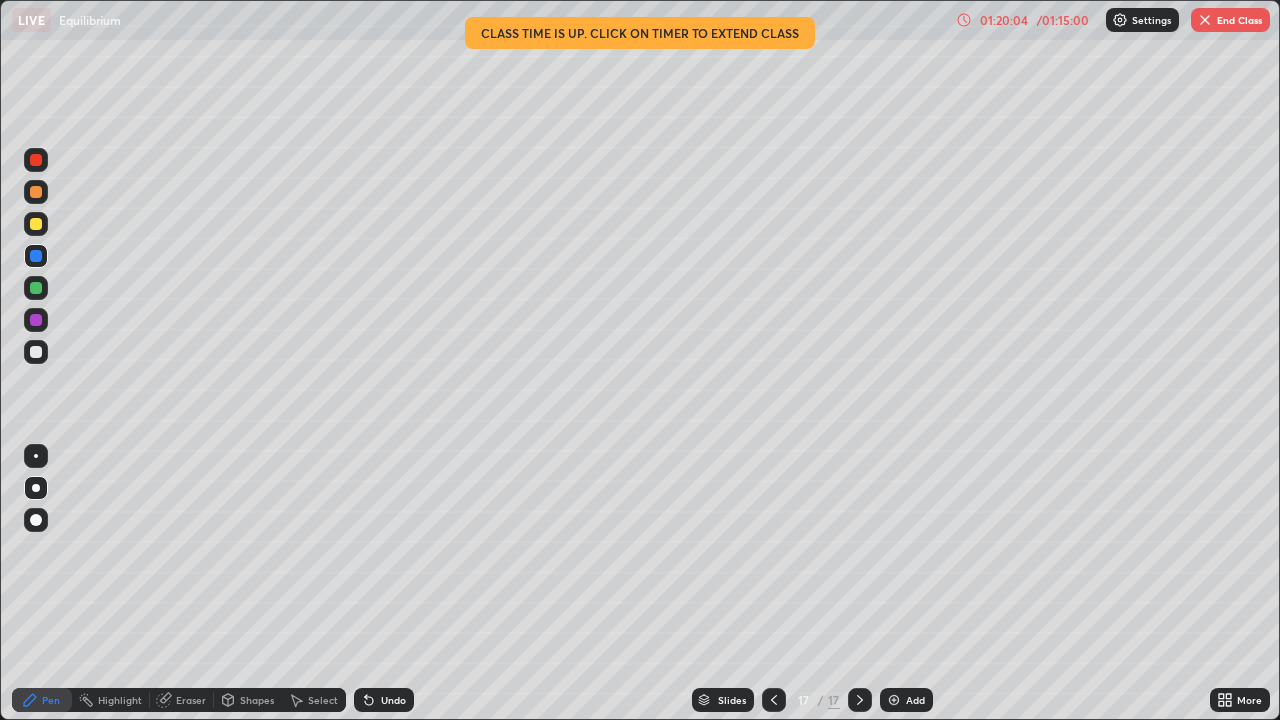 click at bounding box center (36, 160) 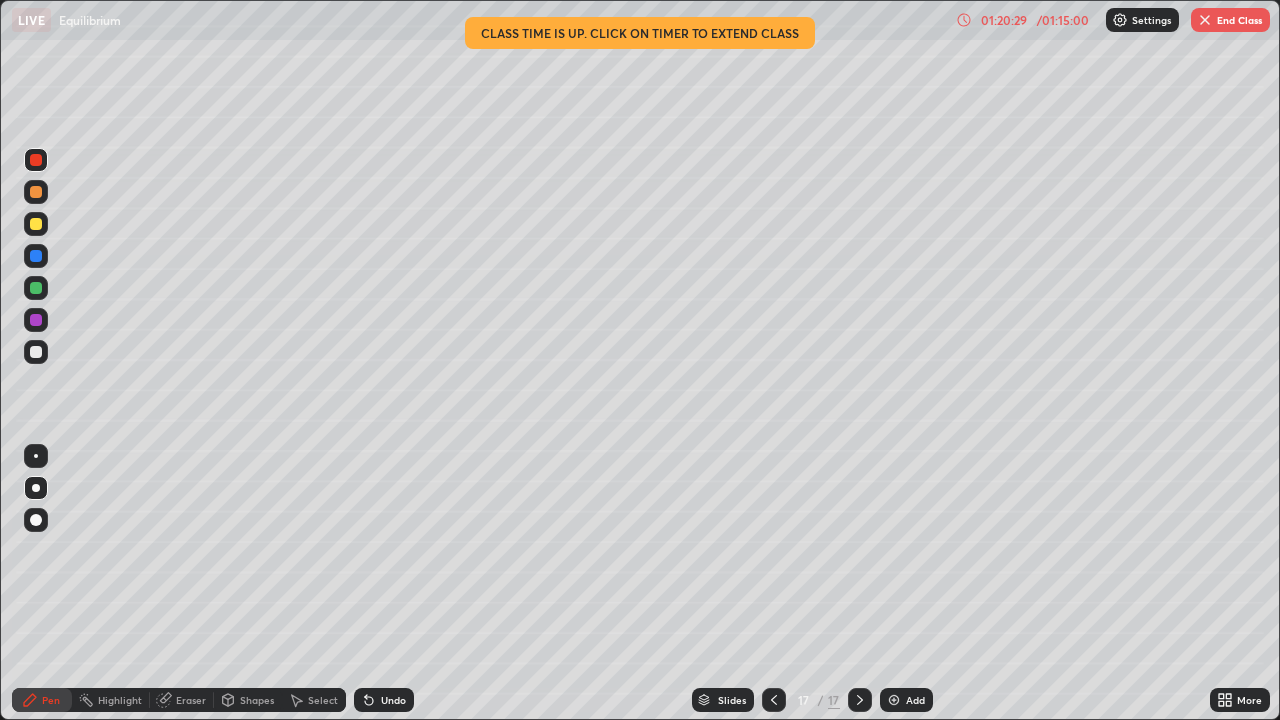 click at bounding box center [36, 288] 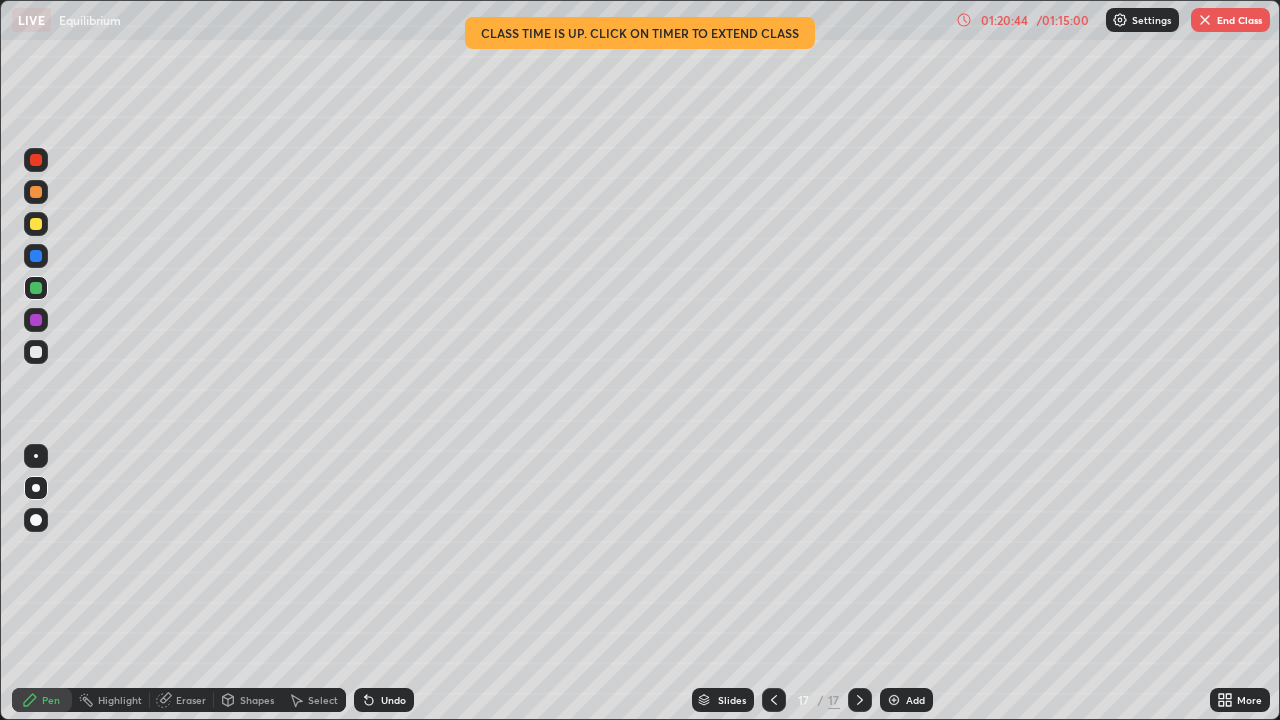 click at bounding box center [36, 352] 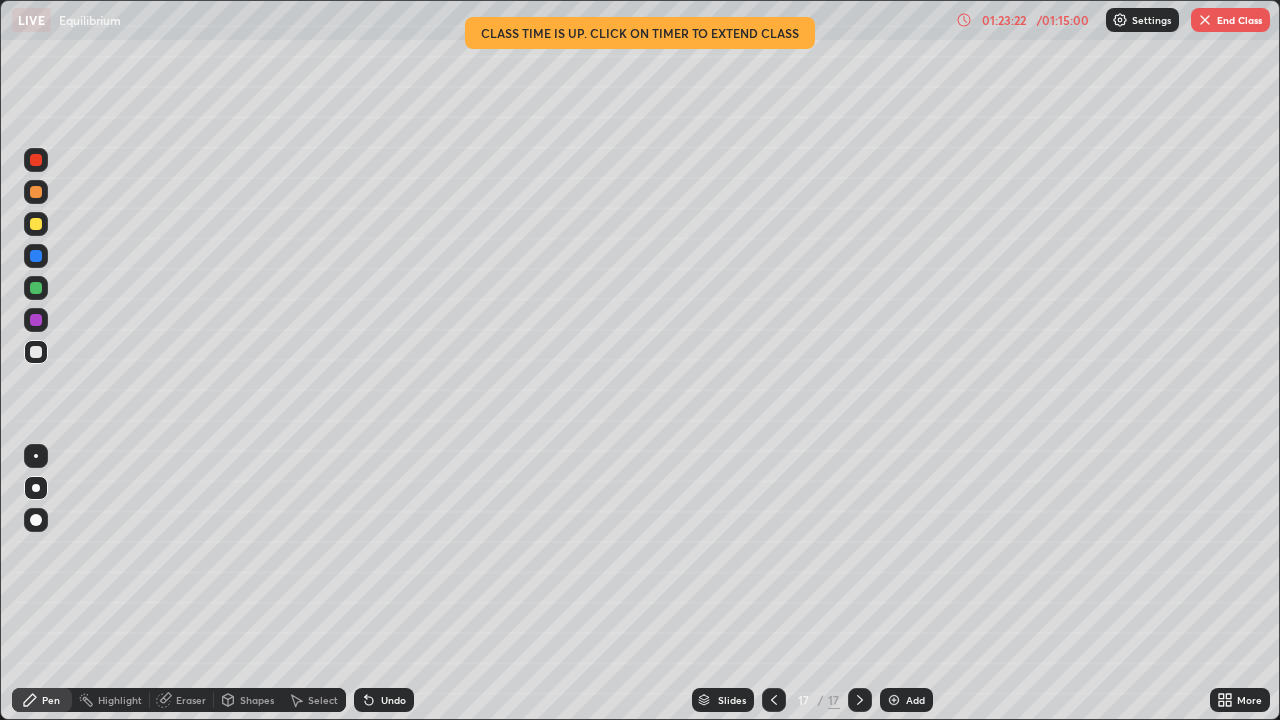 click on "End Class" at bounding box center (1230, 20) 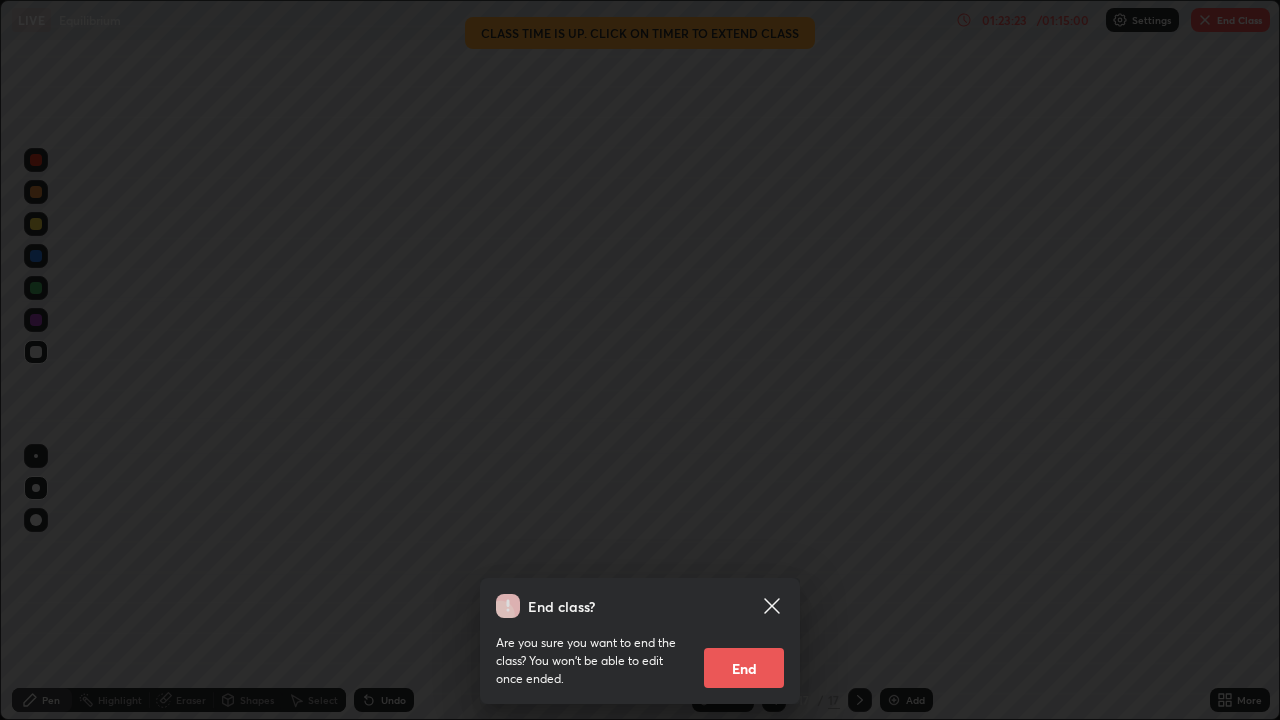 click on "End" at bounding box center (744, 668) 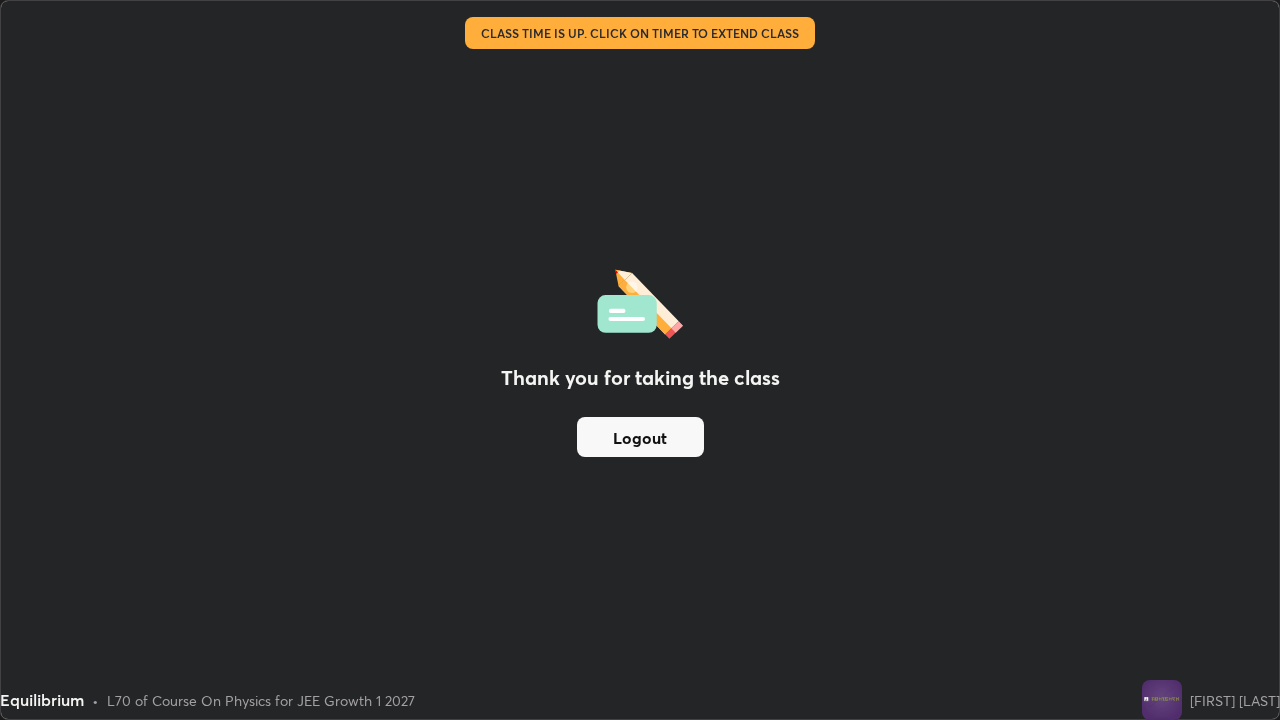click on "Logout" at bounding box center (640, 437) 